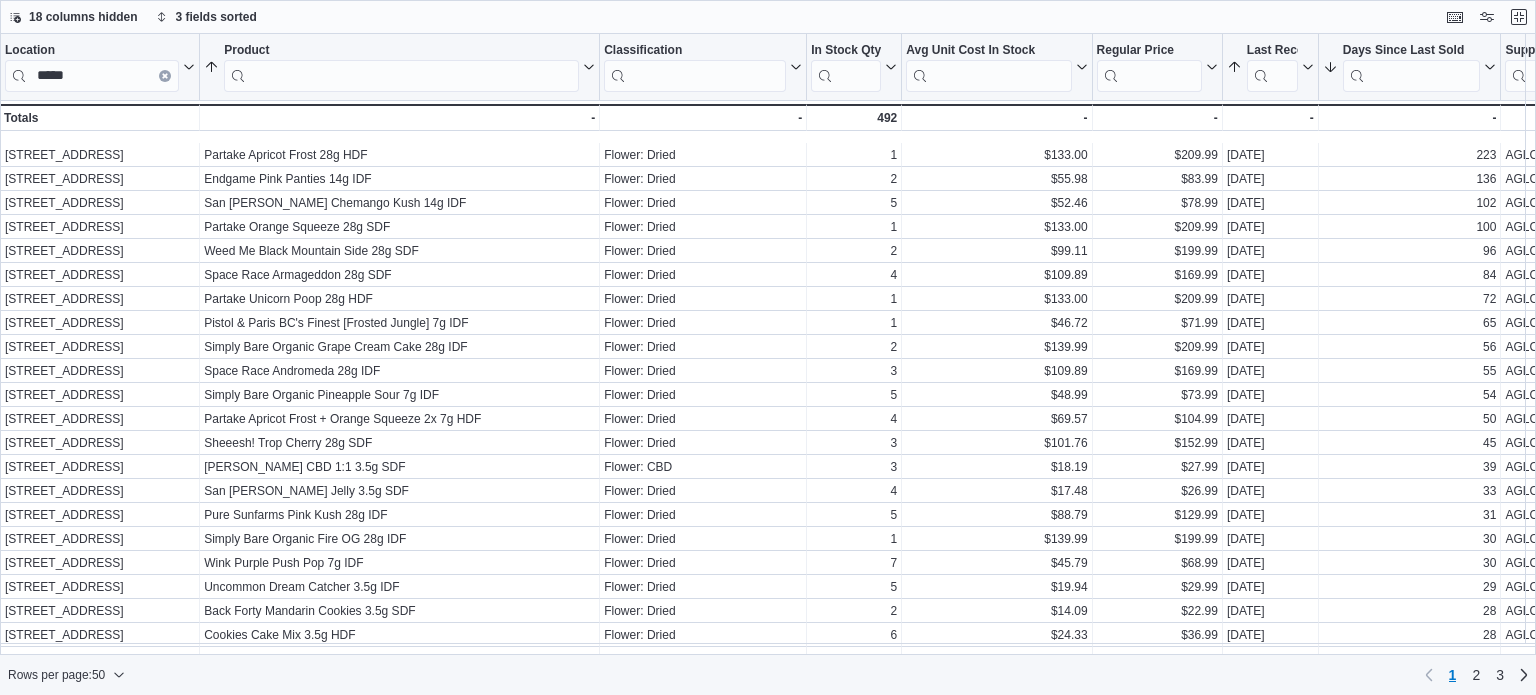 scroll, scrollTop: 0, scrollLeft: 0, axis: both 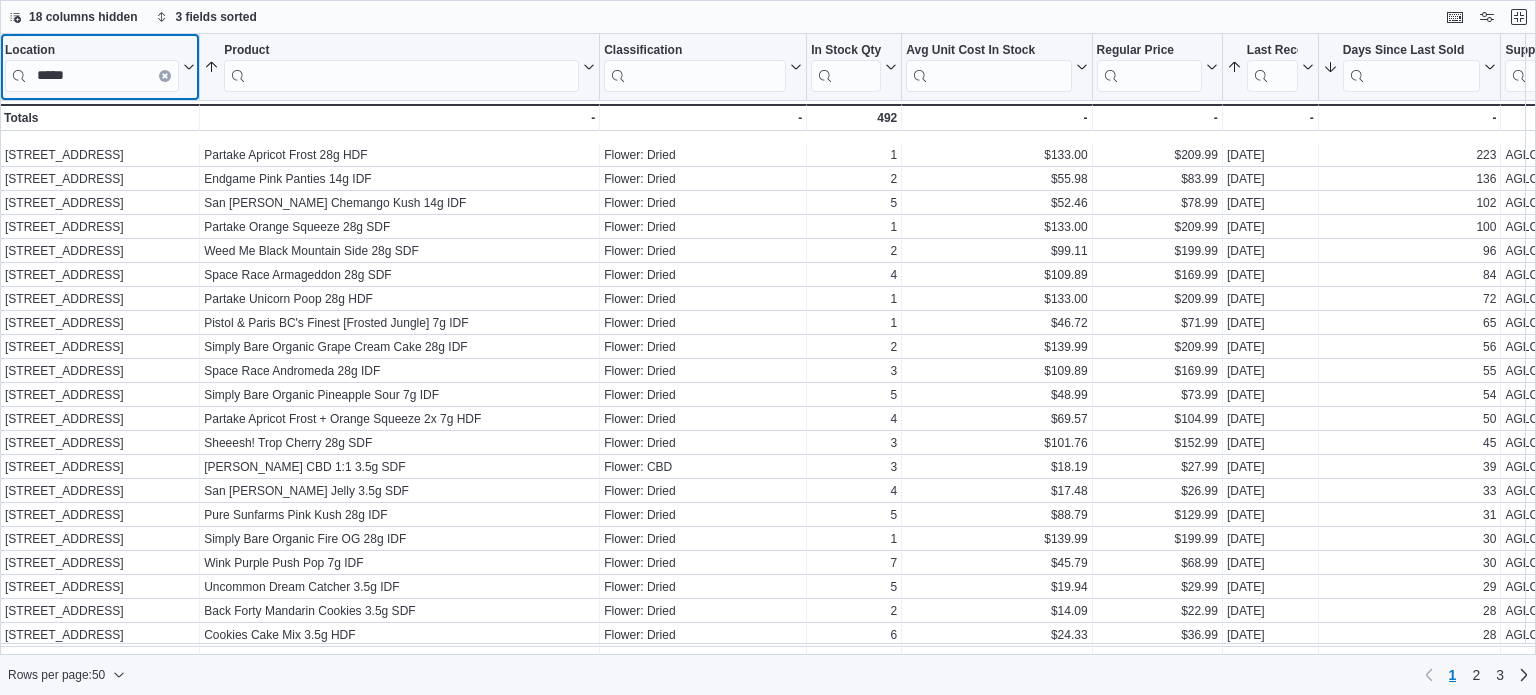click on "*****" at bounding box center [92, 76] 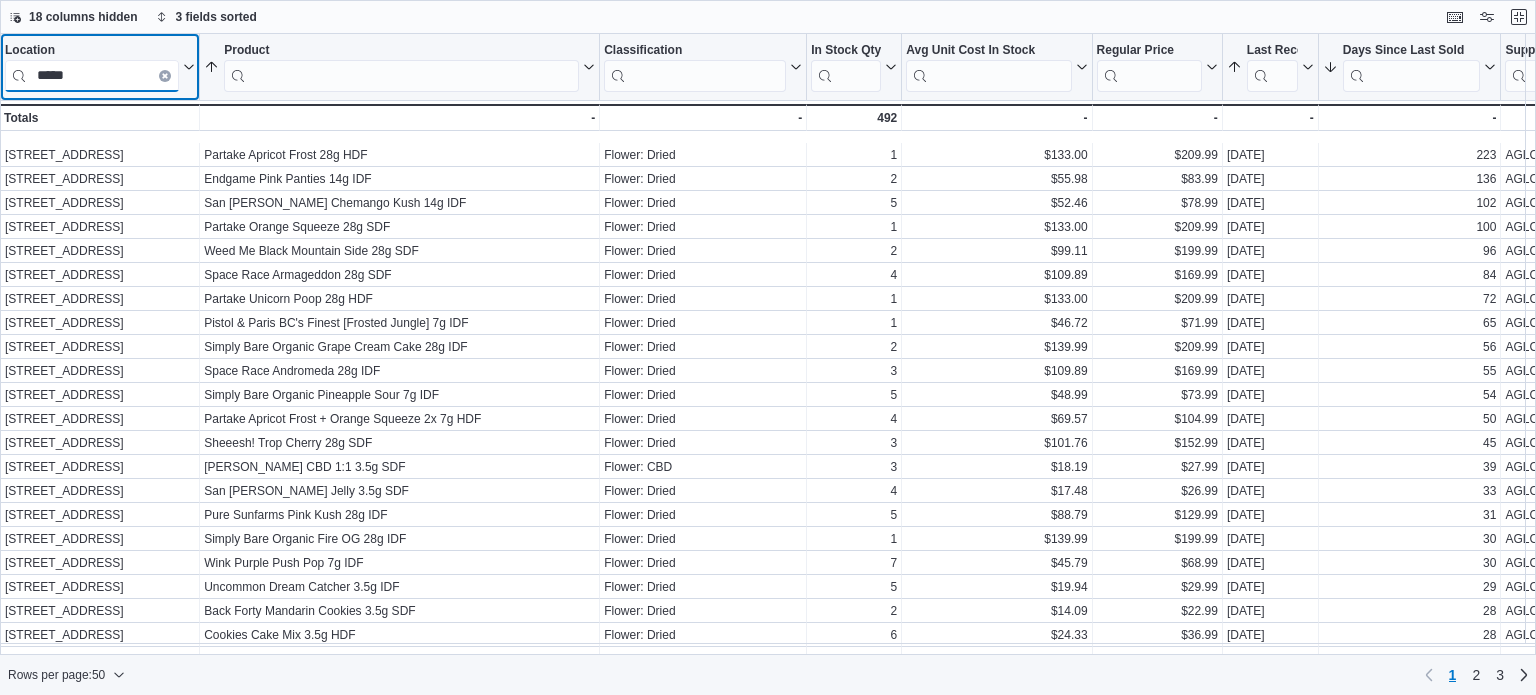 click on "*****" at bounding box center [92, 76] 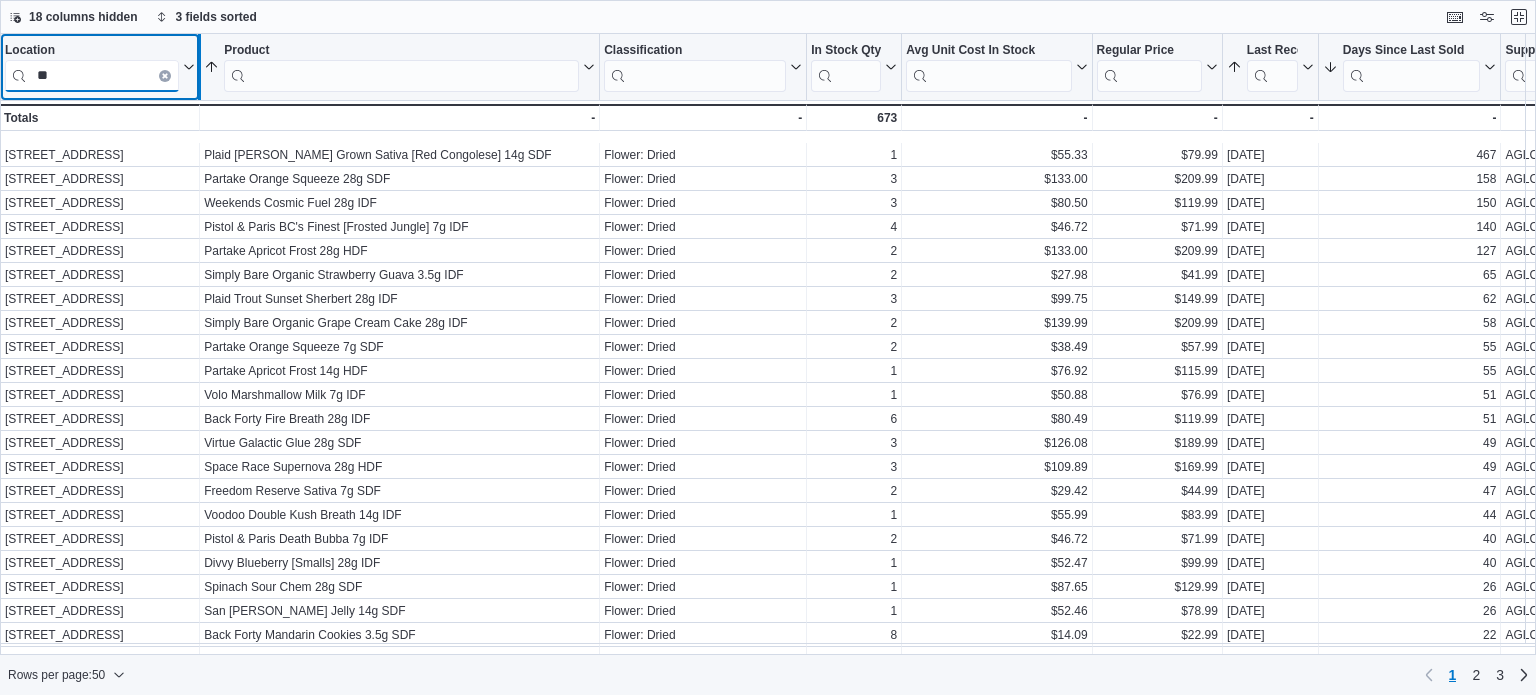 type on "*" 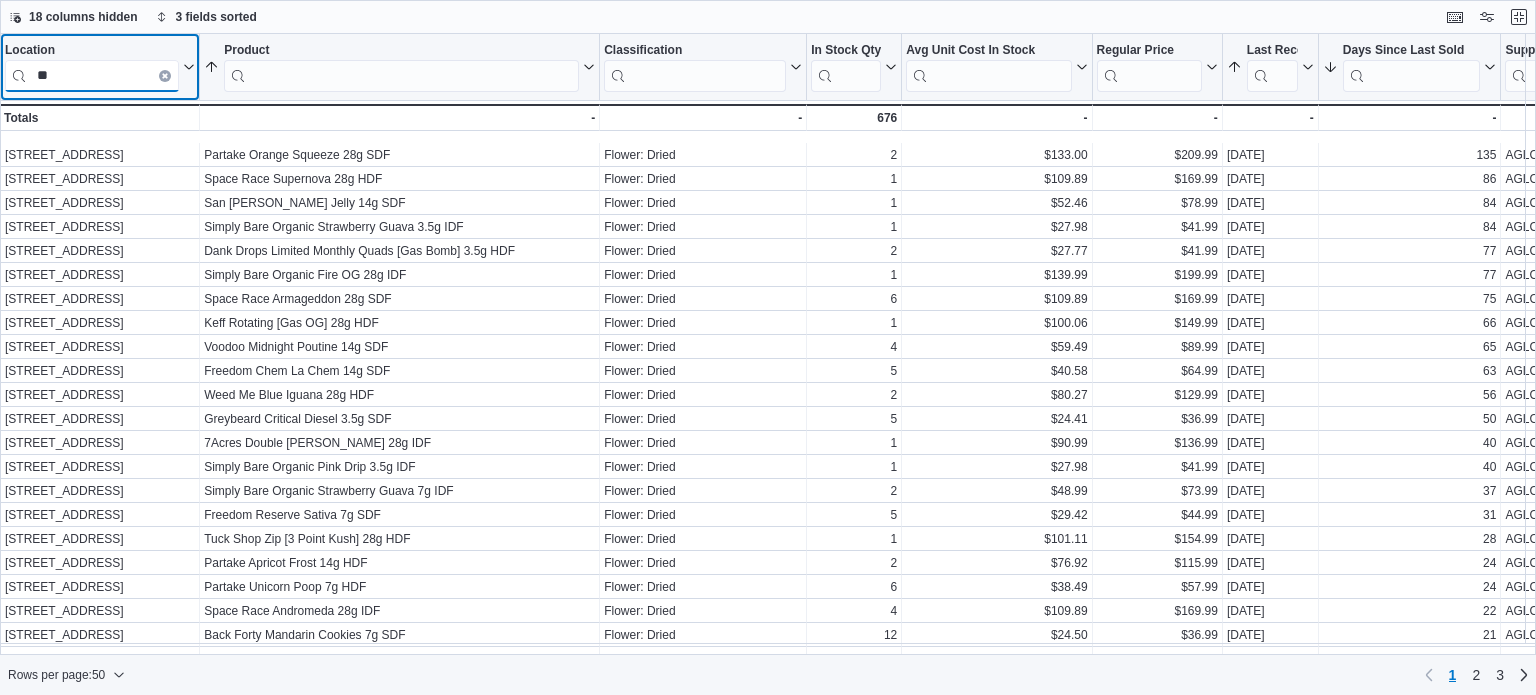 type on "**" 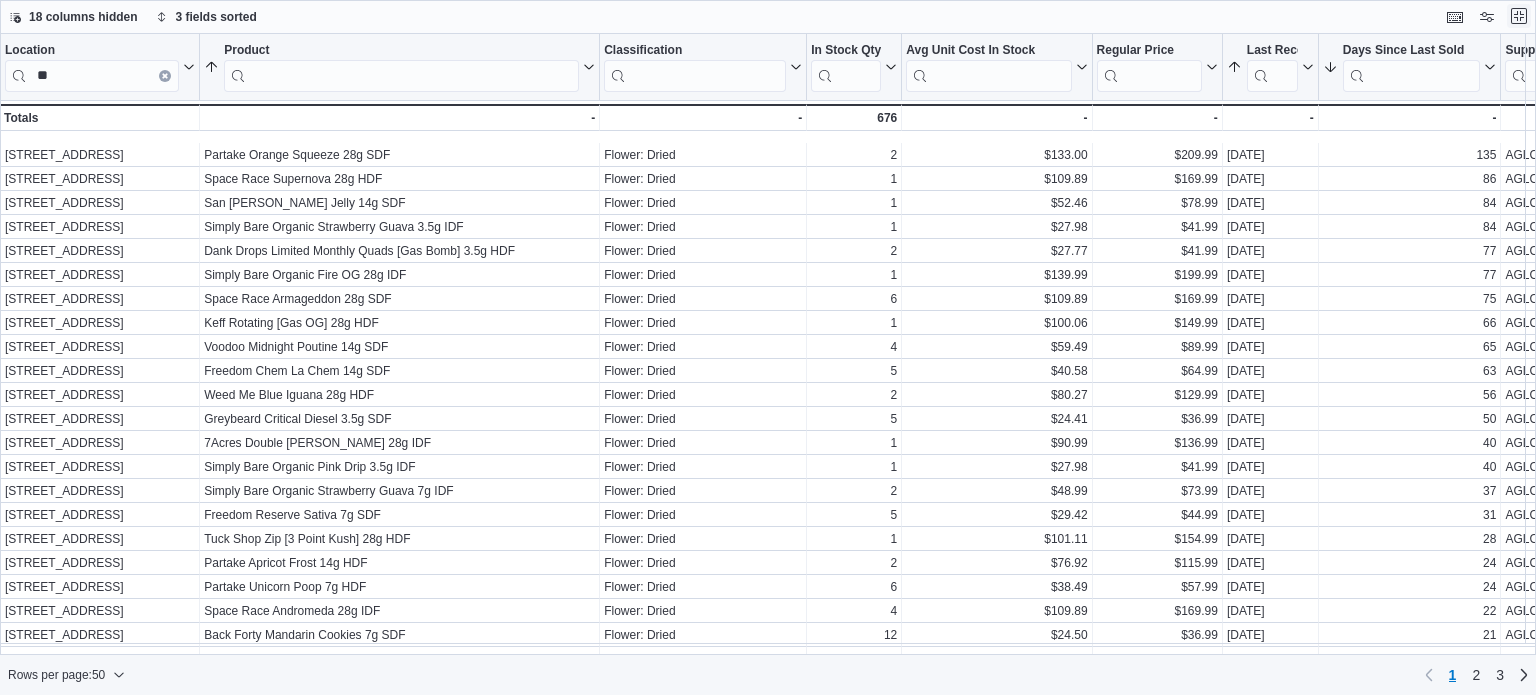 click at bounding box center (1519, 16) 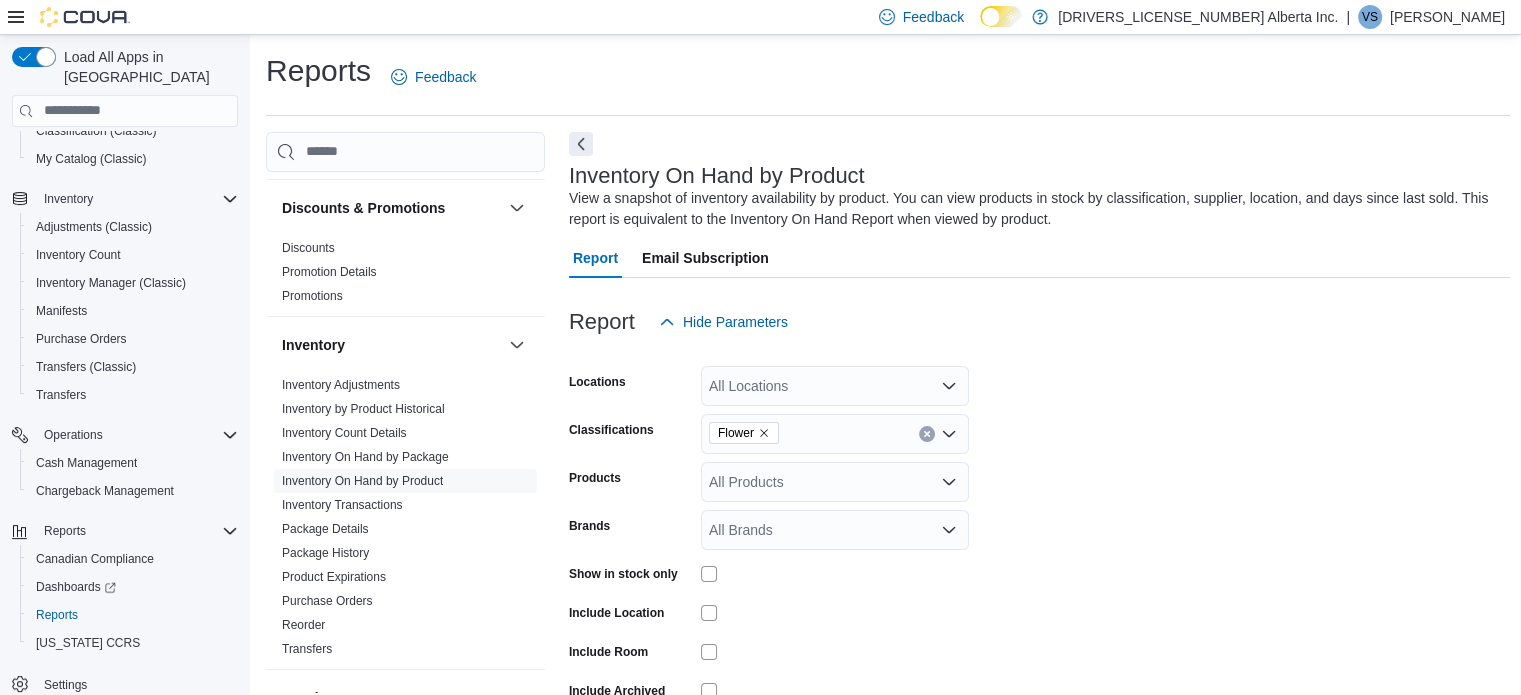 click 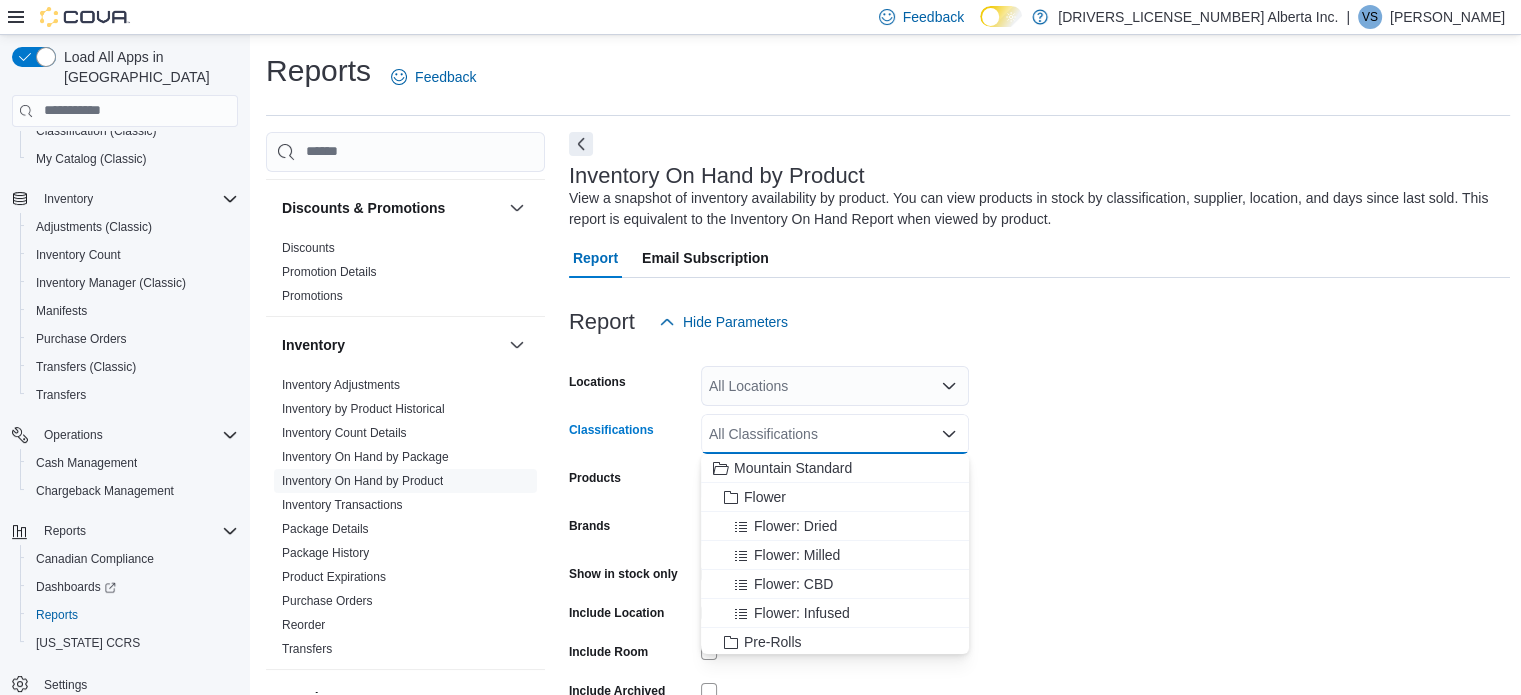 click on "All Classifications Combo box. Selected. Combo box input. All Classifications. Type some text or, to display a list of choices, press Down Arrow. To exit the list of choices, press Escape." at bounding box center (835, 434) 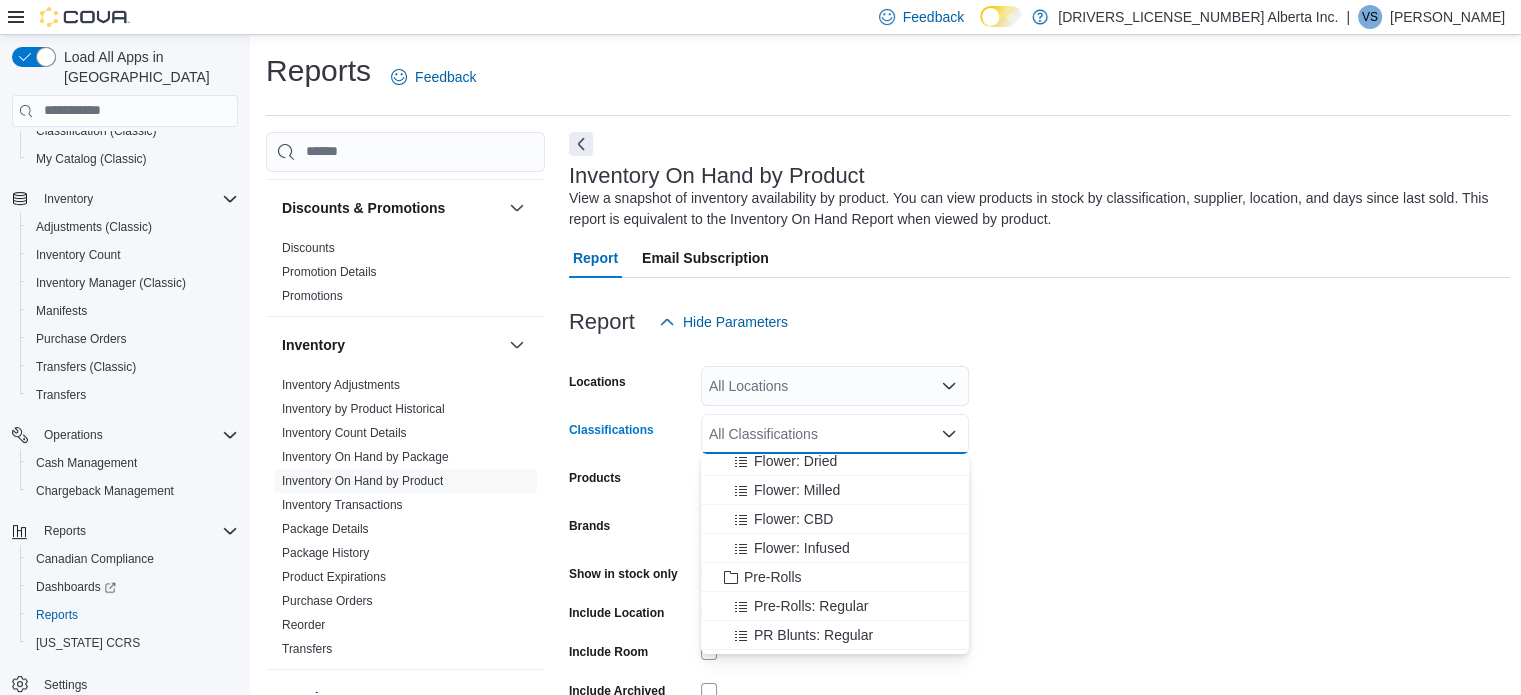 scroll, scrollTop: 100, scrollLeft: 0, axis: vertical 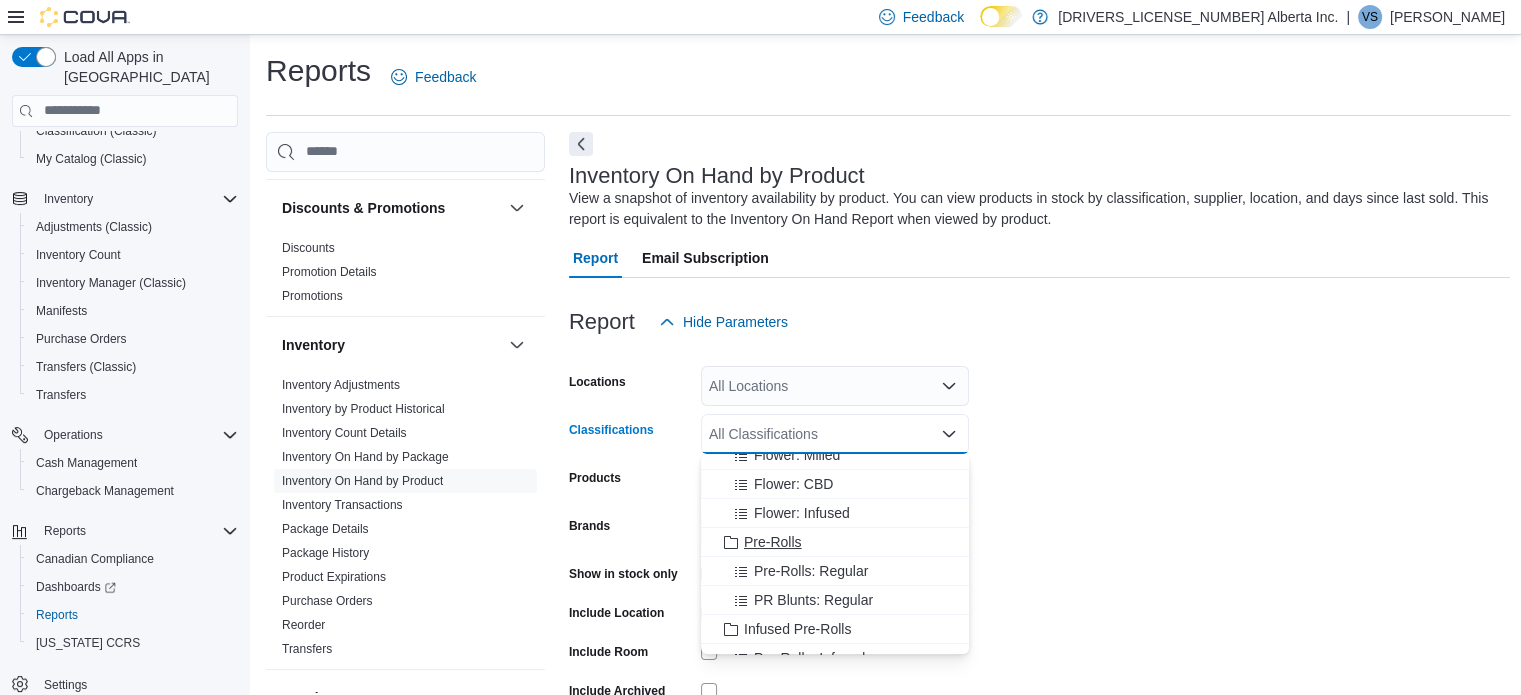 click on "Pre-Rolls" at bounding box center (773, 542) 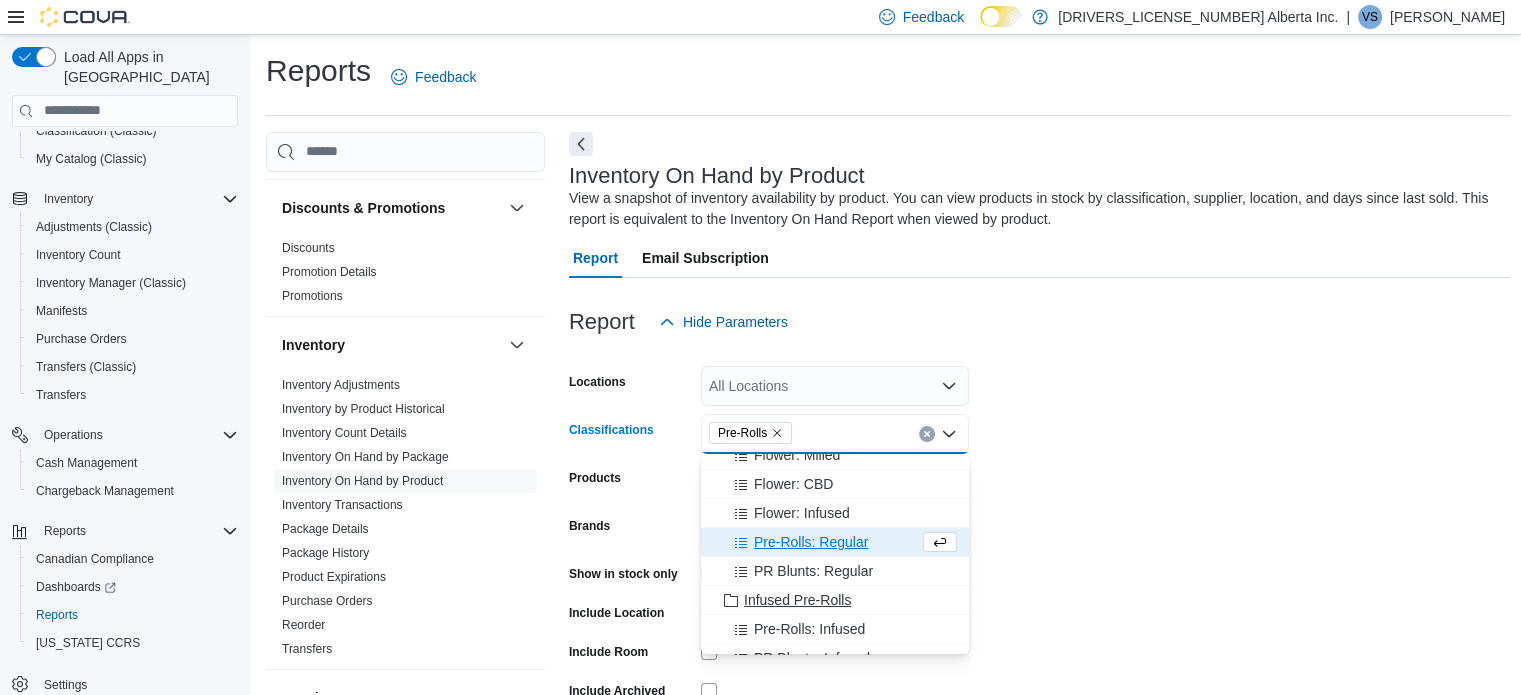 click on "Infused Pre-Rolls" at bounding box center (797, 600) 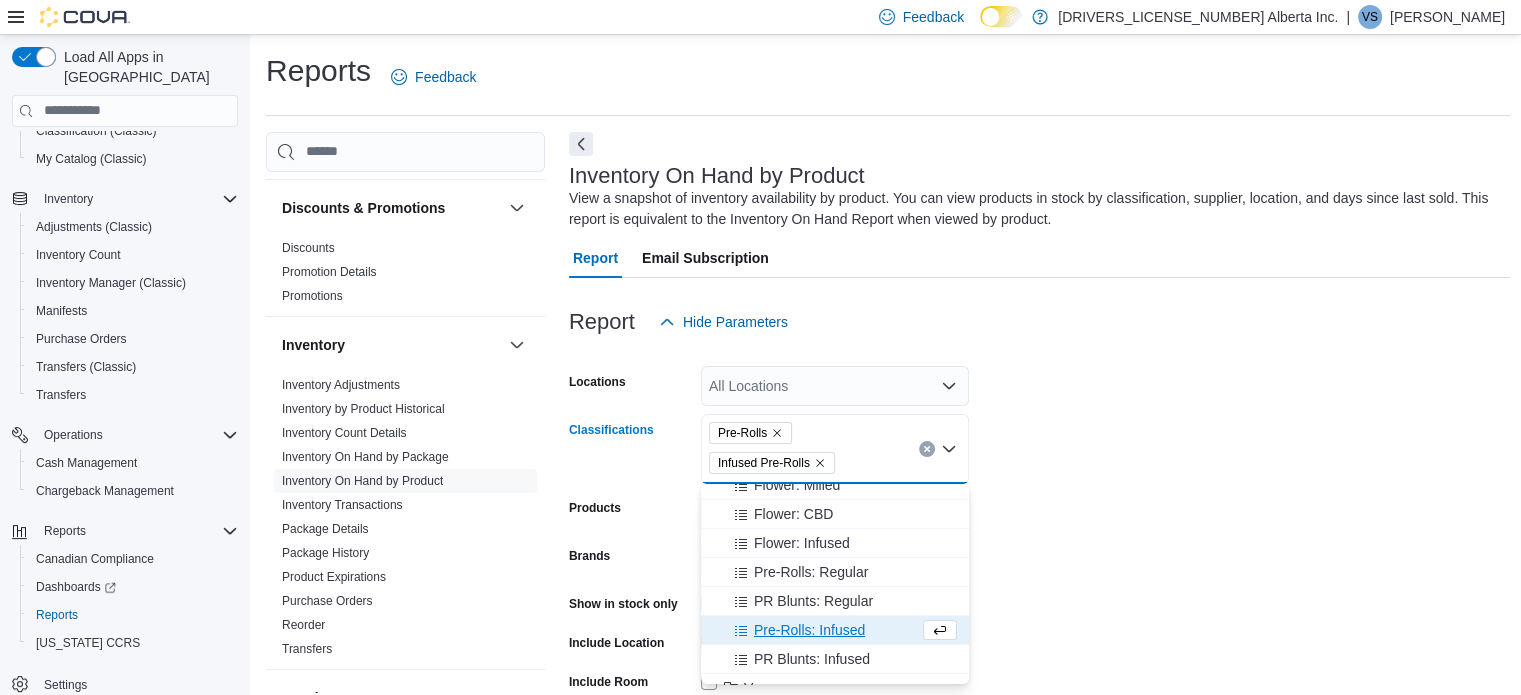 click on "Locations All Locations Classifications Pre-Rolls Infused Pre-Rolls Combo box. Selected. Pre-Rolls, Infused Pre-Rolls. Press Backspace to delete Infused Pre-Rolls. Combo box input. All Classifications. Type some text or, to display a list of choices, press Down Arrow. To exit the list of choices, press Escape. Products All Products Brands All Brands Show in stock only Include Location Include Room Include Archived Export  Run Report" at bounding box center [1040, 567] 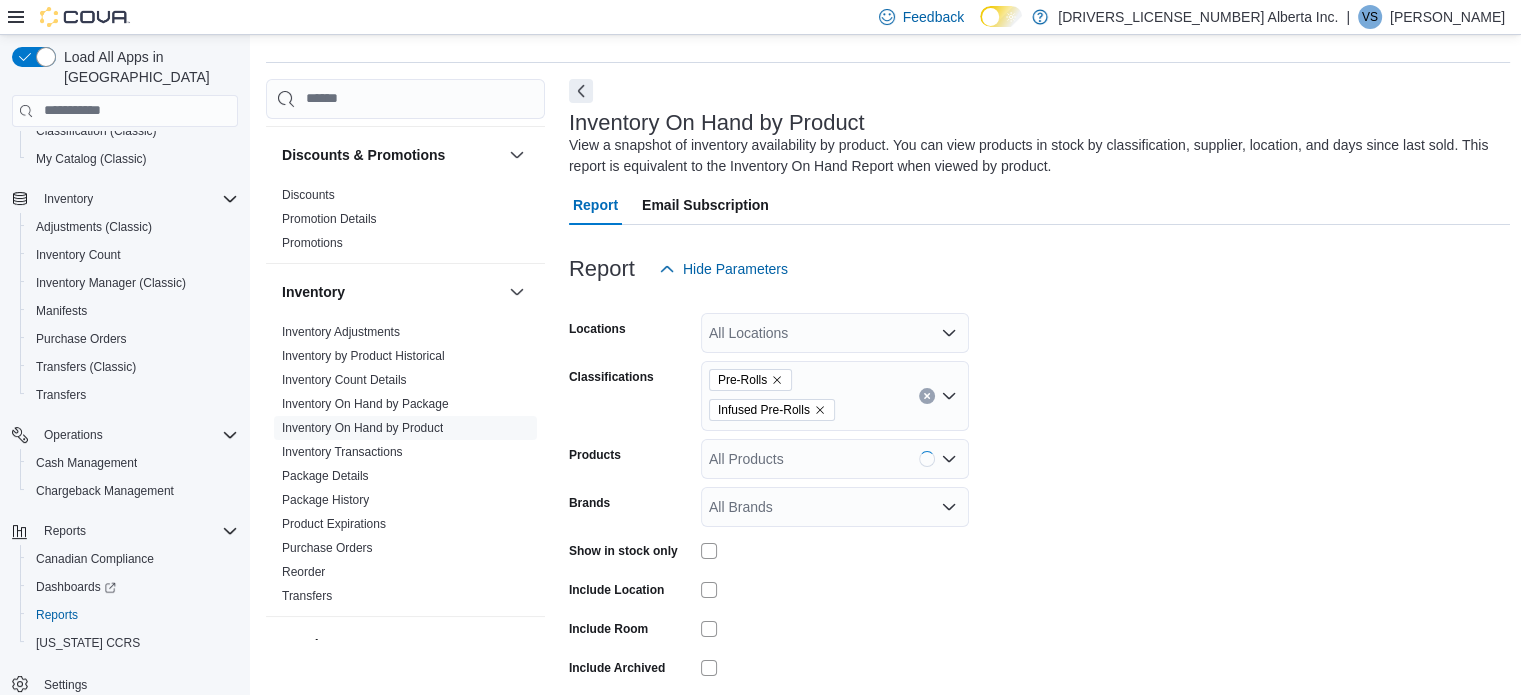 scroll, scrollTop: 100, scrollLeft: 0, axis: vertical 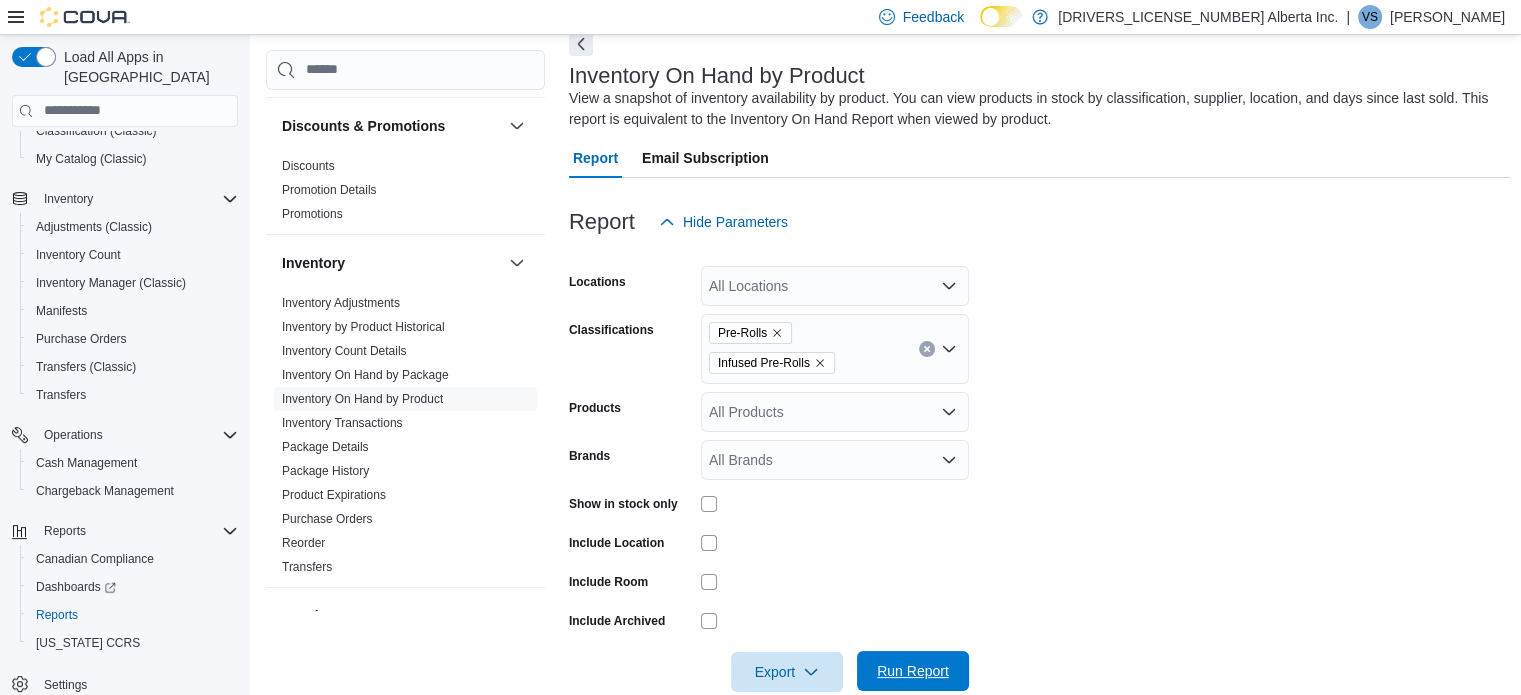 drag, startPoint x: 894, startPoint y: 657, endPoint x: 959, endPoint y: 654, distance: 65.06919 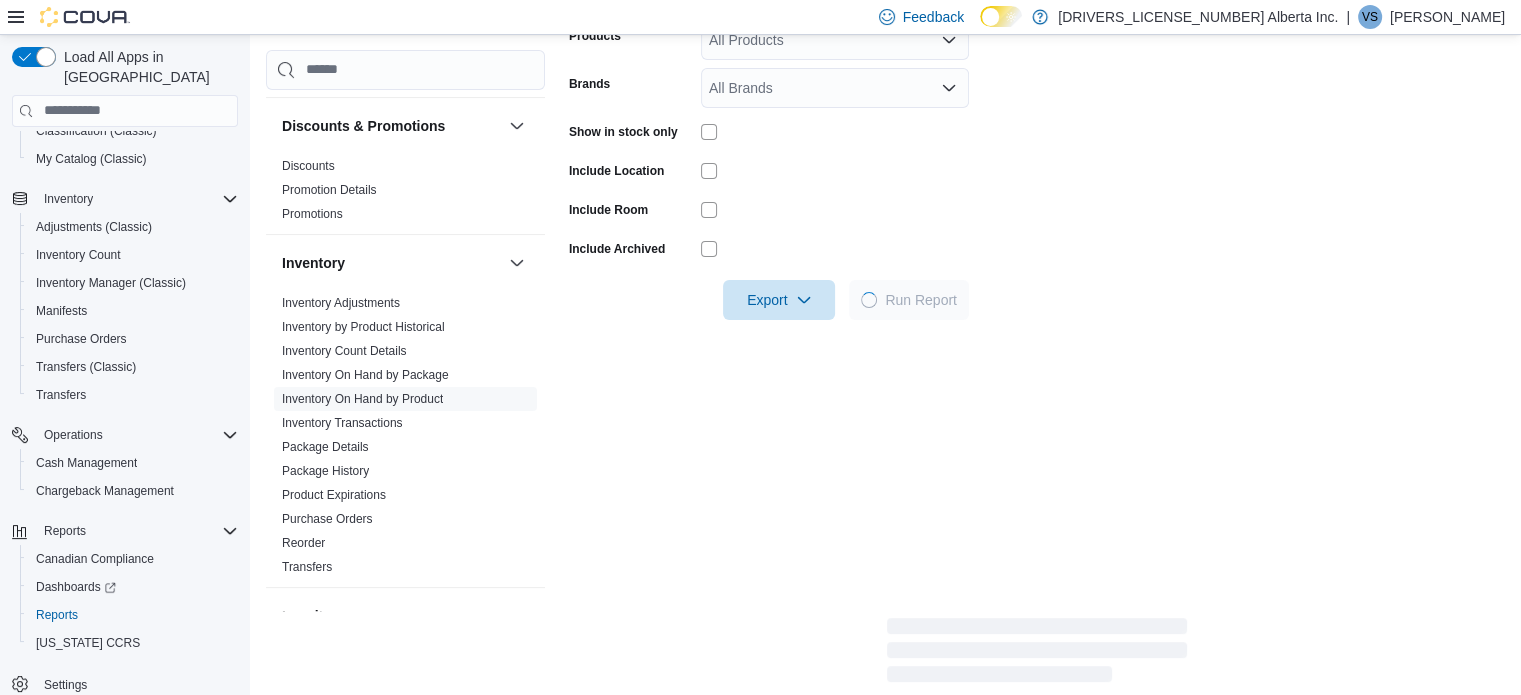 scroll, scrollTop: 500, scrollLeft: 0, axis: vertical 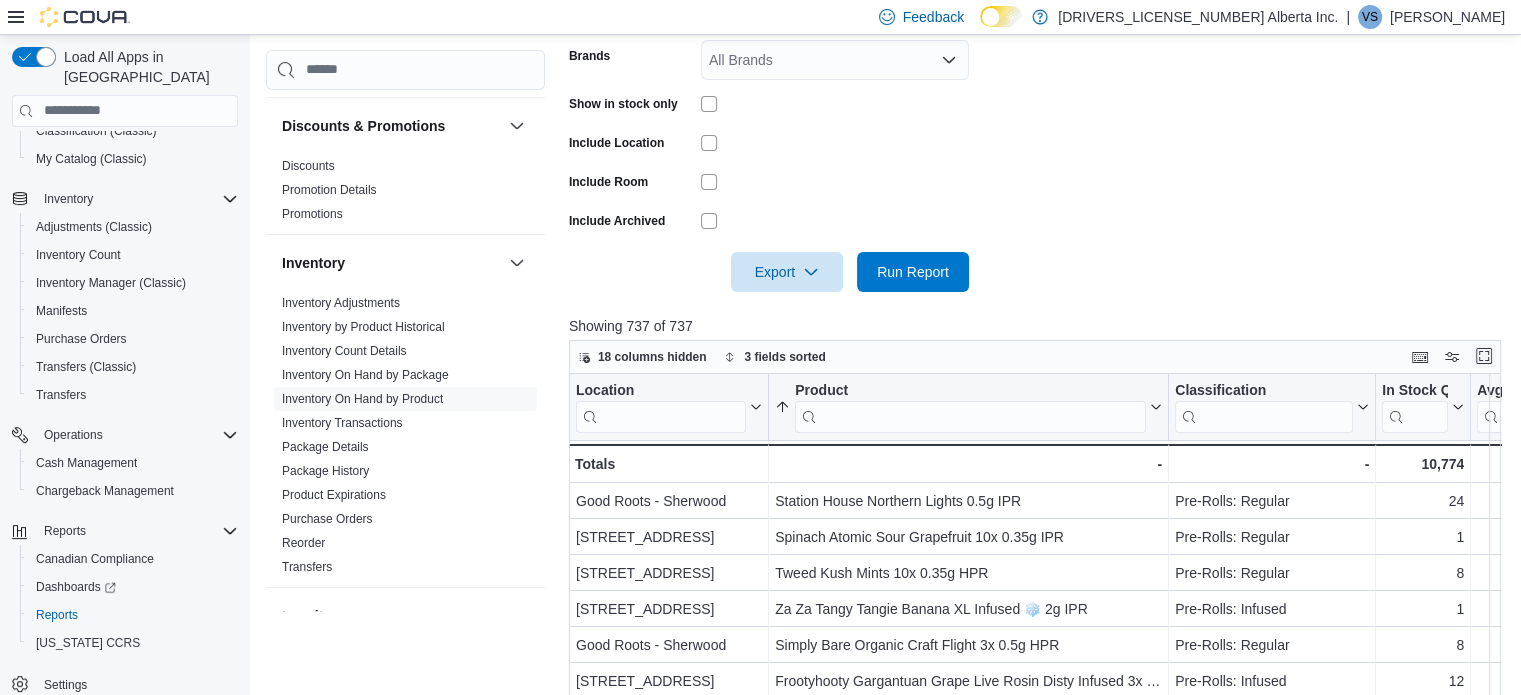 click at bounding box center [1484, 356] 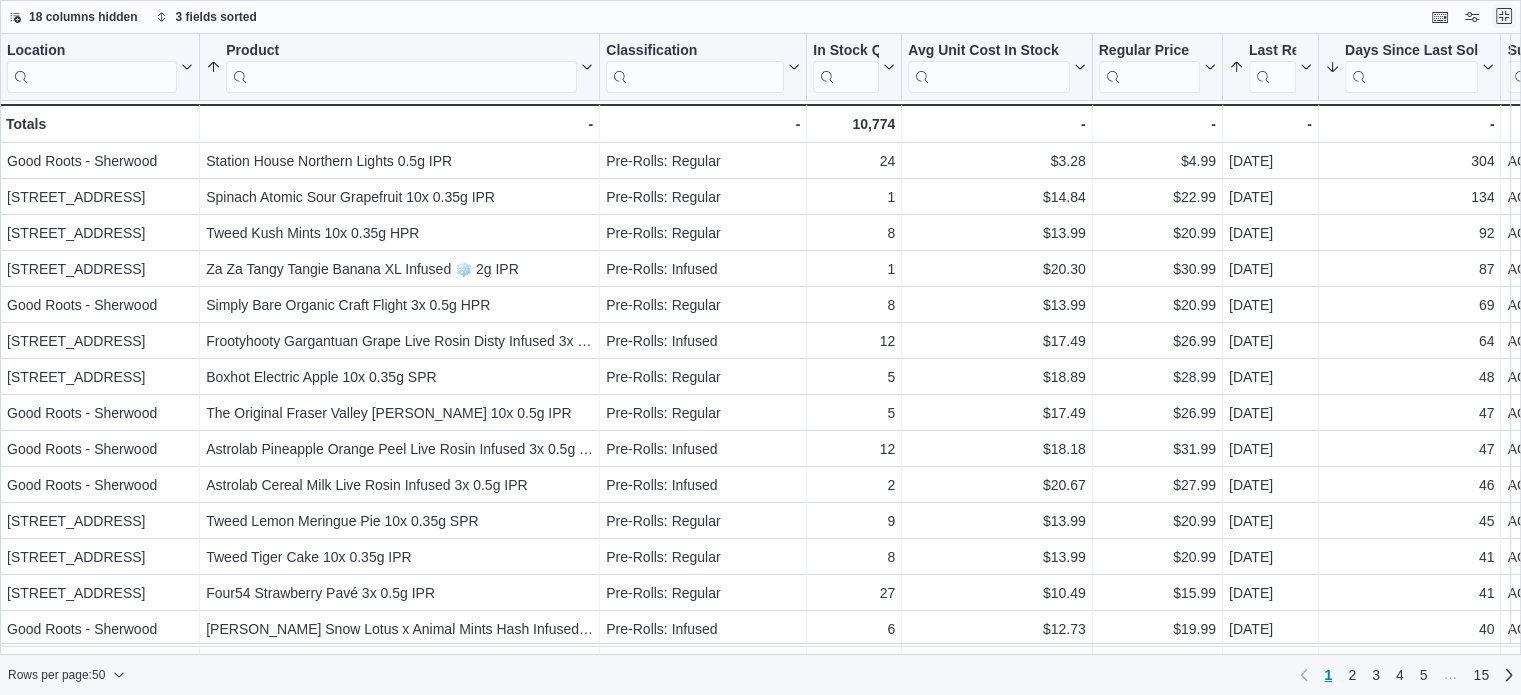 scroll, scrollTop: 0, scrollLeft: 0, axis: both 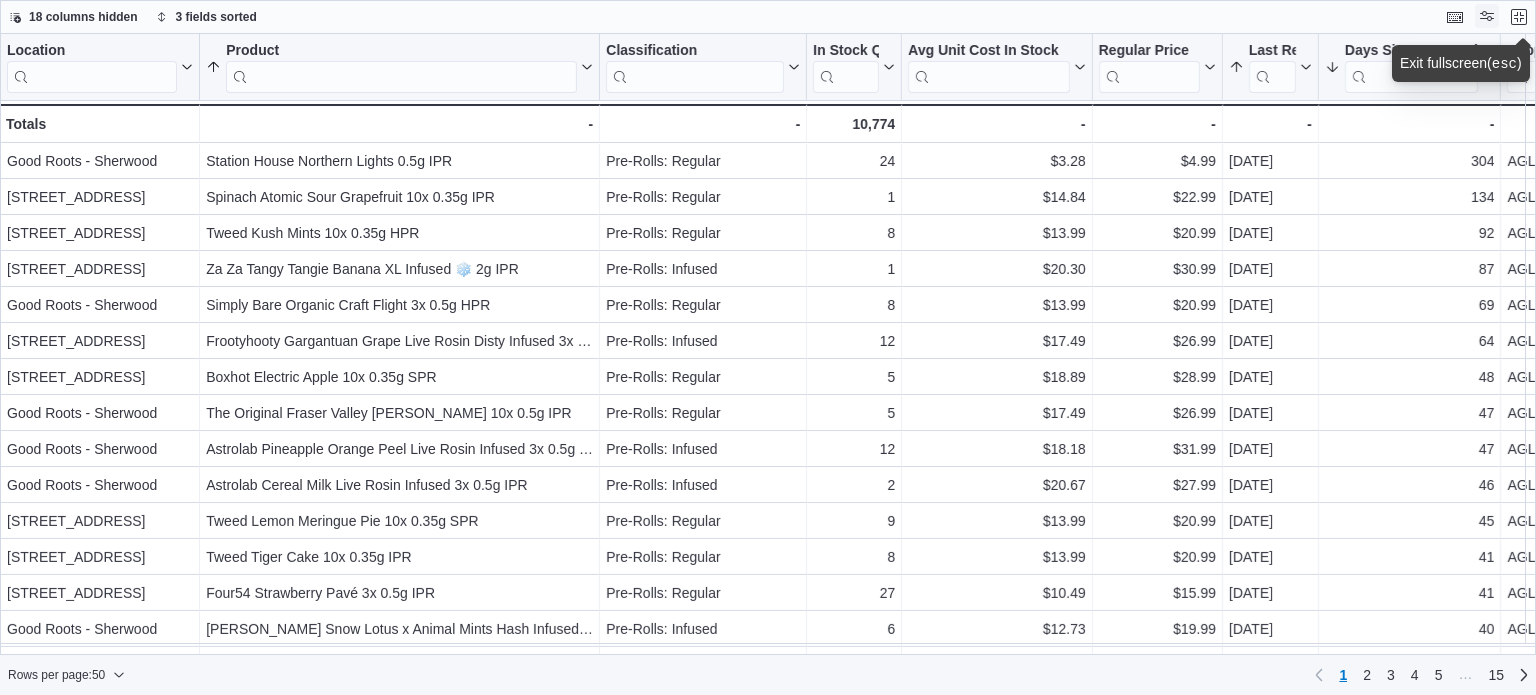 click at bounding box center [1487, 16] 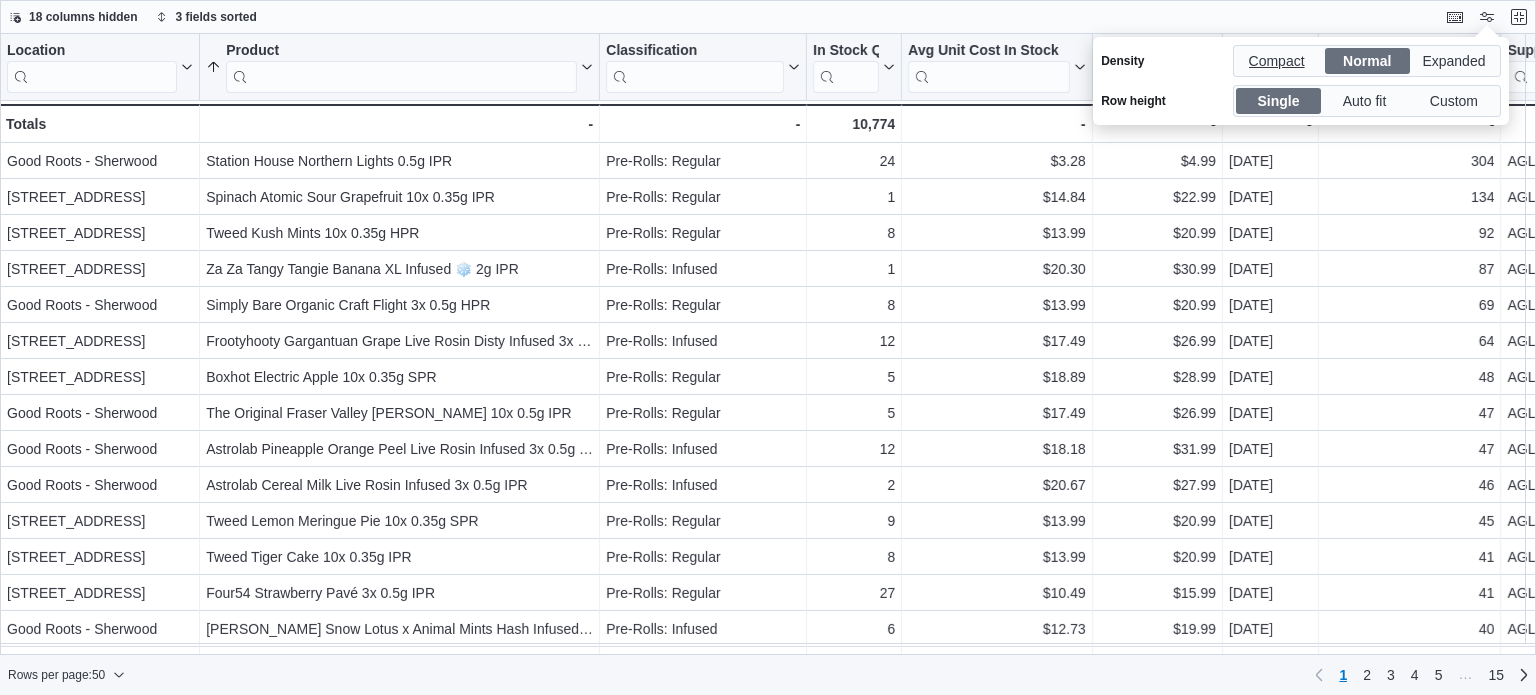 click on "Compact" at bounding box center [1279, 61] 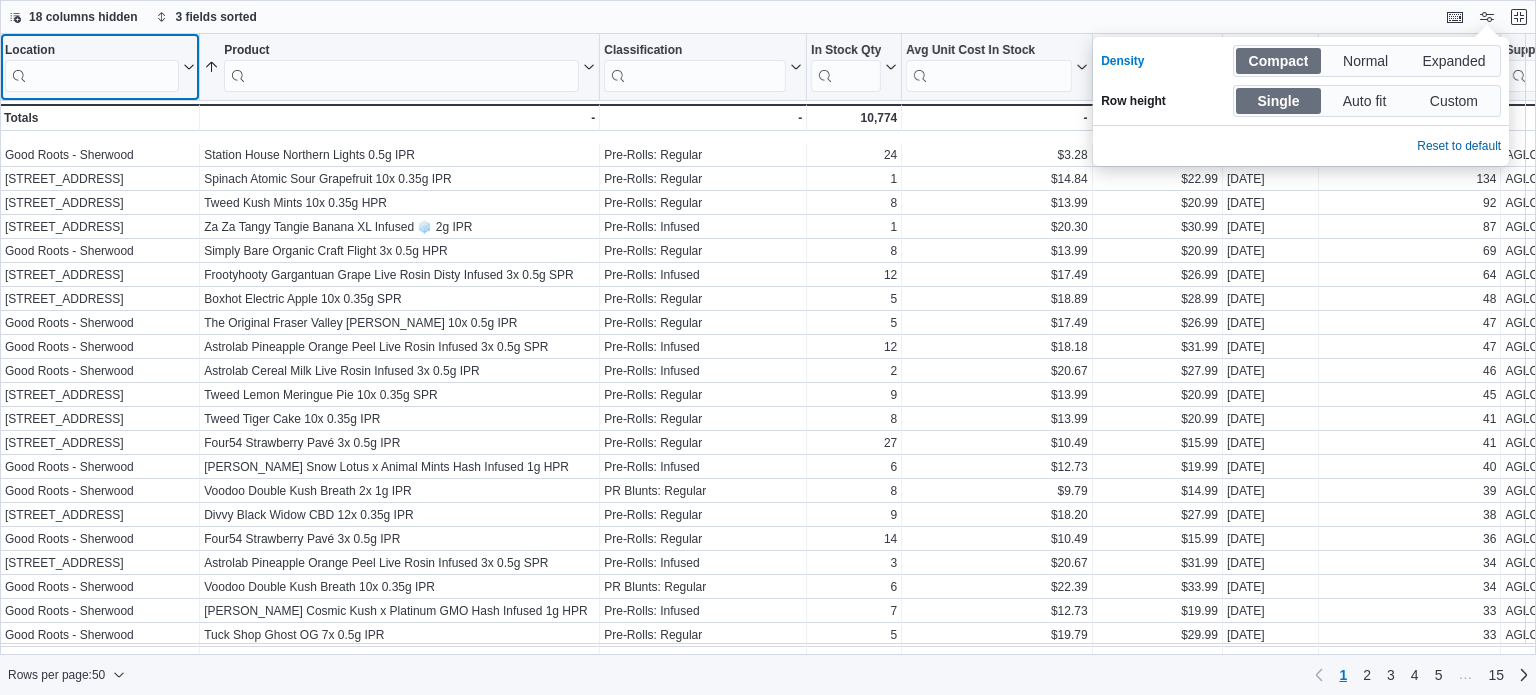 click at bounding box center (92, 76) 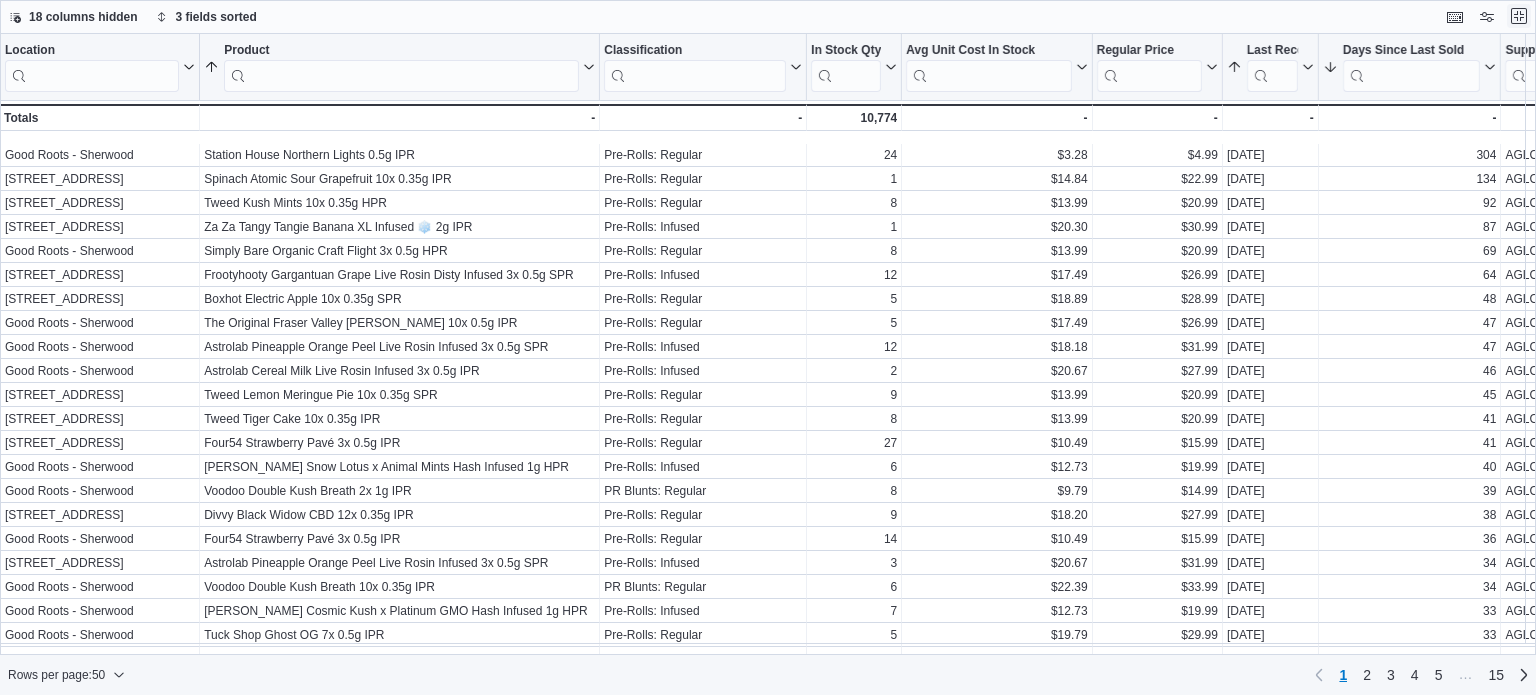 click at bounding box center (1519, 16) 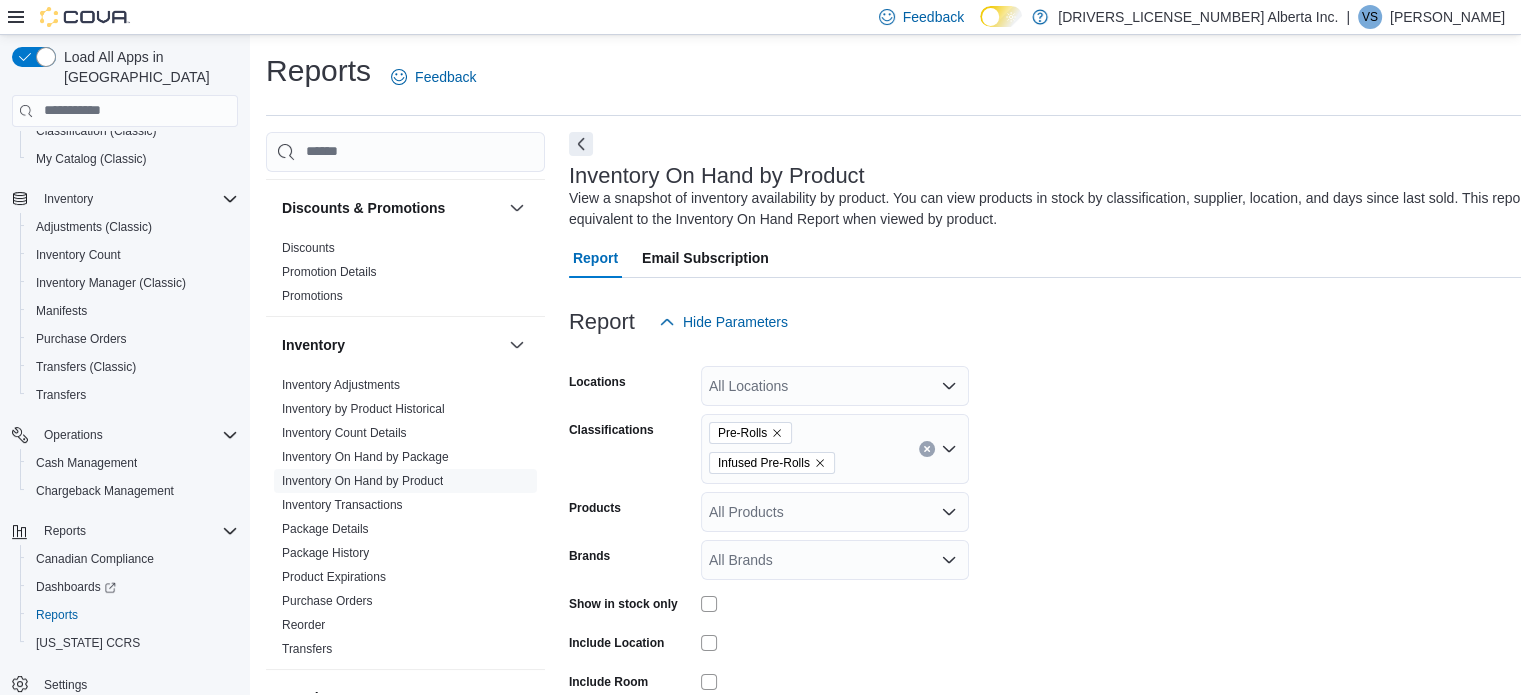 click at bounding box center [927, 449] 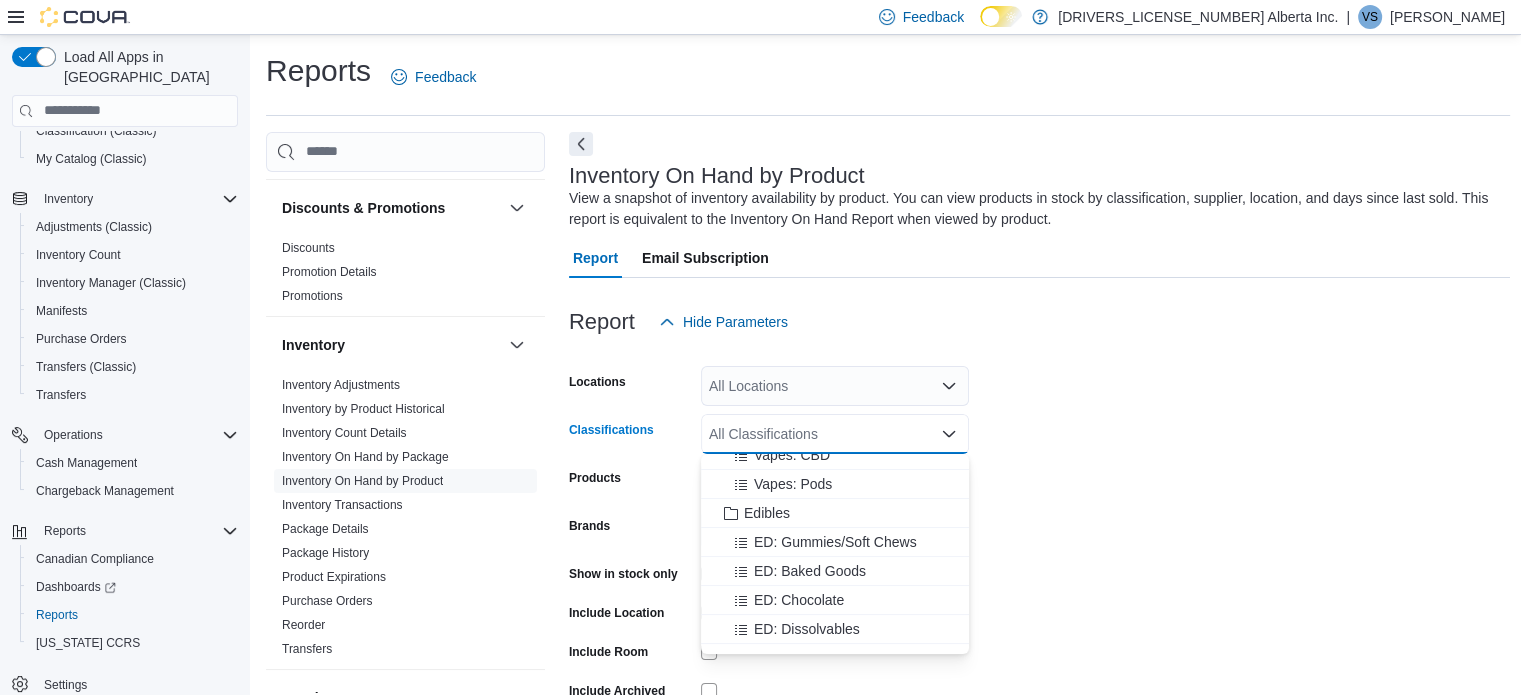 scroll, scrollTop: 400, scrollLeft: 0, axis: vertical 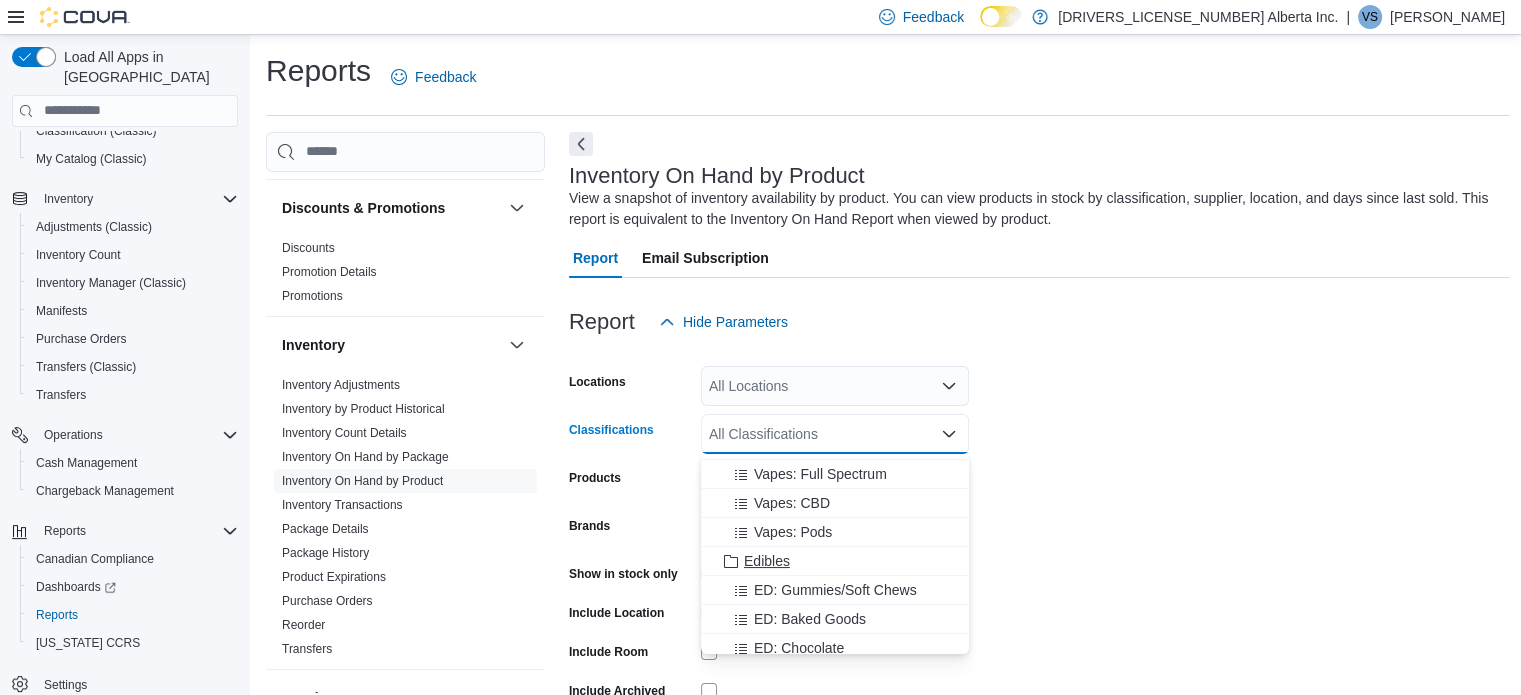 click on "Edibles" at bounding box center (767, 561) 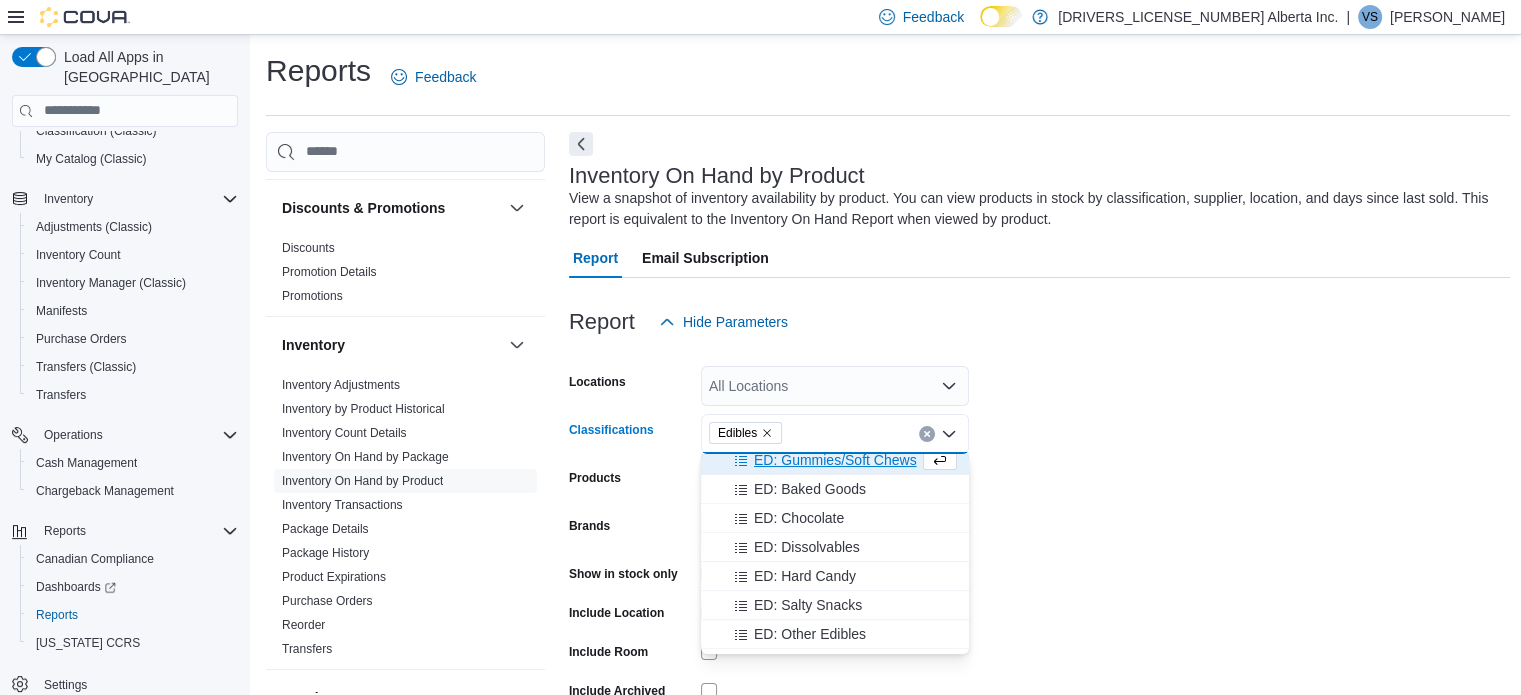 scroll, scrollTop: 600, scrollLeft: 0, axis: vertical 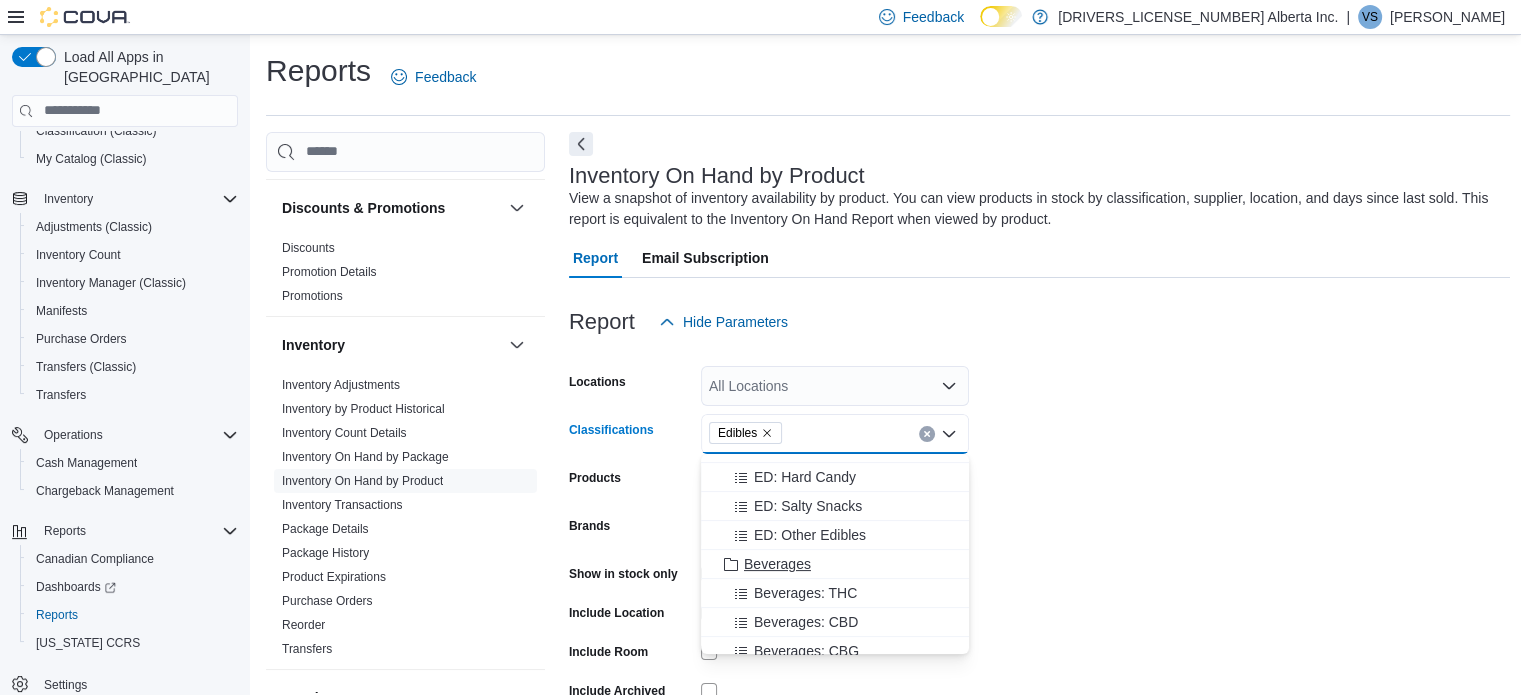 click on "Beverages" at bounding box center (777, 564) 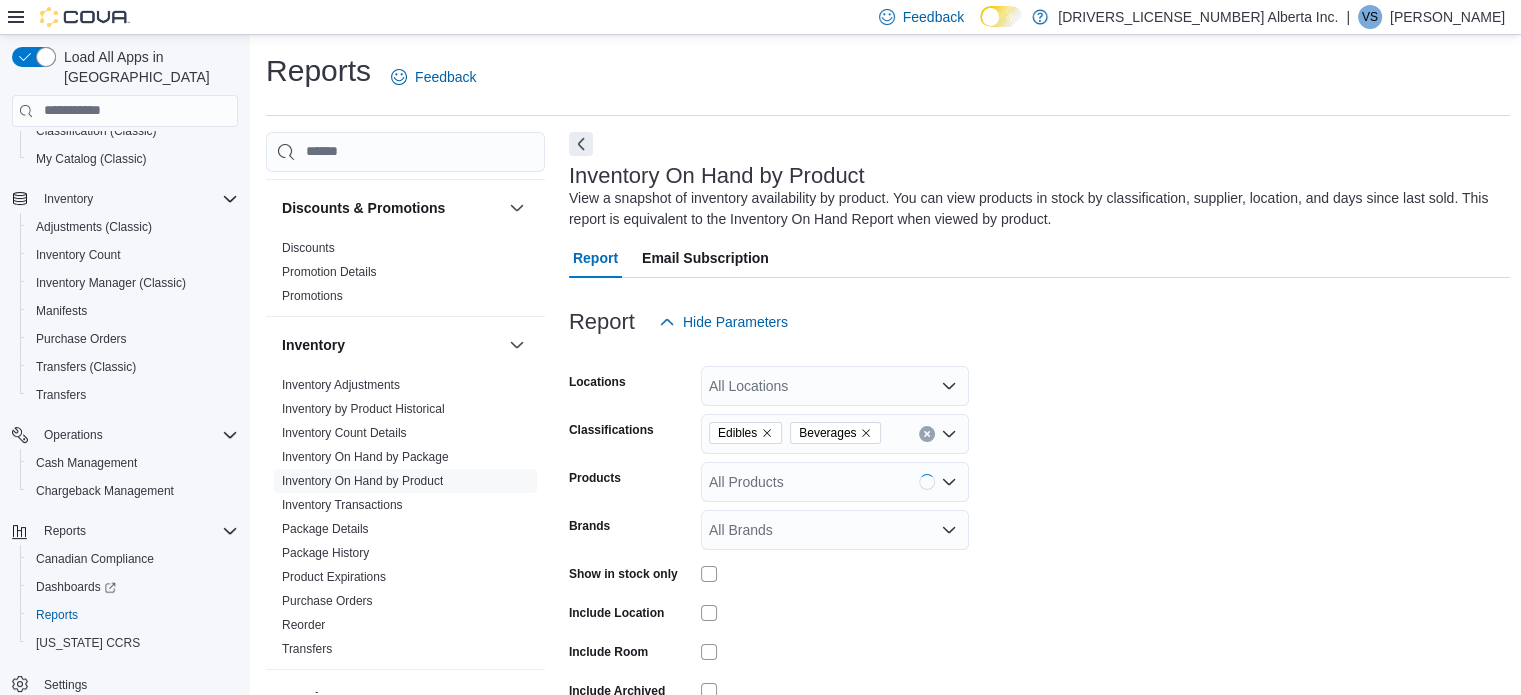 click on "Locations All Locations Classifications Edibles Beverages Products All Products Brands All Brands Show in stock only Include Location Include Room Include Archived Export  Run Report" at bounding box center (1040, 552) 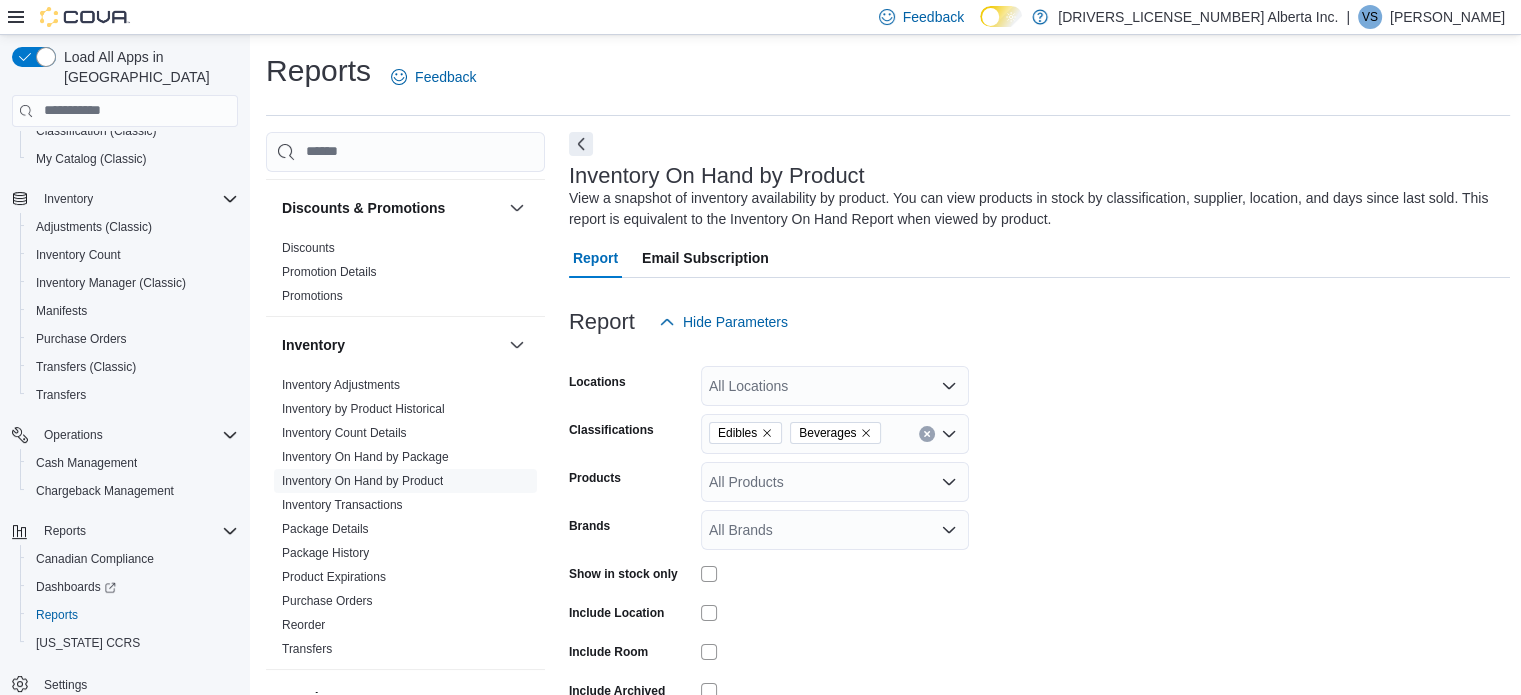 scroll, scrollTop: 200, scrollLeft: 0, axis: vertical 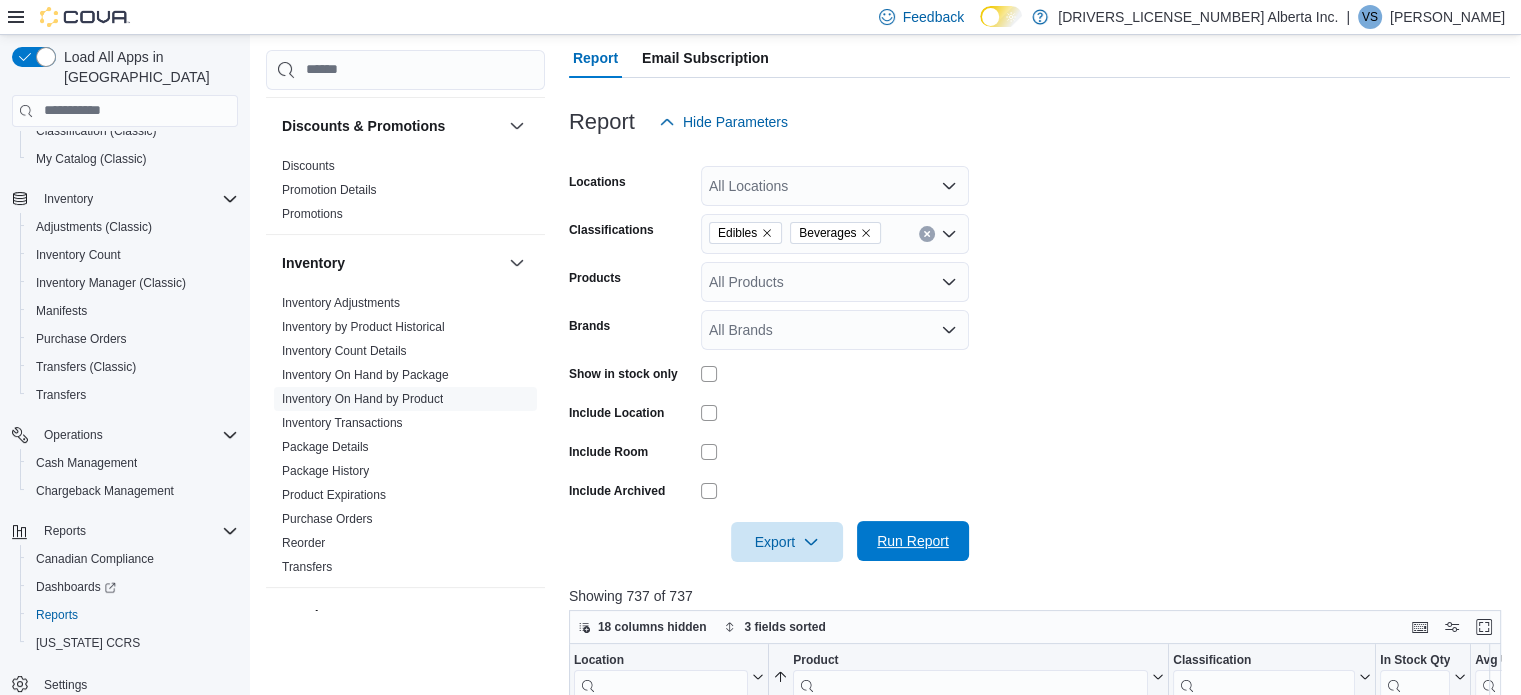 click on "Run Report" at bounding box center [913, 541] 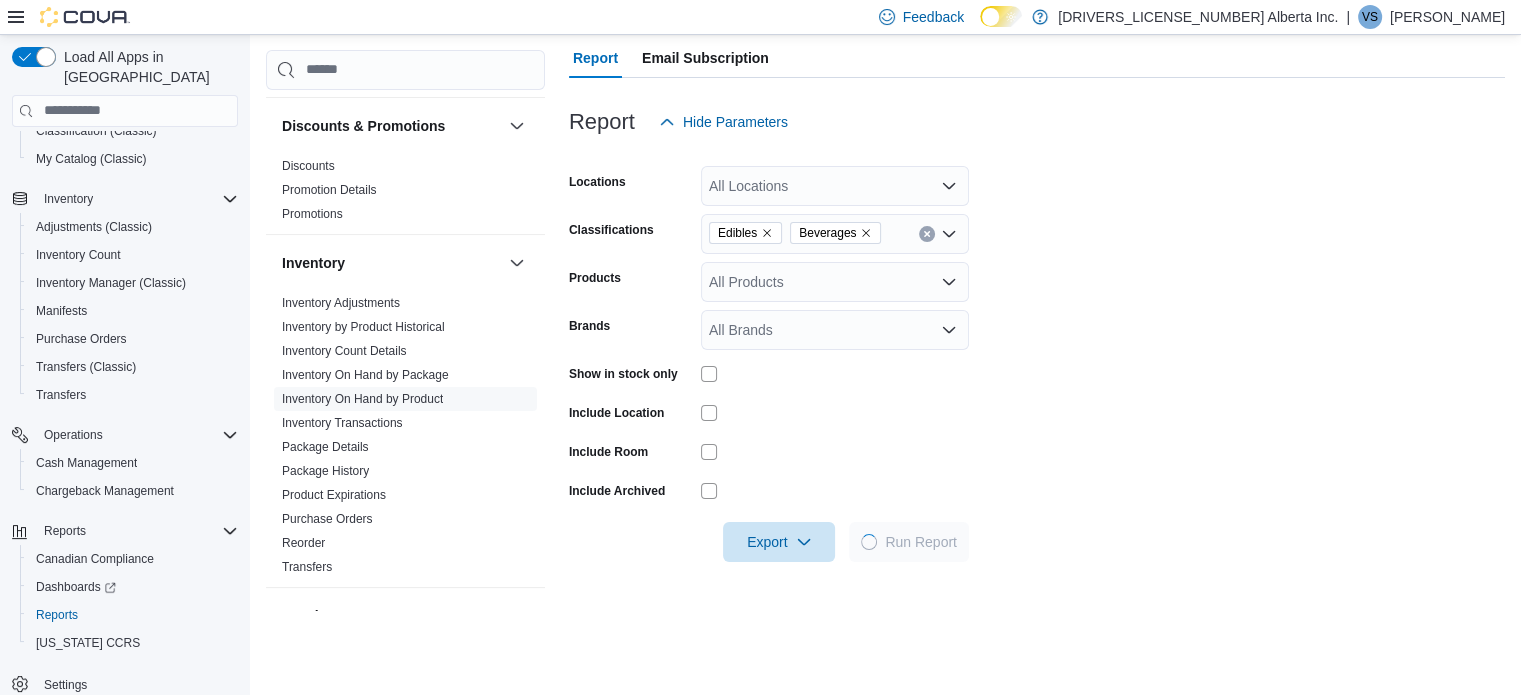 scroll, scrollTop: 600, scrollLeft: 0, axis: vertical 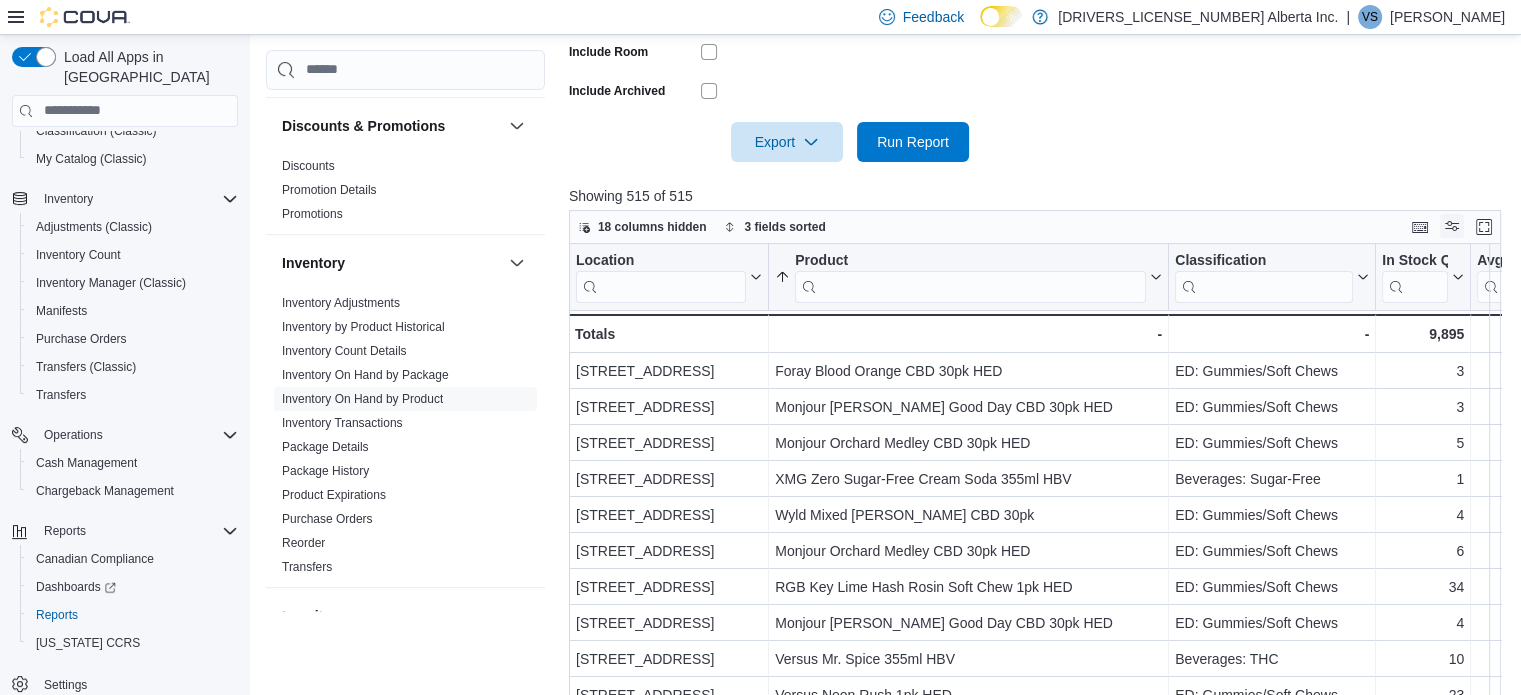 click at bounding box center (1452, 226) 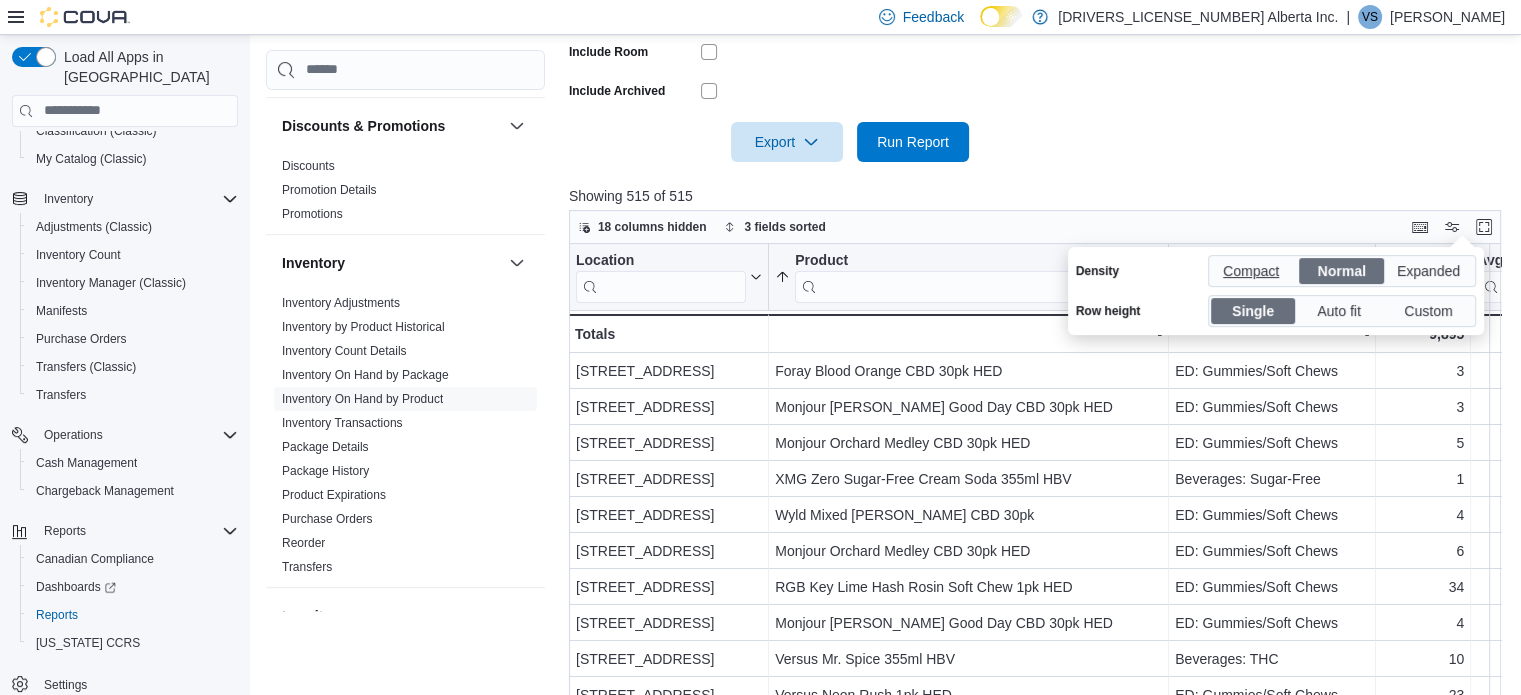 click on "Compact" at bounding box center [1253, 271] 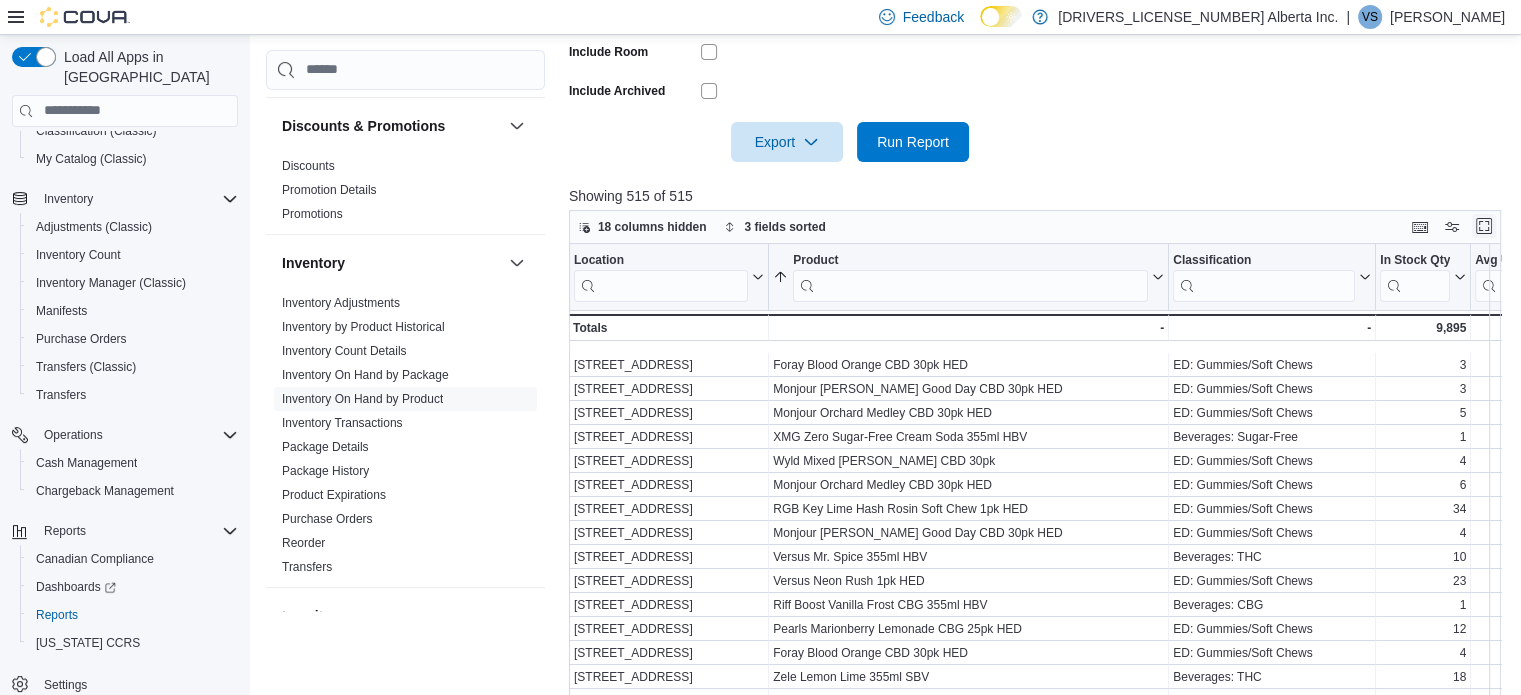 click at bounding box center [1484, 226] 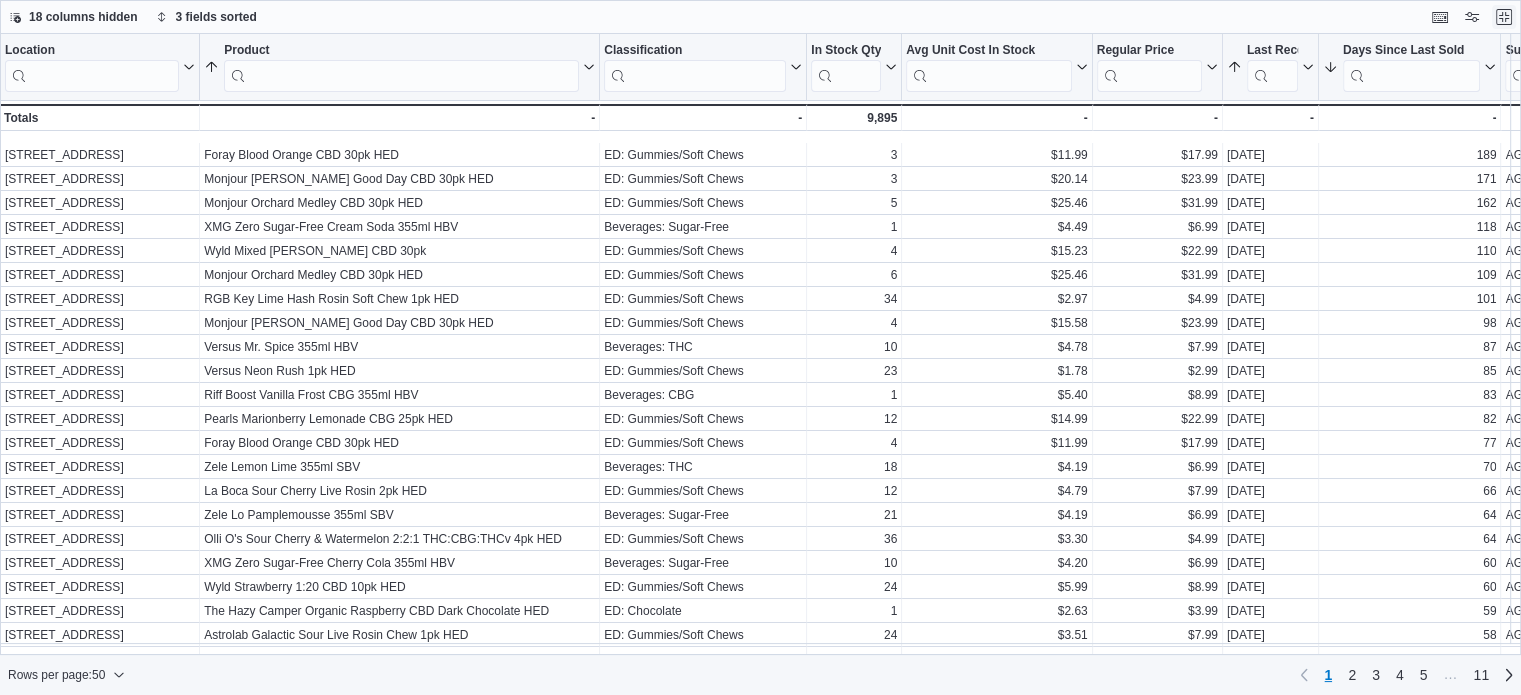 scroll, scrollTop: 0, scrollLeft: 0, axis: both 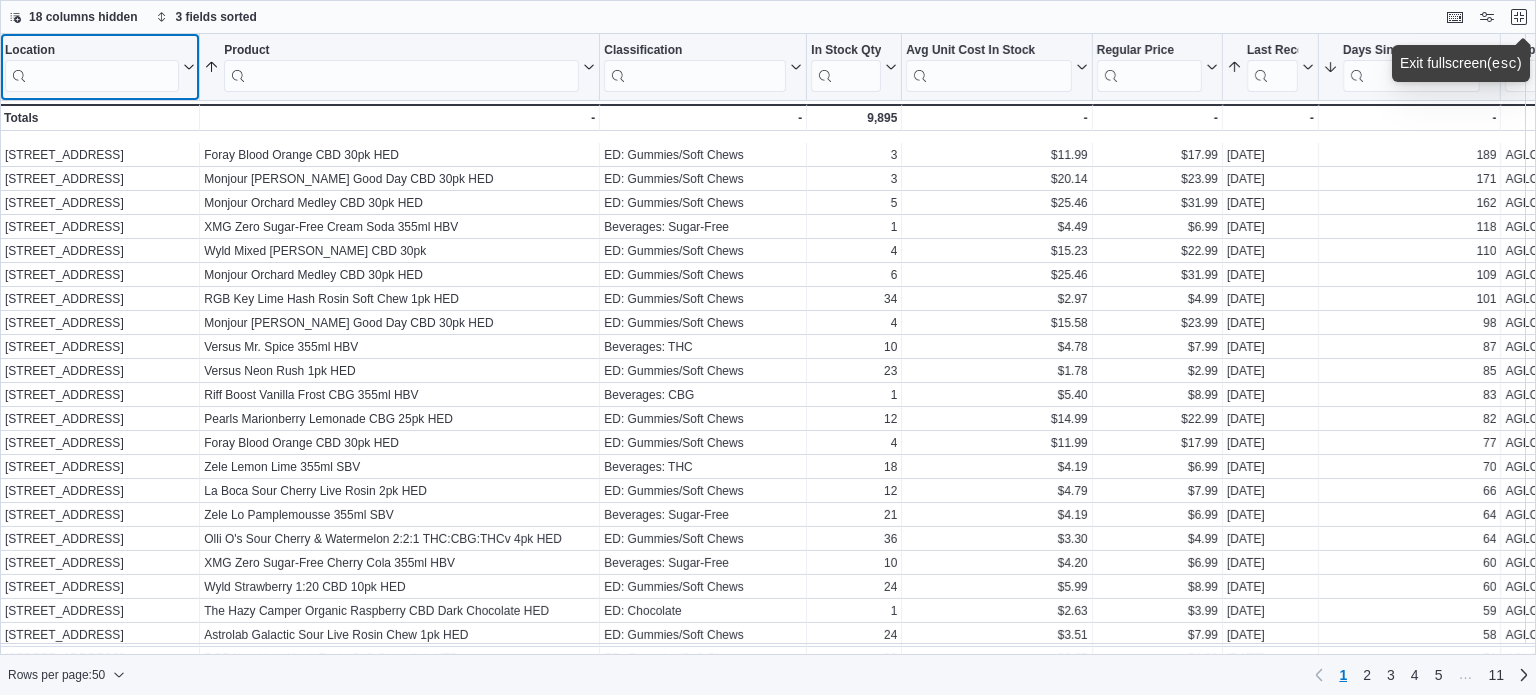 click at bounding box center [92, 76] 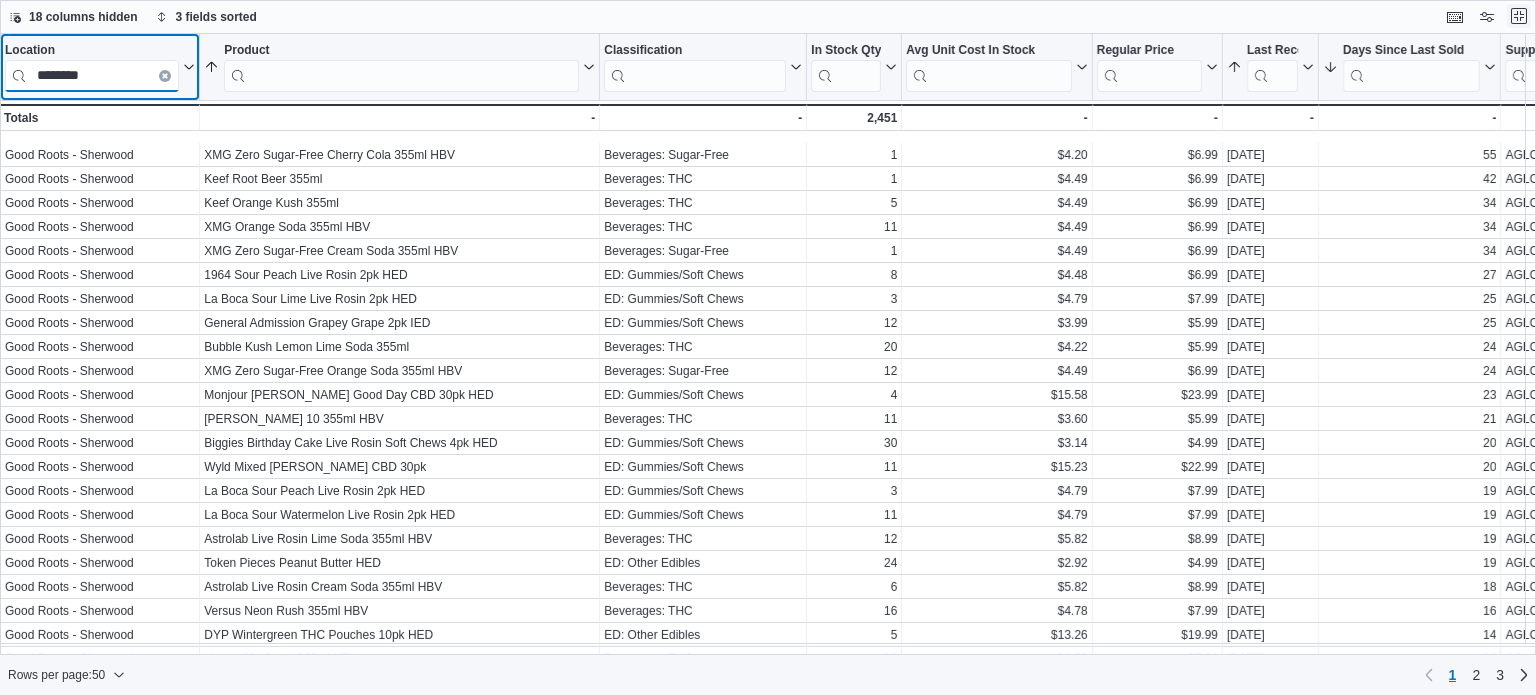 type on "********" 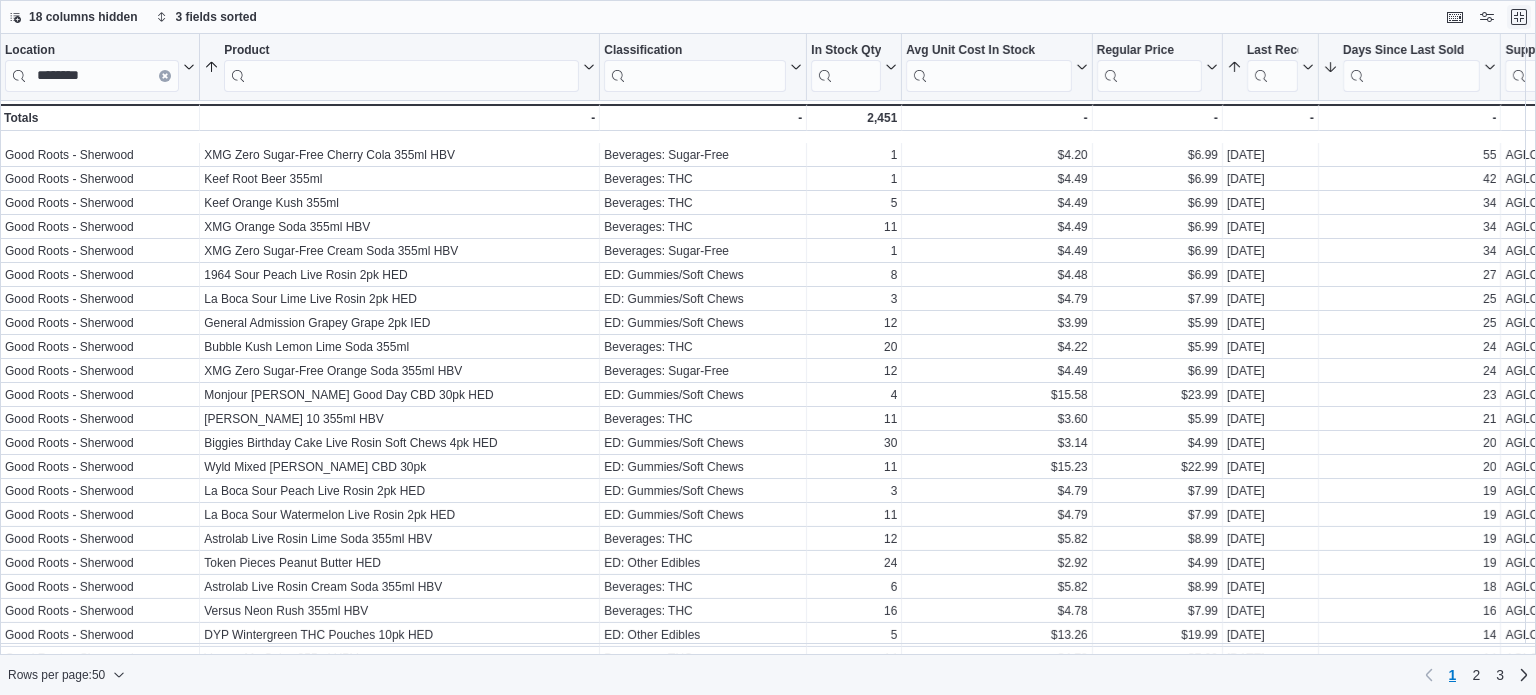 drag, startPoint x: 1513, startPoint y: 15, endPoint x: 1175, endPoint y: 127, distance: 356.07303 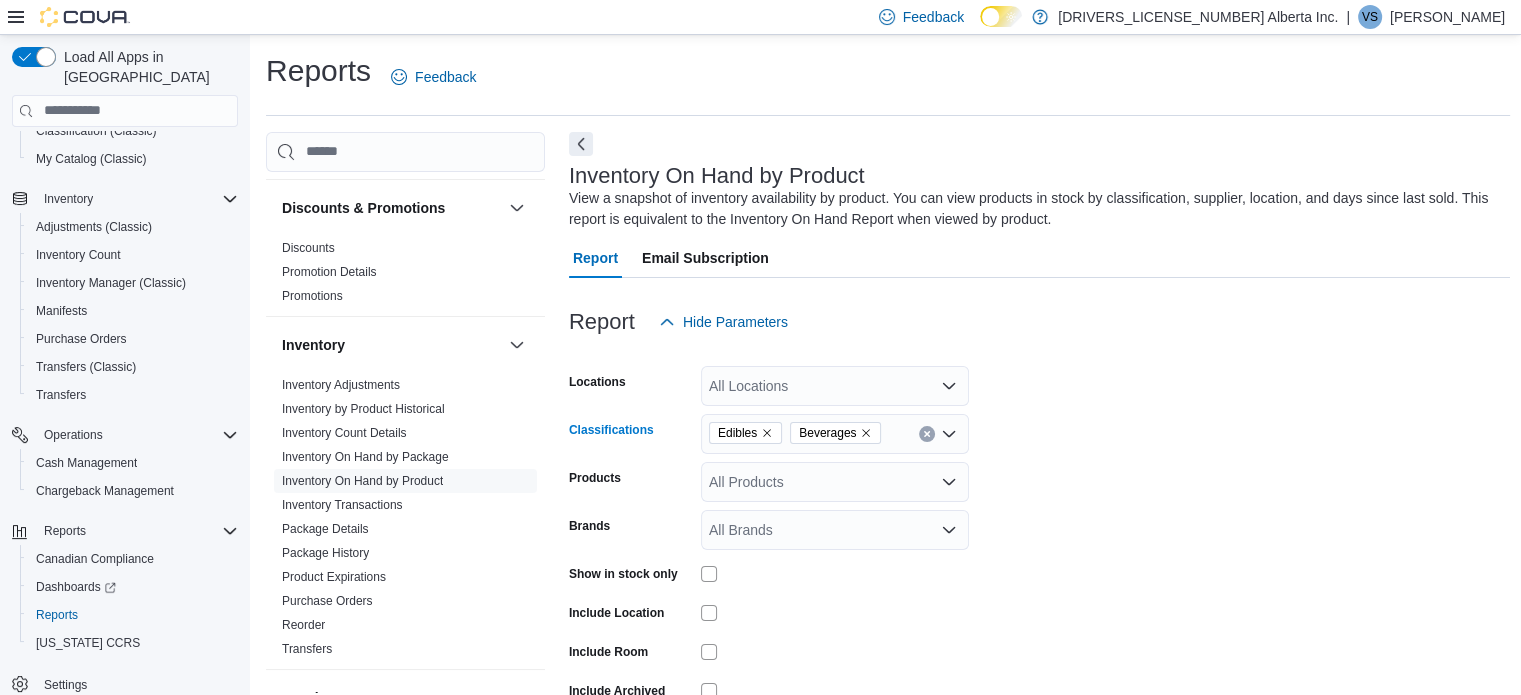 click 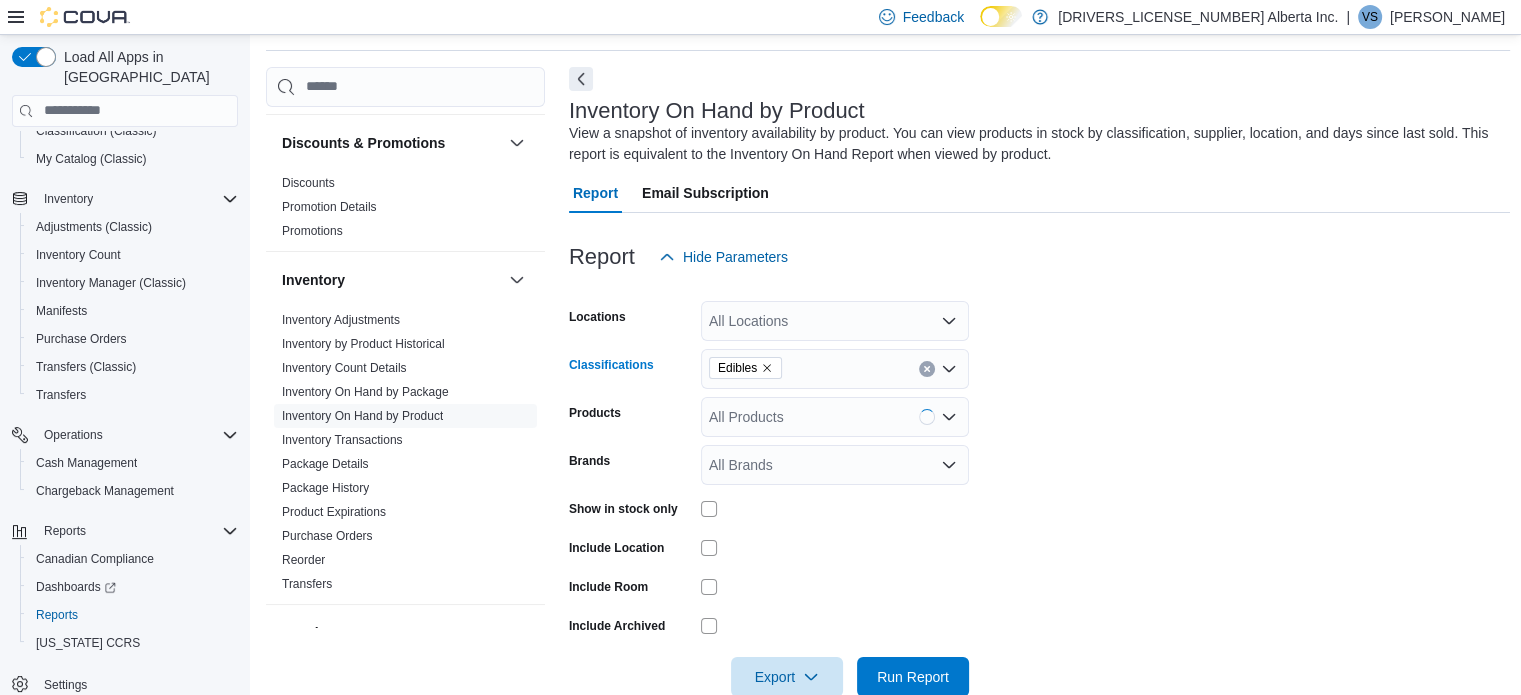 scroll, scrollTop: 100, scrollLeft: 0, axis: vertical 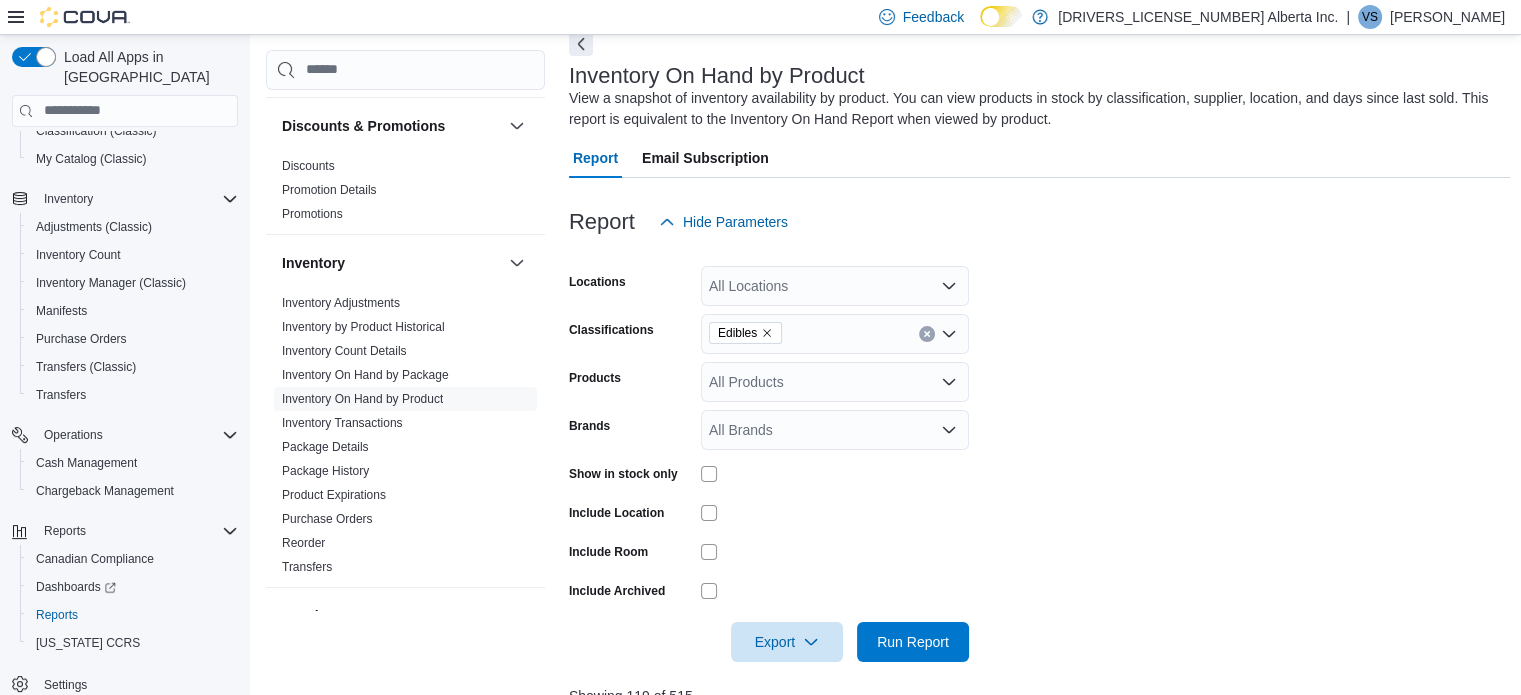 click on "Locations All Locations Classifications Edibles Products All Products Brands All Brands Show in stock only Include Location Include Room Include Archived Export  Run Report" at bounding box center [1040, 452] 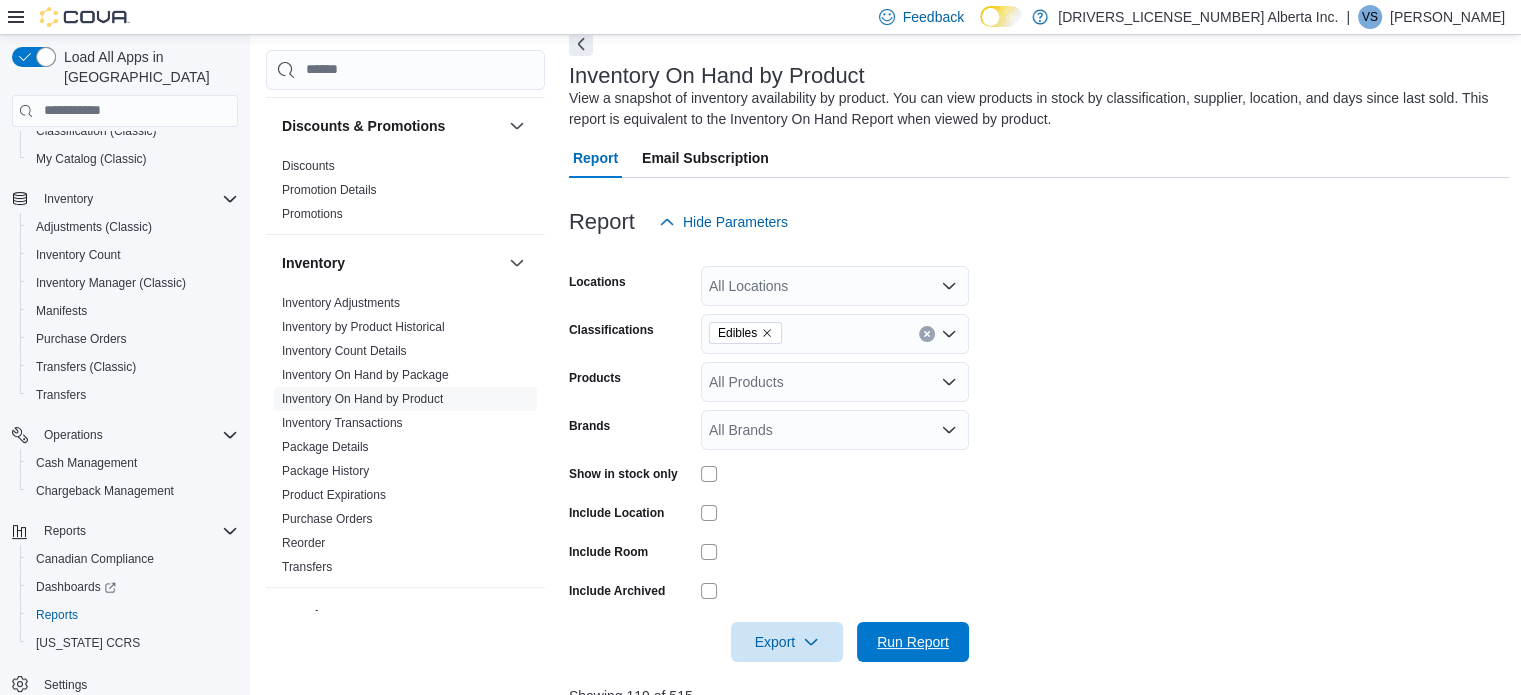 drag, startPoint x: 904, startPoint y: 624, endPoint x: 938, endPoint y: 619, distance: 34.36568 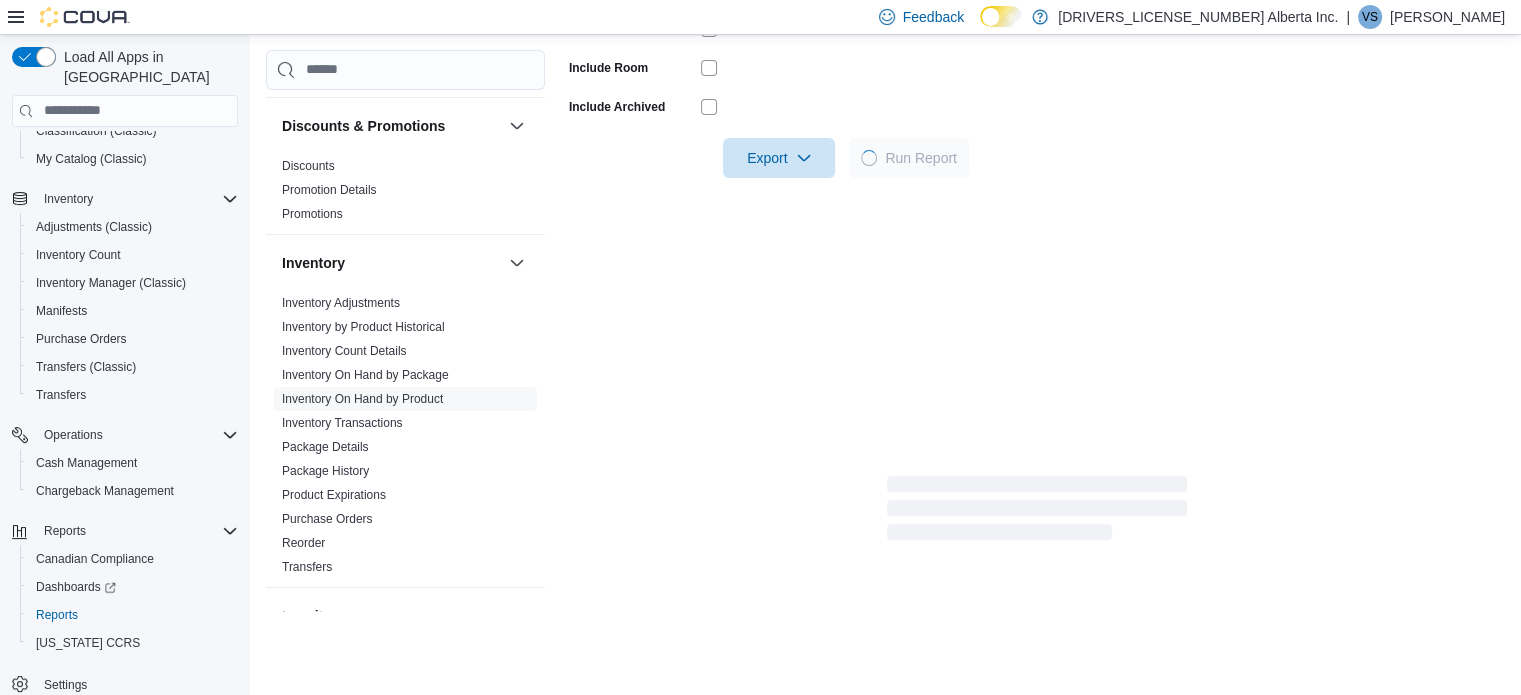 scroll, scrollTop: 600, scrollLeft: 0, axis: vertical 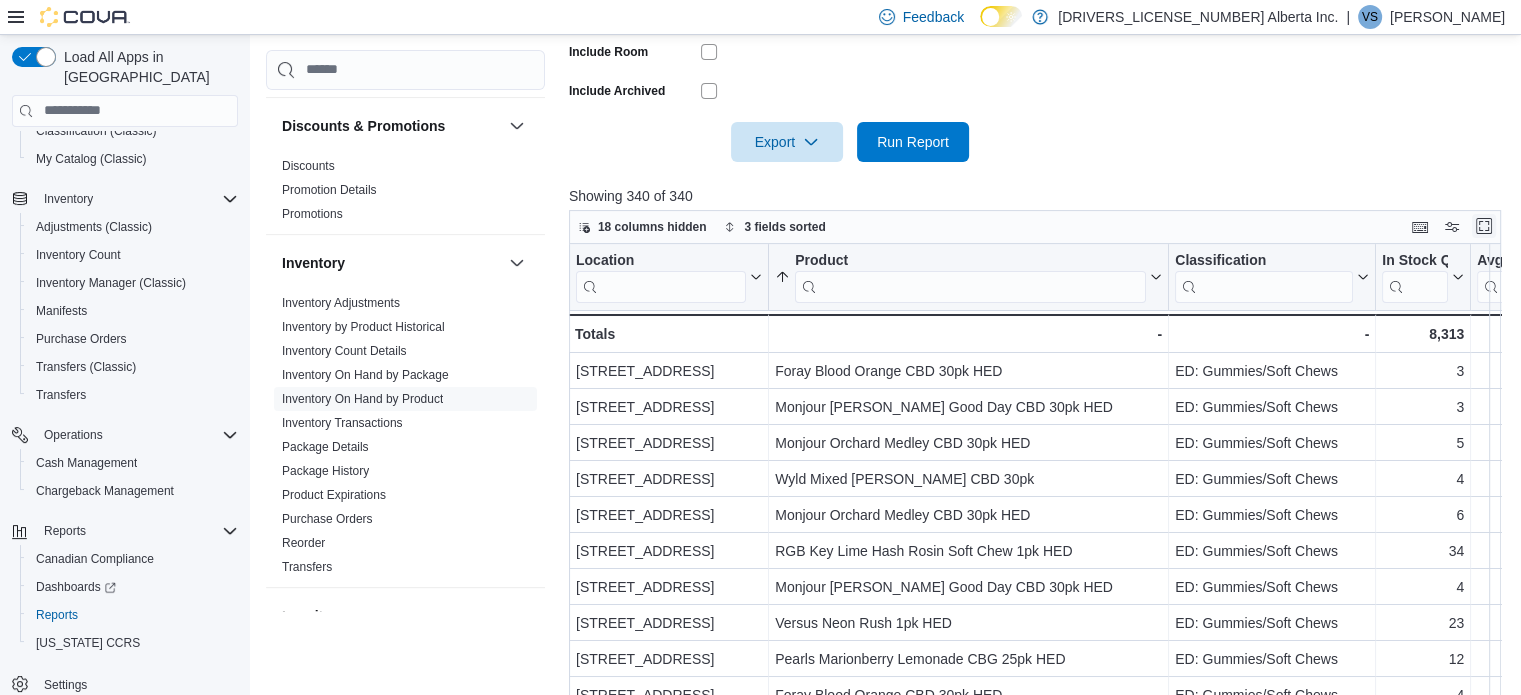 click at bounding box center (1484, 226) 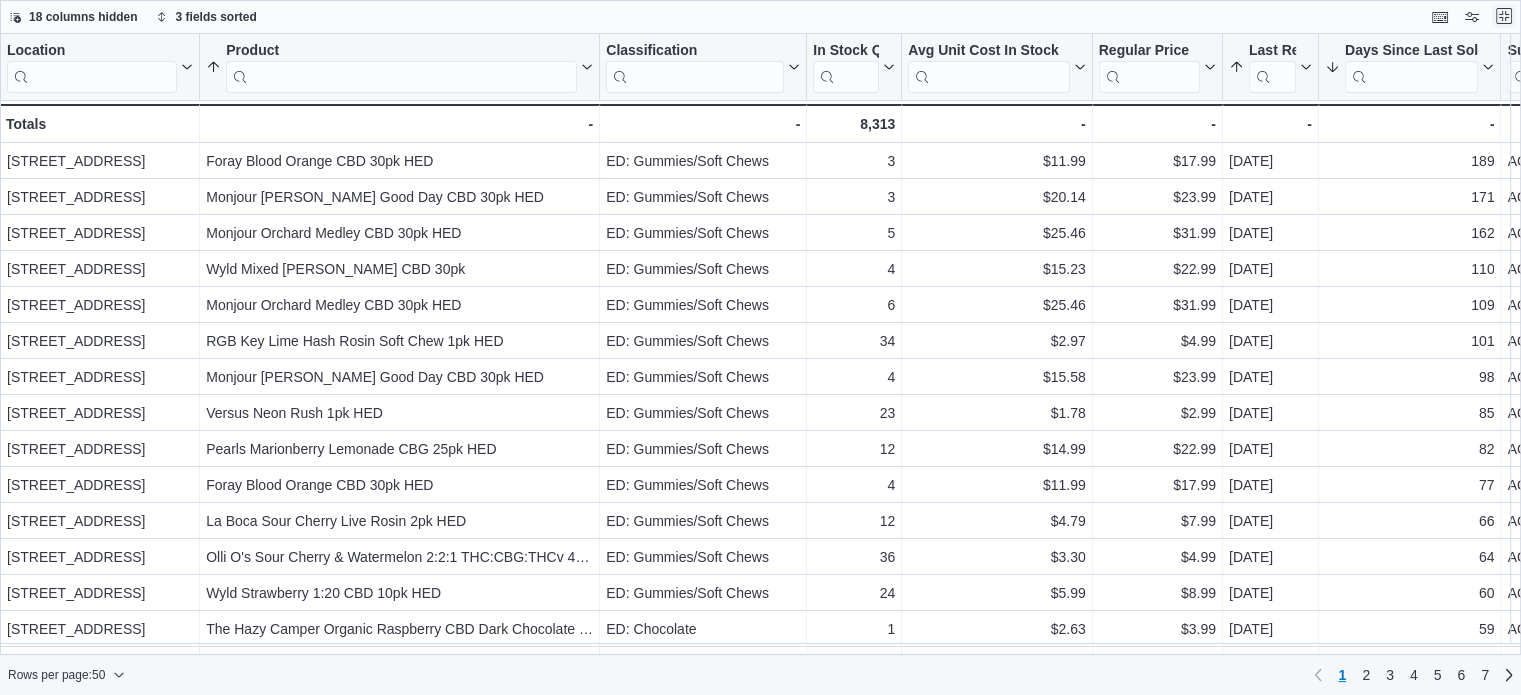 scroll, scrollTop: 0, scrollLeft: 0, axis: both 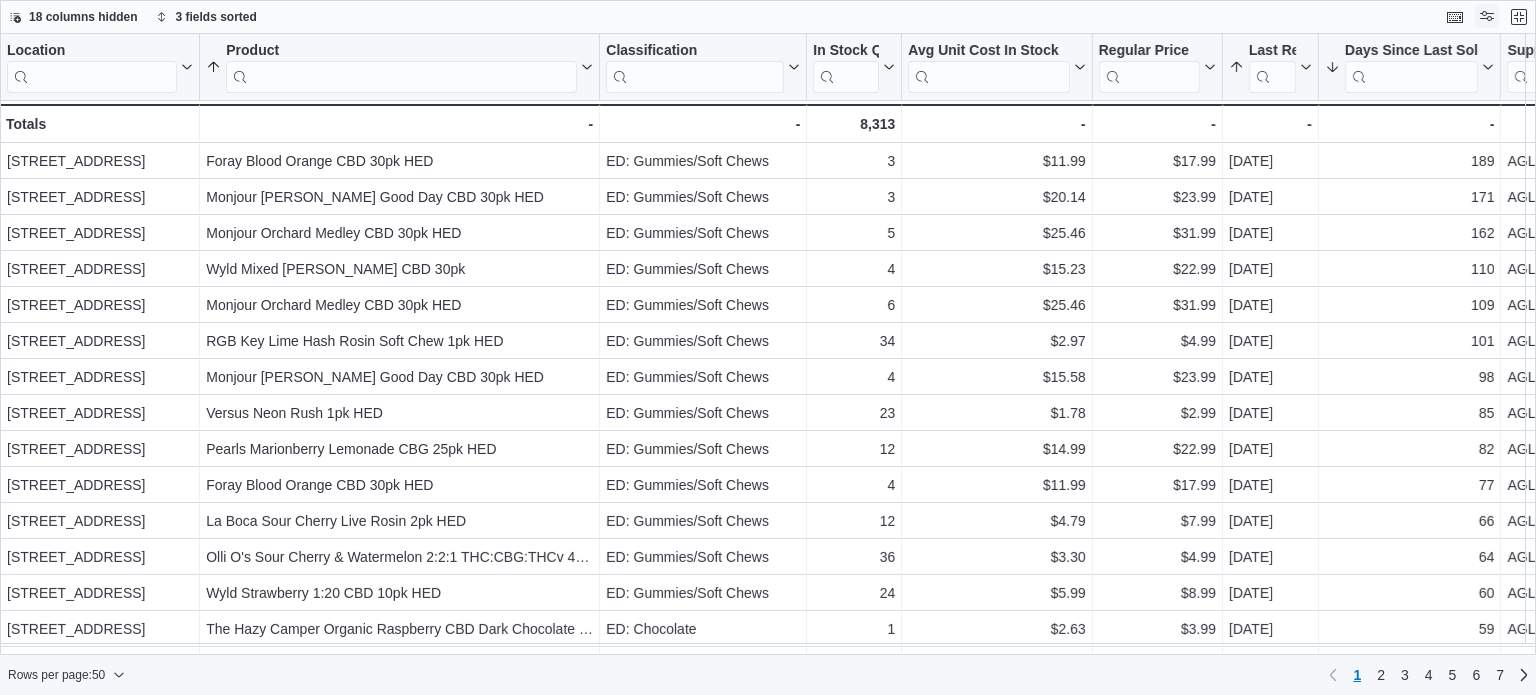 click at bounding box center [1487, 16] 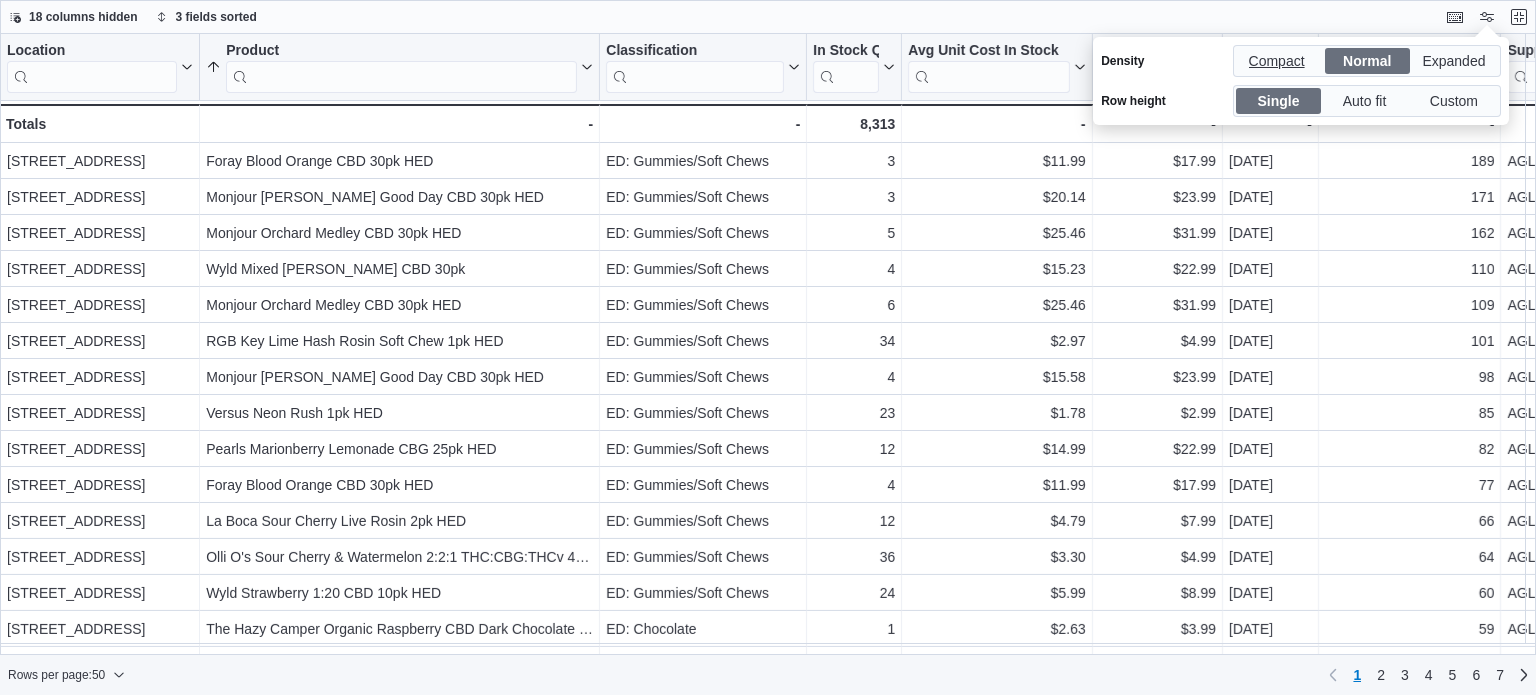 drag, startPoint x: 1308, startPoint y: 61, endPoint x: 1309, endPoint y: 73, distance: 12.0415945 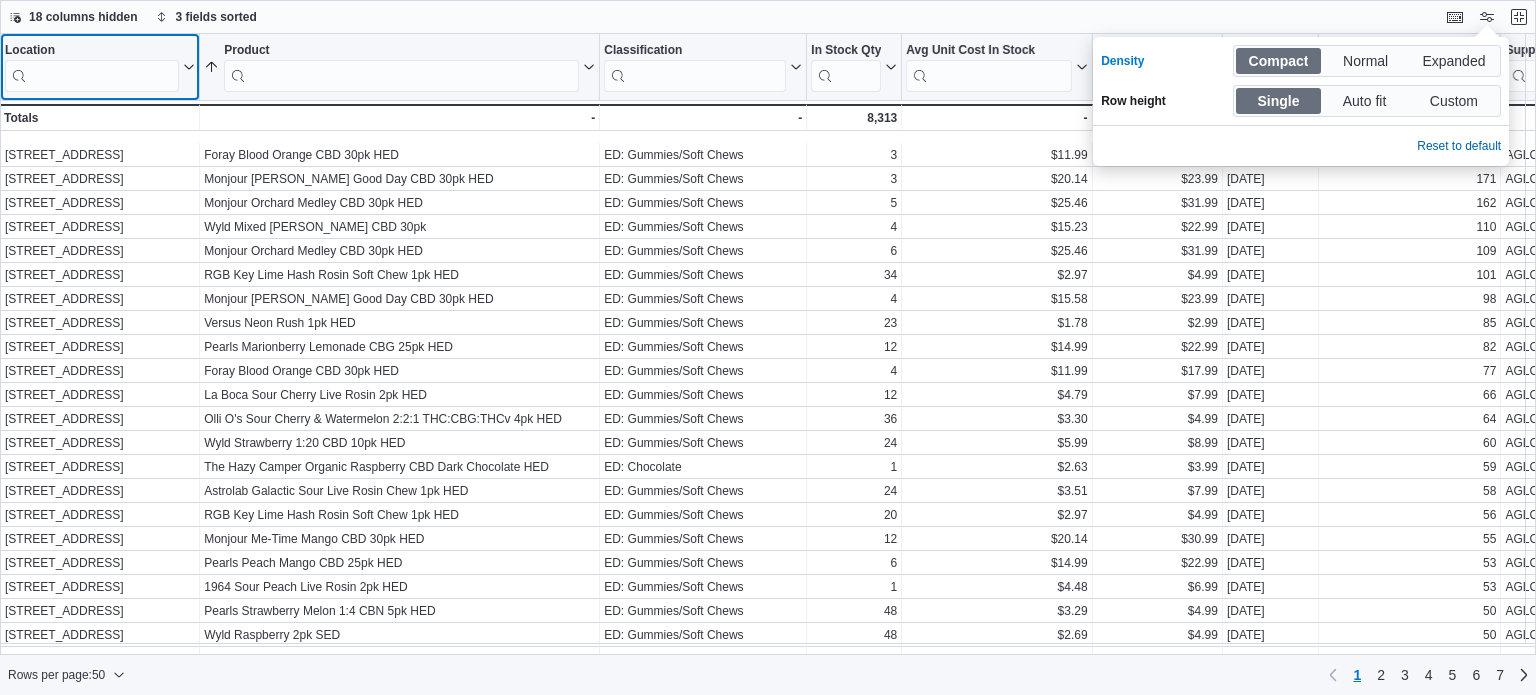 click at bounding box center [92, 76] 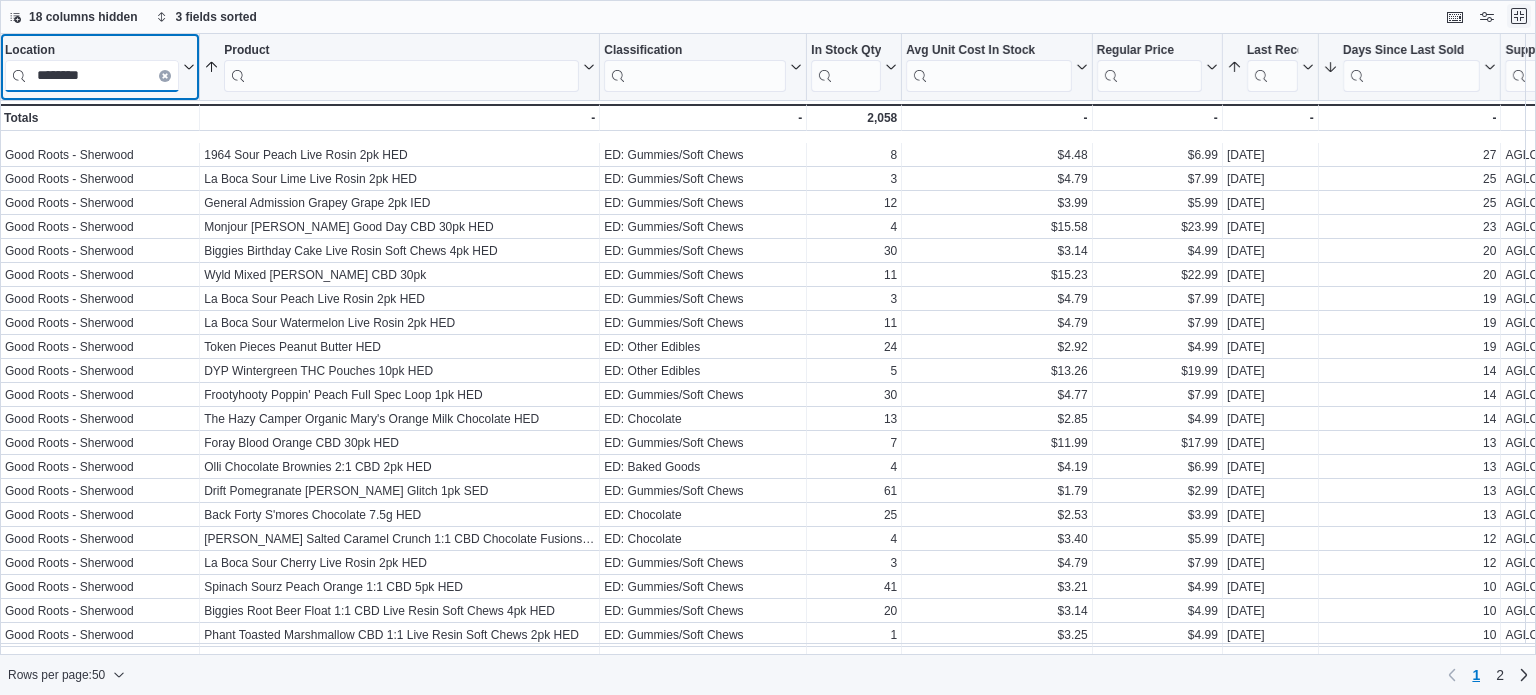 type on "********" 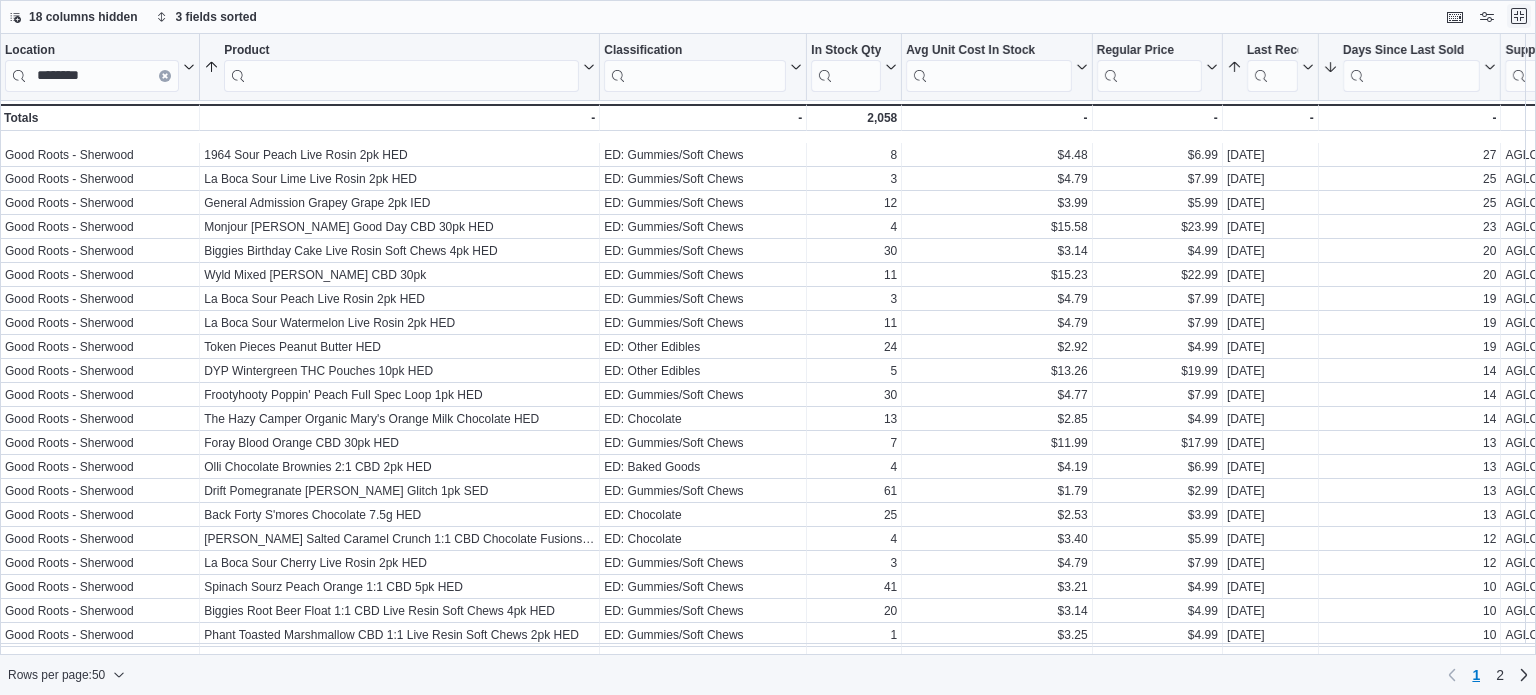 click at bounding box center (1519, 16) 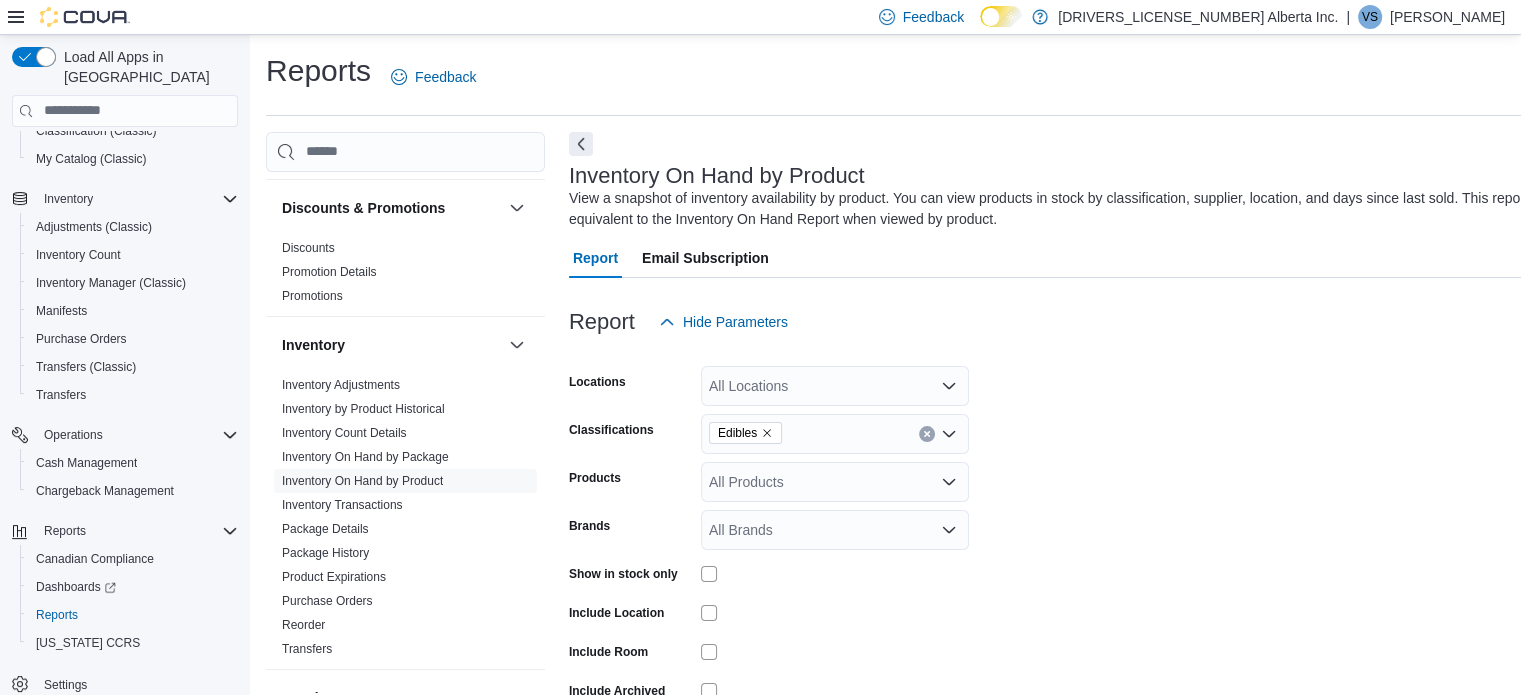 click on "Edibles" at bounding box center (835, 434) 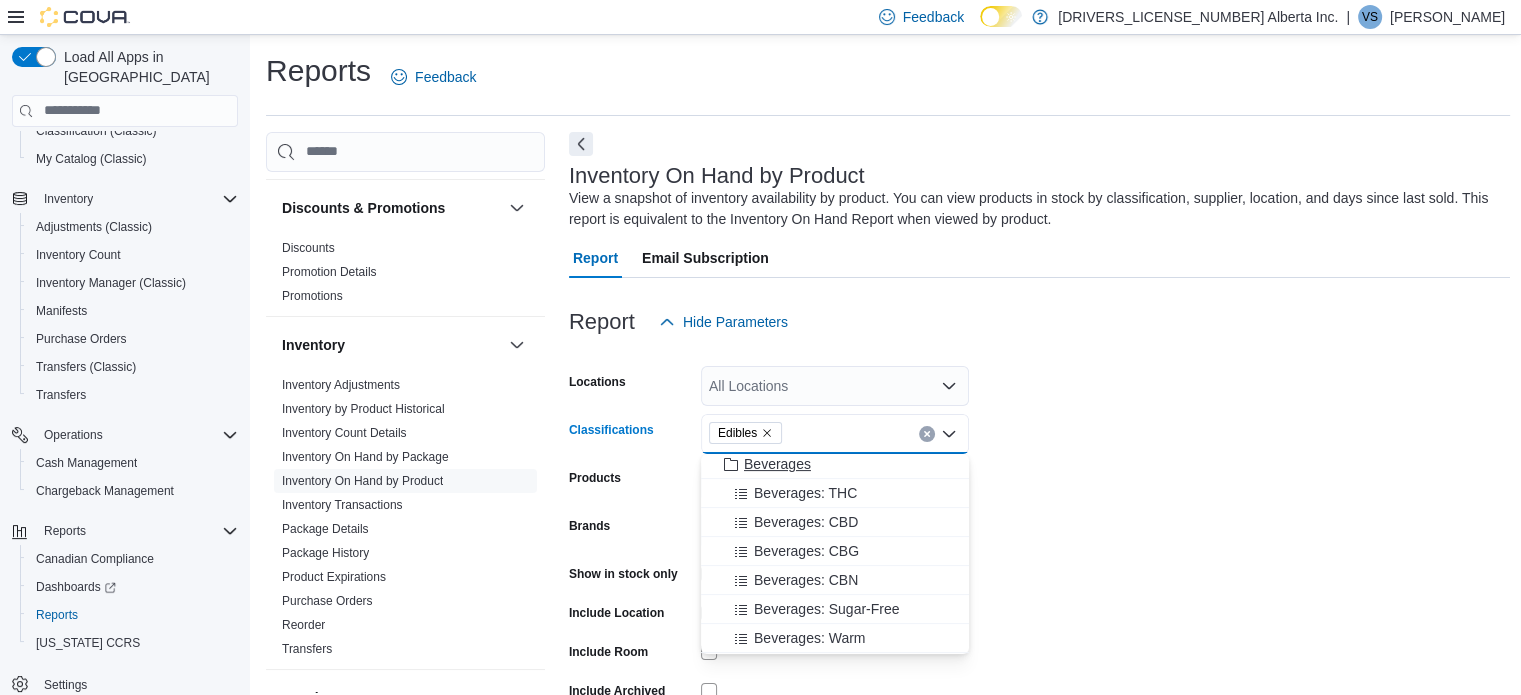 click on "Beverages" at bounding box center [777, 464] 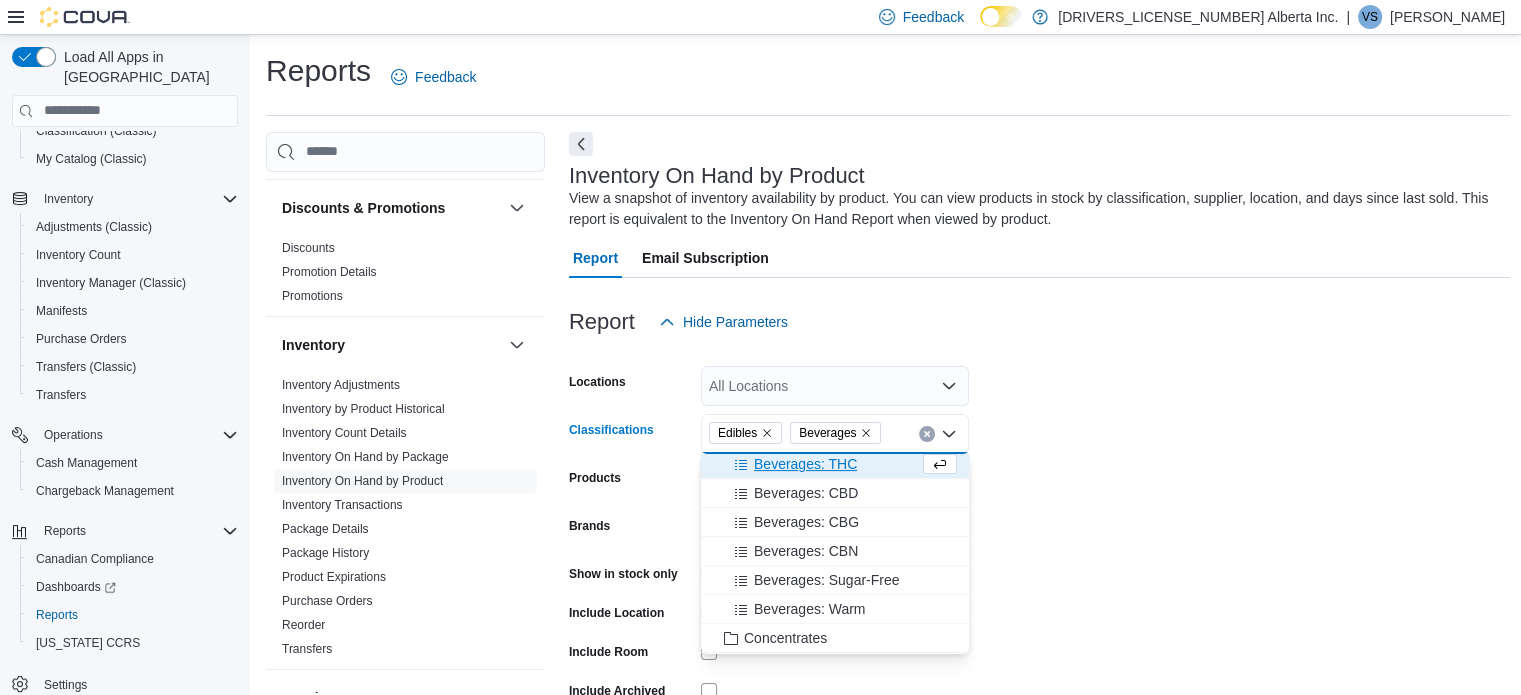 scroll, scrollTop: 696, scrollLeft: 0, axis: vertical 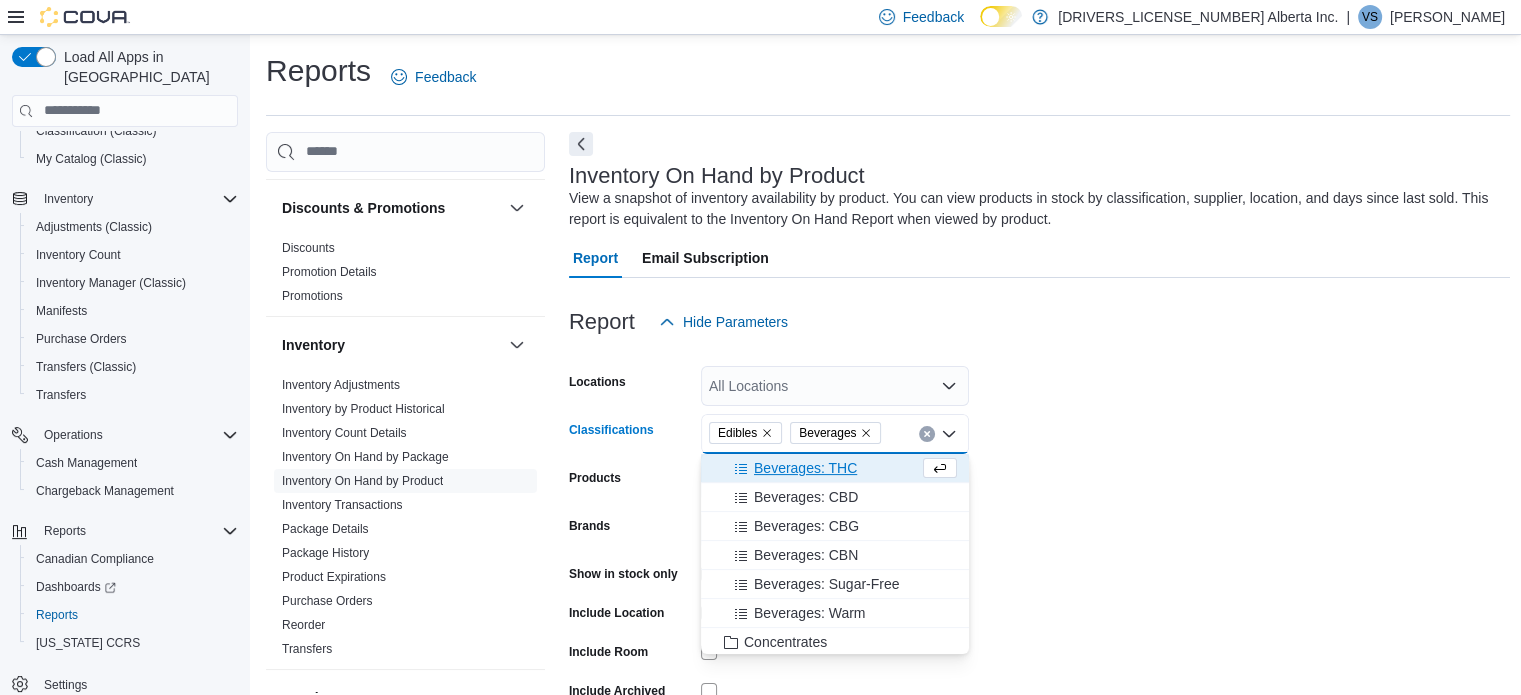 click on "Locations All Locations Classifications Edibles Beverages Combo box. Selected. Edibles, Beverages. Press Backspace to delete Beverages. Combo box input. All Classifications. Type some text or, to display a list of choices, press Down Arrow. To exit the list of choices, press Escape. Products All Products Brands All Brands Show in stock only Include Location Include Room Include Archived Export  Run Report" at bounding box center (1040, 552) 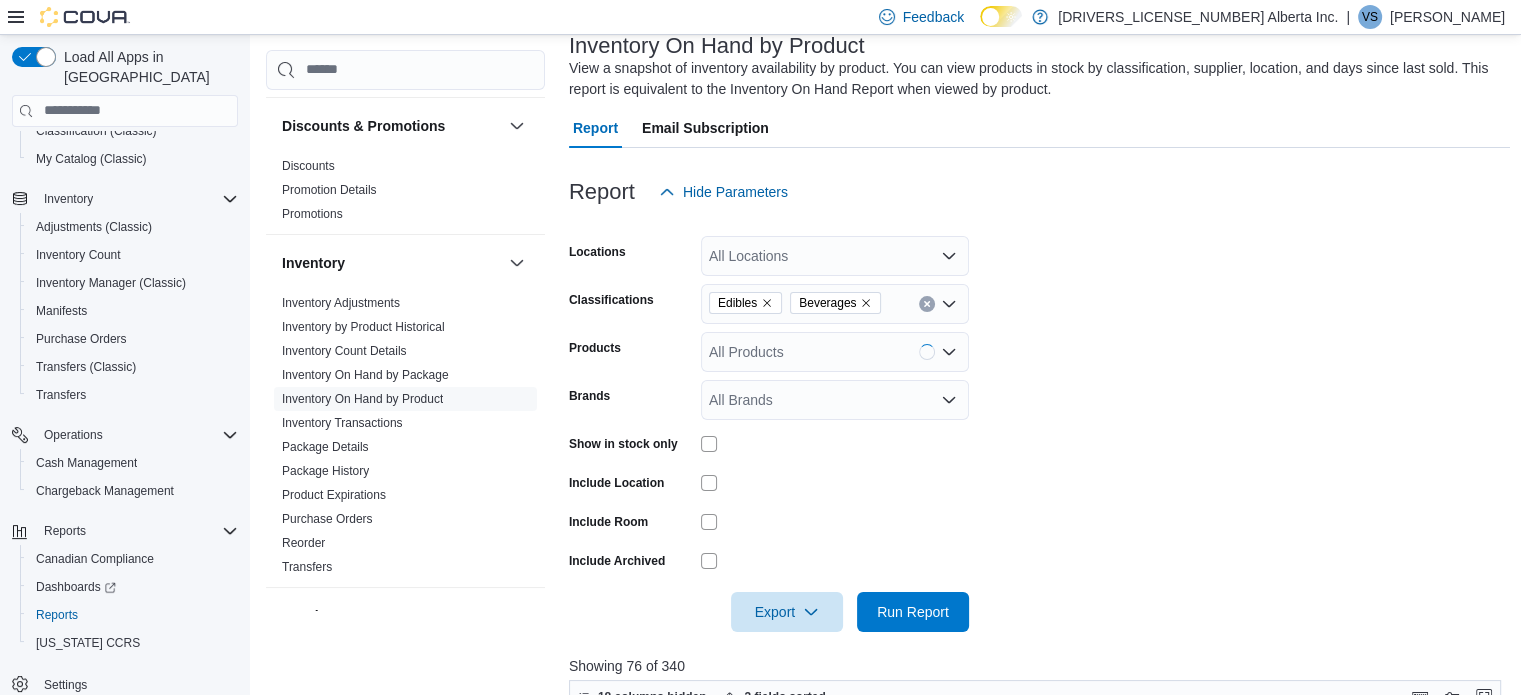 scroll, scrollTop: 300, scrollLeft: 0, axis: vertical 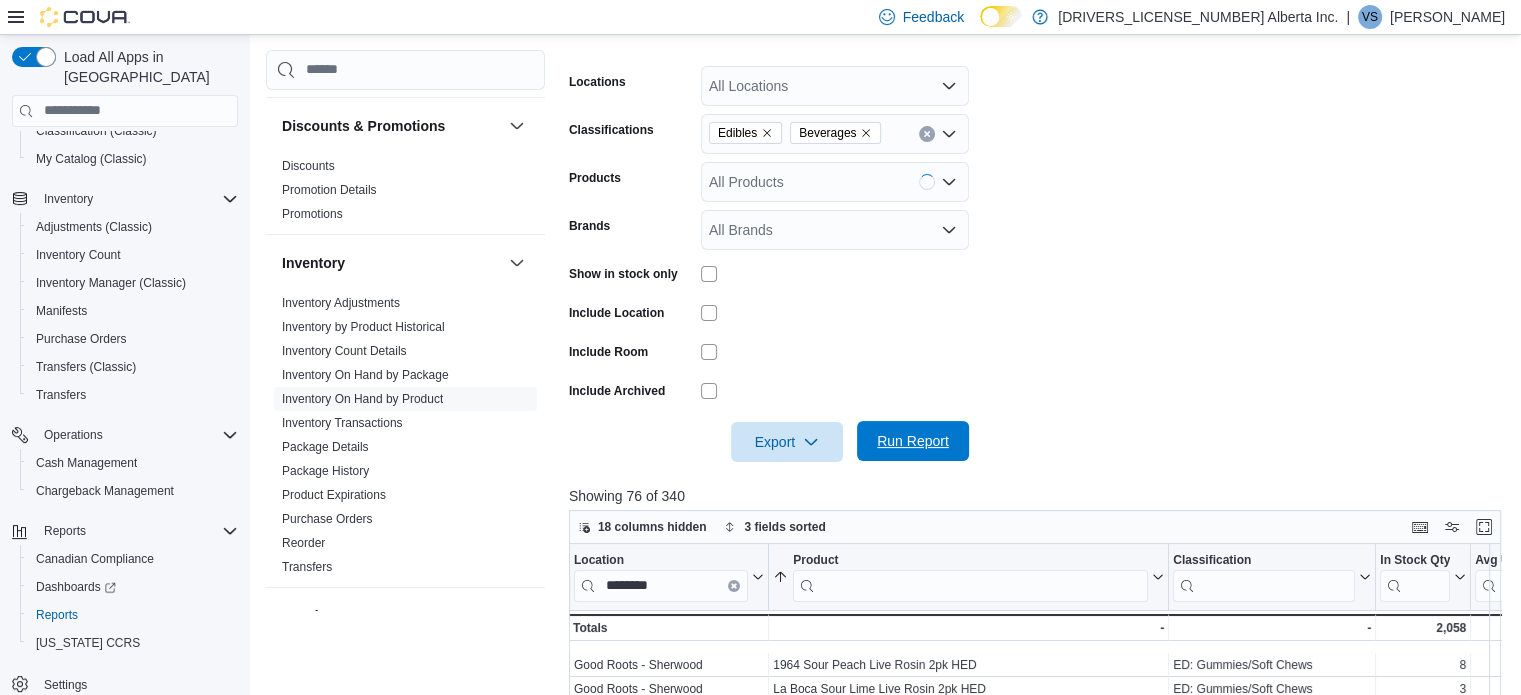 click on "Run Report" at bounding box center [913, 441] 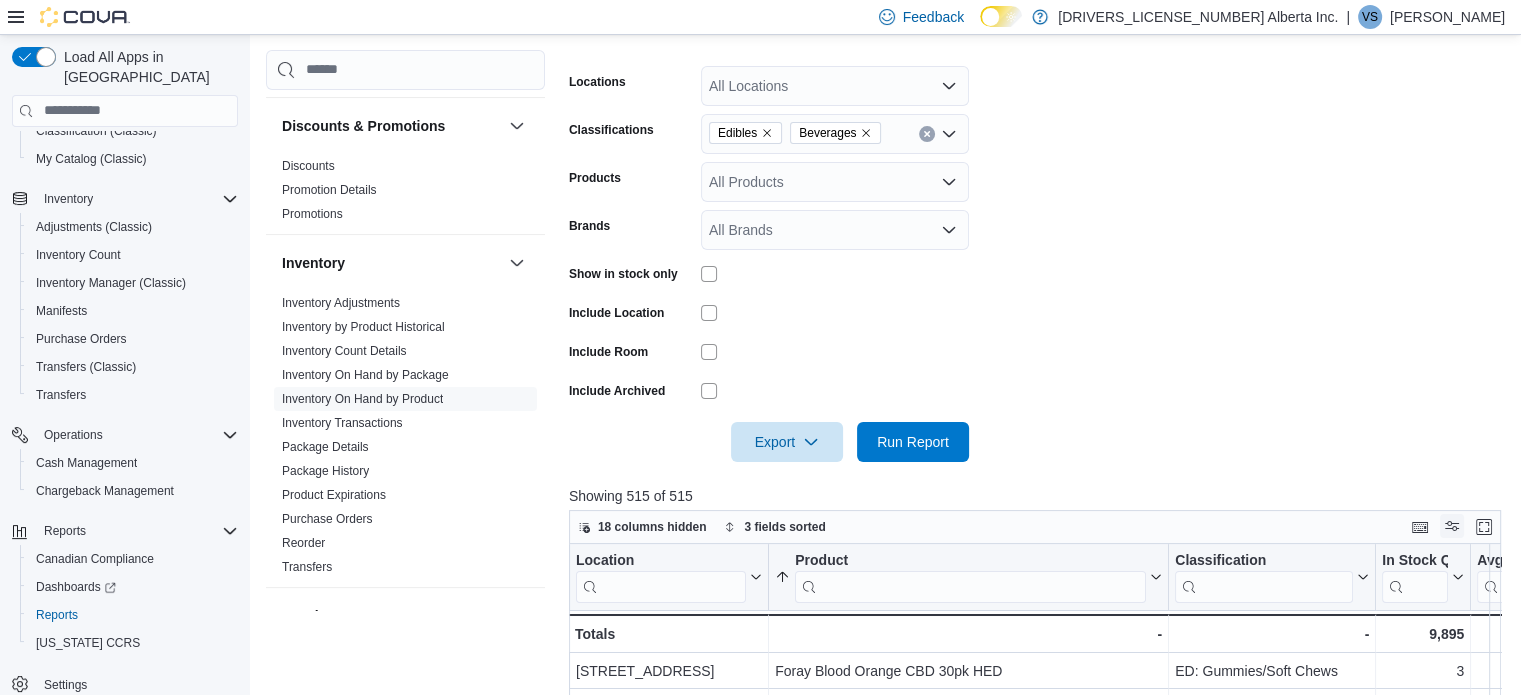 click at bounding box center (1452, 526) 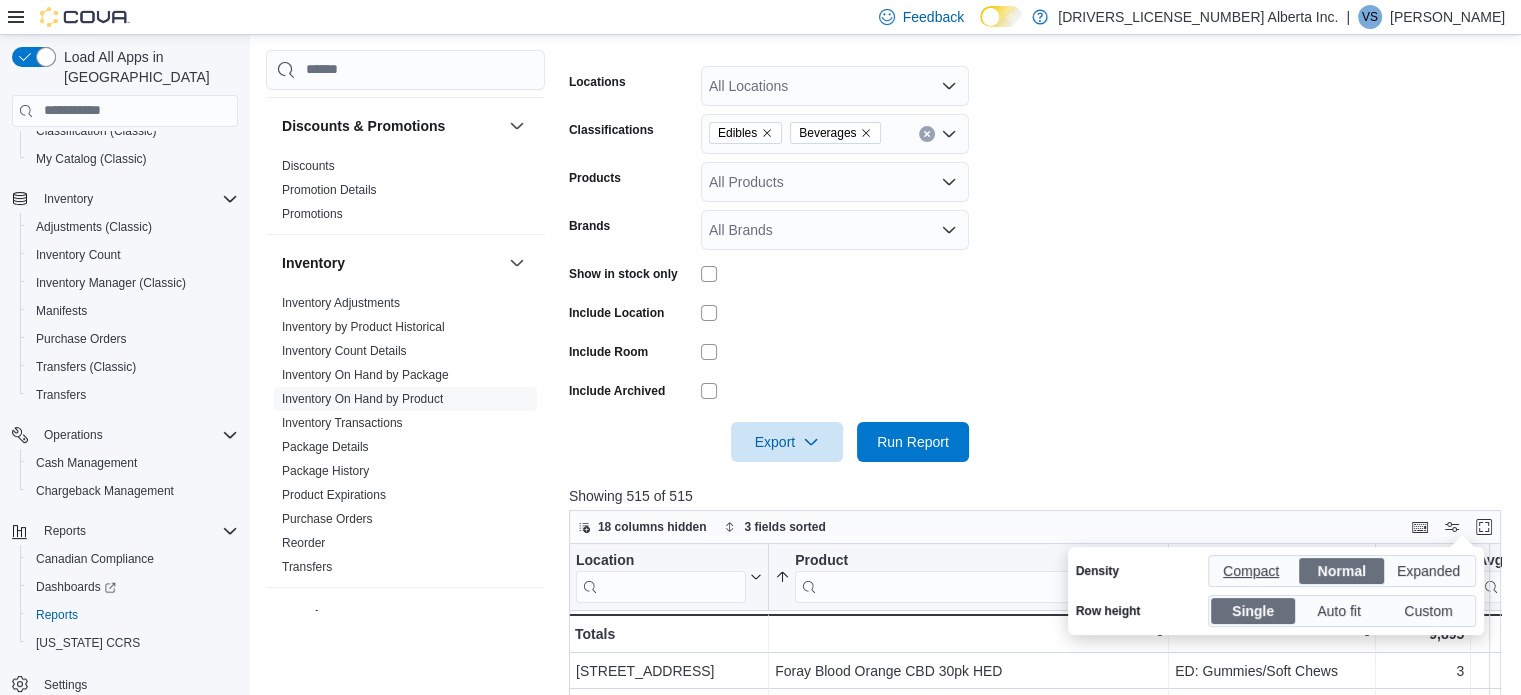 click on "Compact" at bounding box center [1253, 571] 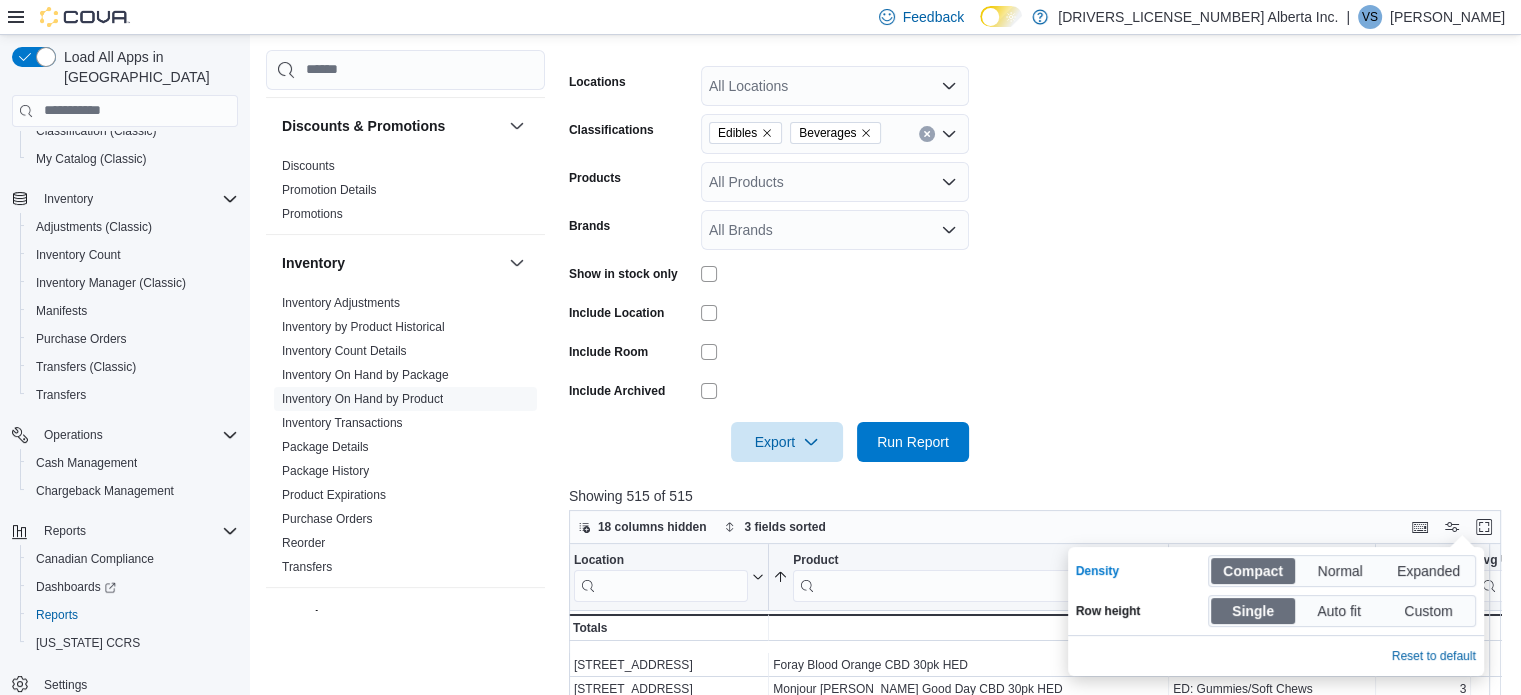 click on "Locations All Locations Classifications Edibles Beverages Products All Products Brands All Brands Show in stock only Include Location Include Room Include Archived Export  Run Report" at bounding box center [1040, 252] 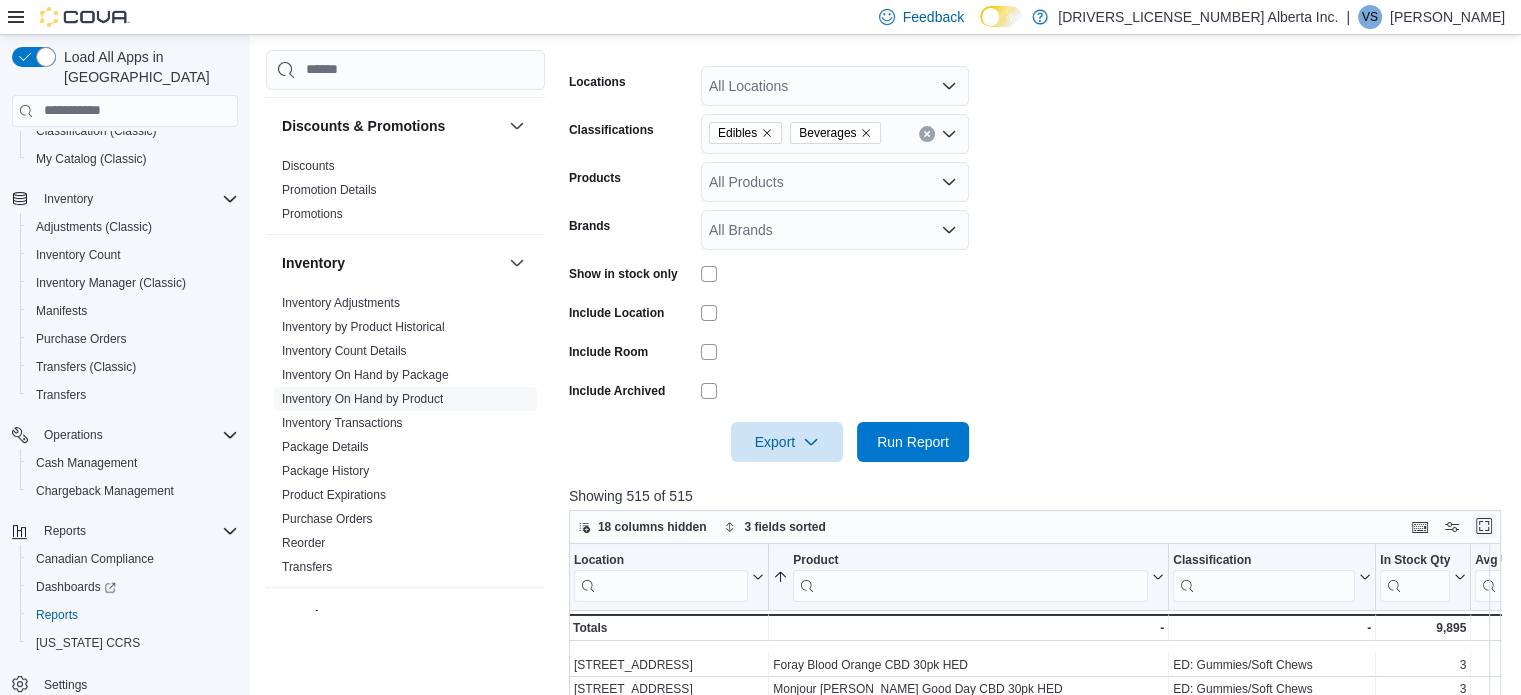 click at bounding box center [1484, 526] 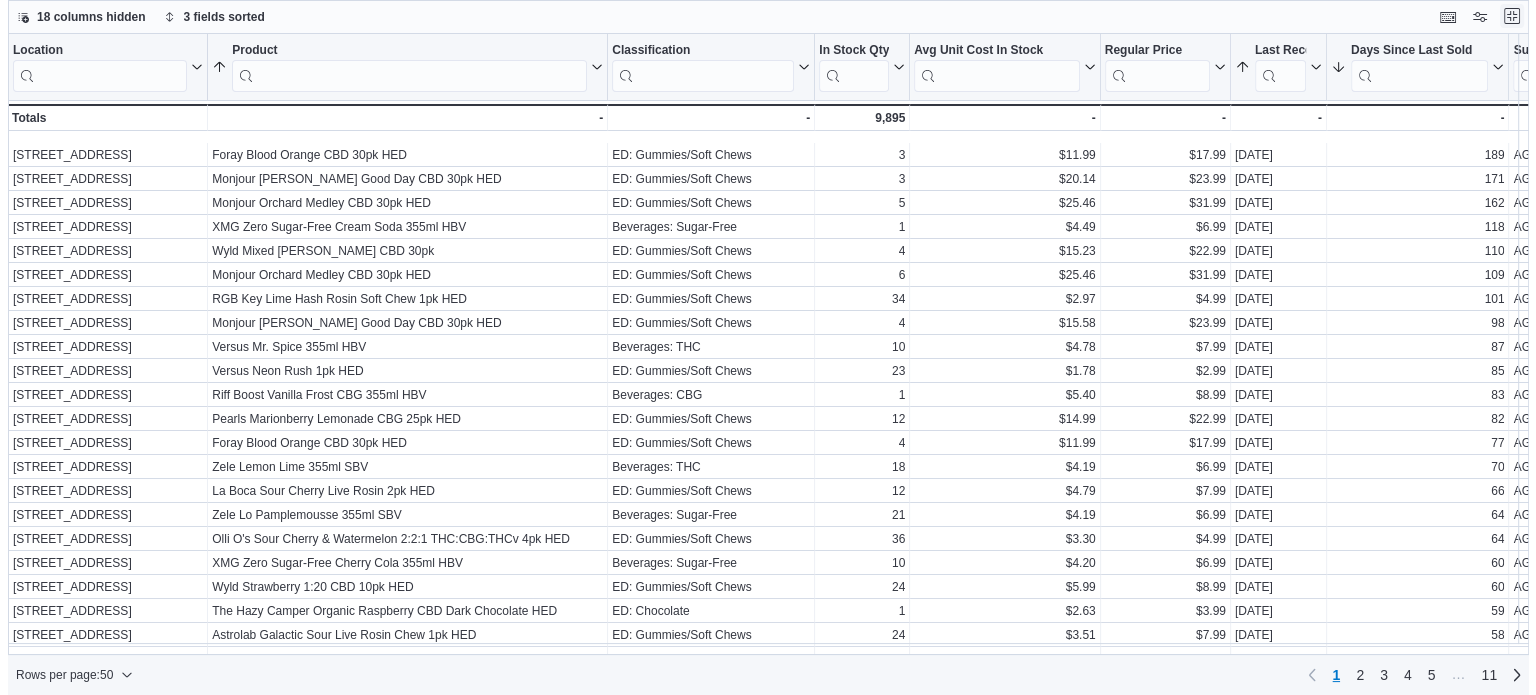 scroll, scrollTop: 0, scrollLeft: 0, axis: both 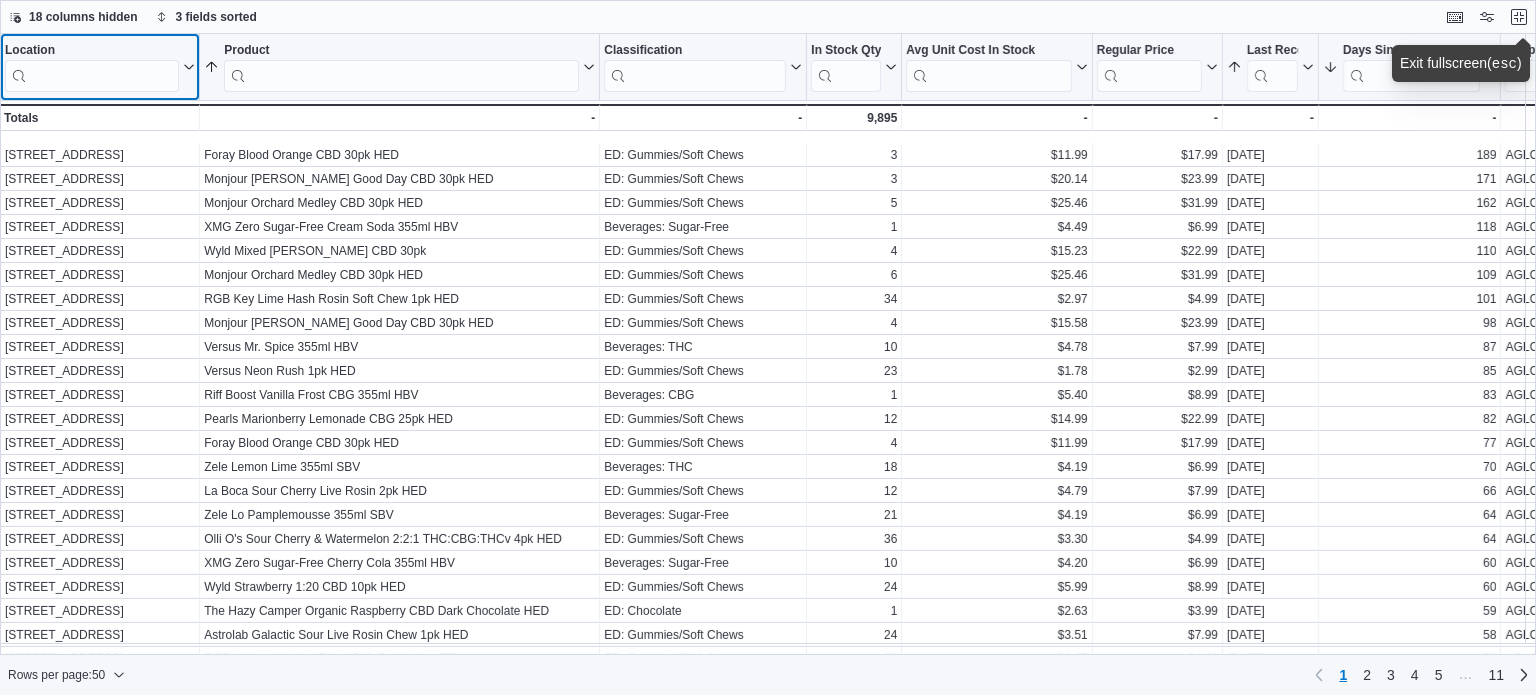 click at bounding box center [92, 76] 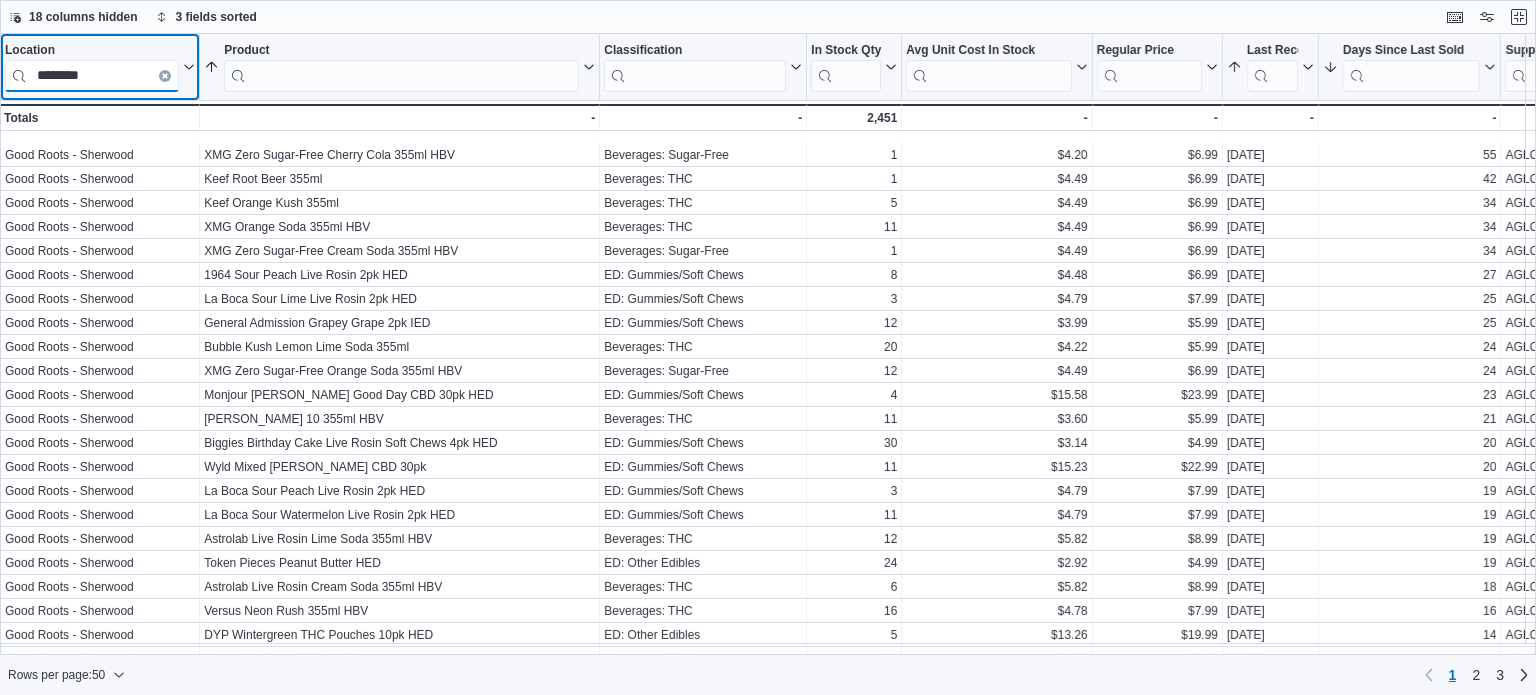 click on "********" at bounding box center [92, 76] 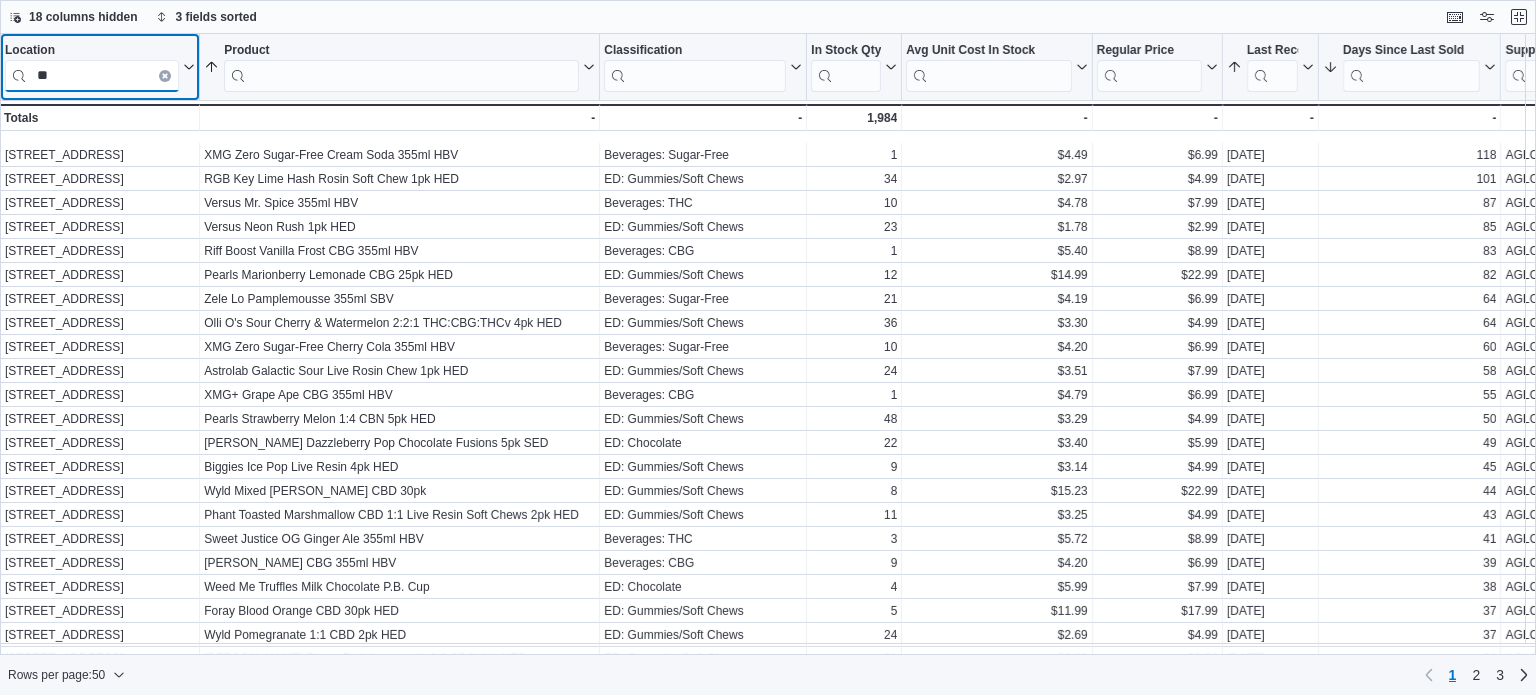 type on "*" 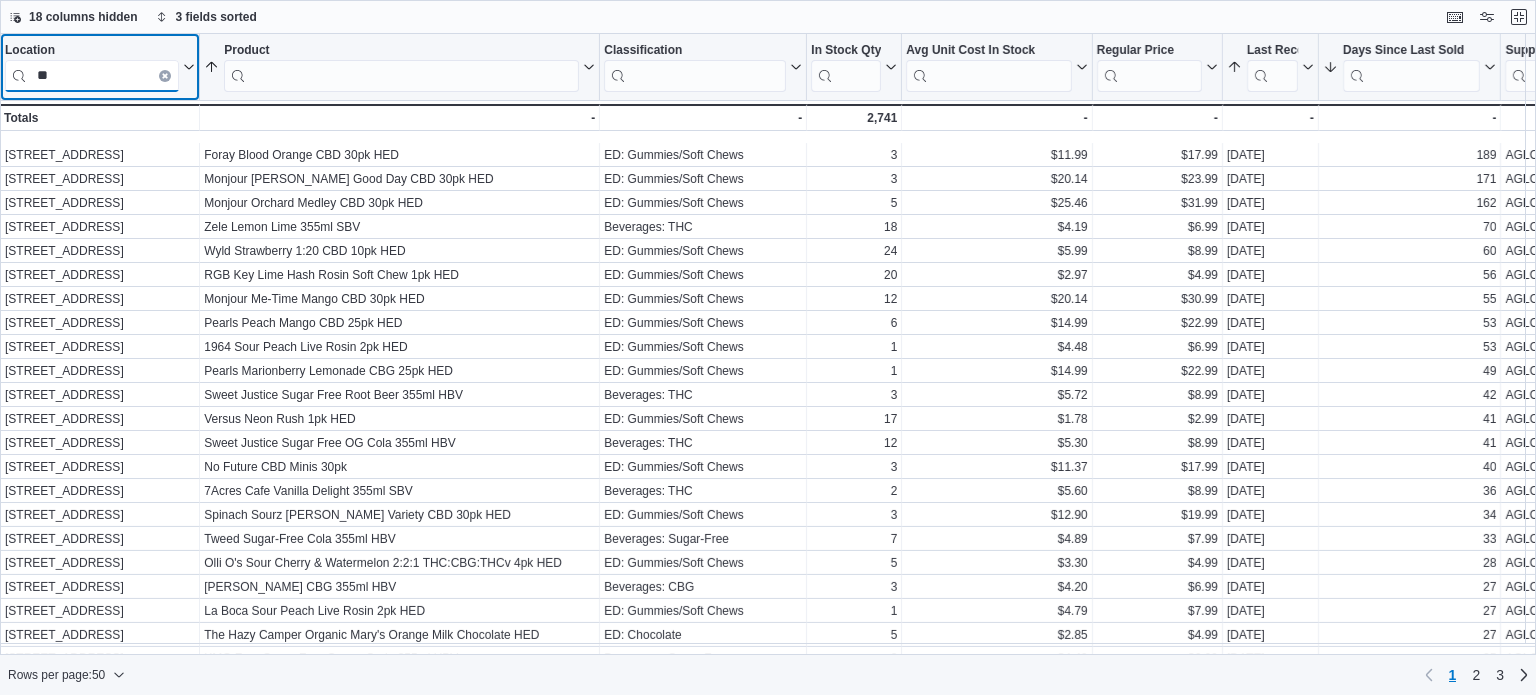 click on "**" at bounding box center [92, 76] 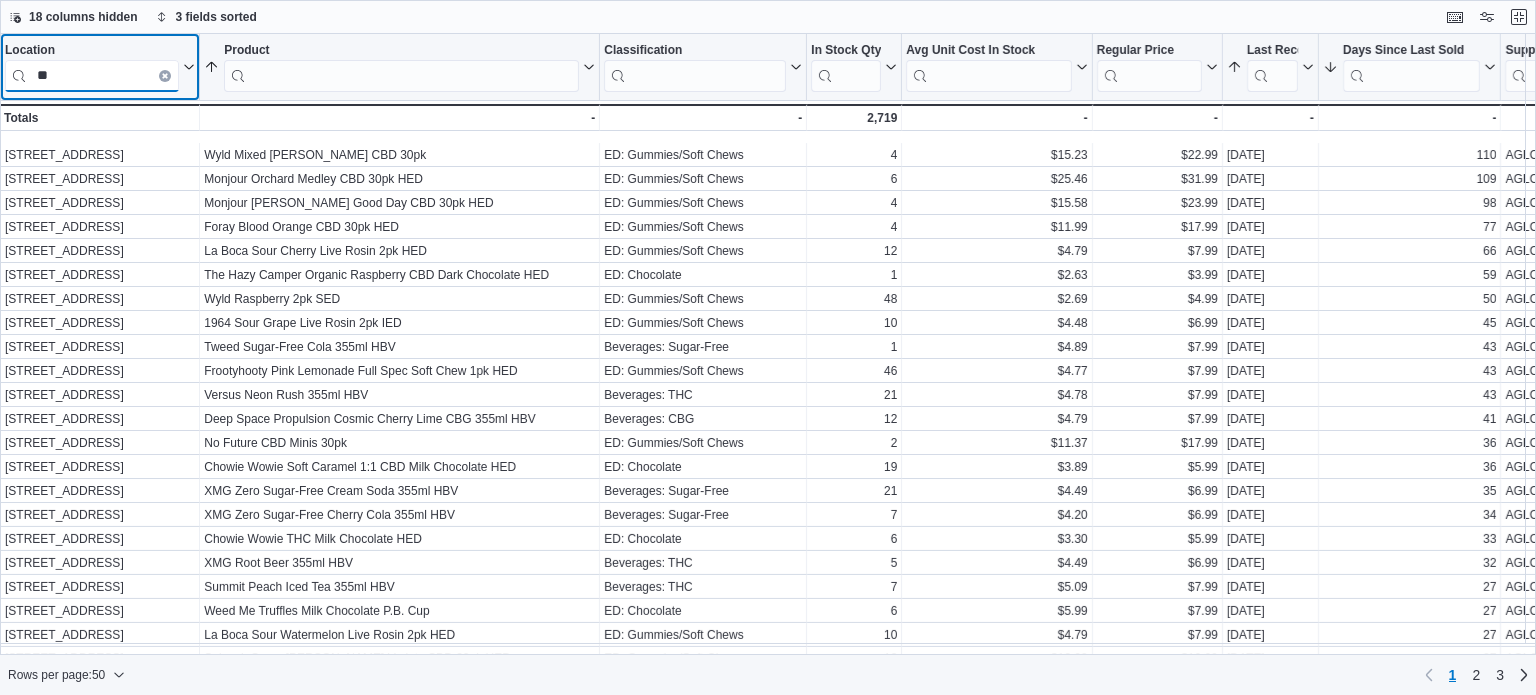 type on "**" 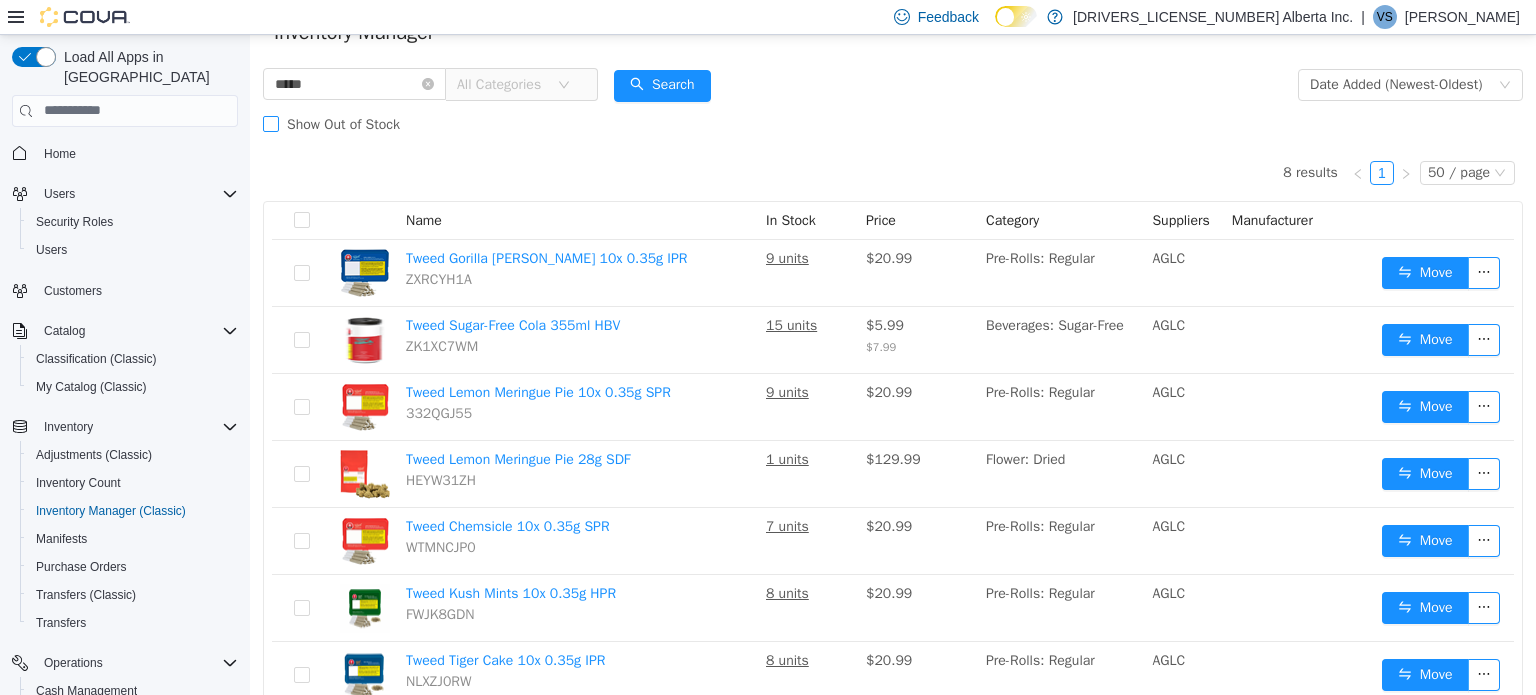 scroll, scrollTop: 0, scrollLeft: 0, axis: both 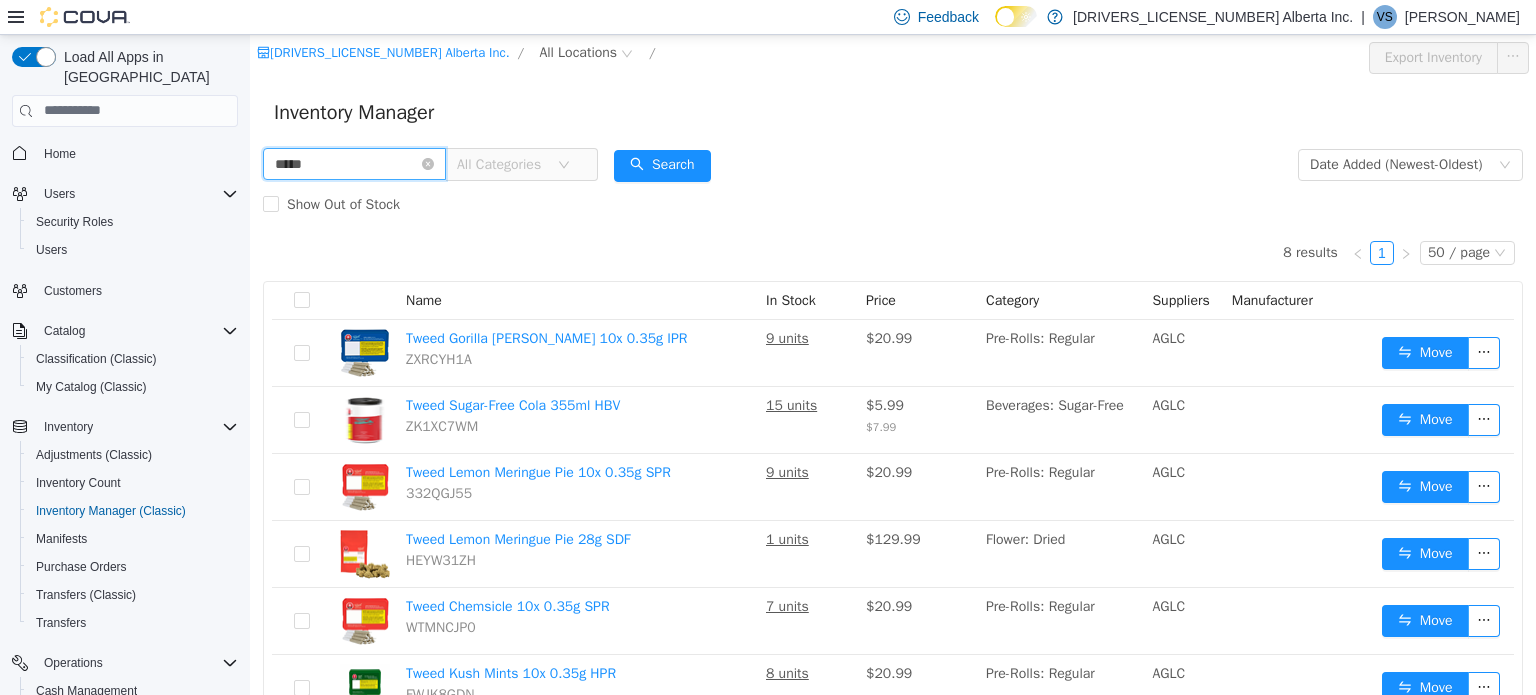 click on "*****" at bounding box center (354, 163) 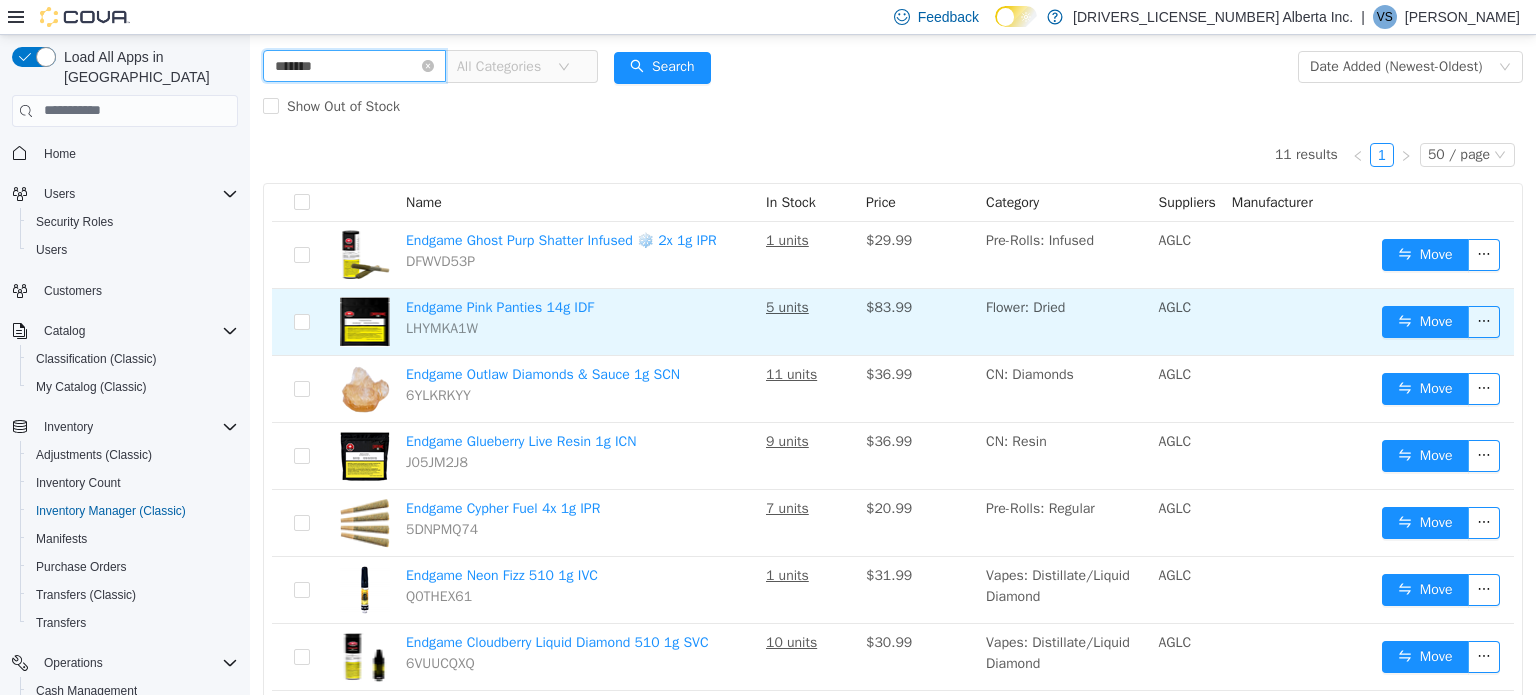 scroll, scrollTop: 0, scrollLeft: 0, axis: both 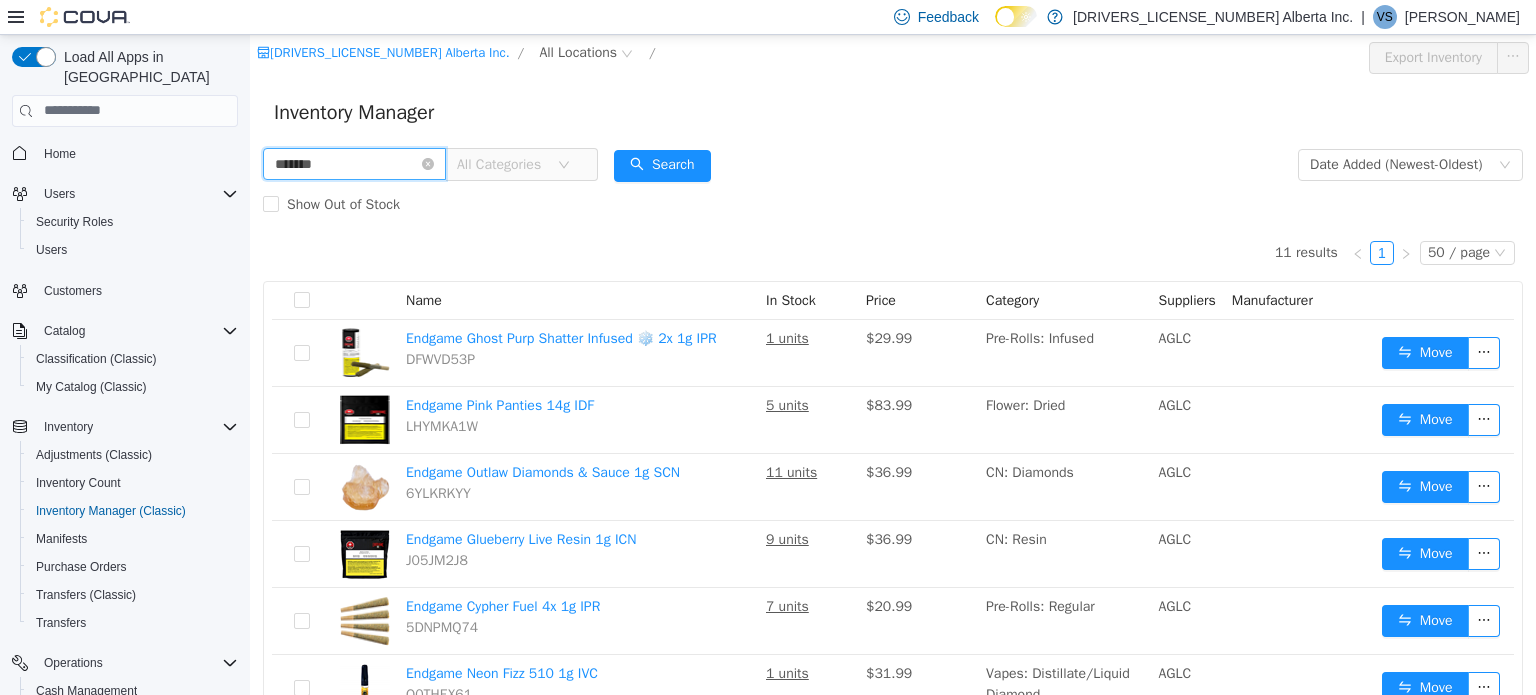 click on "*******" at bounding box center (354, 163) 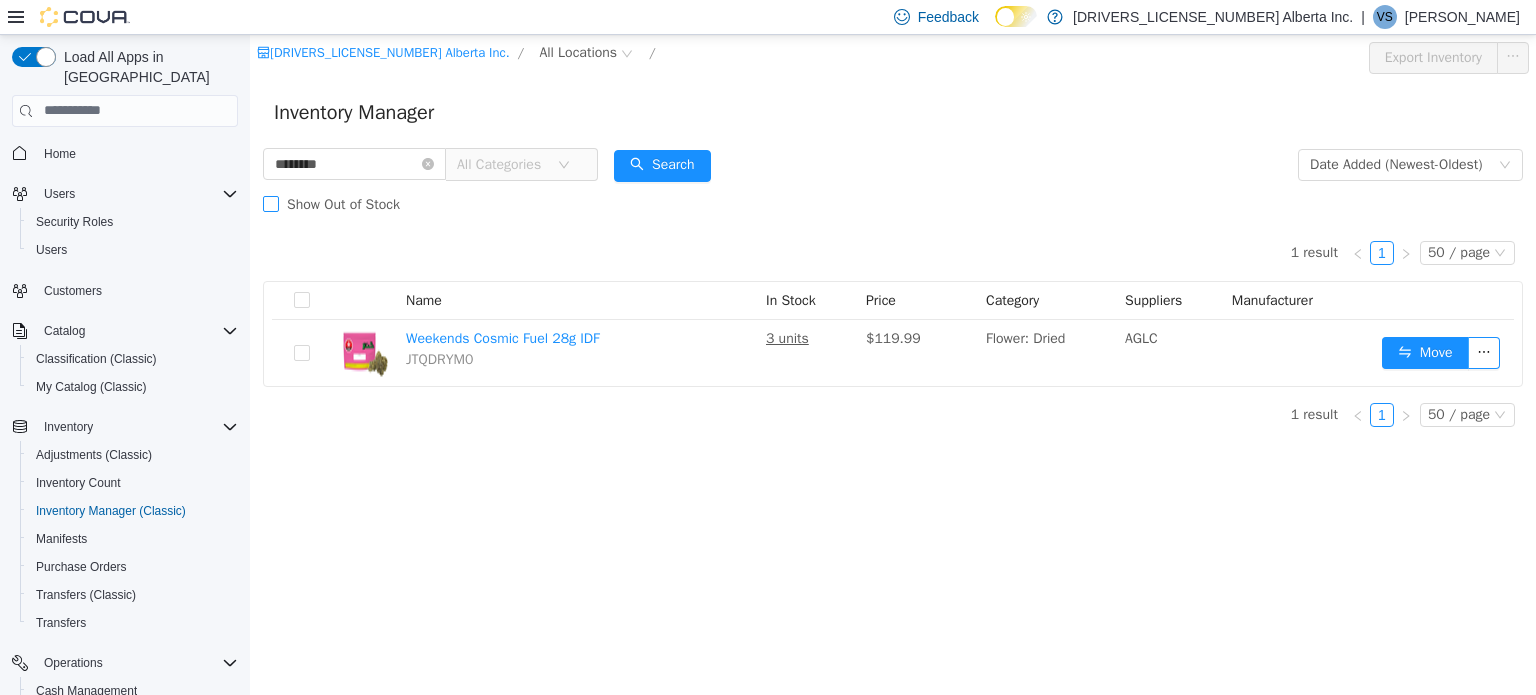 click on "Show Out of Stock" at bounding box center [343, 203] 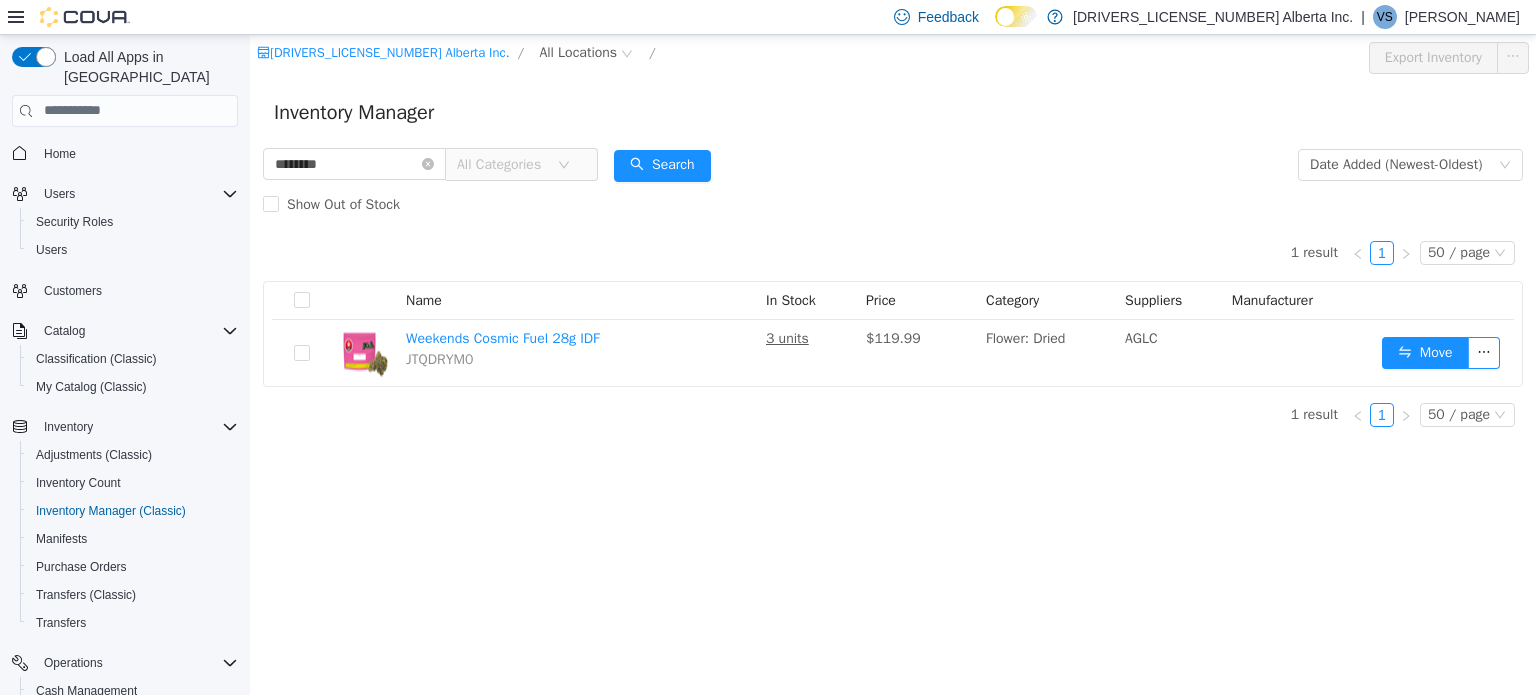 click on "Show Out of Stock" at bounding box center (893, 204) 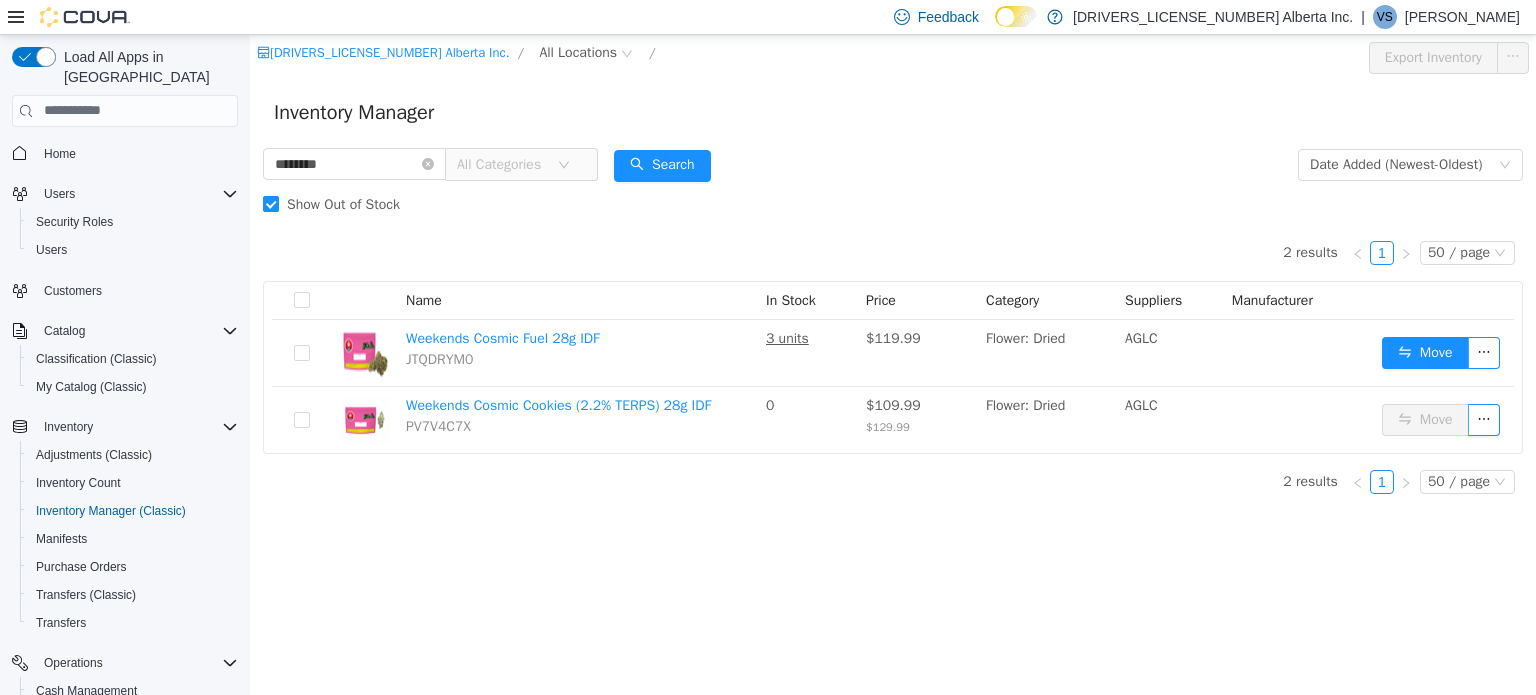 click on "Show Out of Stock" at bounding box center (343, 203) 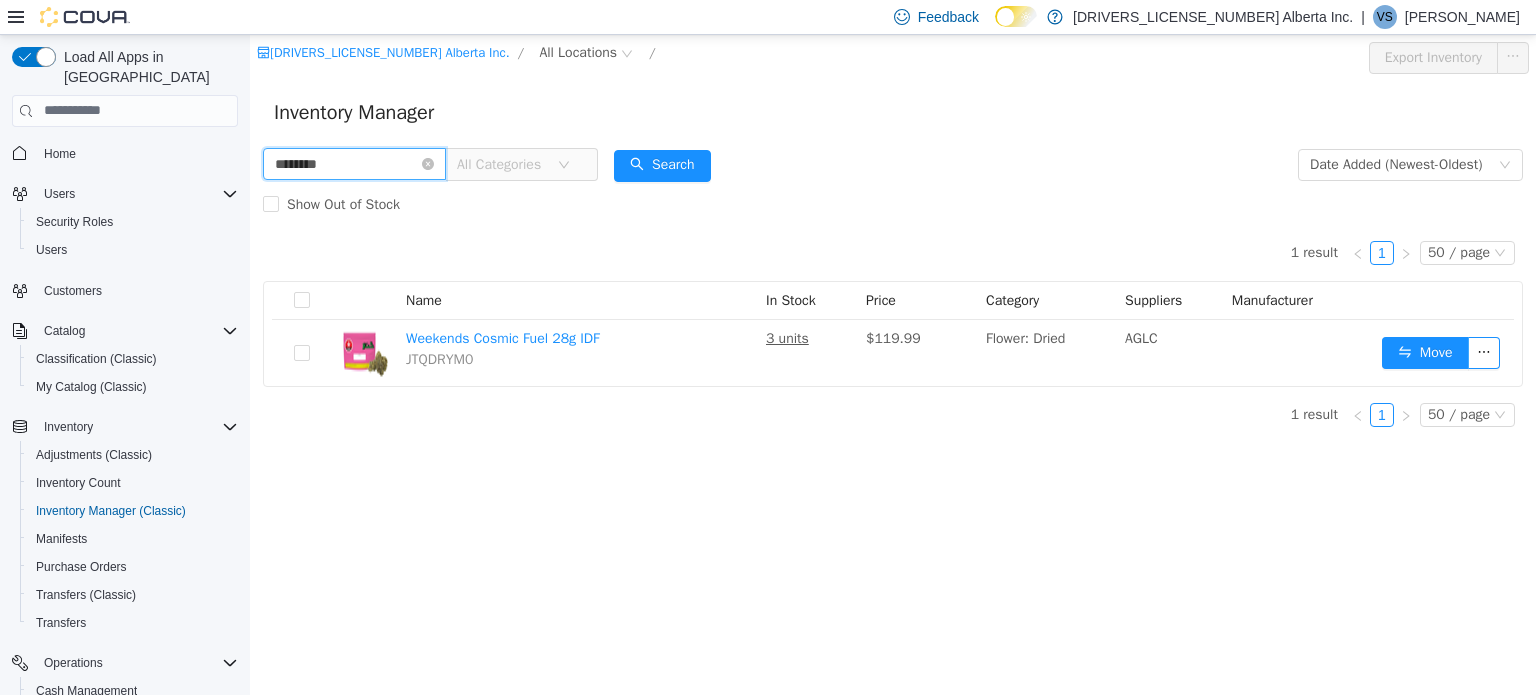 click on "********" at bounding box center (354, 163) 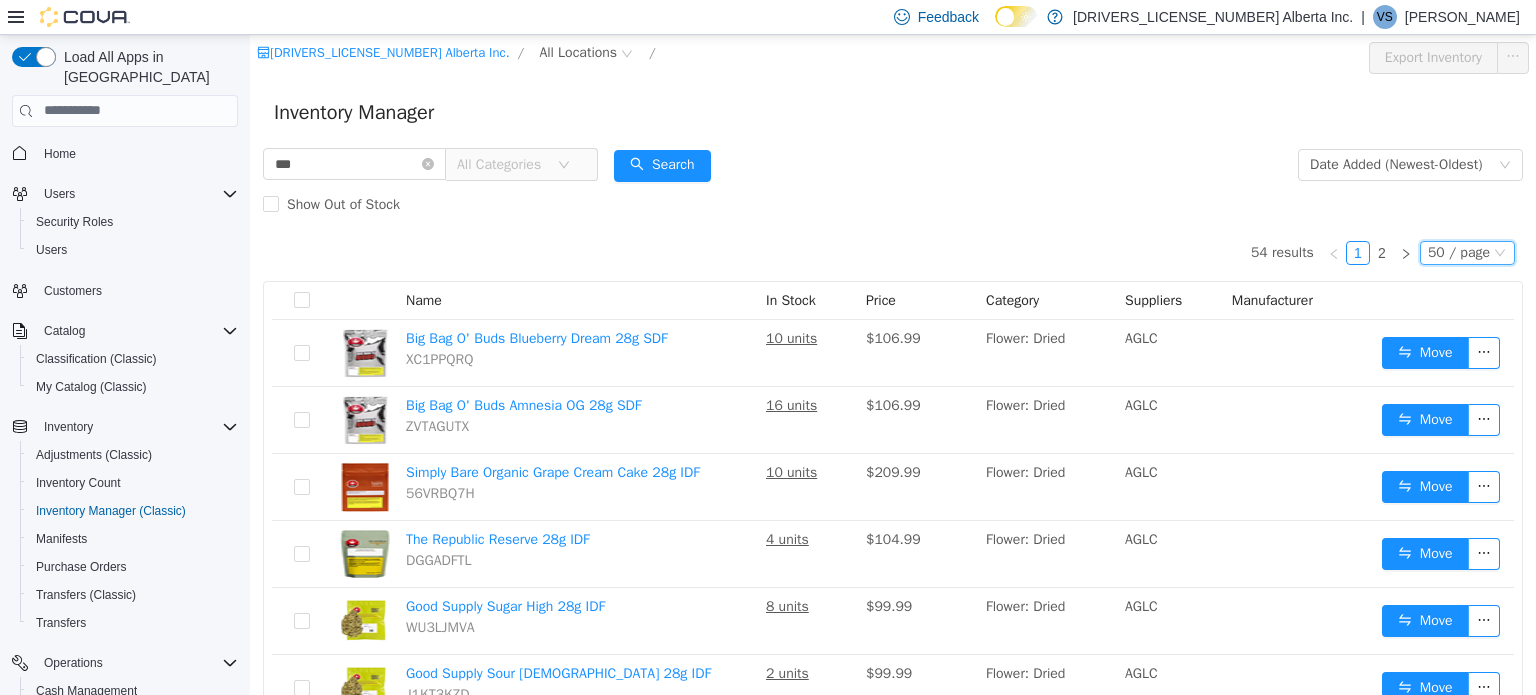 click on "50 / page" at bounding box center (1459, 252) 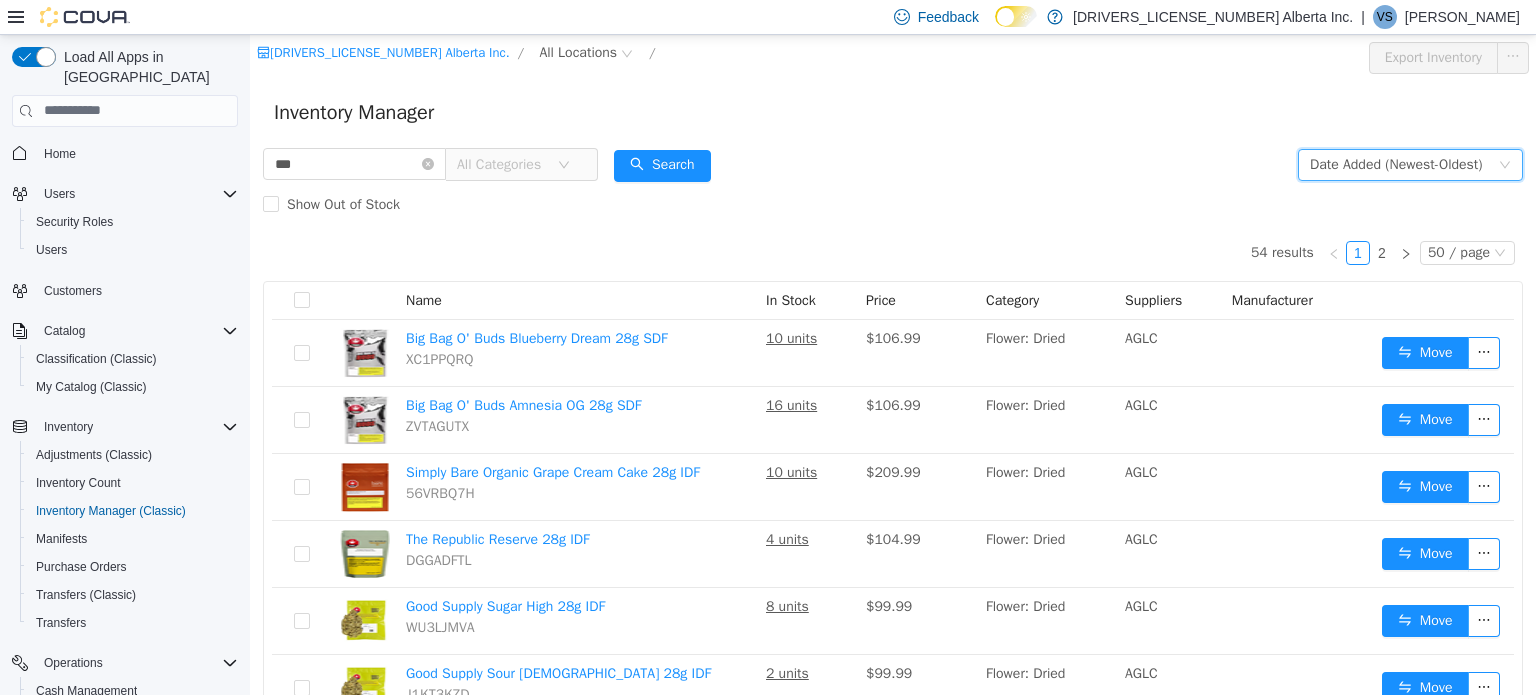 click on "Date Added (Newest-Oldest)" at bounding box center (1396, 164) 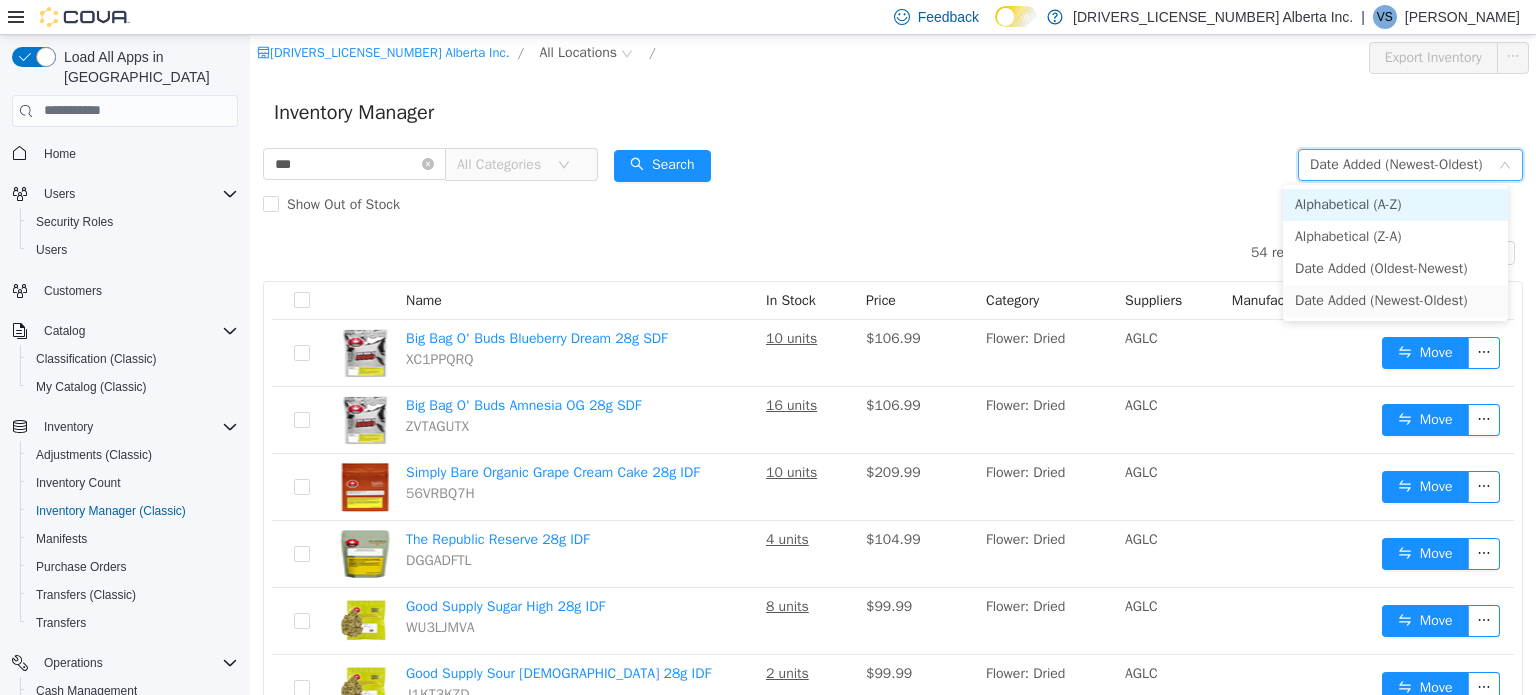 click on "Alphabetical (A-Z)" at bounding box center (1395, 204) 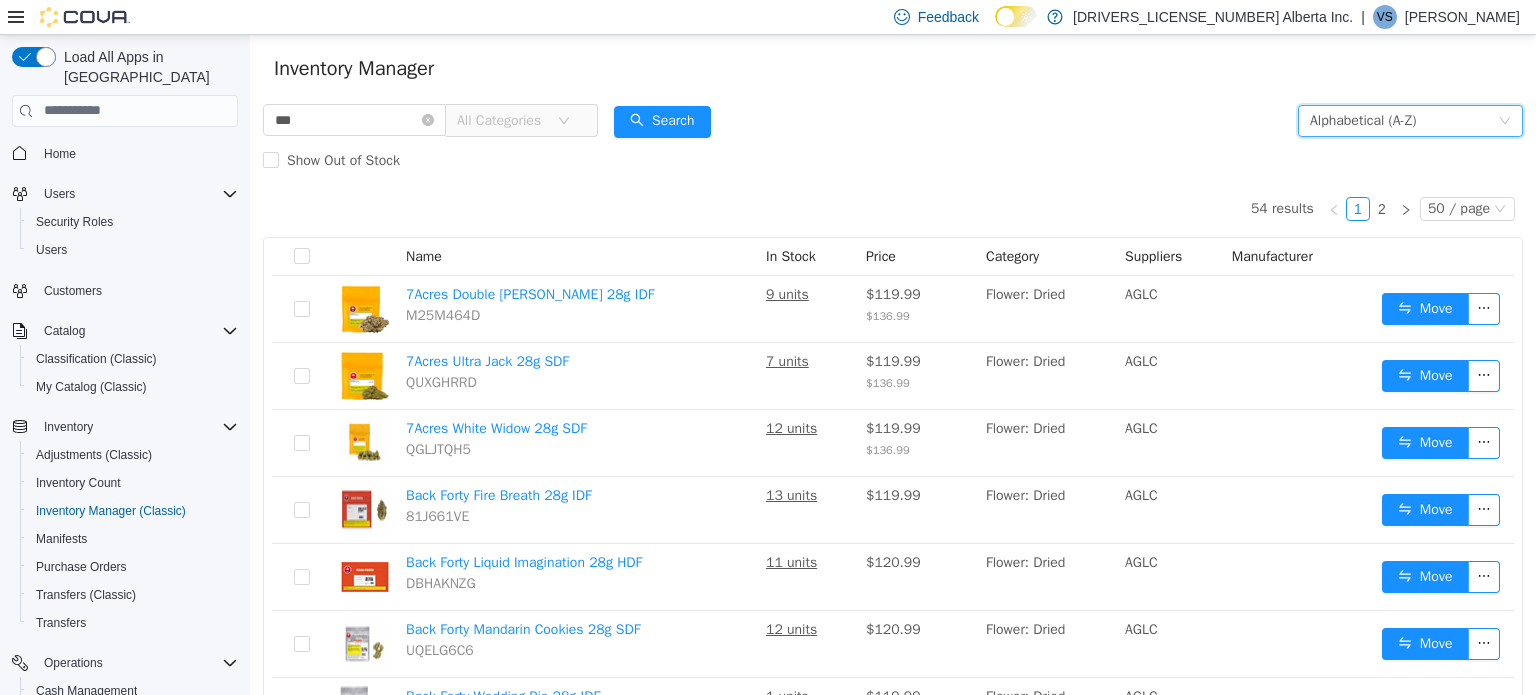 scroll, scrollTop: 0, scrollLeft: 0, axis: both 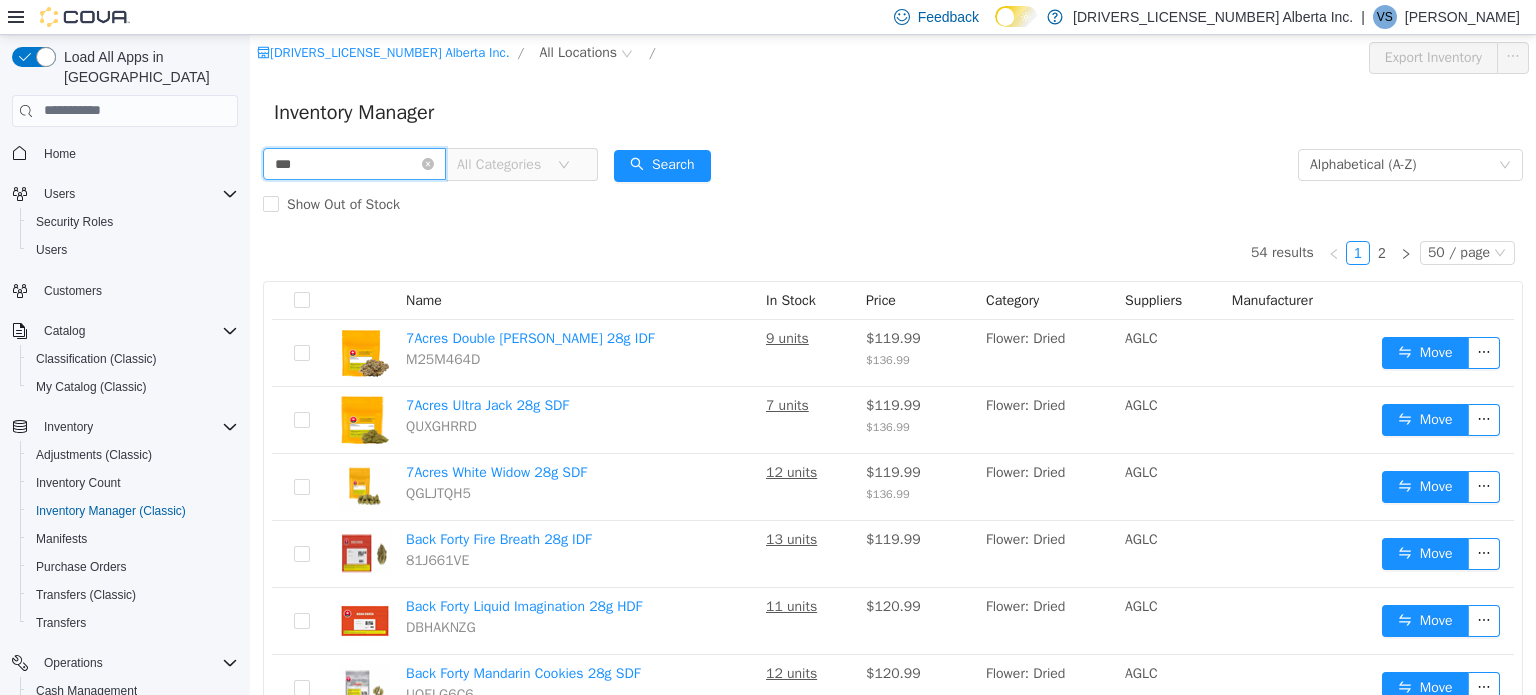 click on "***" at bounding box center [354, 163] 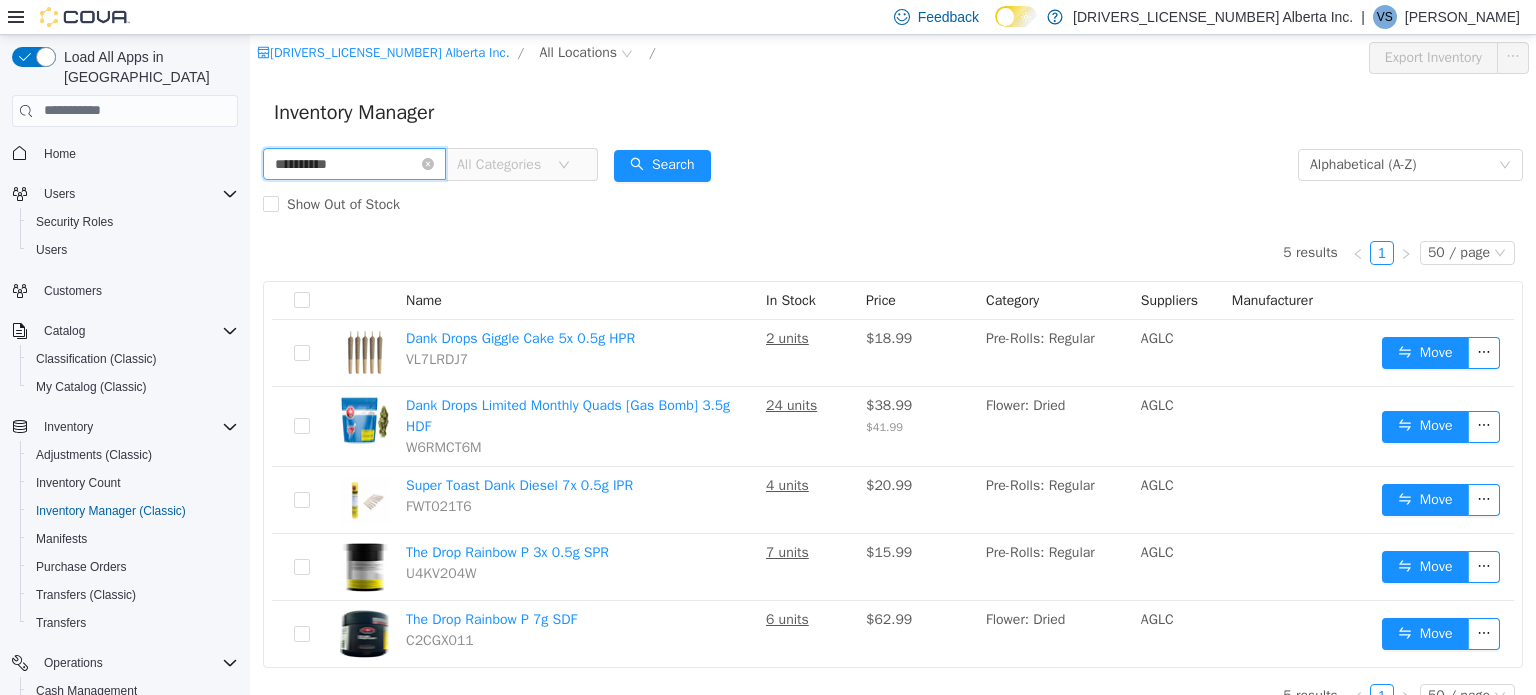 click on "**********" at bounding box center [354, 163] 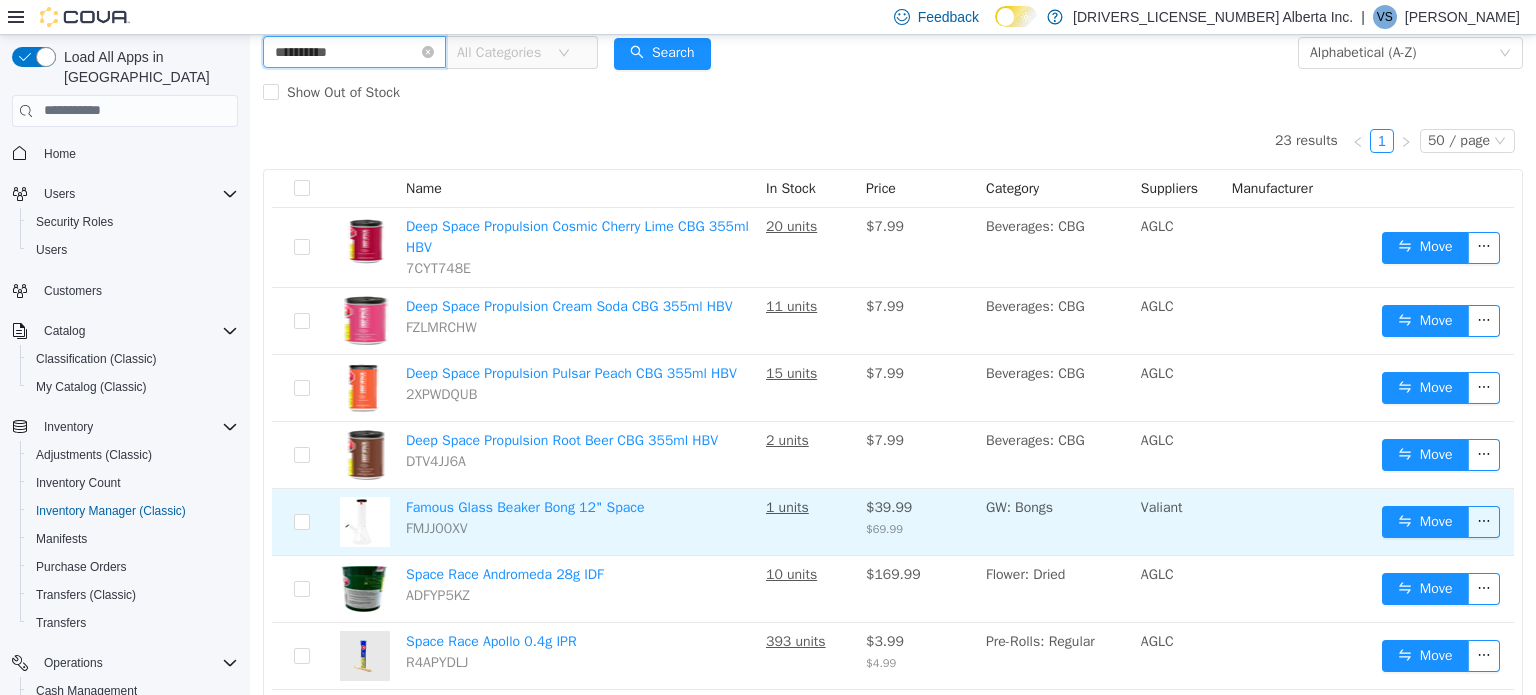 scroll, scrollTop: 500, scrollLeft: 0, axis: vertical 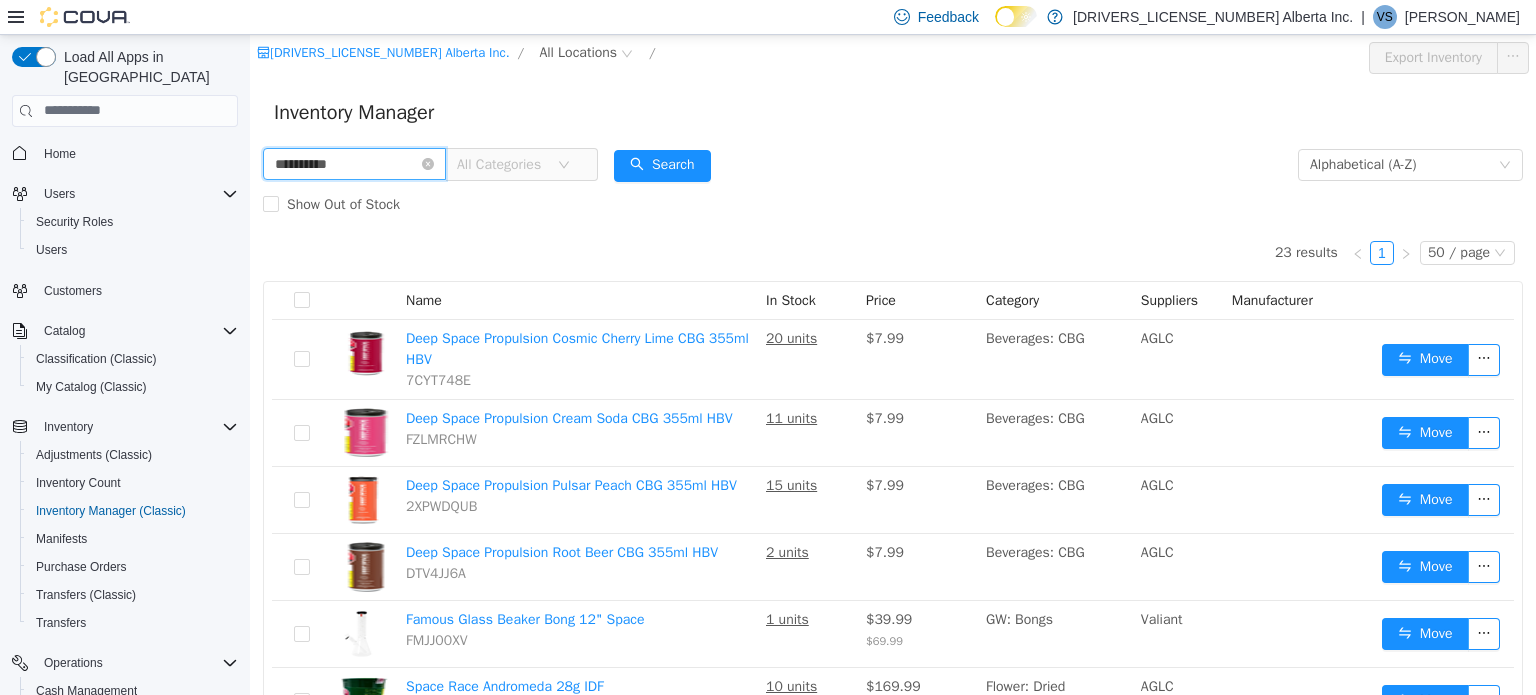 click on "**********" at bounding box center (354, 163) 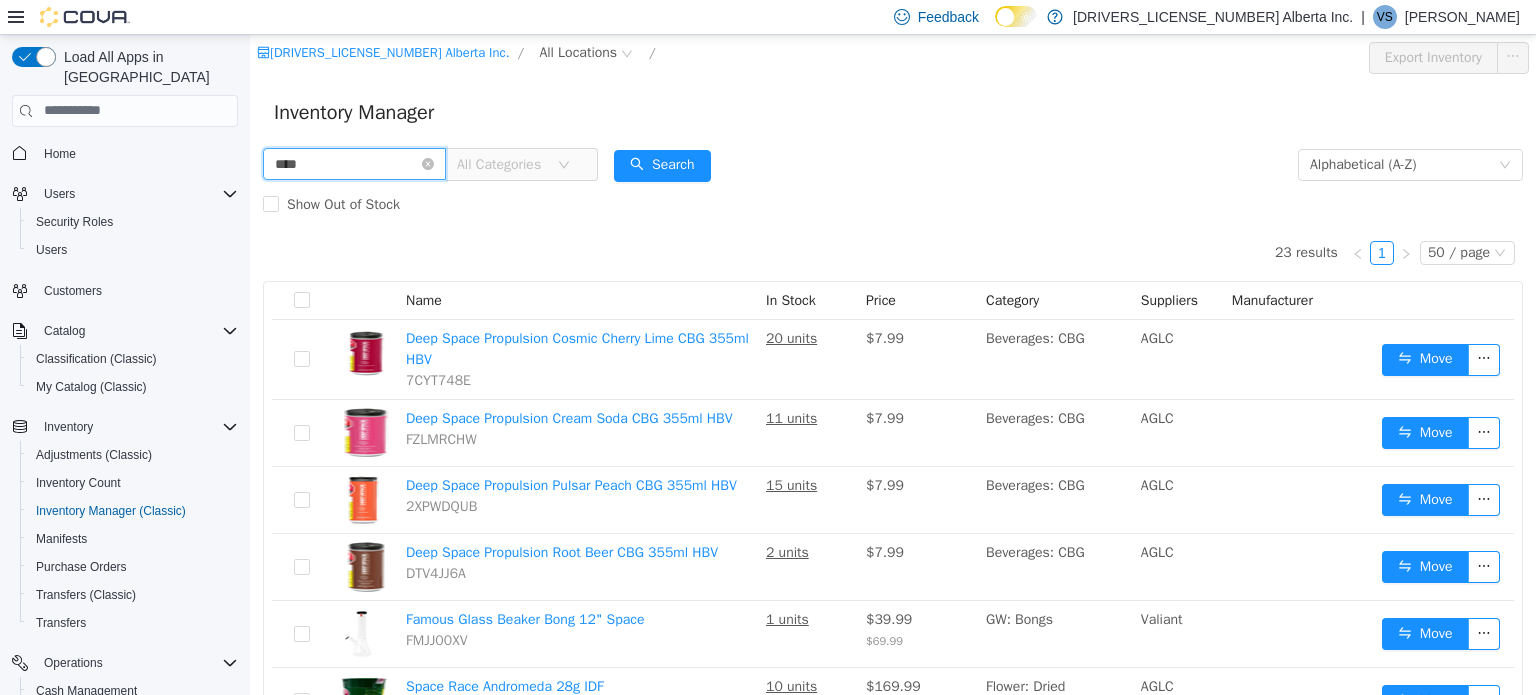 click on "****" at bounding box center [354, 163] 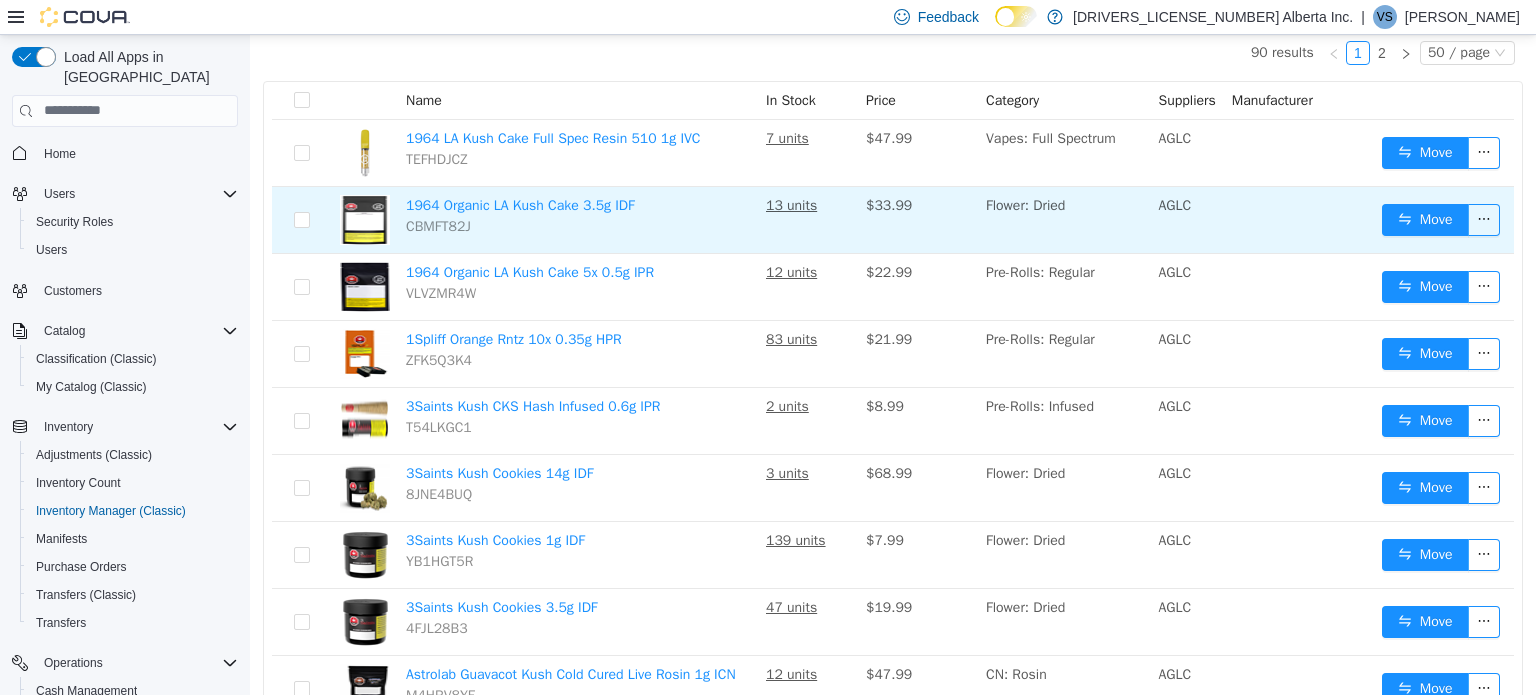 scroll, scrollTop: 0, scrollLeft: 0, axis: both 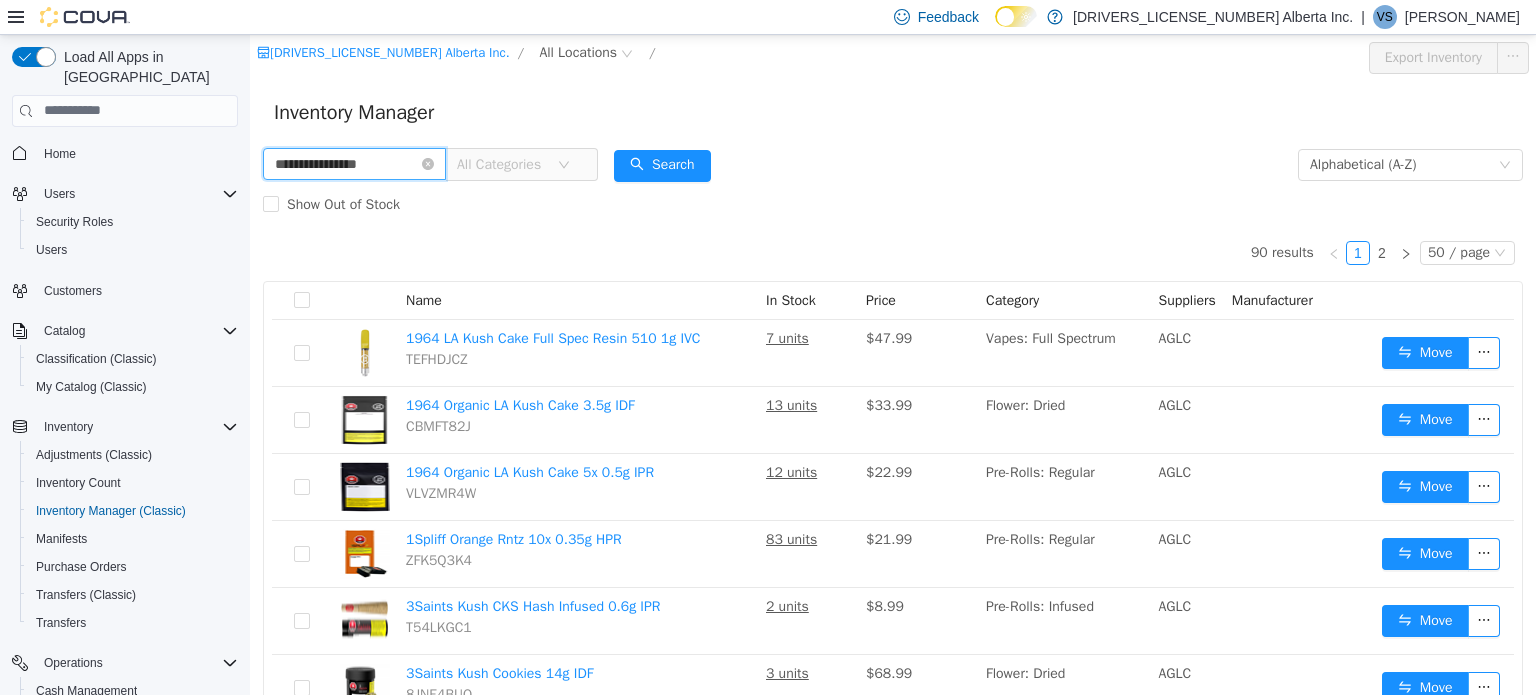click on "**********" at bounding box center (354, 163) 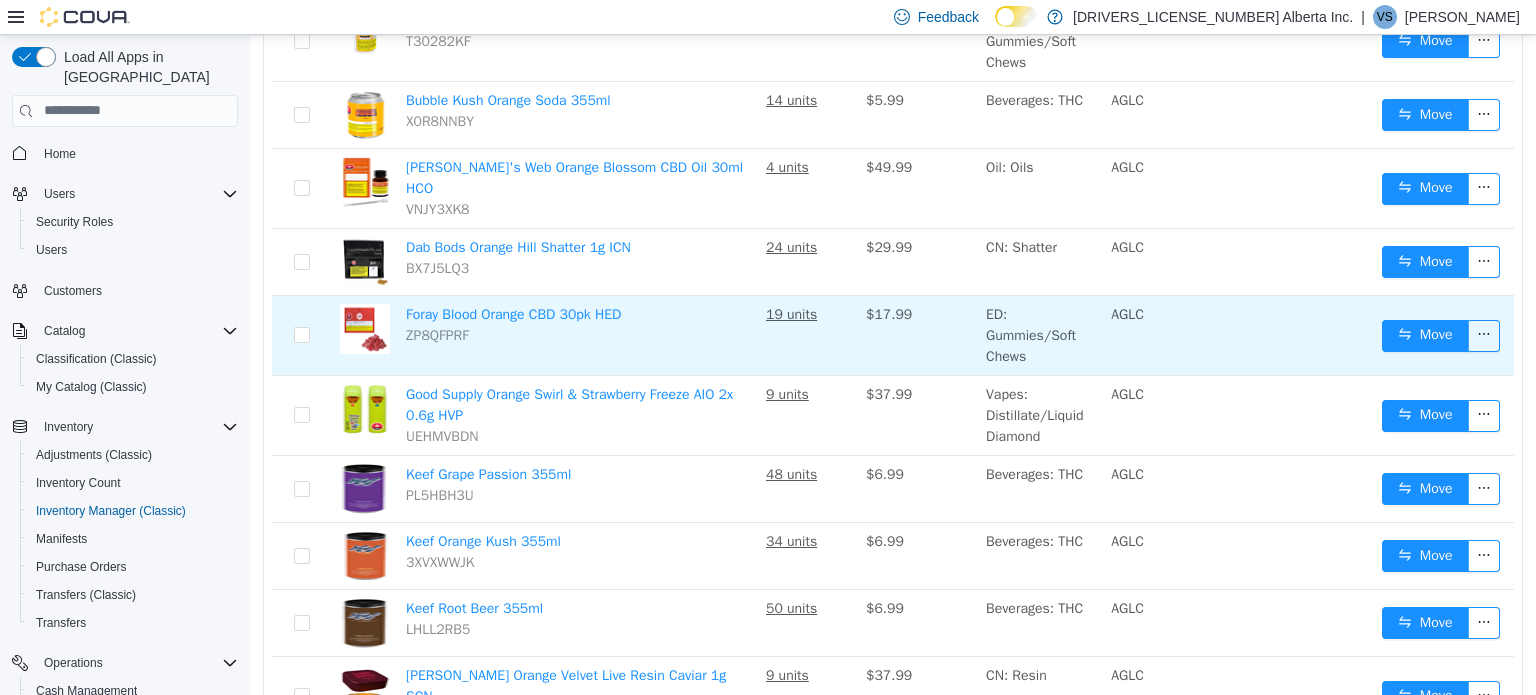 scroll, scrollTop: 500, scrollLeft: 0, axis: vertical 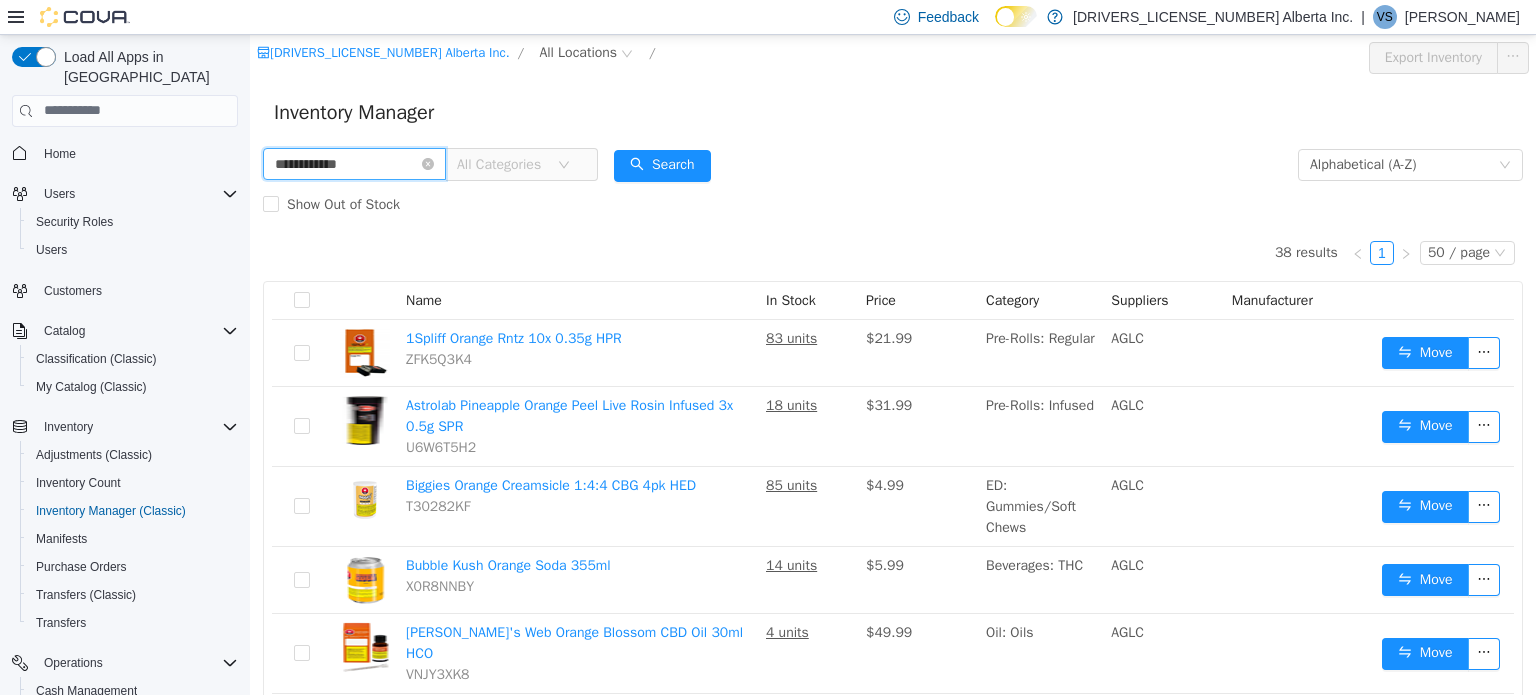 click on "**********" at bounding box center (354, 163) 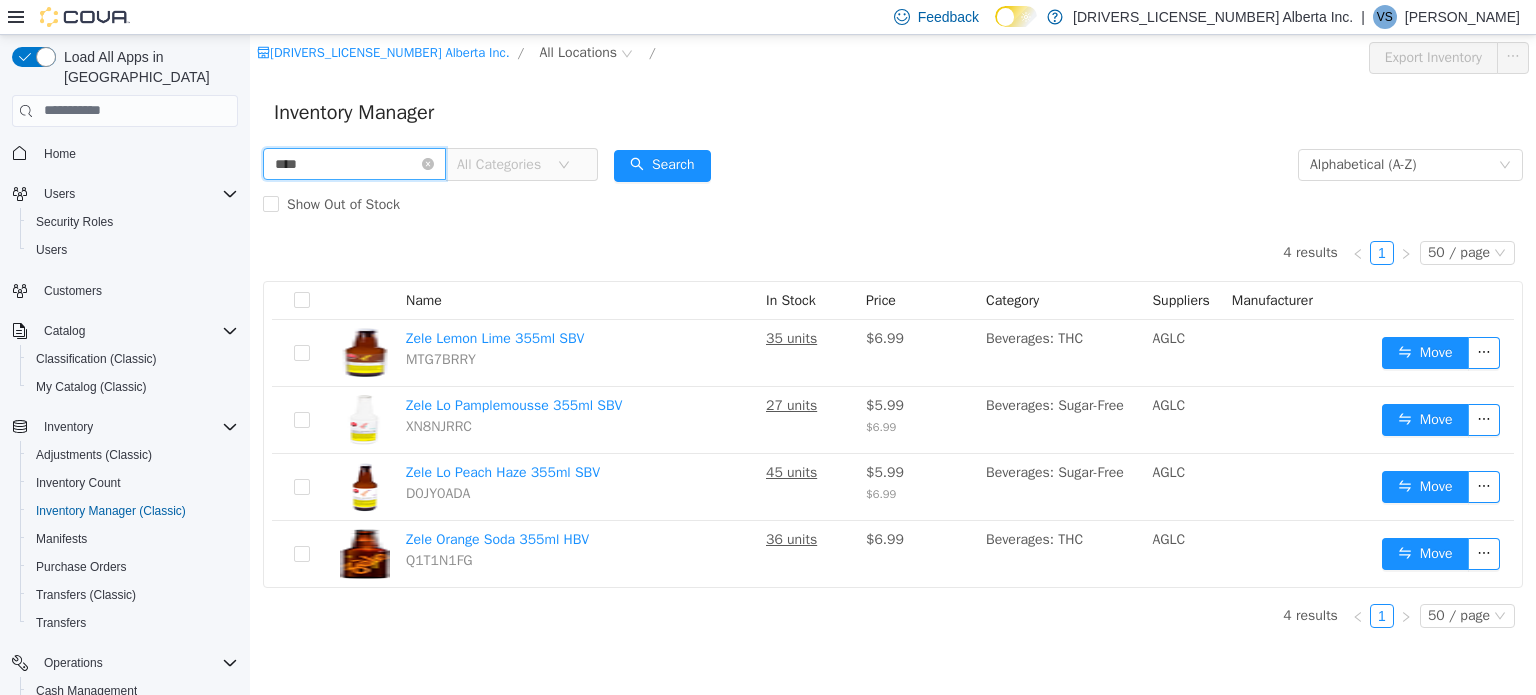 click on "****" at bounding box center [354, 163] 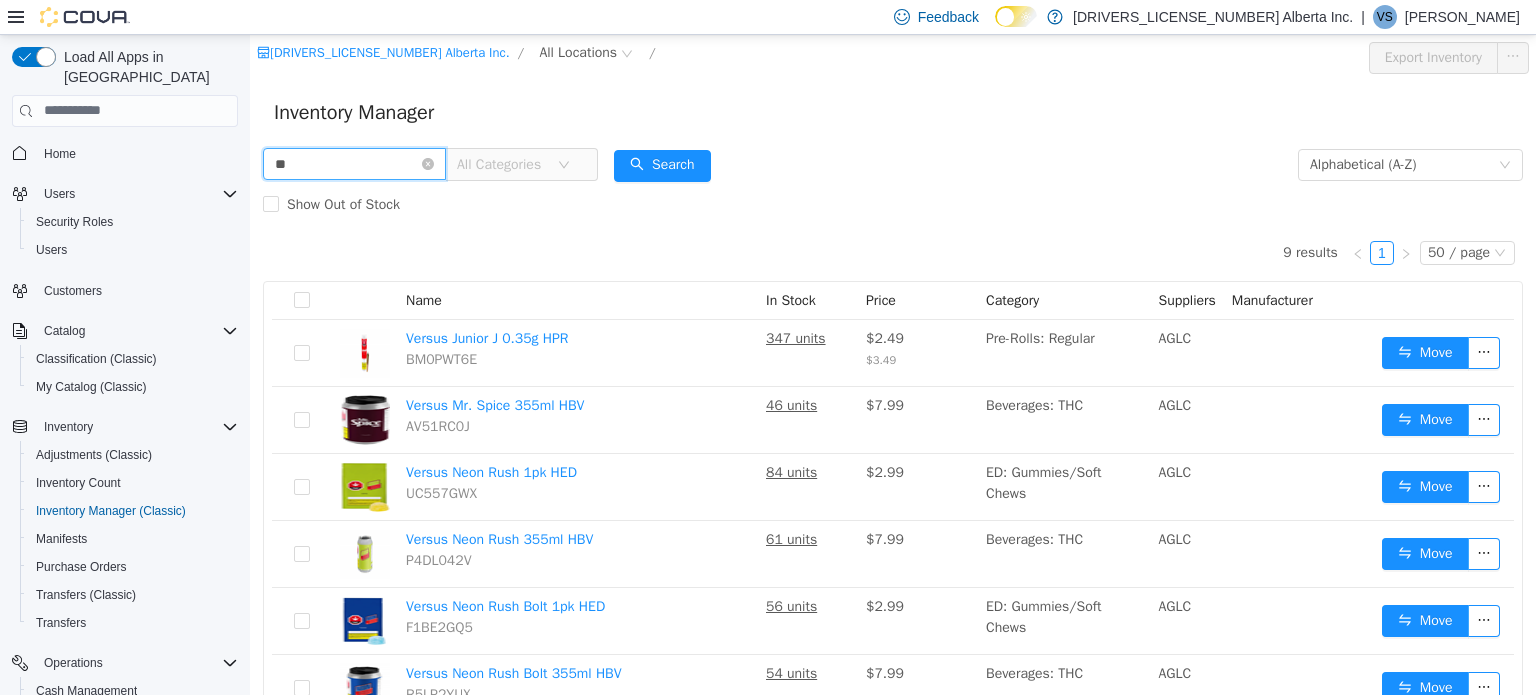 type on "*" 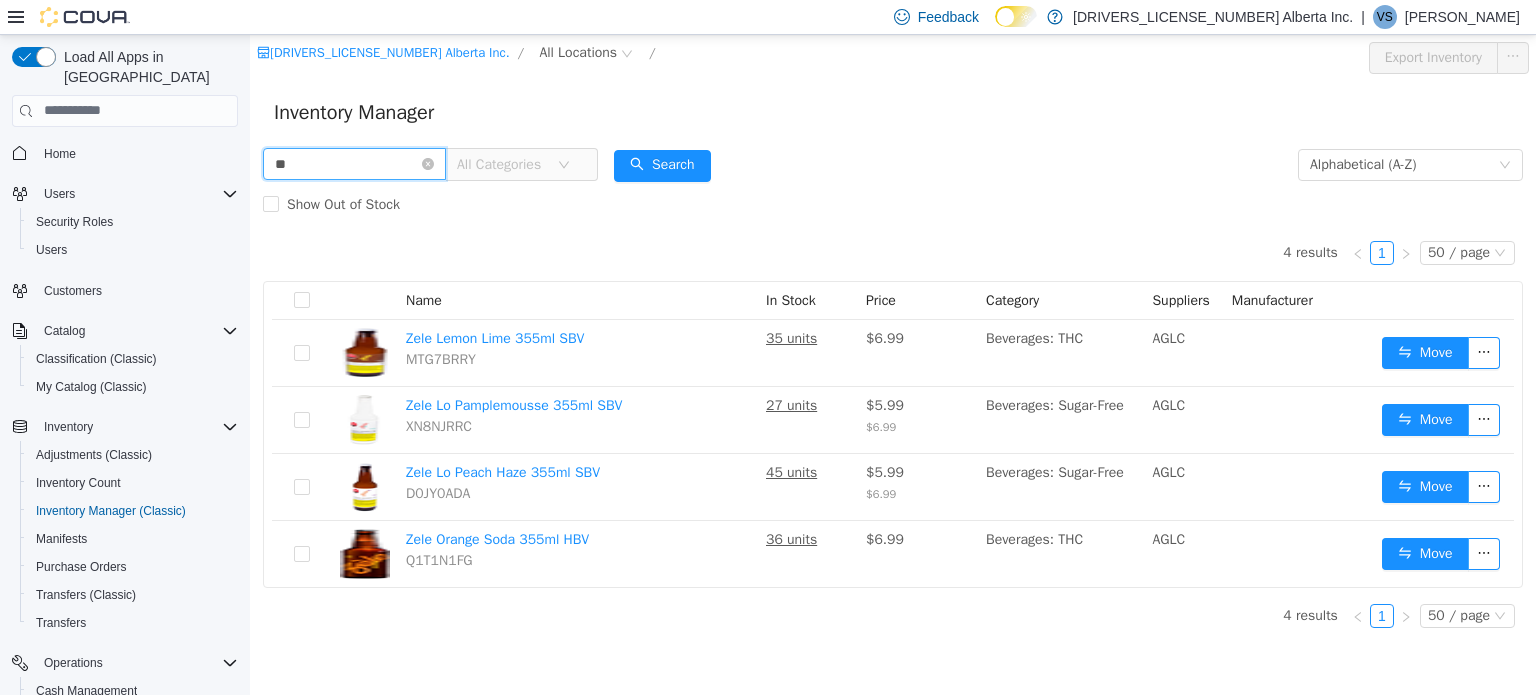 type on "*" 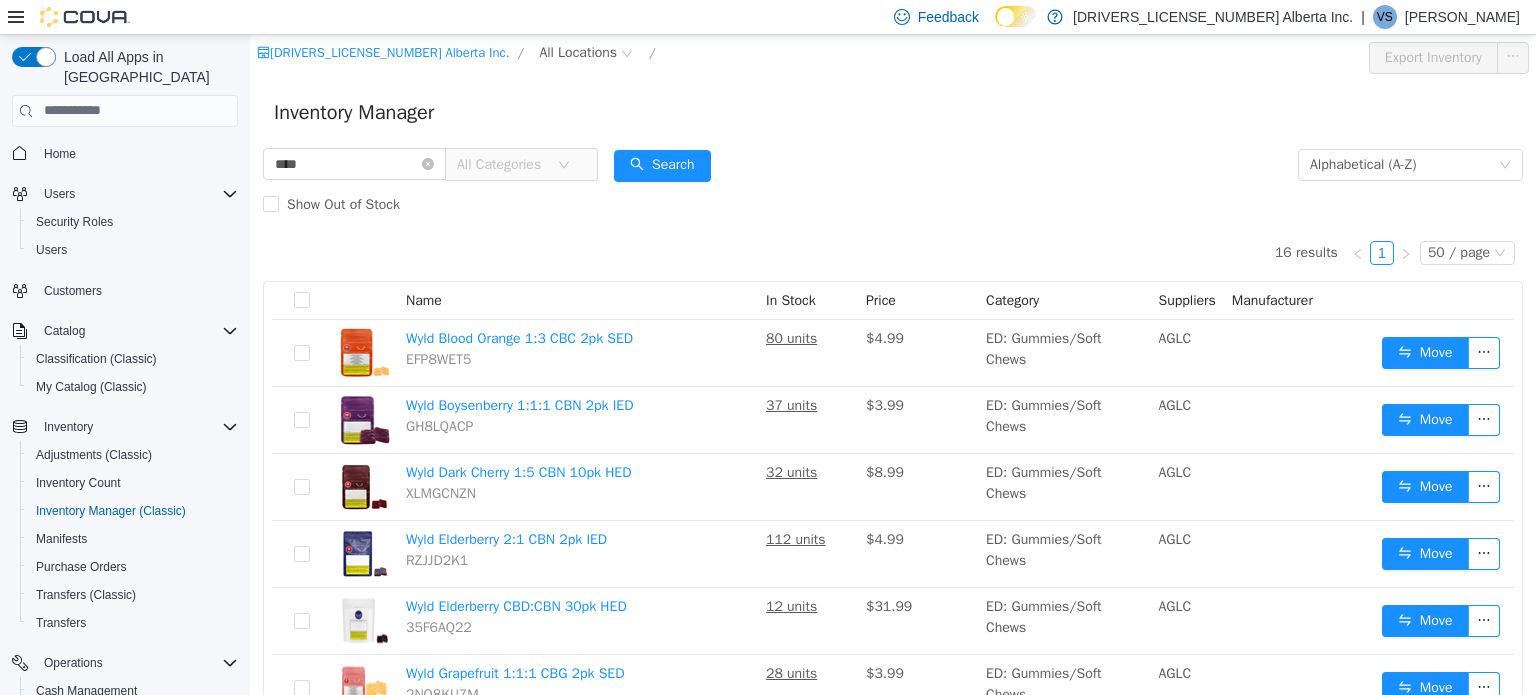 click on "All Categories" at bounding box center (507, 164) 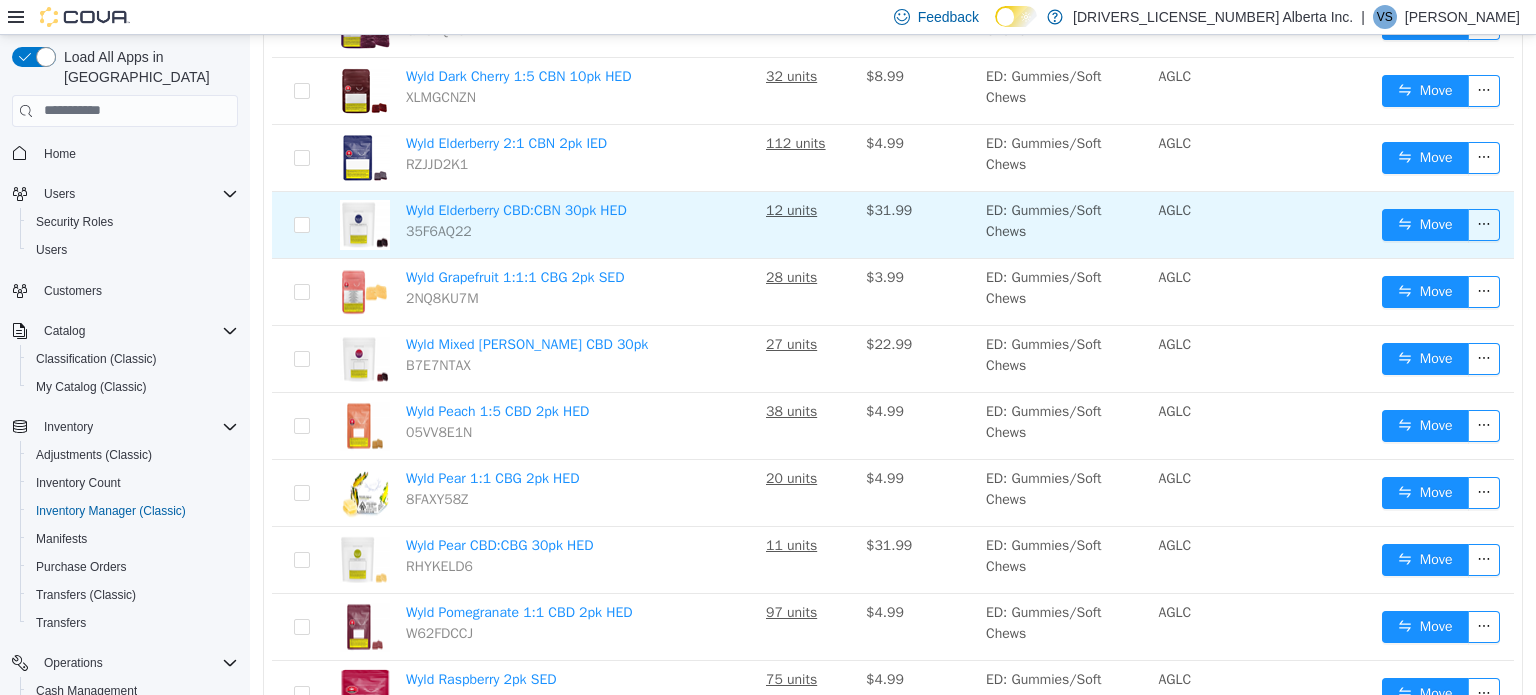 scroll, scrollTop: 400, scrollLeft: 0, axis: vertical 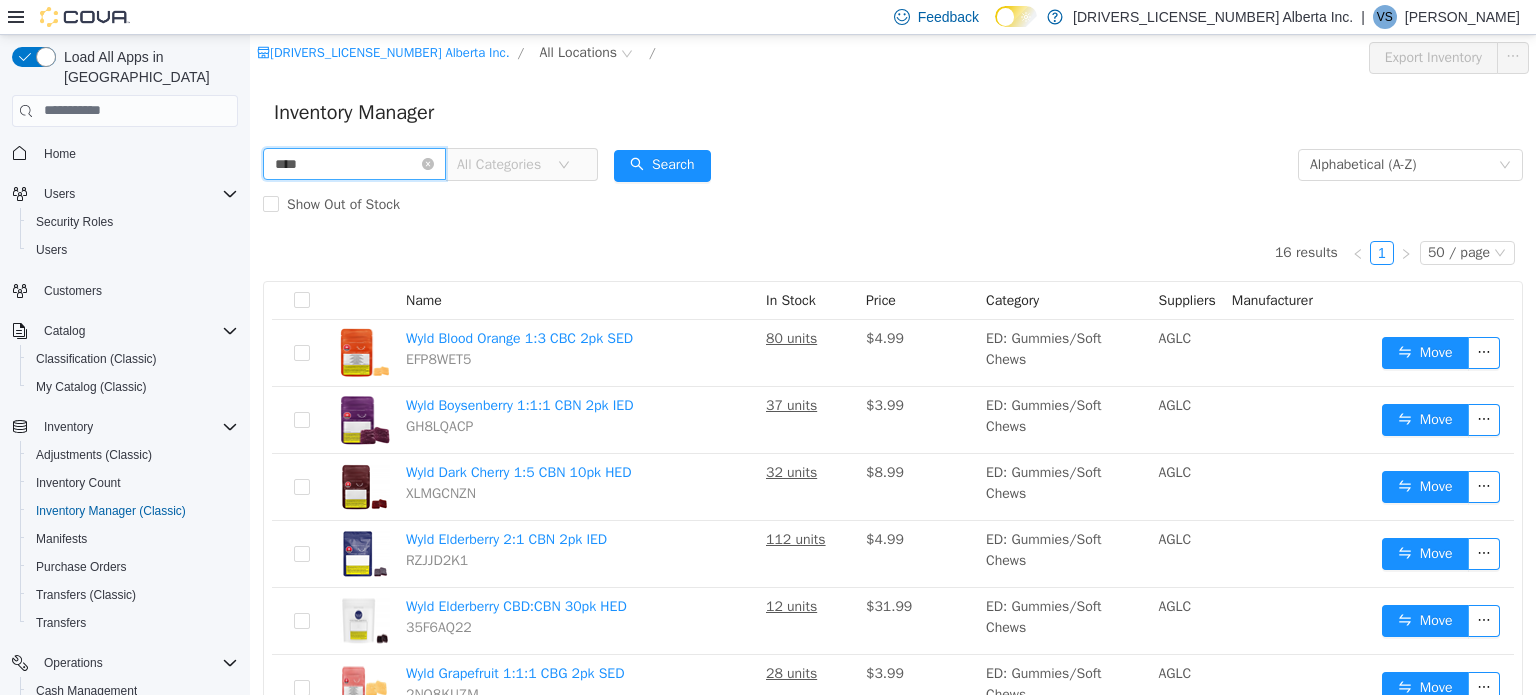 click on "****" at bounding box center [354, 163] 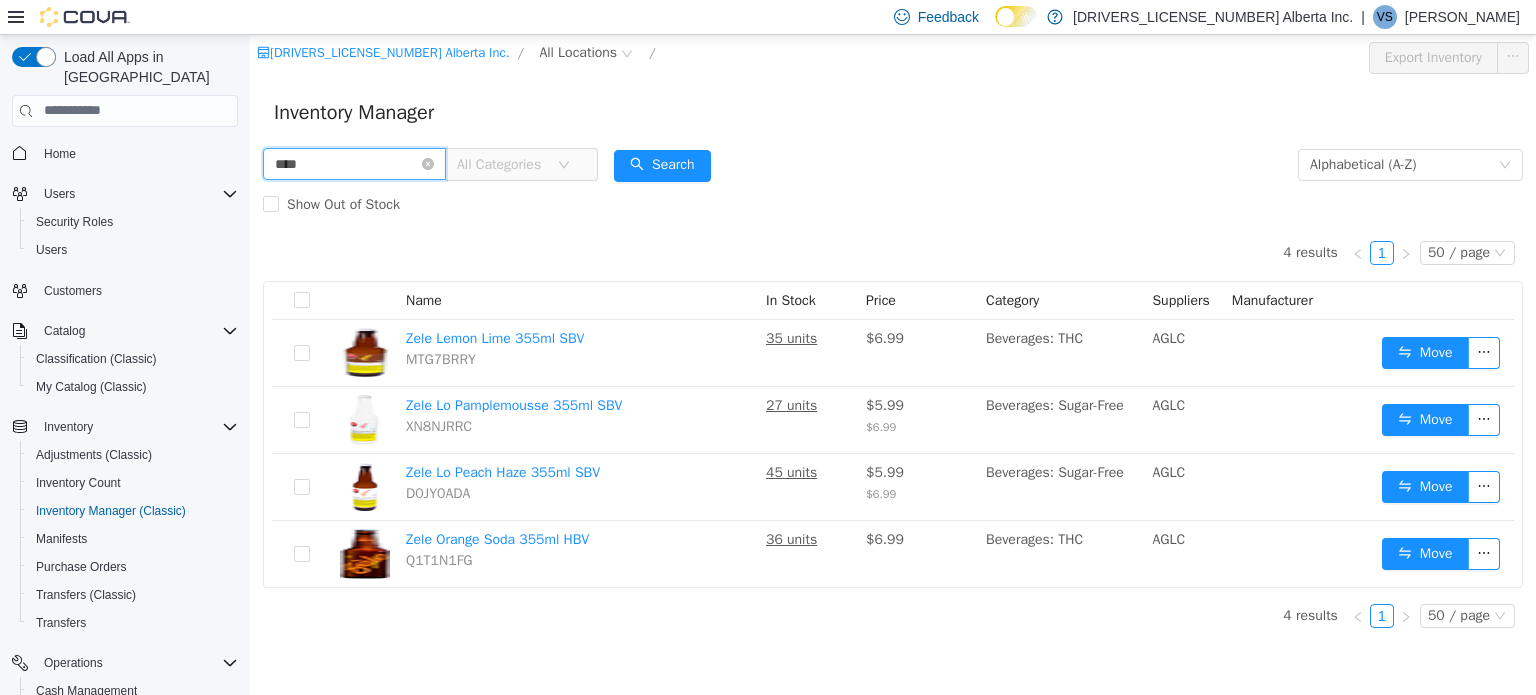 click on "****" at bounding box center [354, 163] 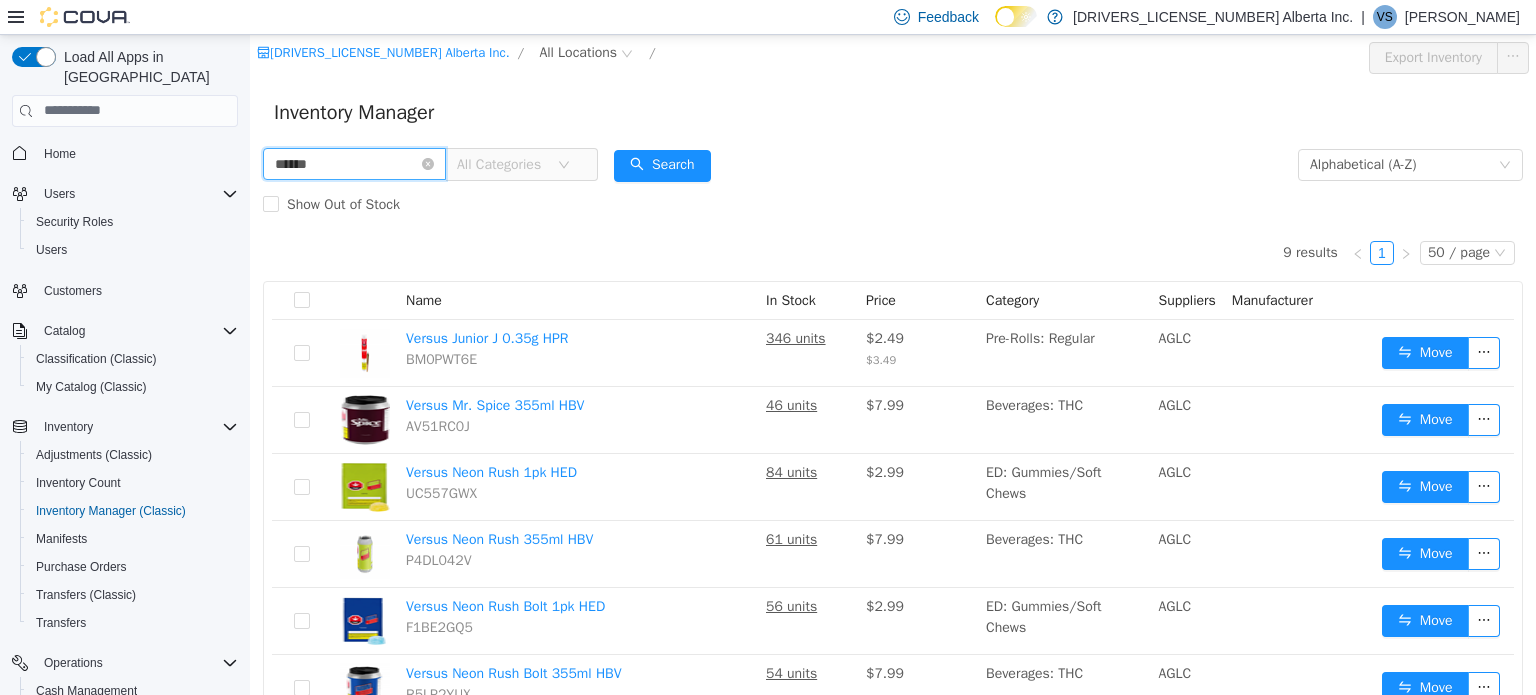 click on "******" at bounding box center [354, 163] 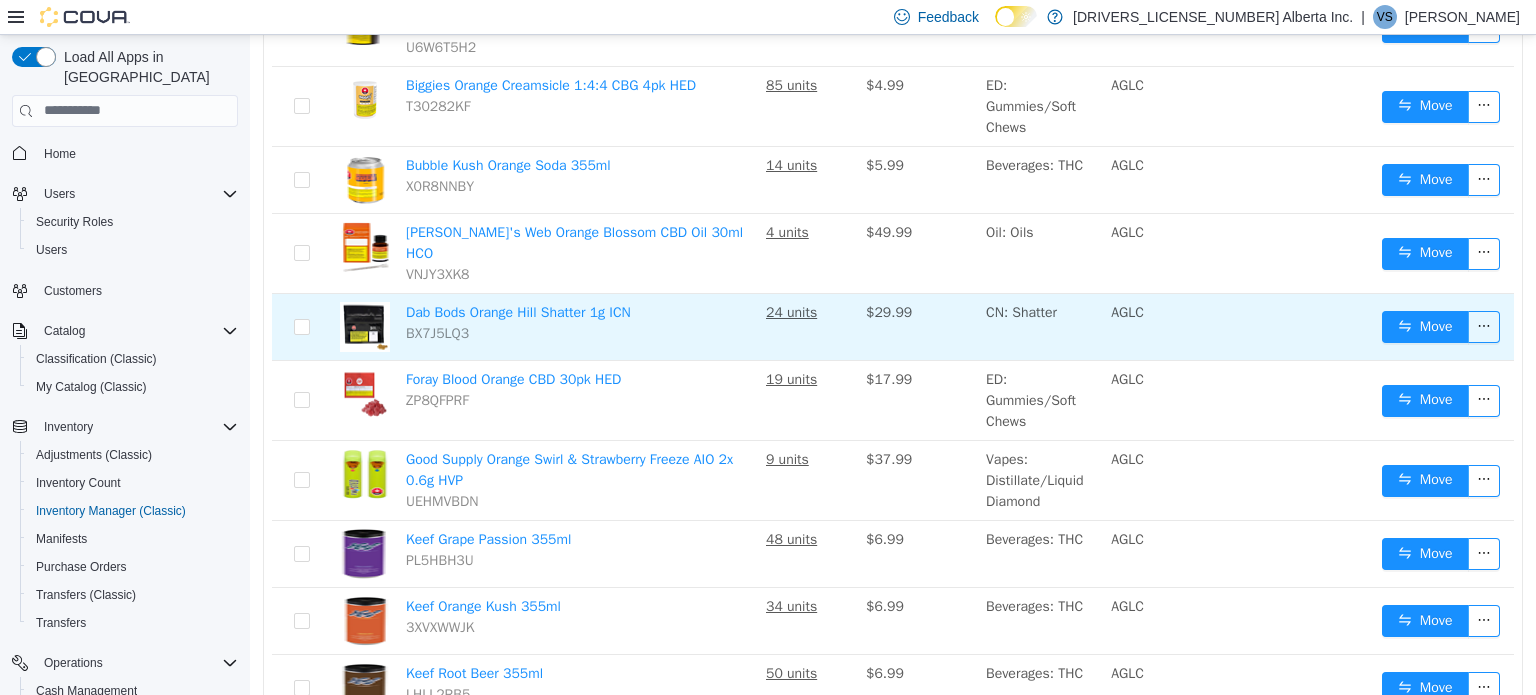 scroll, scrollTop: 500, scrollLeft: 0, axis: vertical 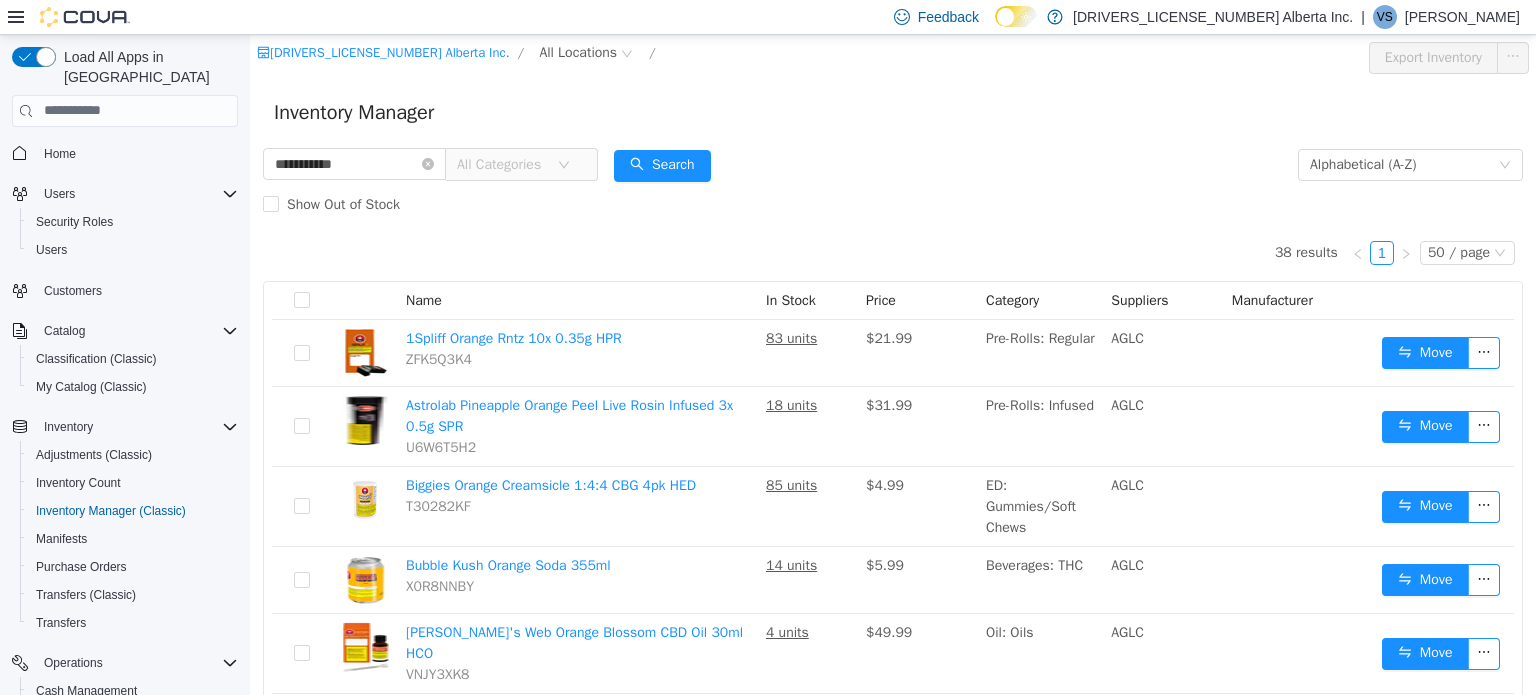 click on "Inventory Manager" at bounding box center [893, 112] 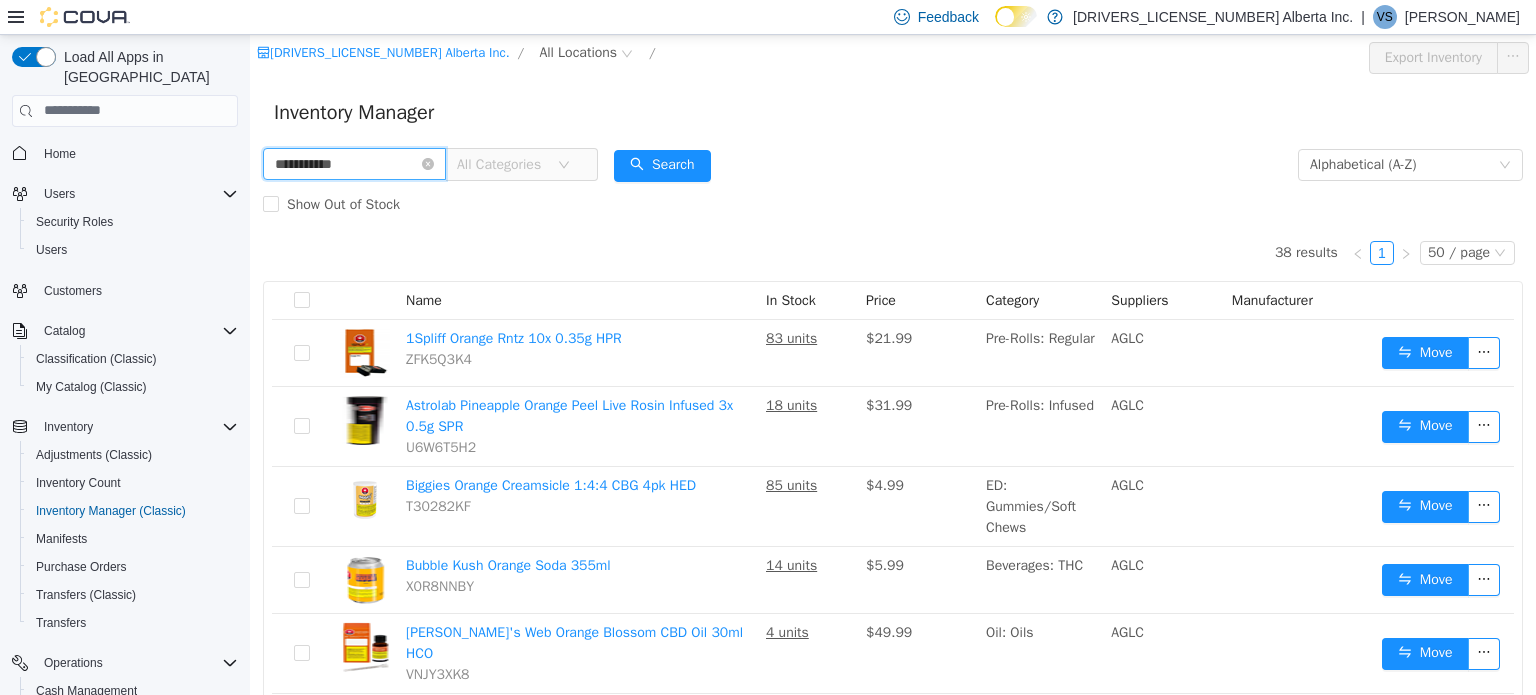 click on "**********" at bounding box center (354, 163) 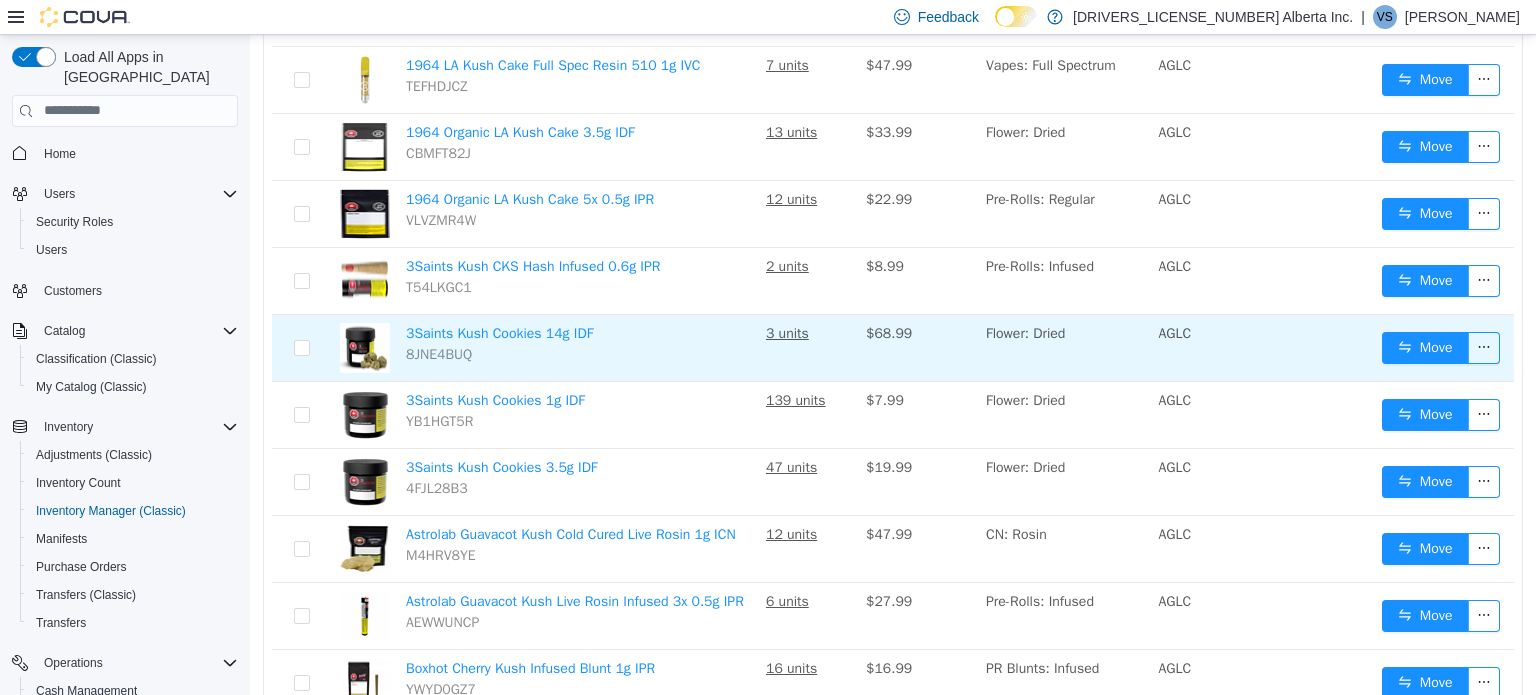 scroll, scrollTop: 0, scrollLeft: 0, axis: both 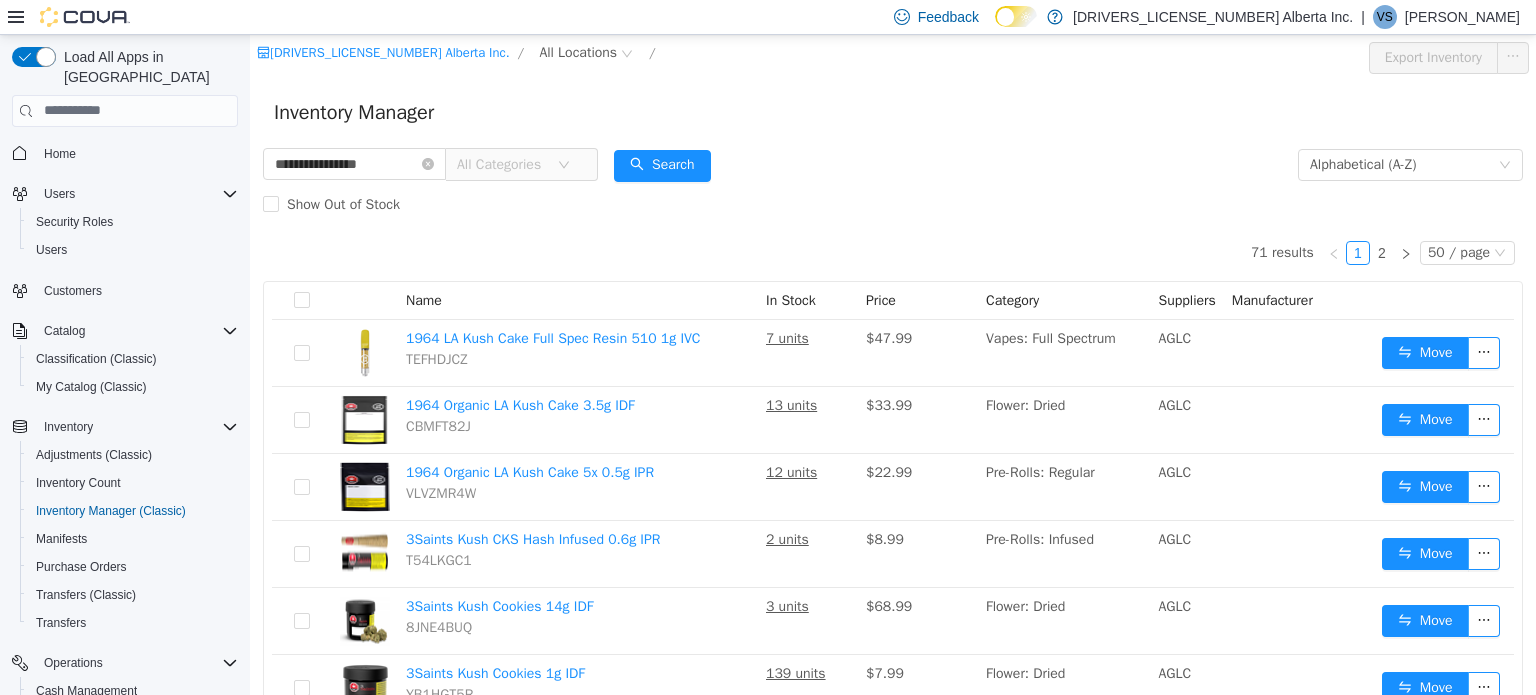 click on "All Categories" at bounding box center [502, 164] 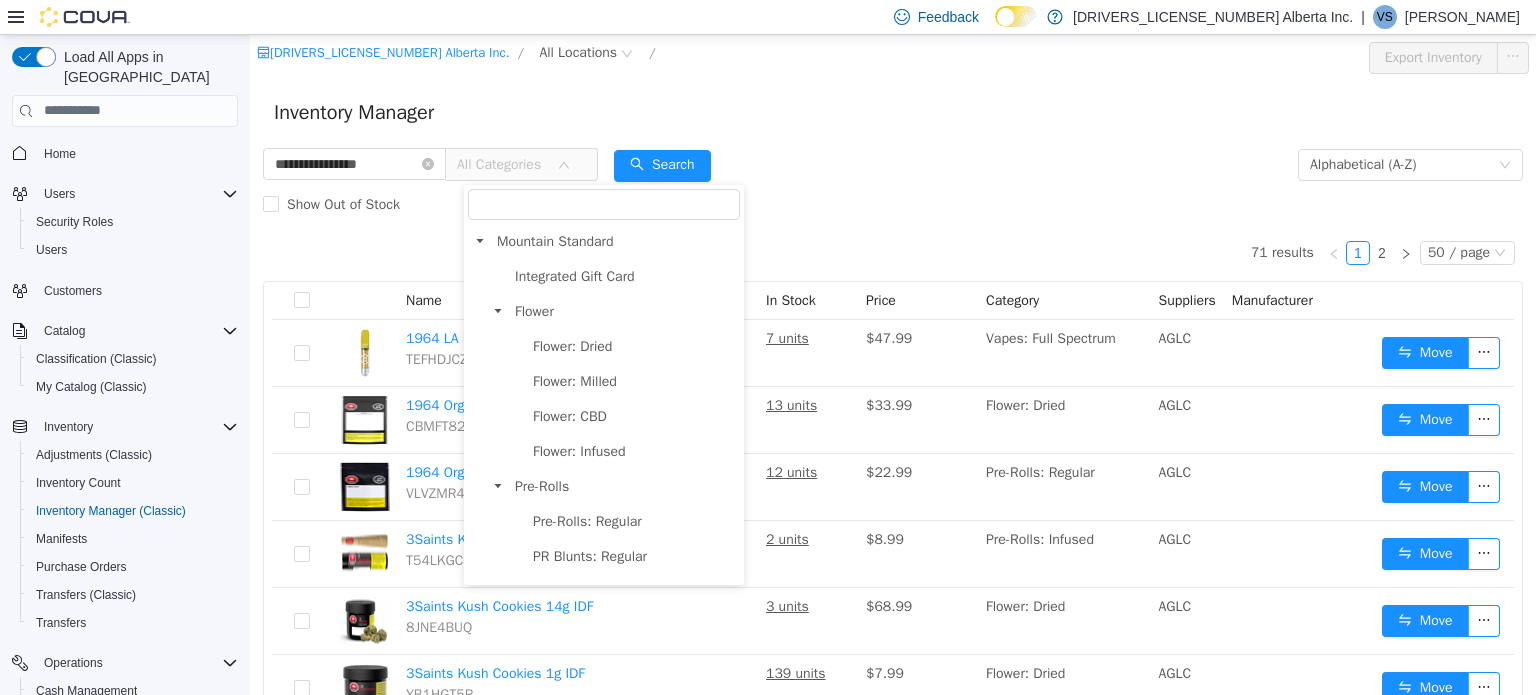 click on "Inventory Manager" at bounding box center (893, 112) 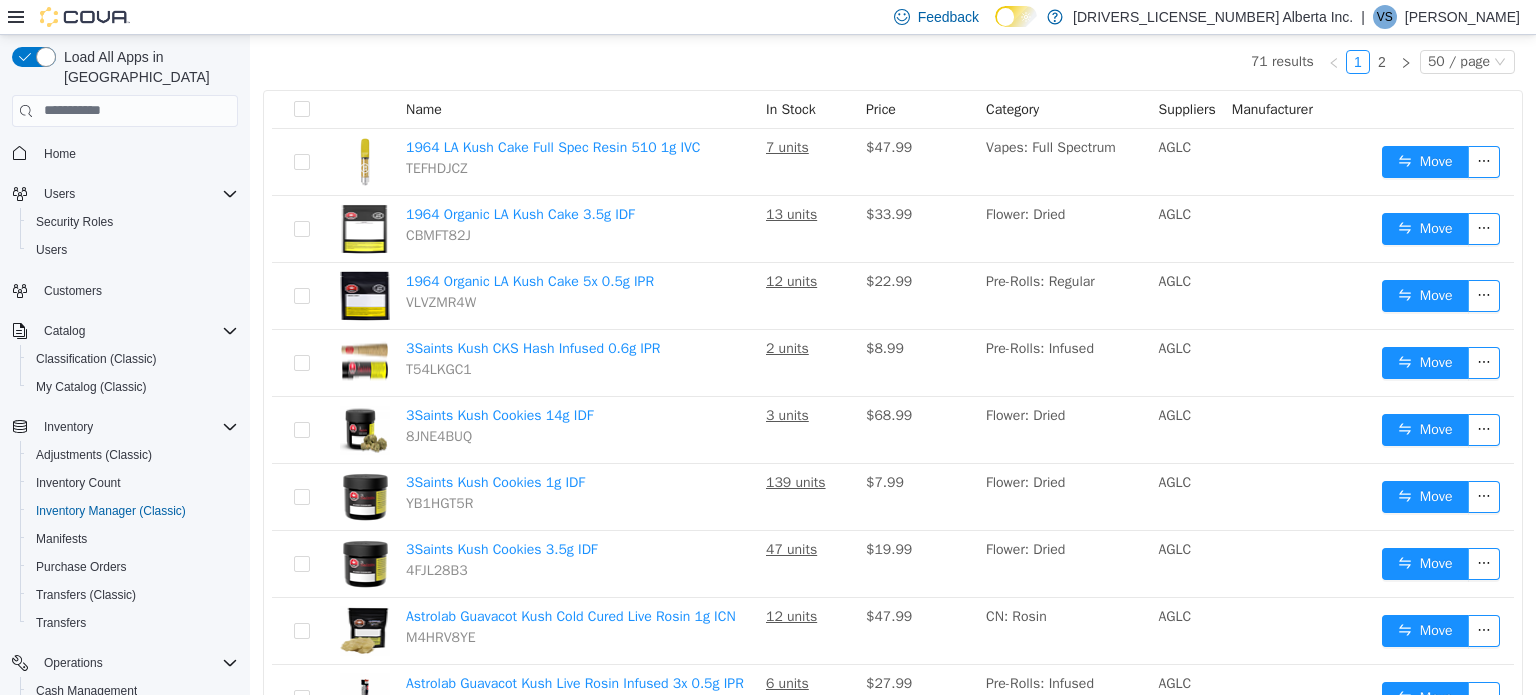 scroll, scrollTop: 0, scrollLeft: 0, axis: both 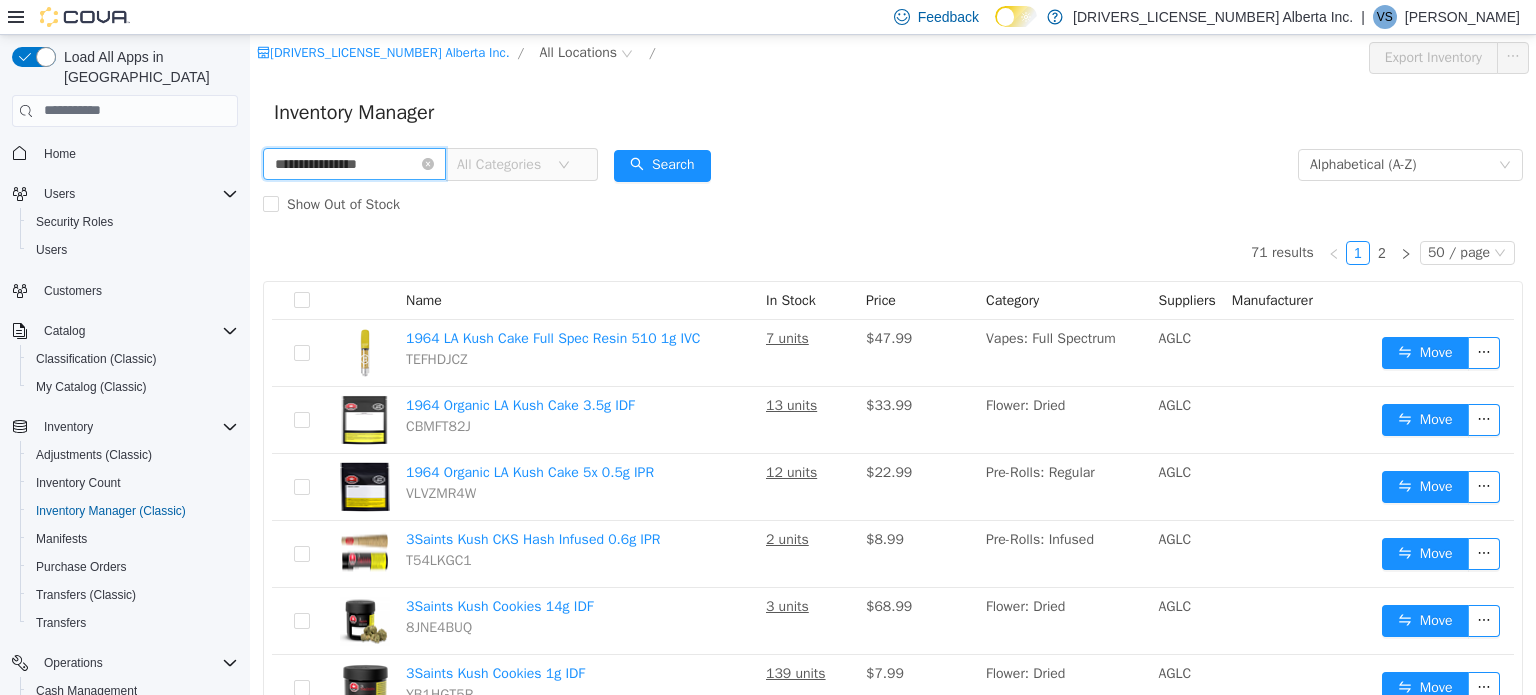 click on "**********" at bounding box center [354, 163] 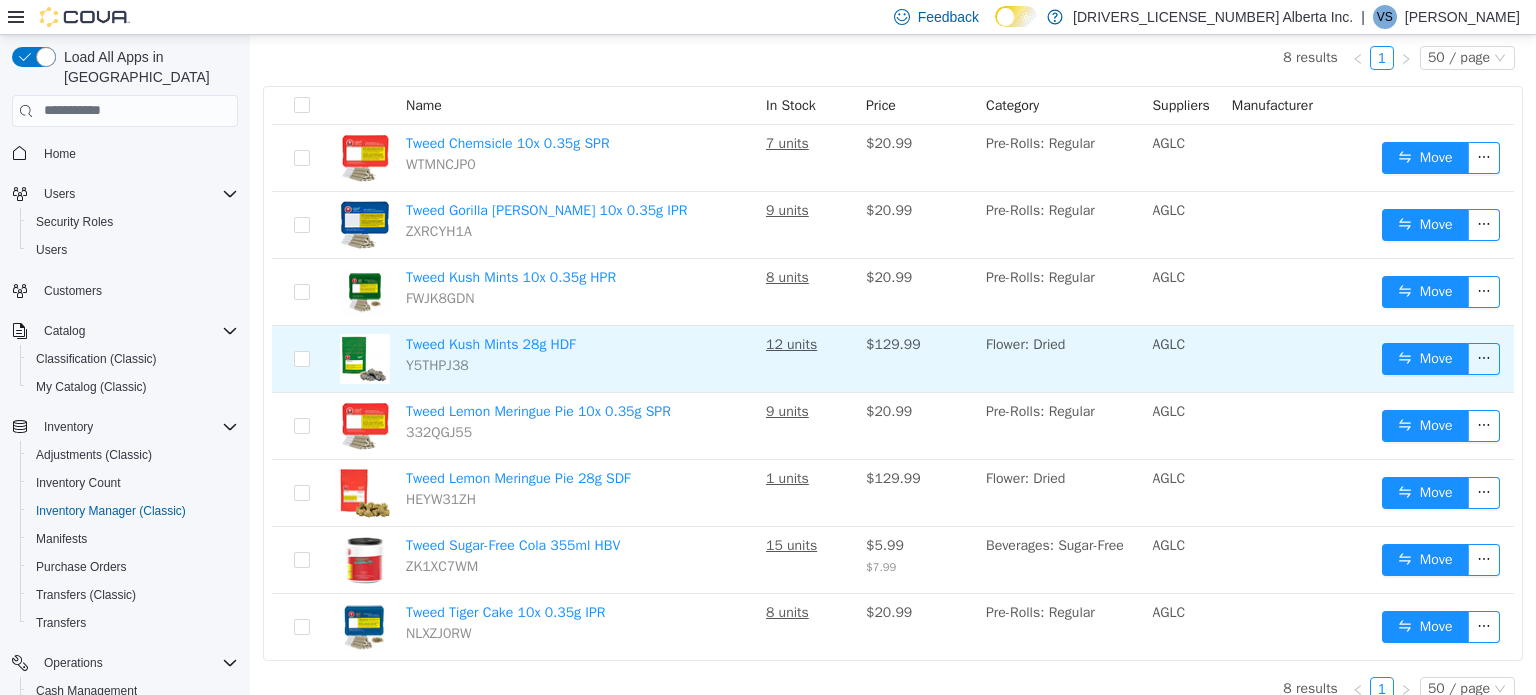 scroll, scrollTop: 200, scrollLeft: 0, axis: vertical 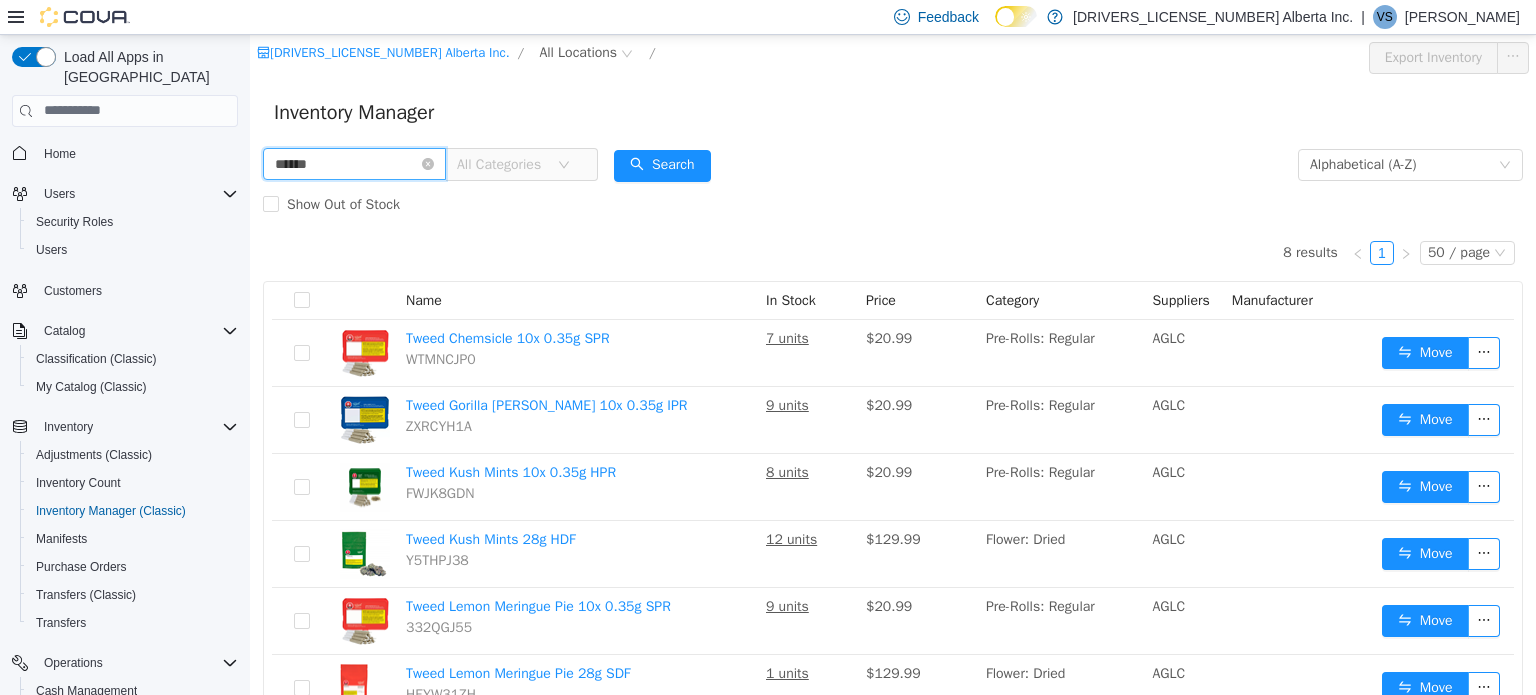 click on "*****" at bounding box center (354, 163) 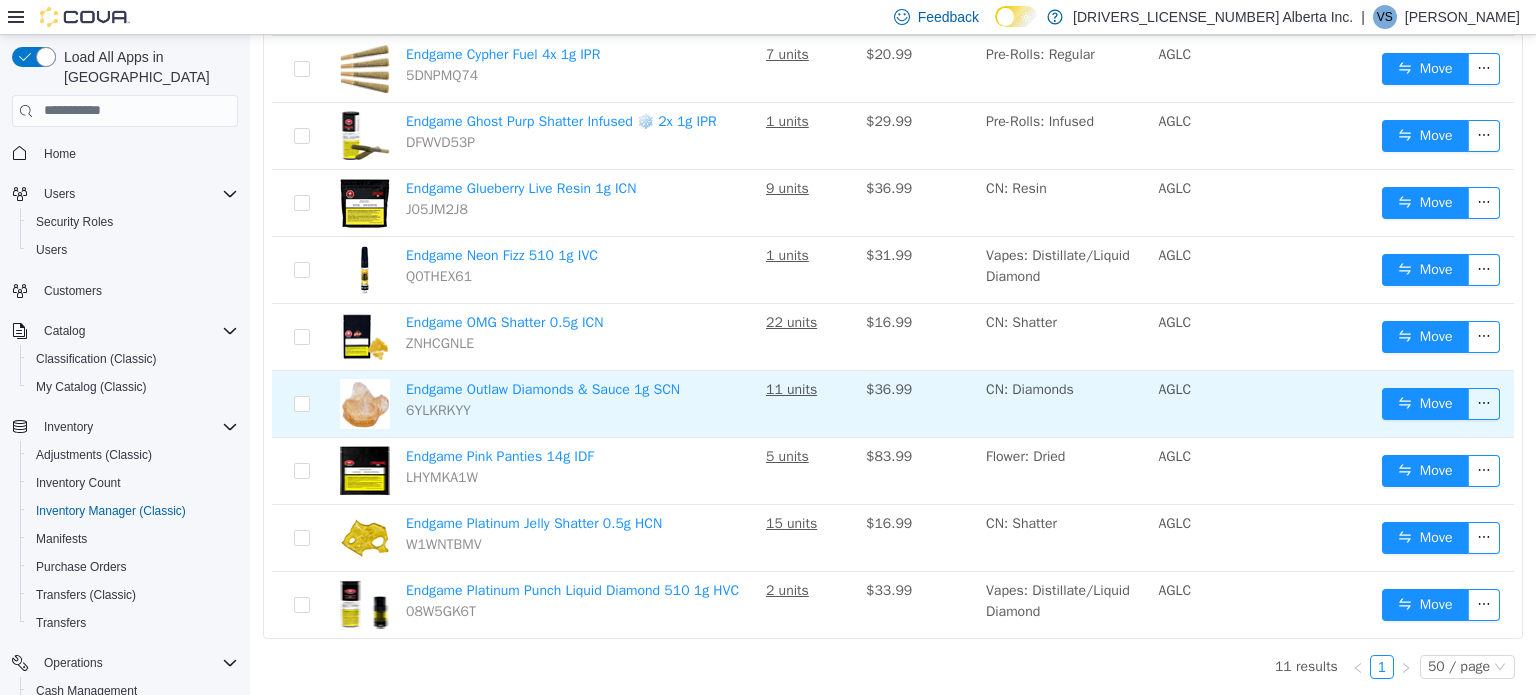 scroll, scrollTop: 468, scrollLeft: 0, axis: vertical 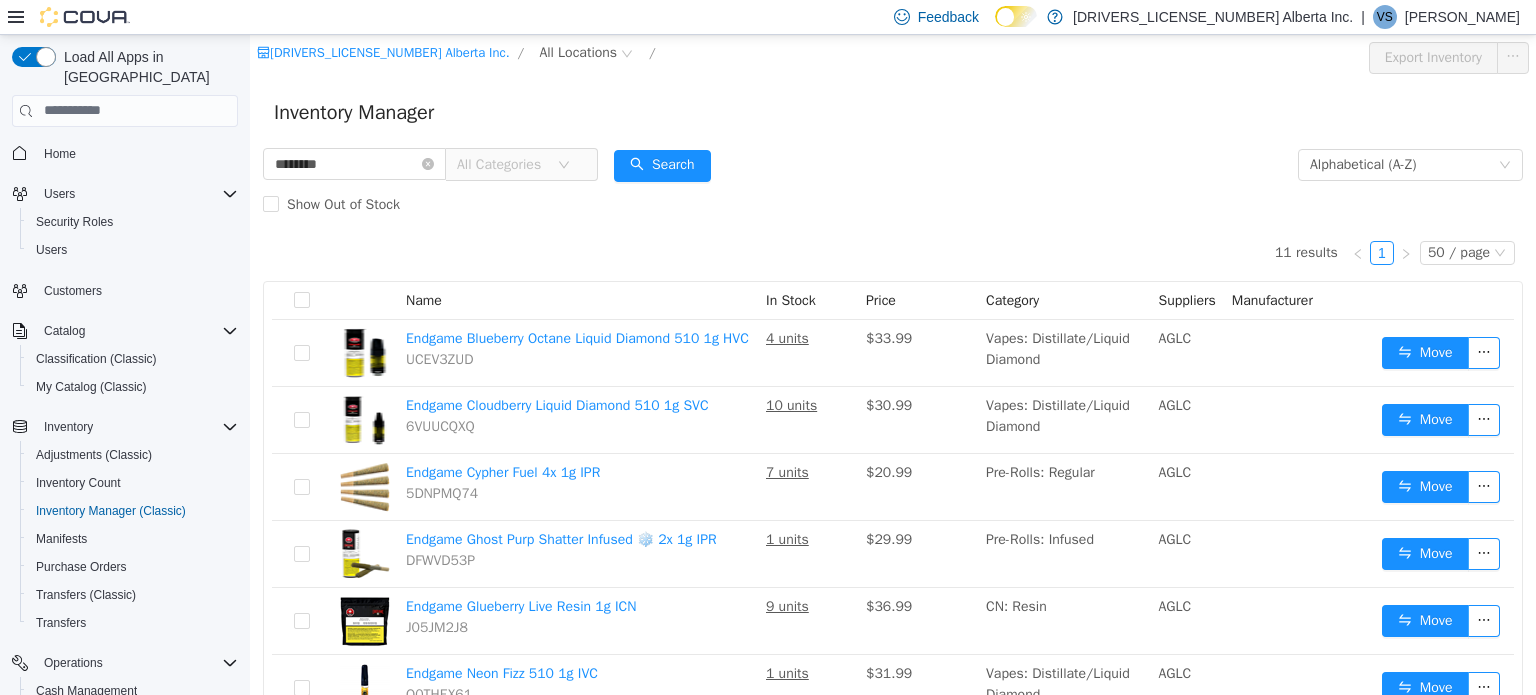 click on "******* All Categories" at bounding box center [430, 164] 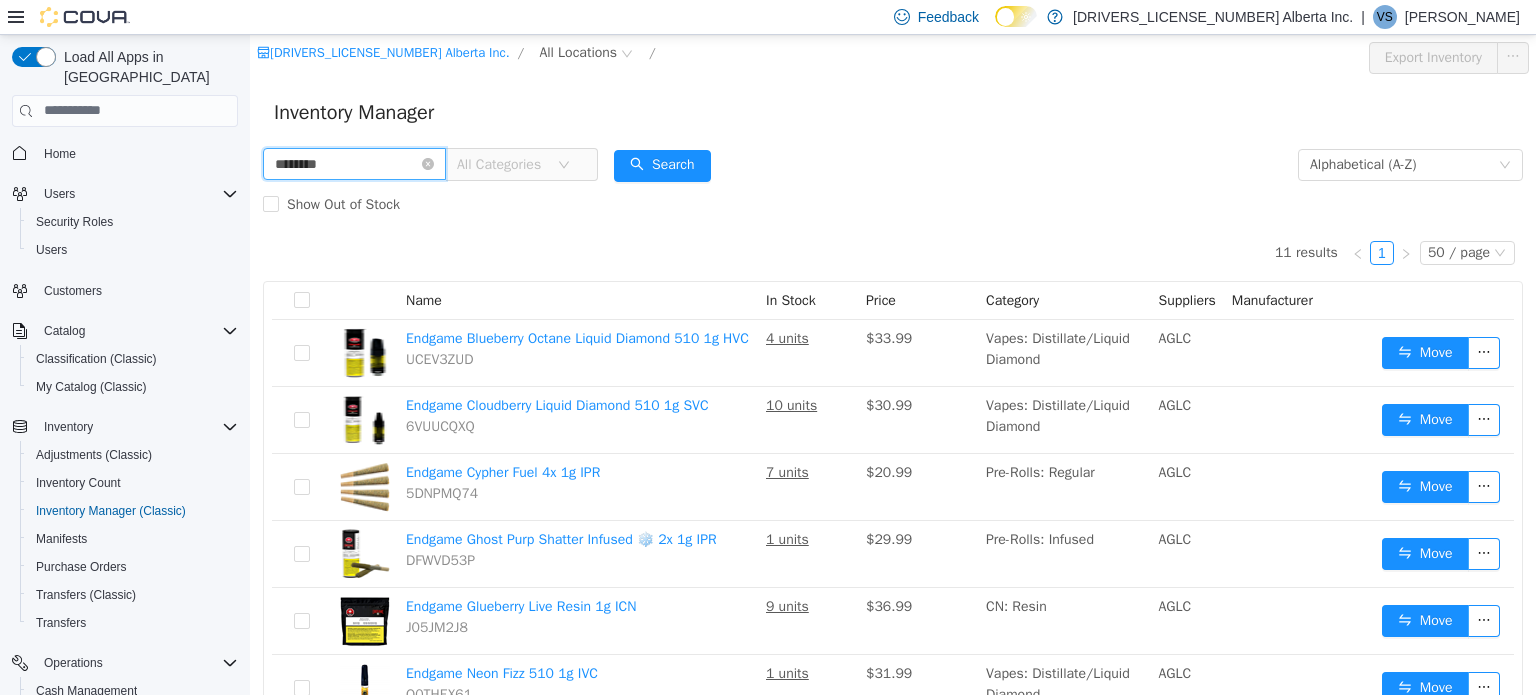 click on "*******" at bounding box center [354, 163] 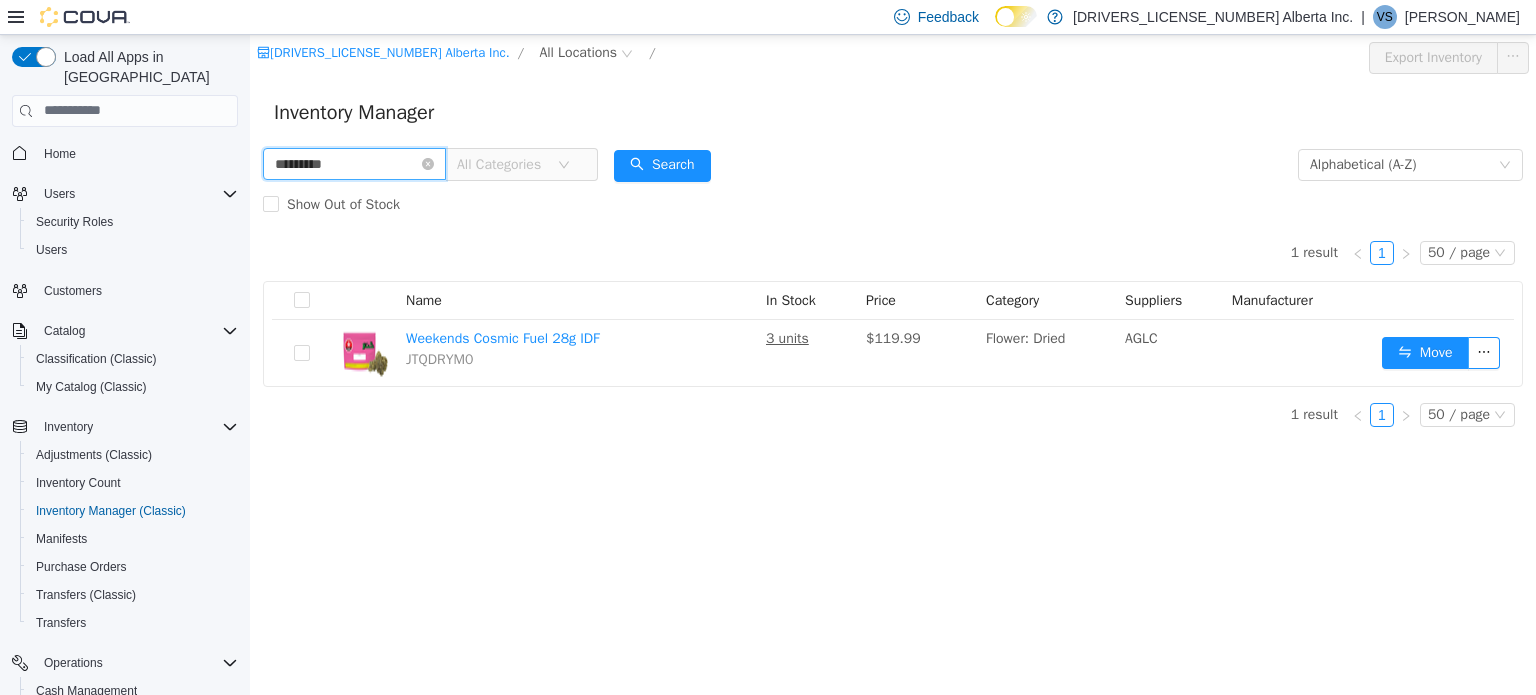 click on "********" at bounding box center (354, 163) 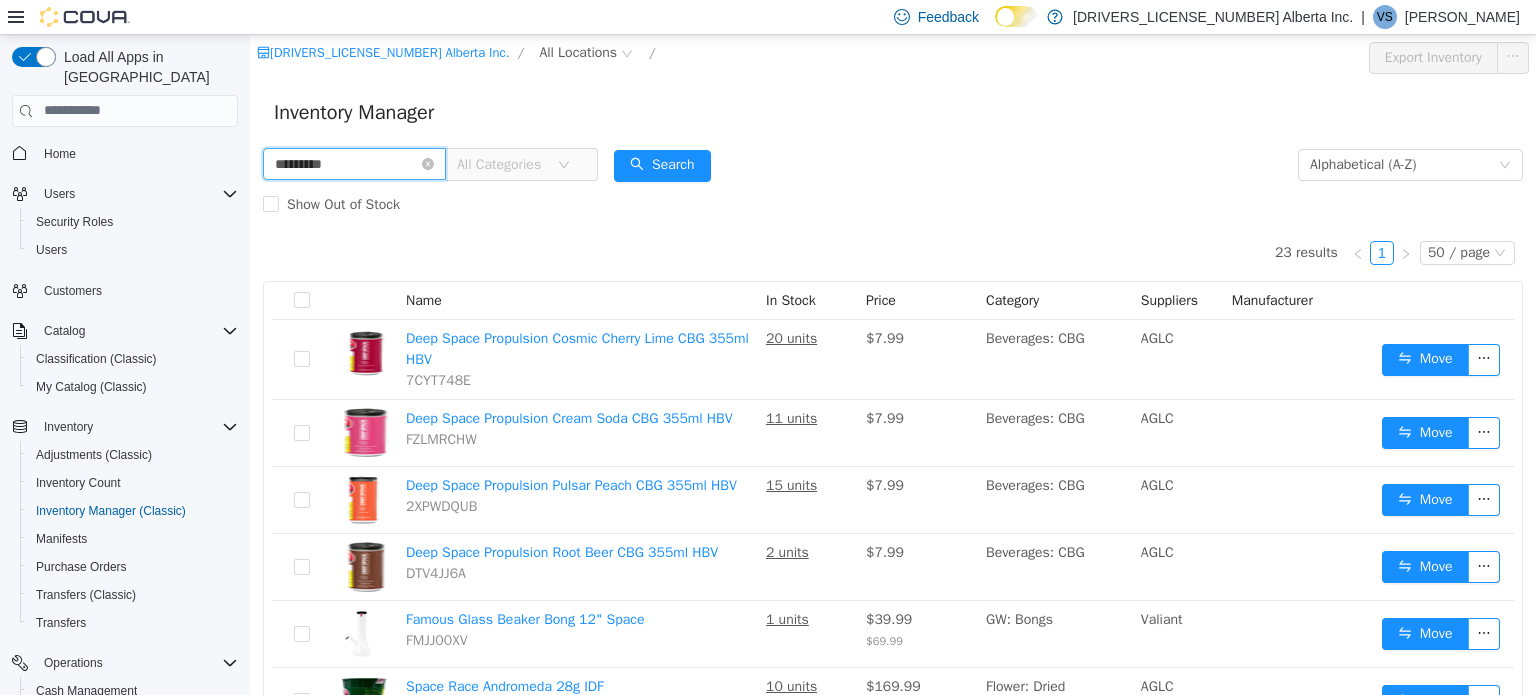 type on "**********" 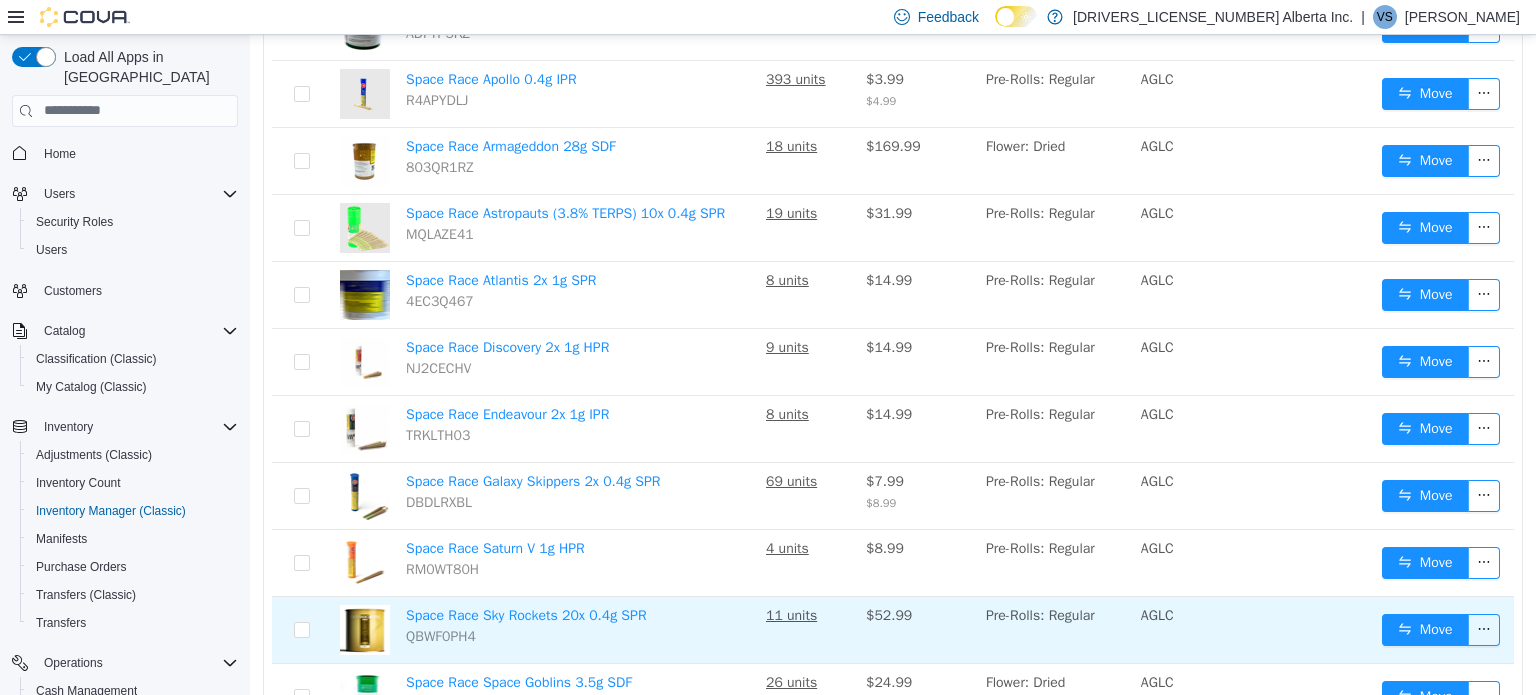scroll, scrollTop: 500, scrollLeft: 0, axis: vertical 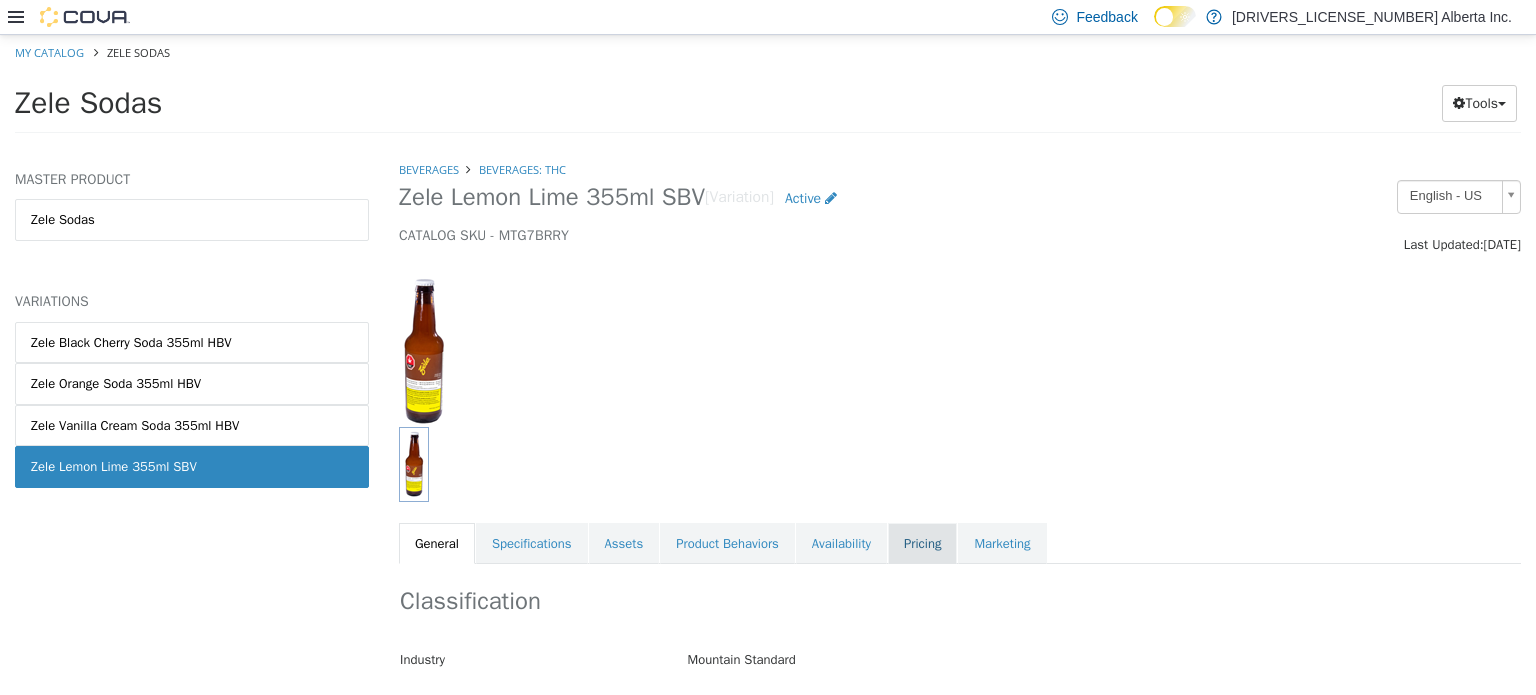 click on "Pricing" at bounding box center [922, 543] 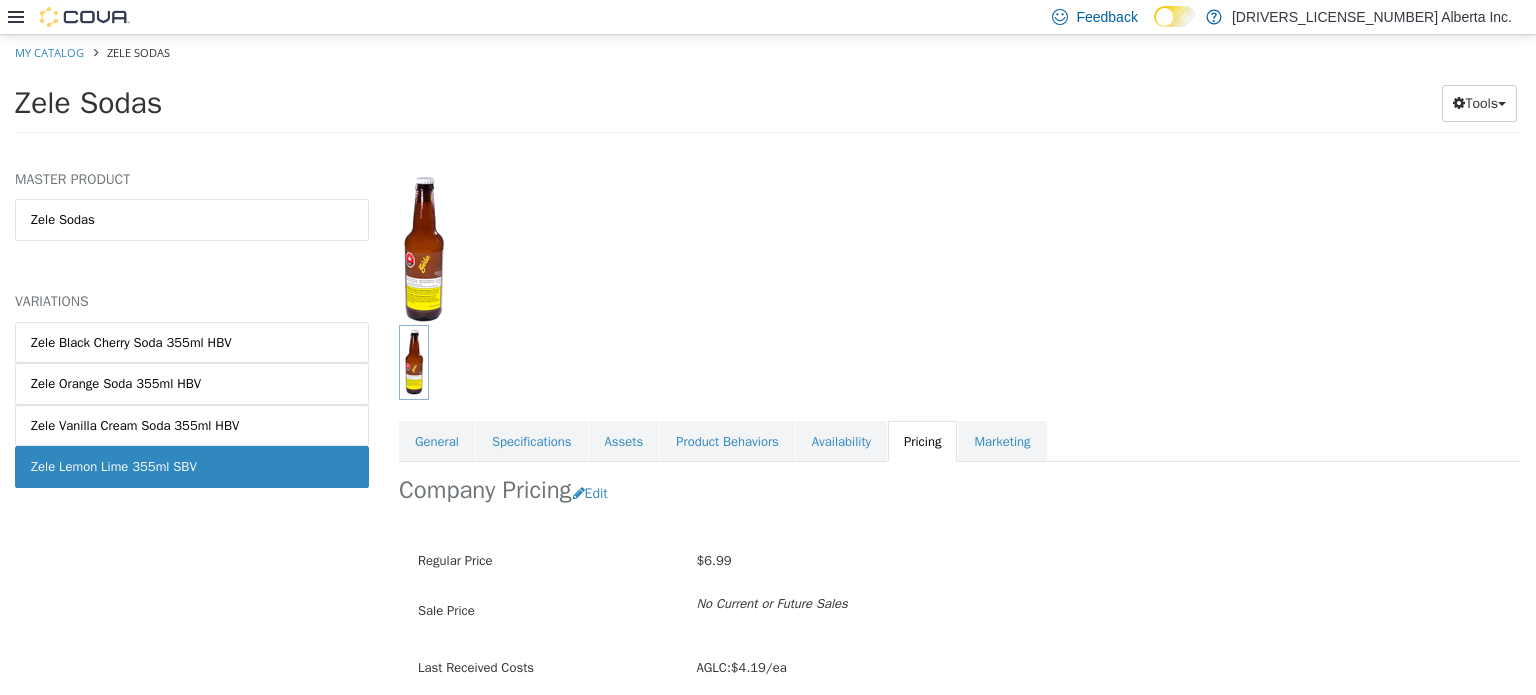 scroll, scrollTop: 179, scrollLeft: 0, axis: vertical 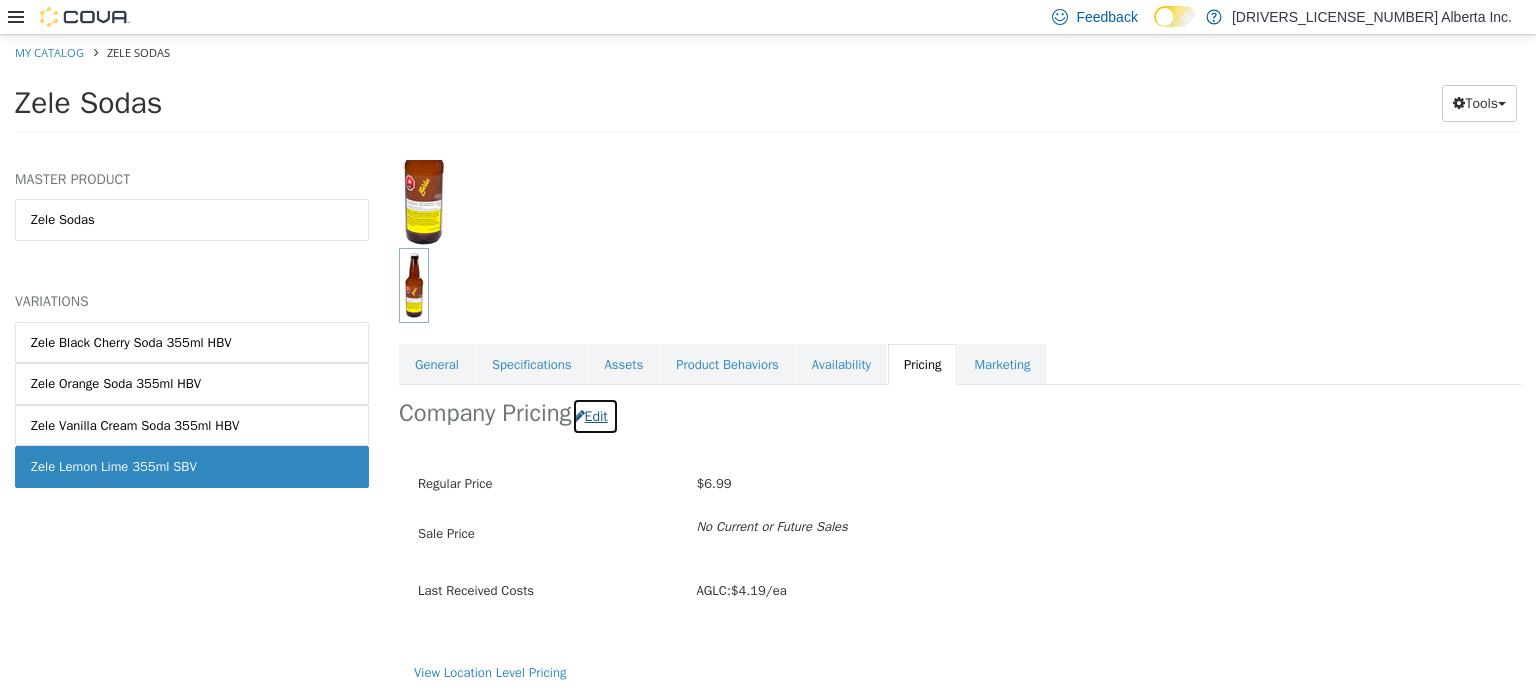 click on "Edit" at bounding box center [595, 415] 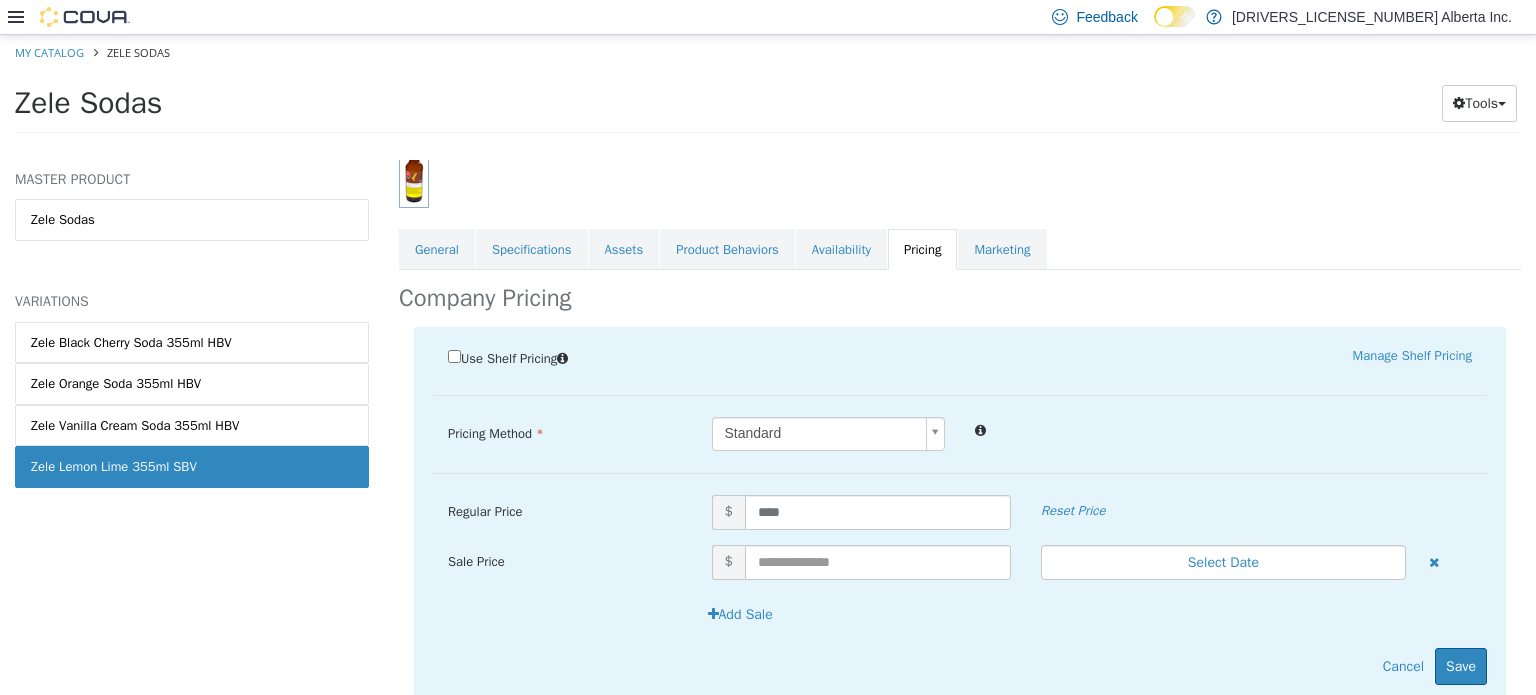 scroll, scrollTop: 353, scrollLeft: 0, axis: vertical 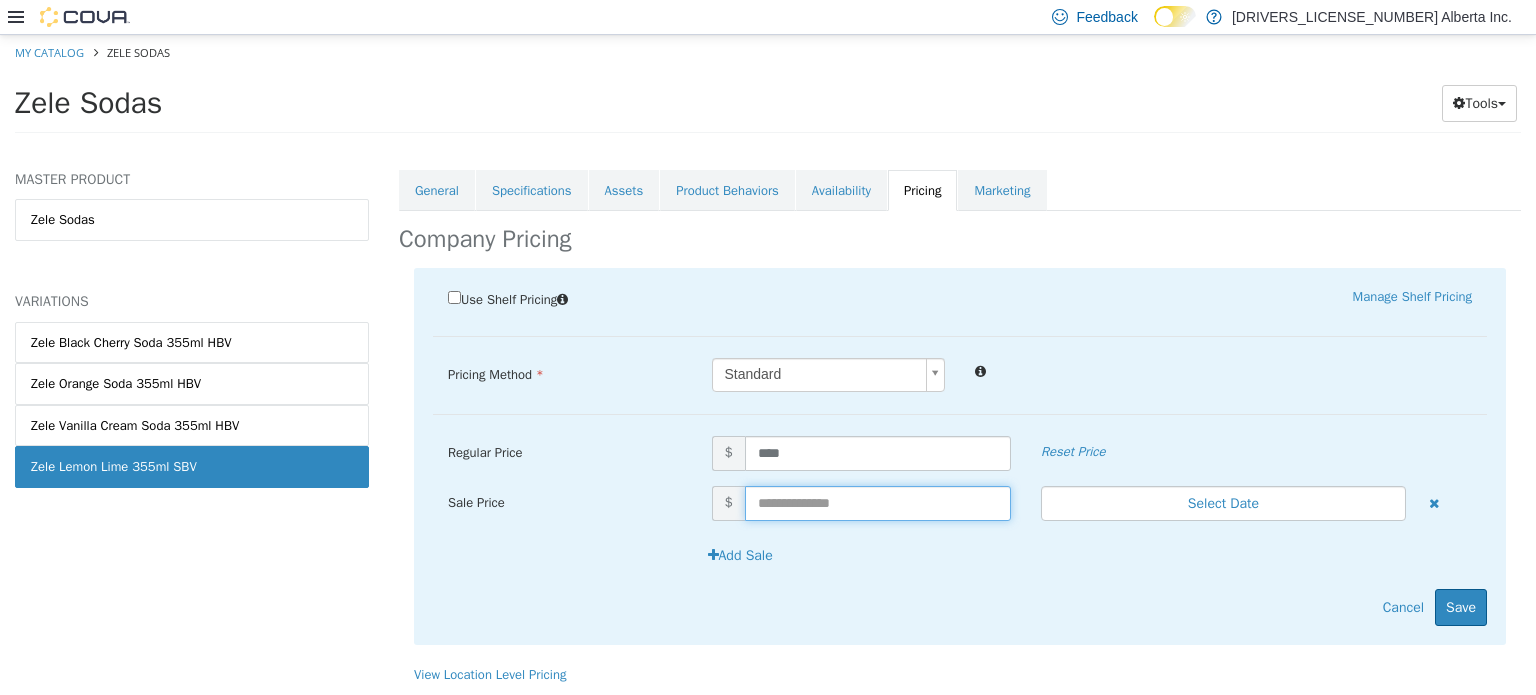 click at bounding box center [878, 502] 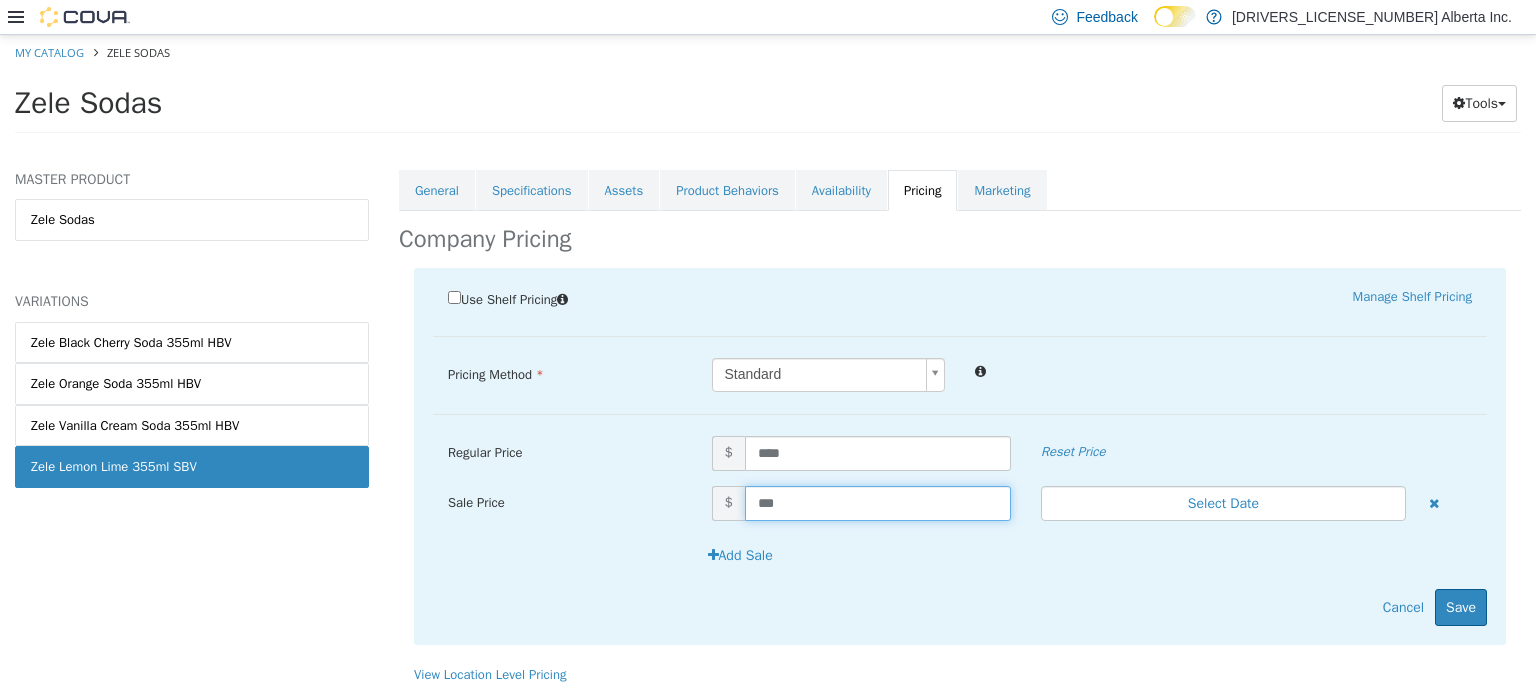 type on "****" 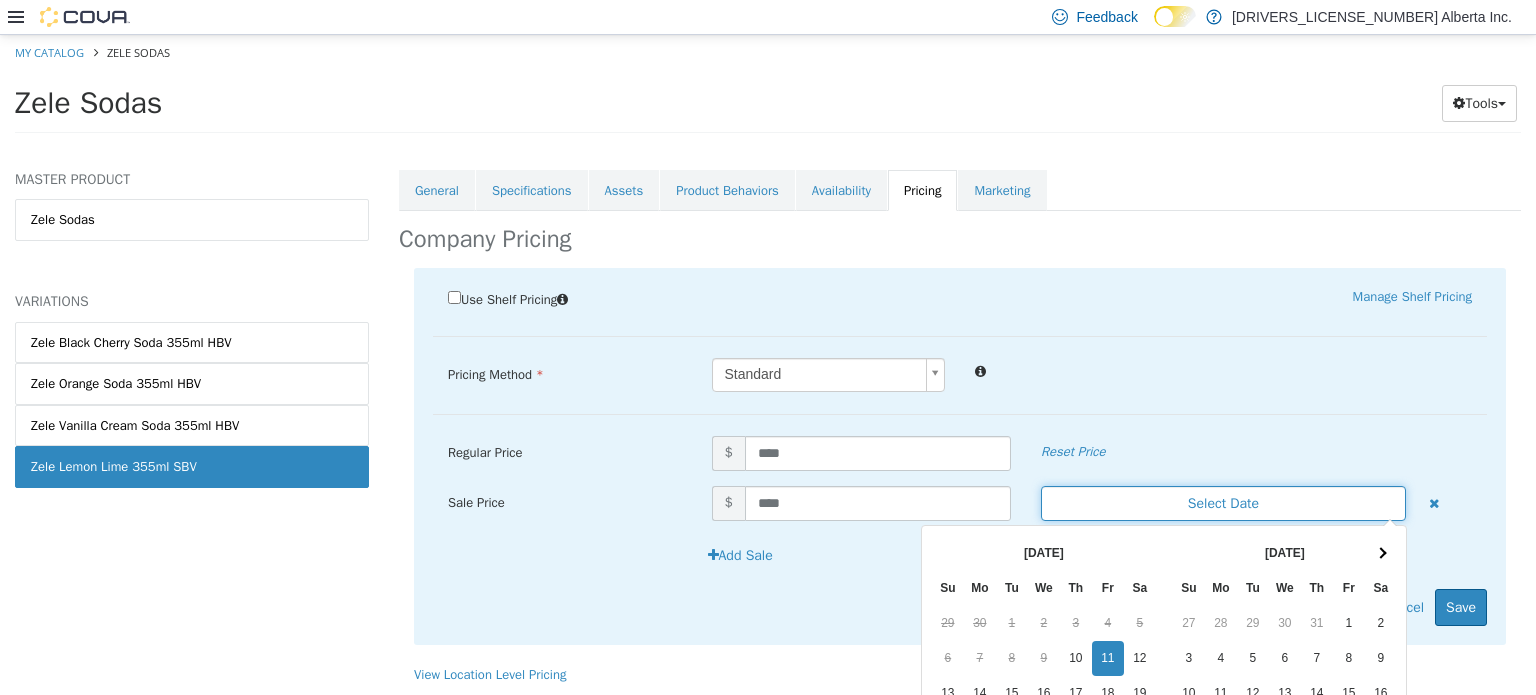 click on "Select Date" at bounding box center (1223, 502) 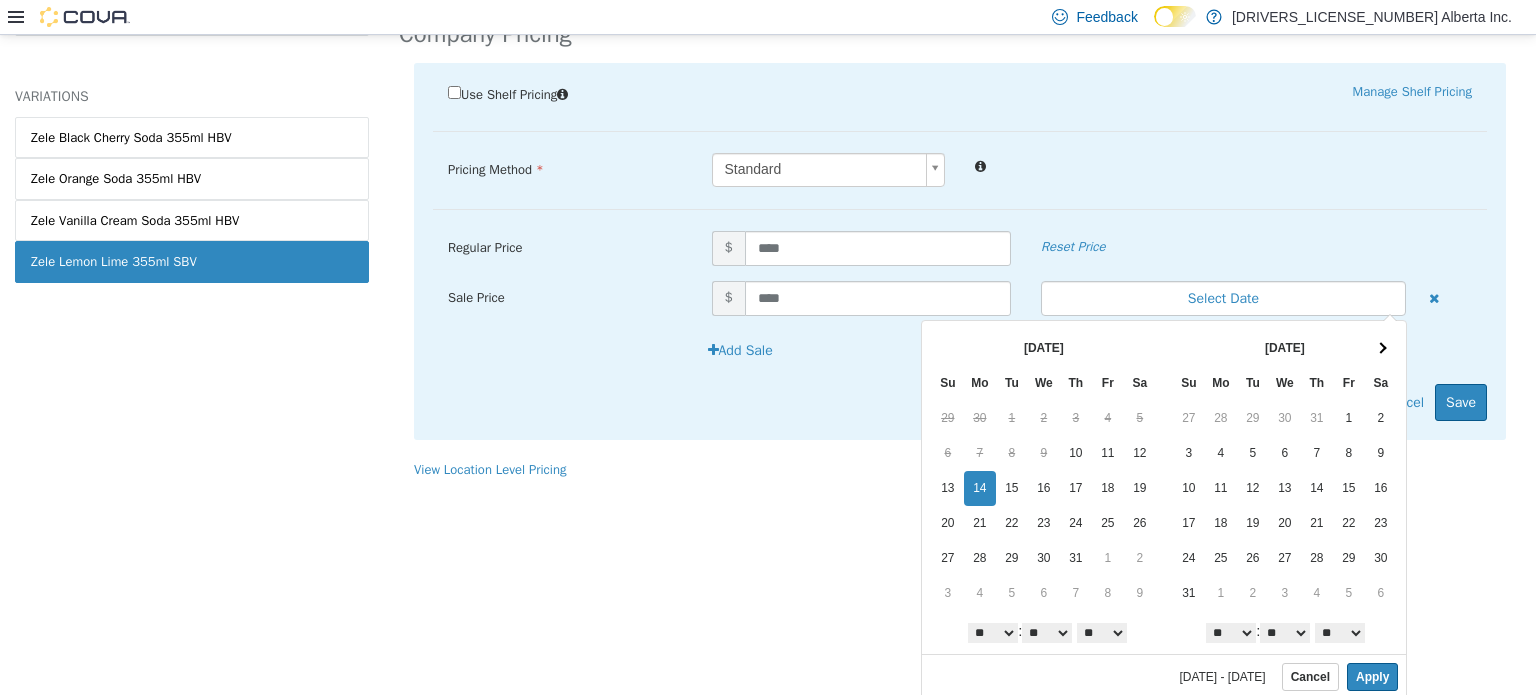 scroll, scrollTop: 206, scrollLeft: 0, axis: vertical 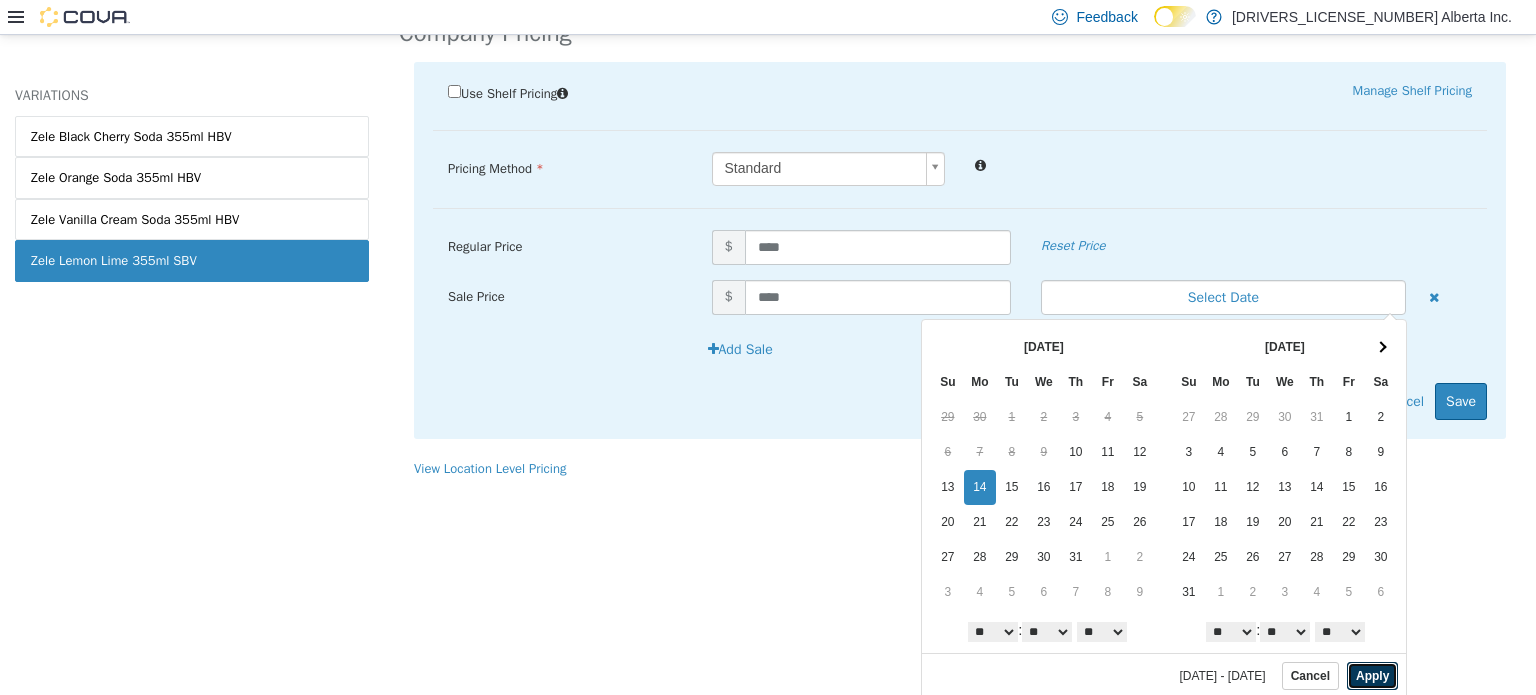 click on "Apply" at bounding box center [1372, 675] 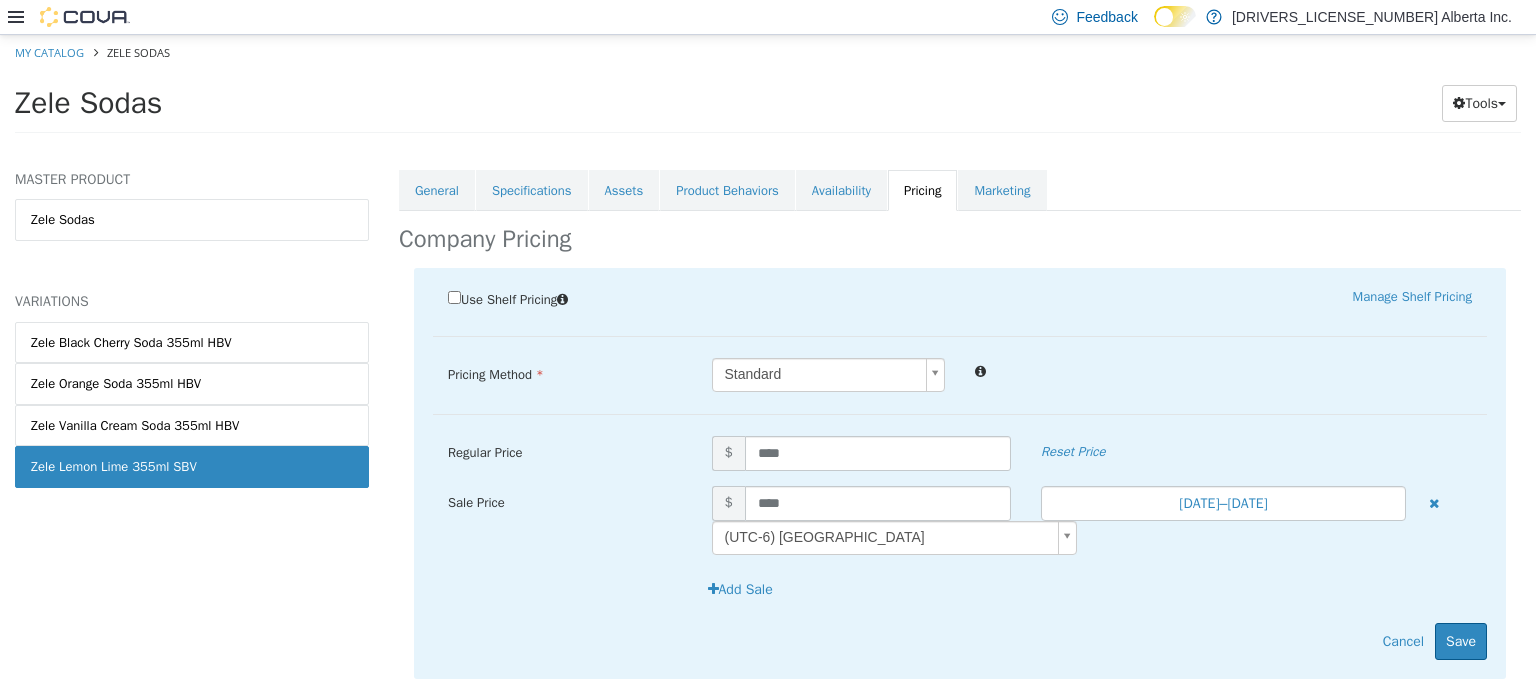 scroll, scrollTop: 0, scrollLeft: 0, axis: both 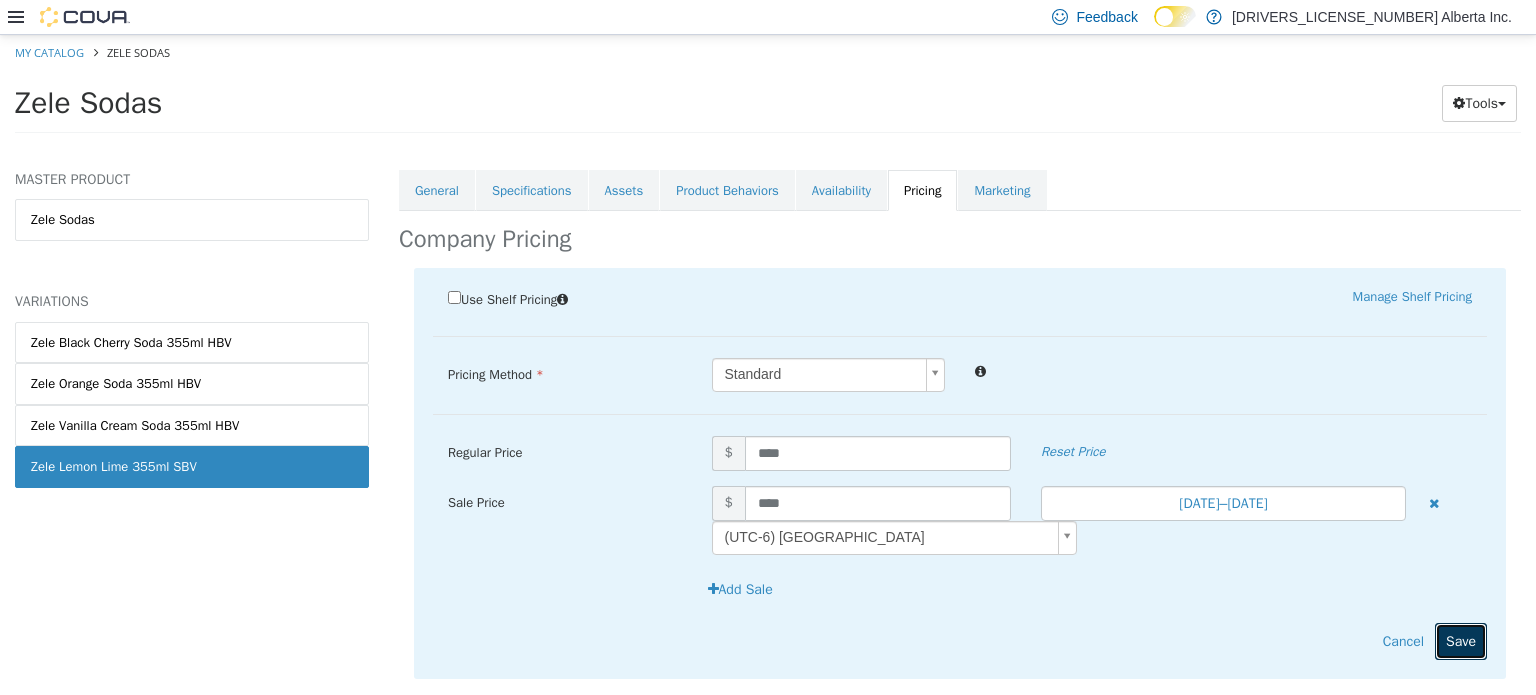 click on "Save" at bounding box center (1461, 640) 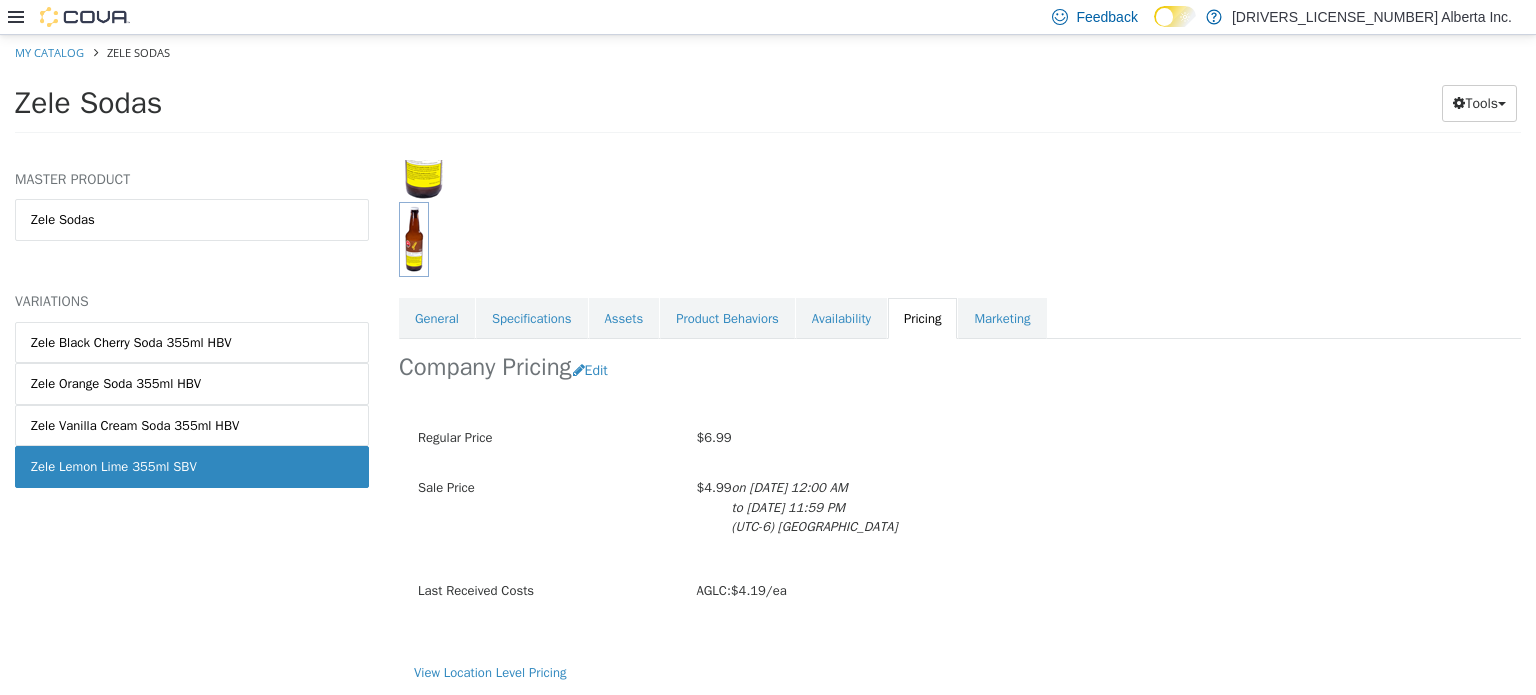 scroll, scrollTop: 0, scrollLeft: 0, axis: both 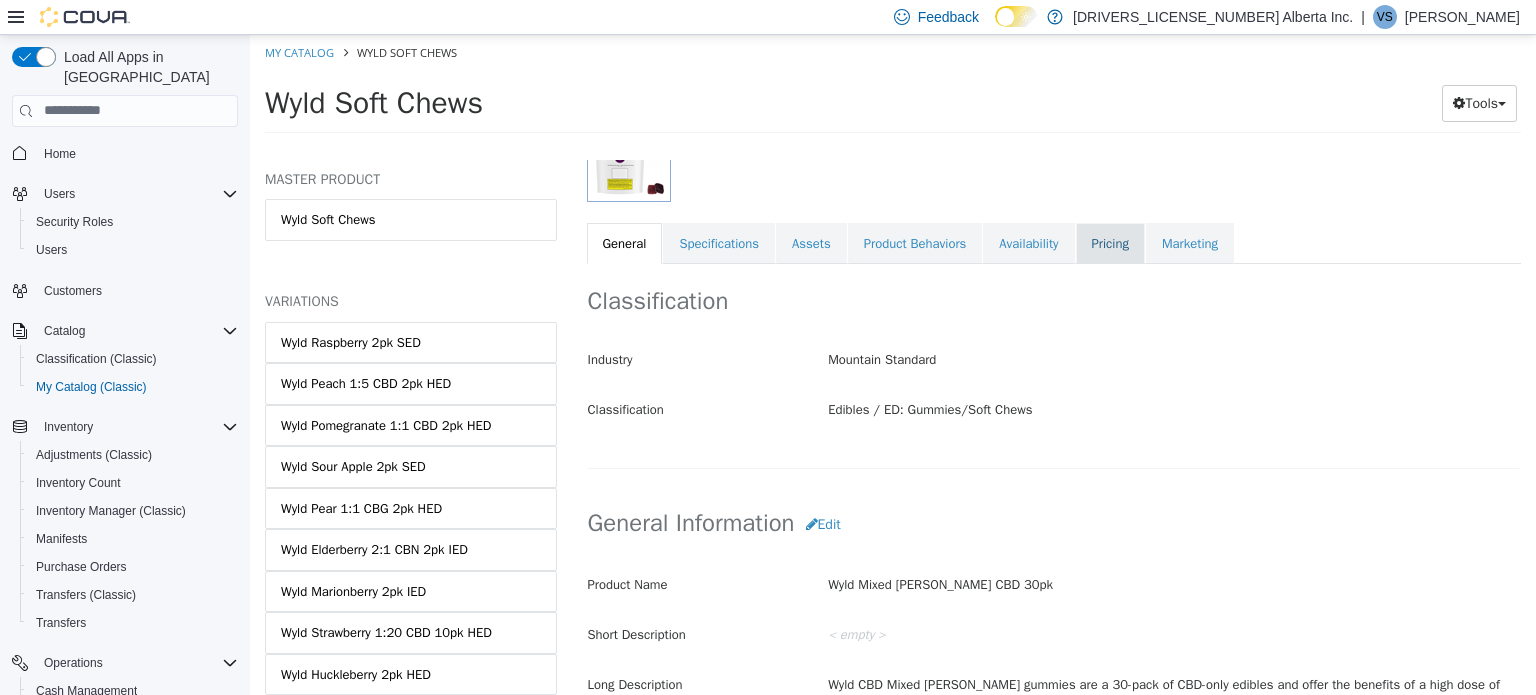 click on "Pricing" at bounding box center [1110, 243] 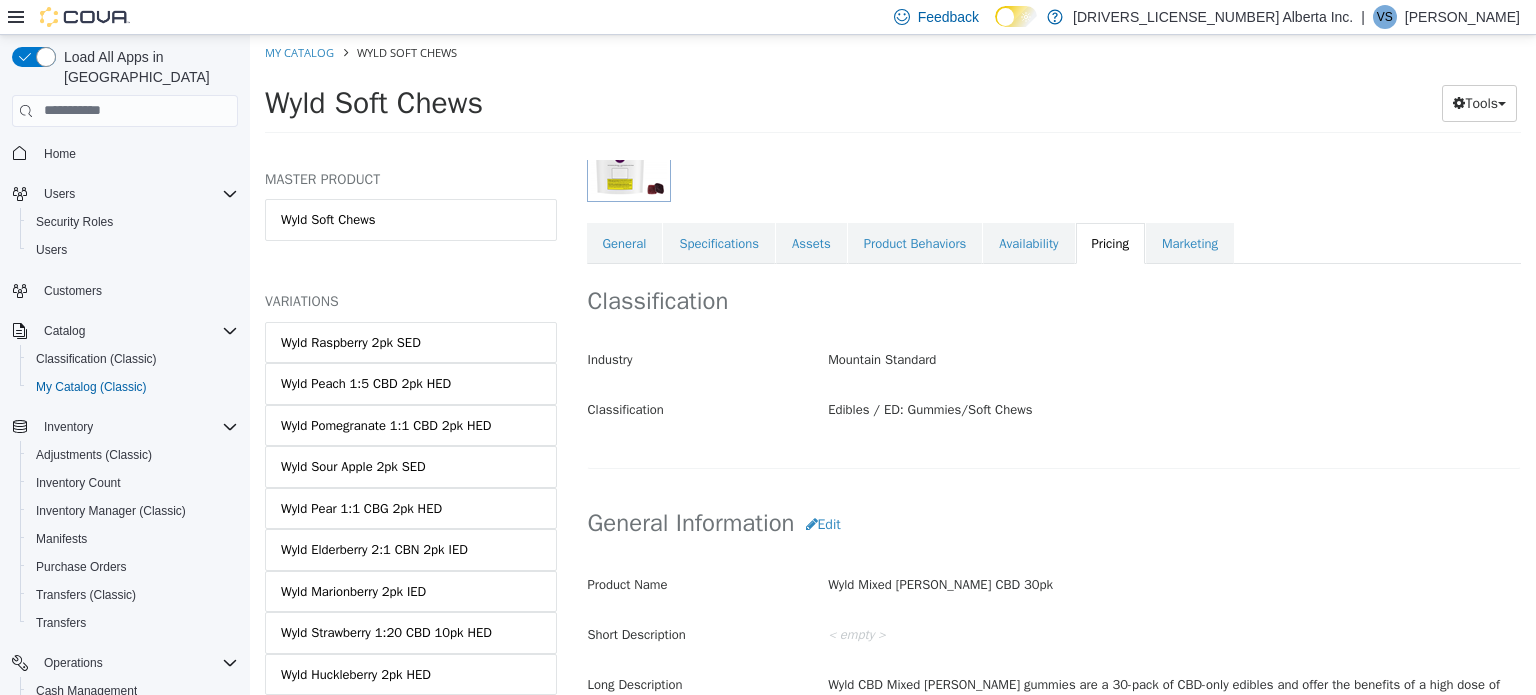 scroll, scrollTop: 0, scrollLeft: 0, axis: both 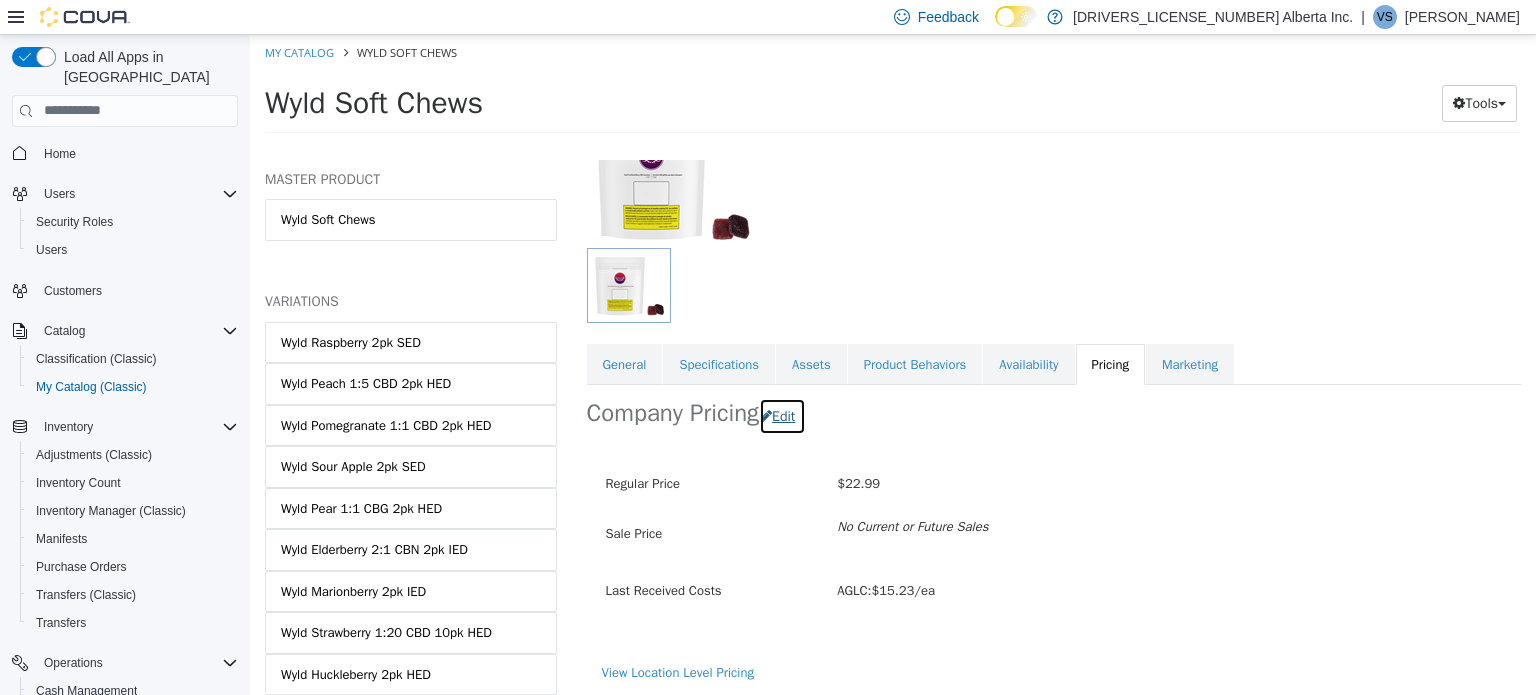 click on "Edit" at bounding box center (782, 415) 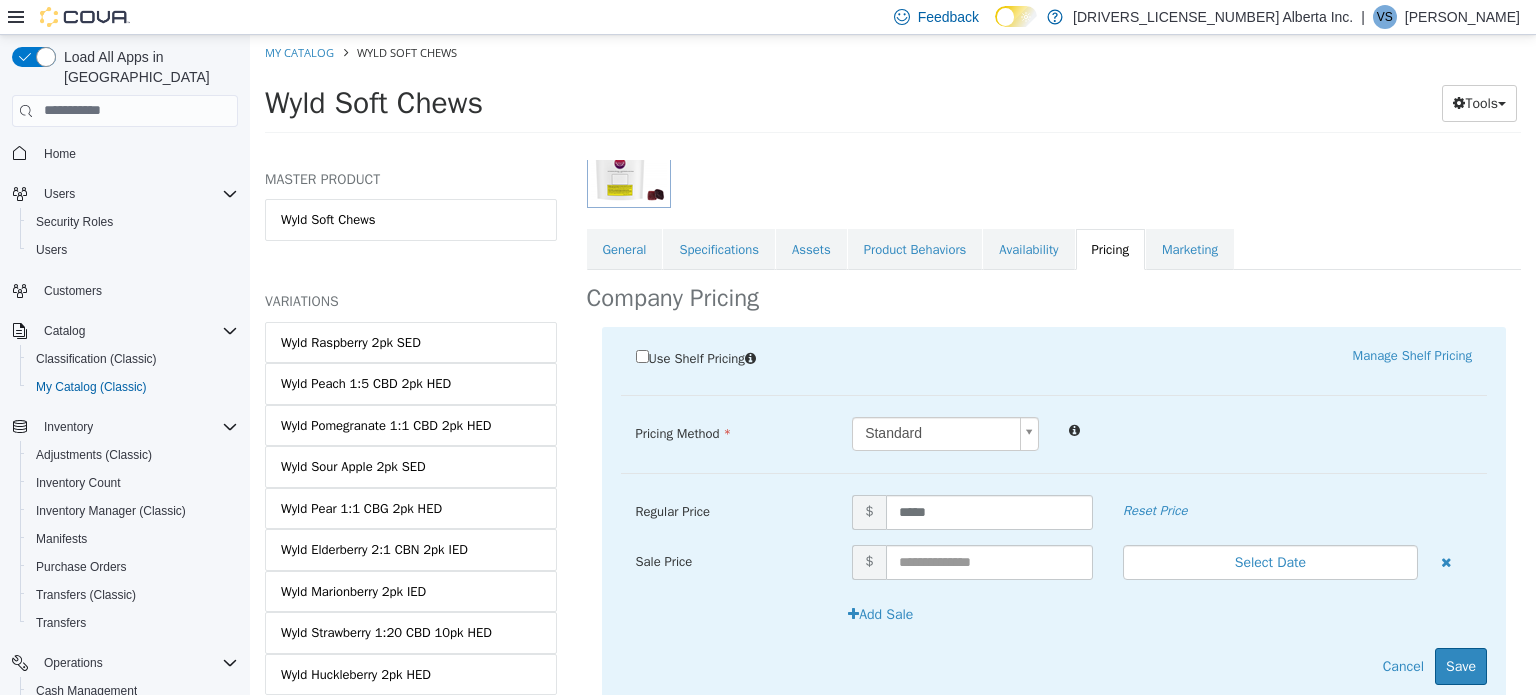 scroll, scrollTop: 353, scrollLeft: 0, axis: vertical 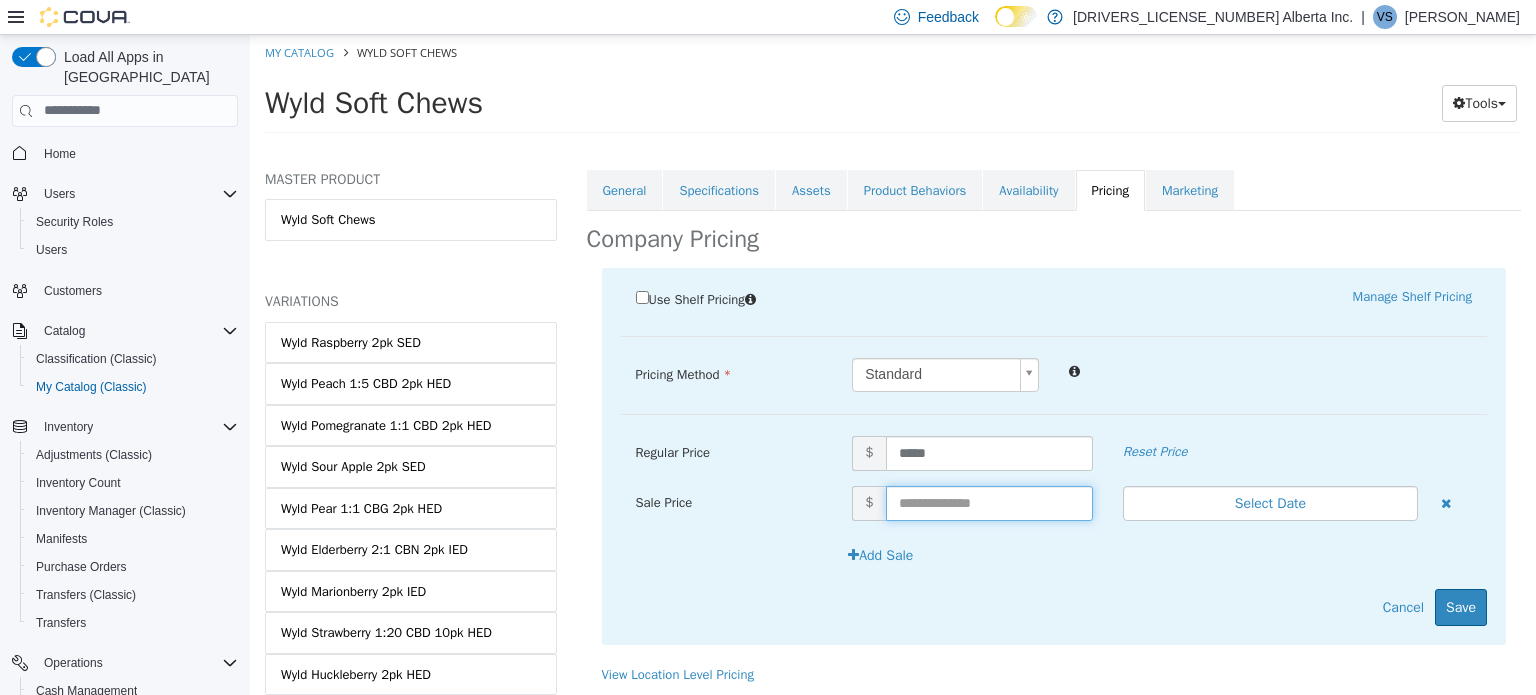 click at bounding box center [989, 502] 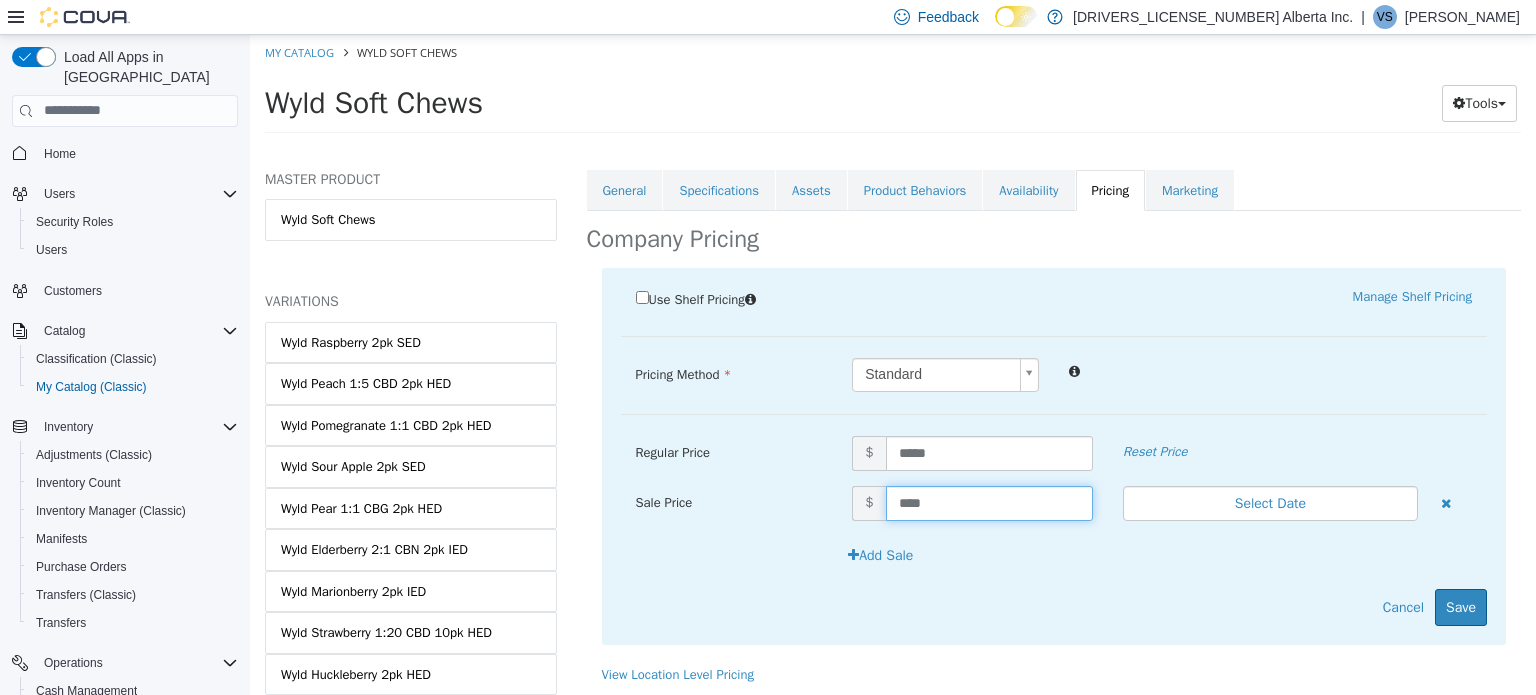 type on "*****" 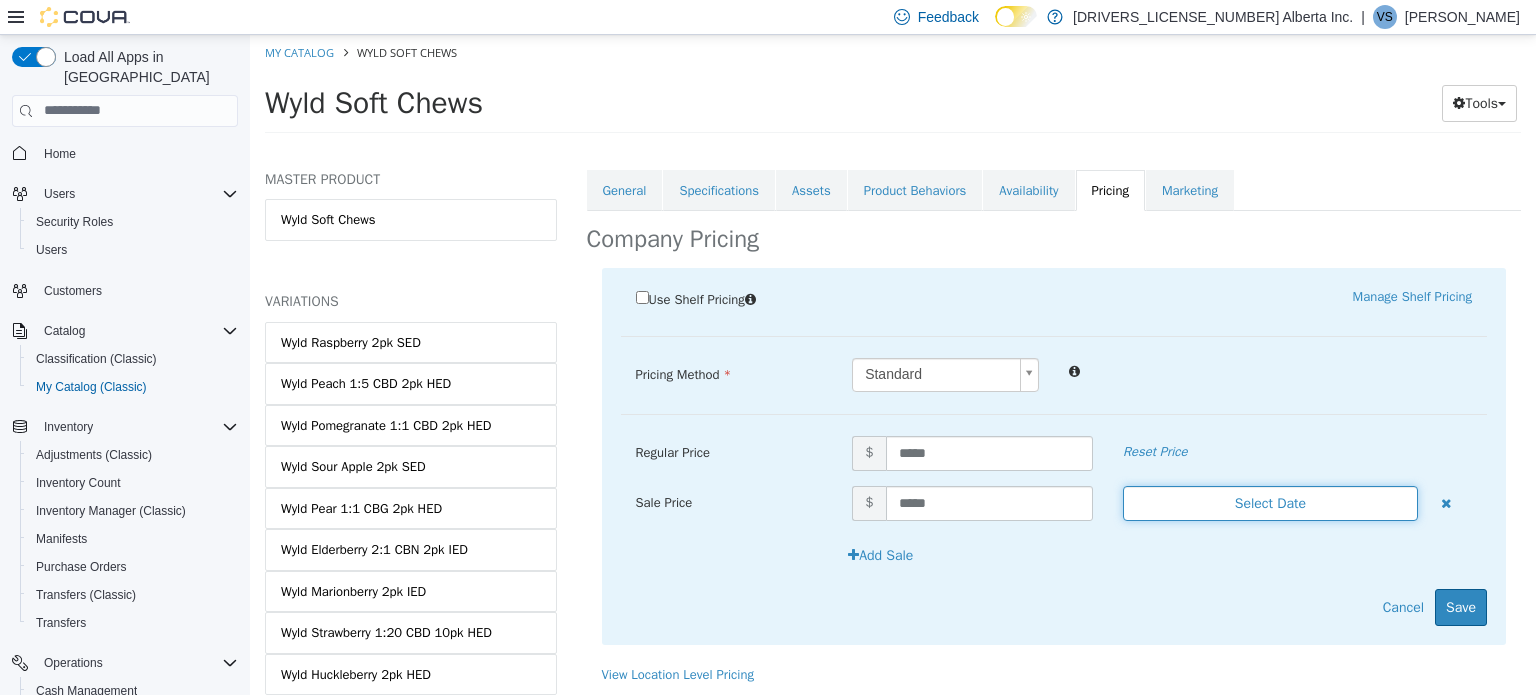 click on "Select Date" at bounding box center [1270, 502] 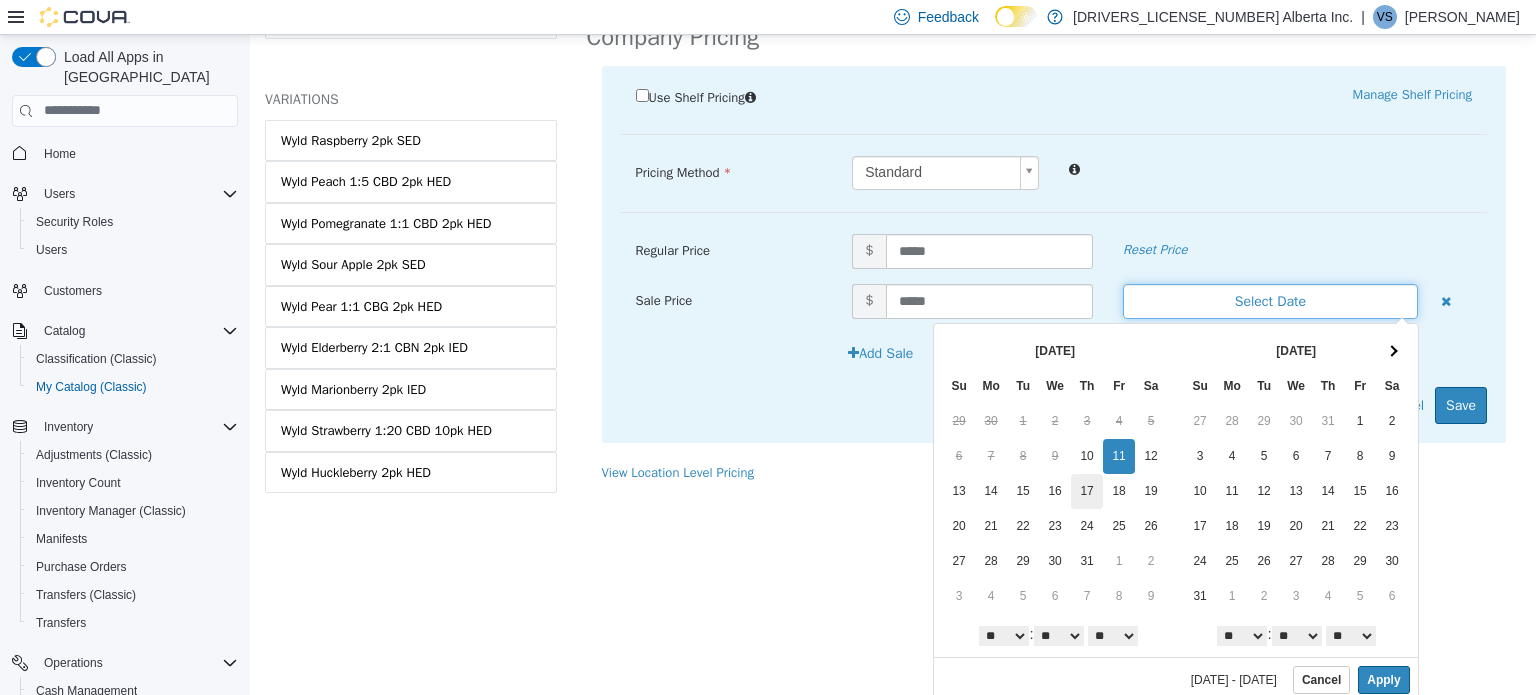 scroll, scrollTop: 206, scrollLeft: 0, axis: vertical 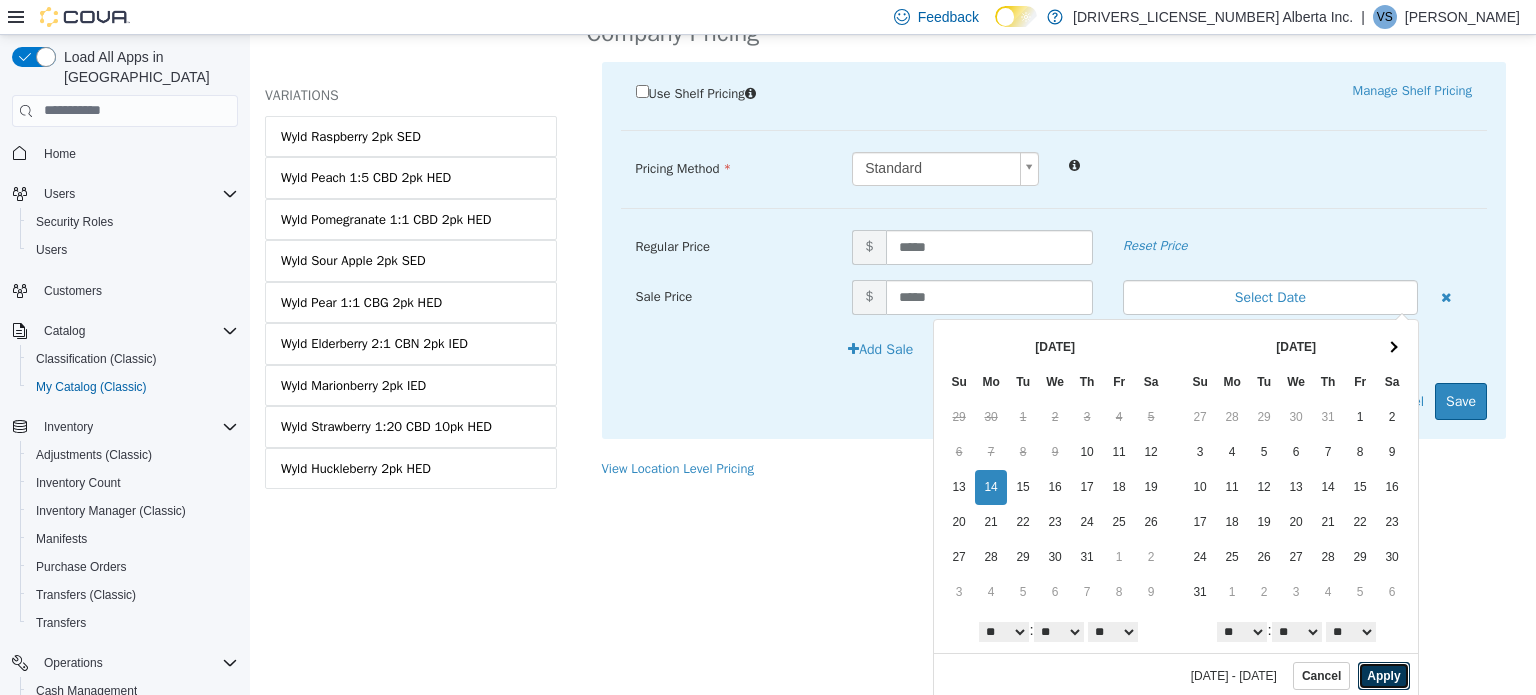 click on "Apply" at bounding box center (1383, 675) 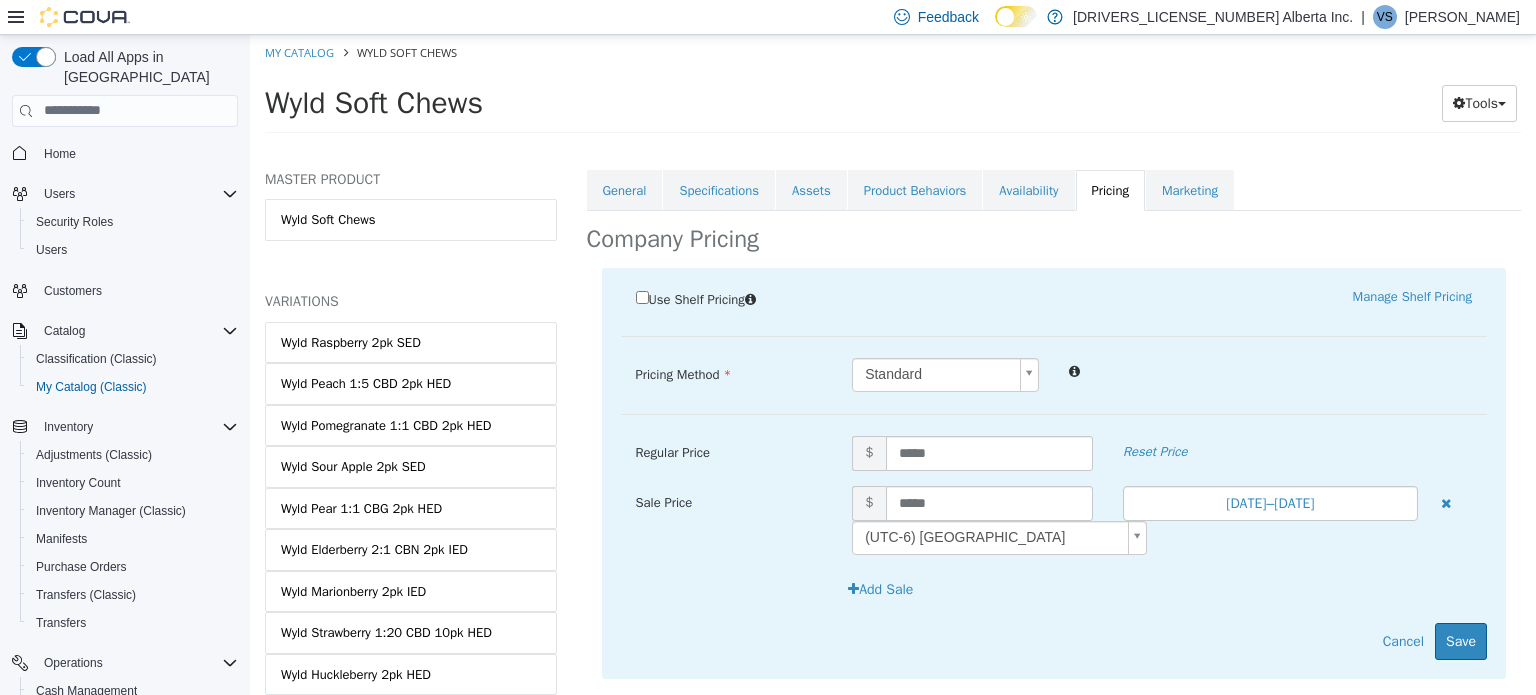 scroll, scrollTop: 0, scrollLeft: 0, axis: both 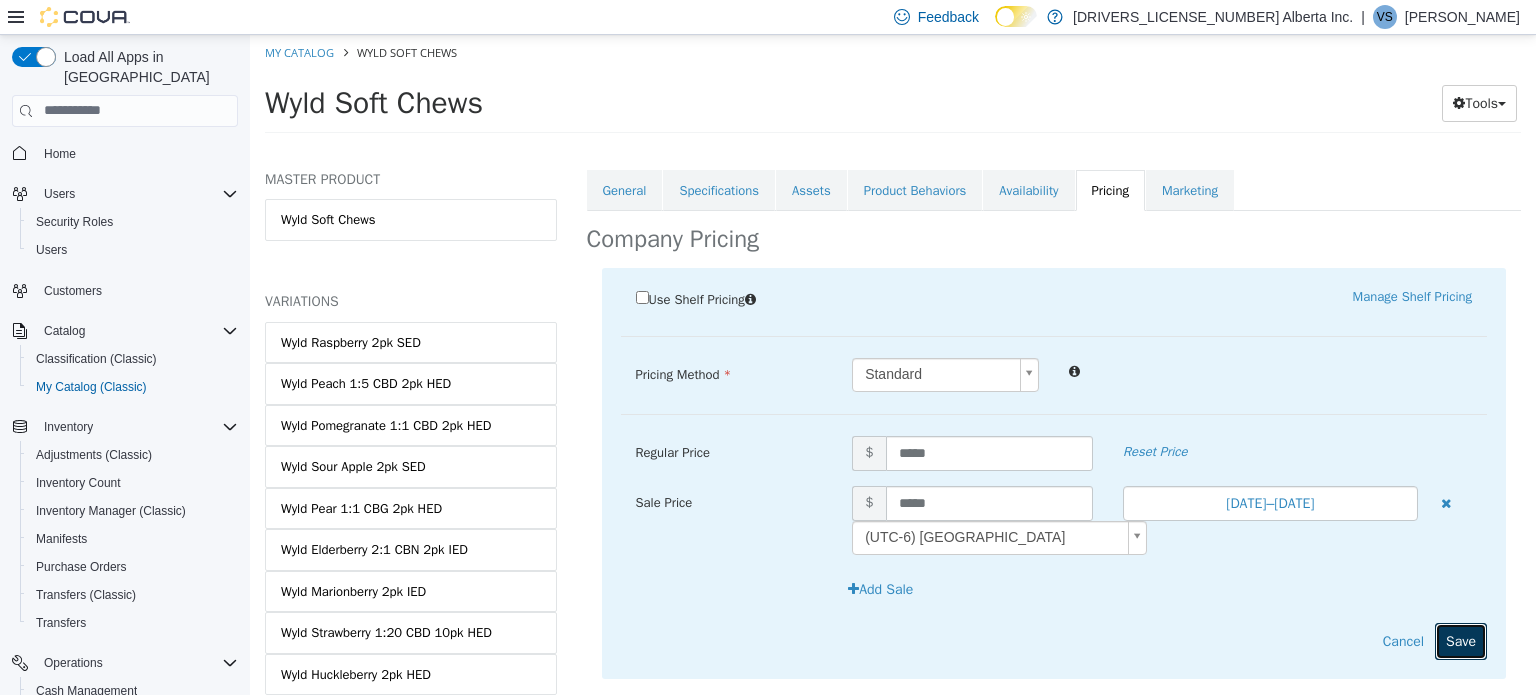 click on "Save" at bounding box center [1461, 640] 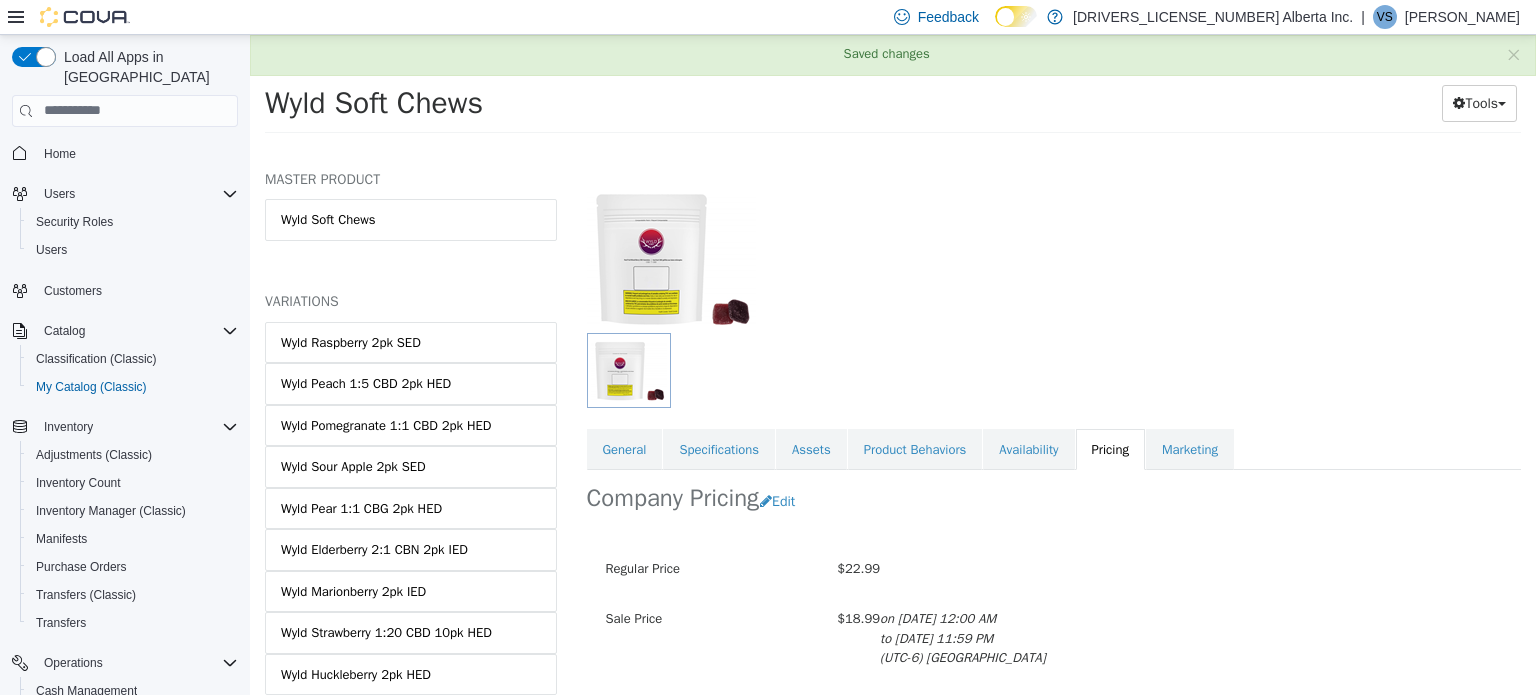 scroll, scrollTop: 0, scrollLeft: 0, axis: both 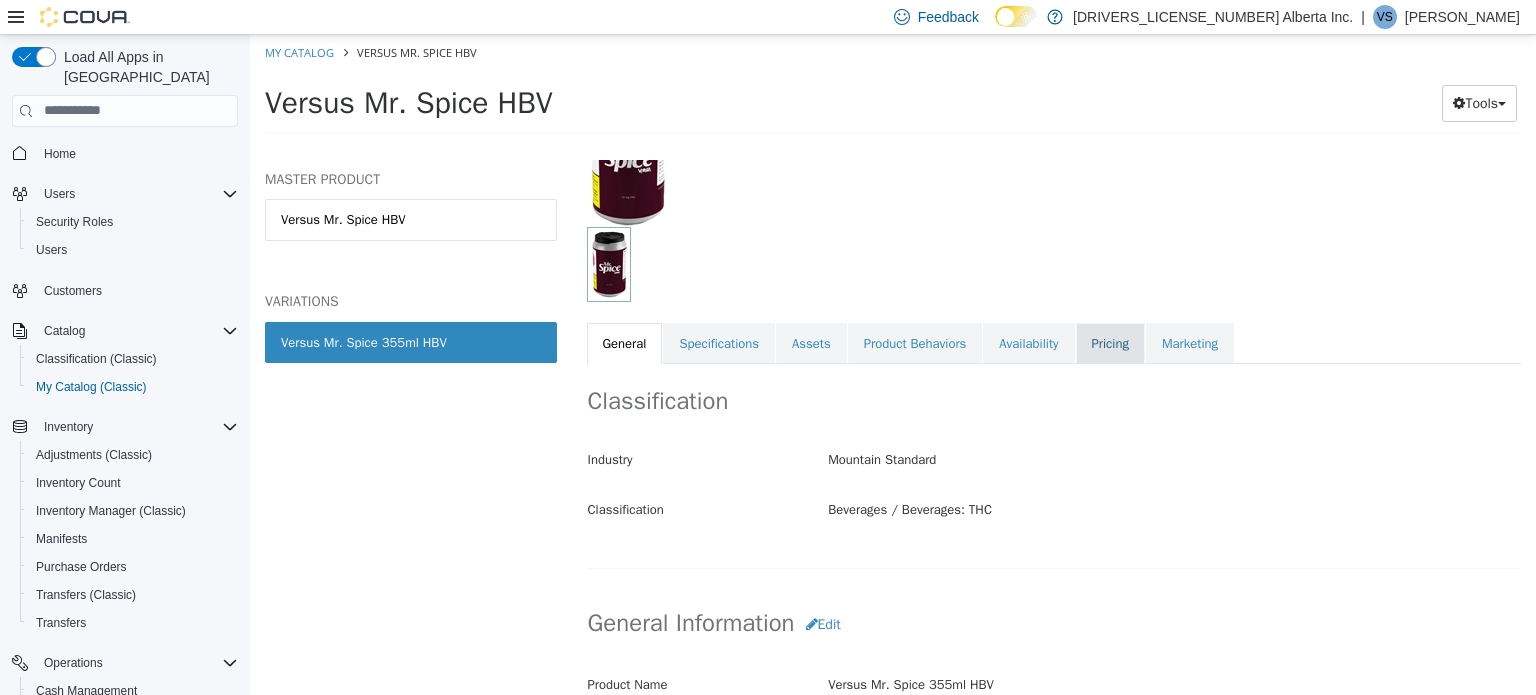 click on "Pricing" at bounding box center [1110, 343] 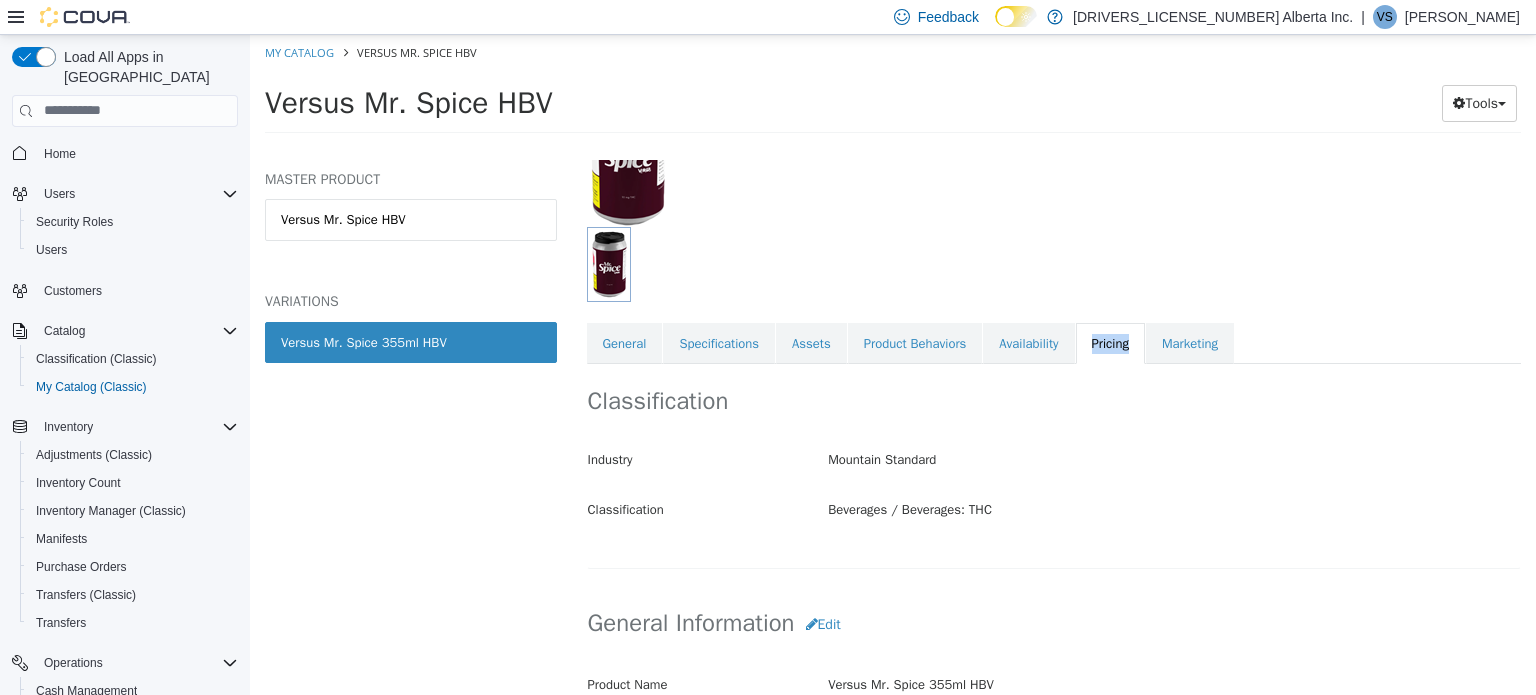 click on "Pricing" at bounding box center (1110, 343) 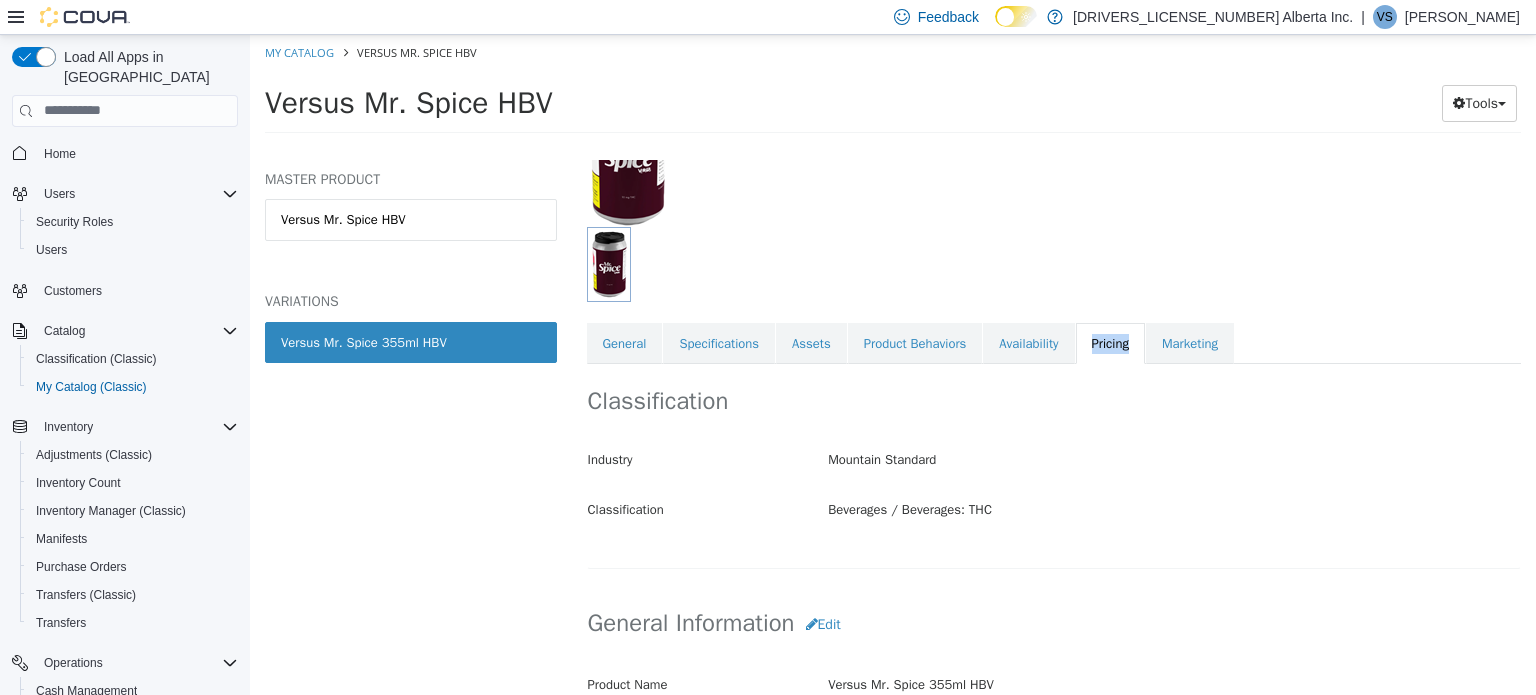 scroll, scrollTop: 0, scrollLeft: 0, axis: both 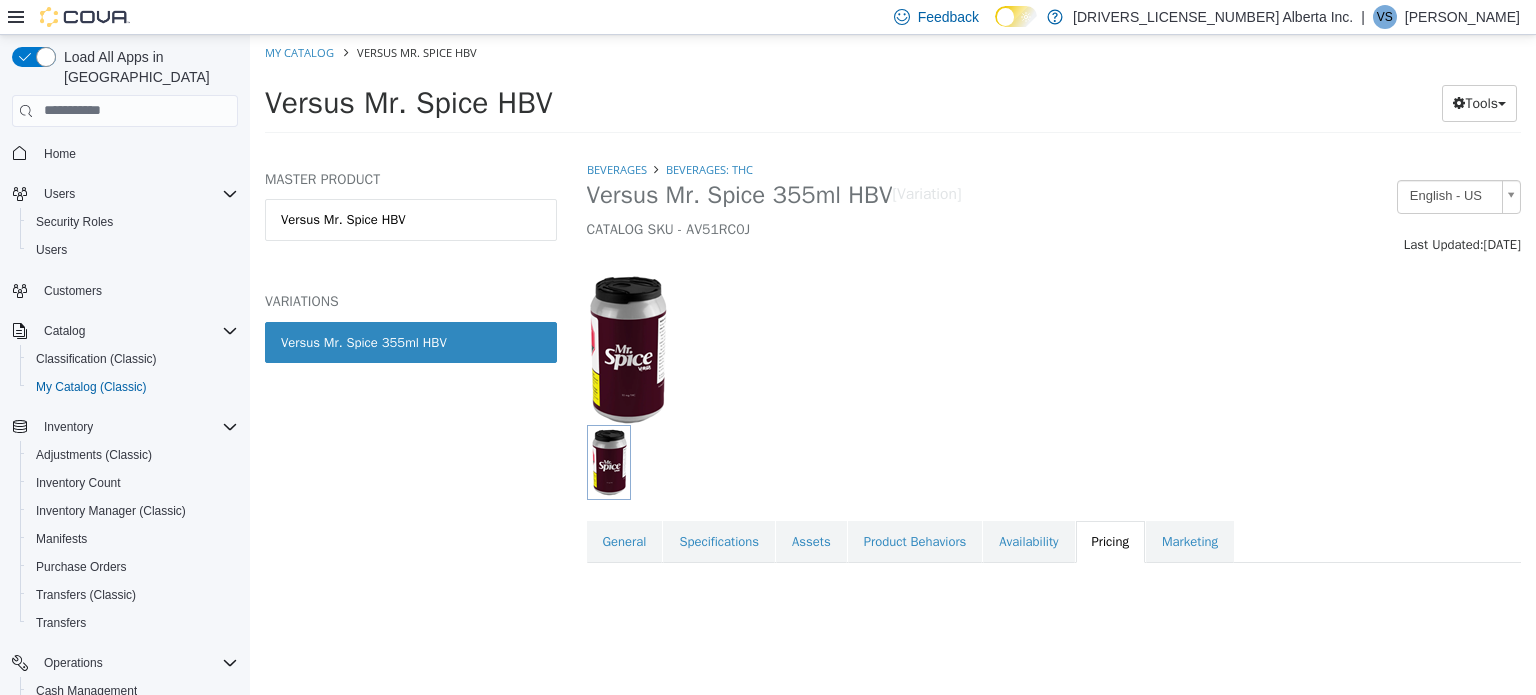 click at bounding box center [1054, 338] 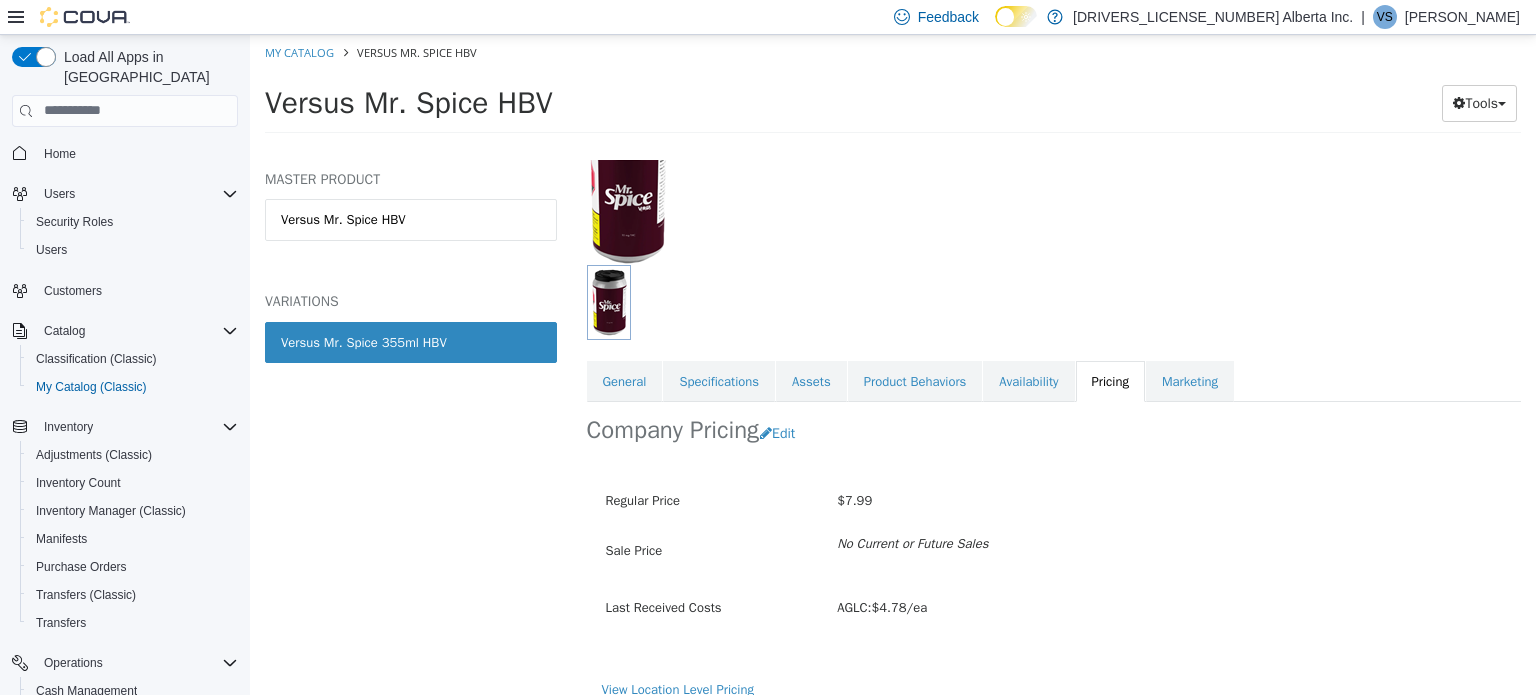 scroll, scrollTop: 179, scrollLeft: 0, axis: vertical 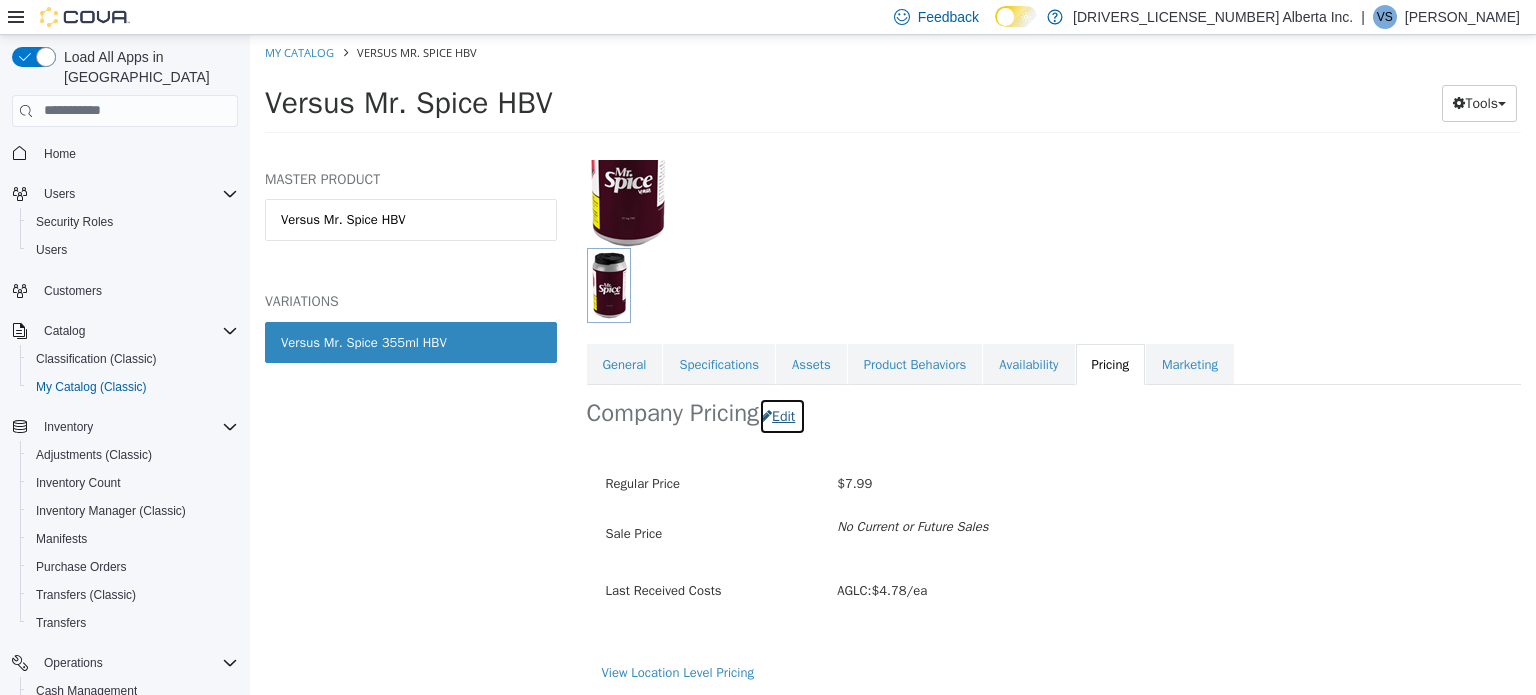 click on "Edit" at bounding box center [782, 415] 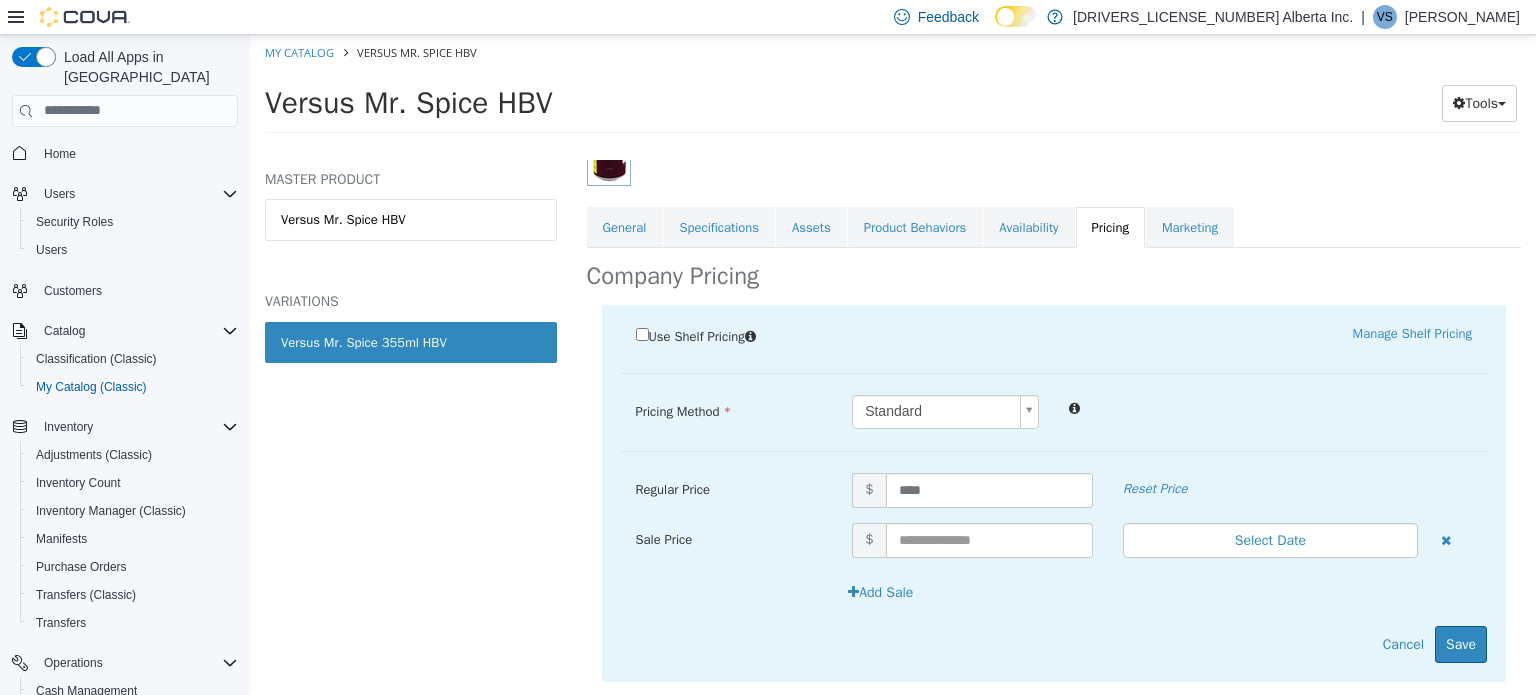scroll, scrollTop: 353, scrollLeft: 0, axis: vertical 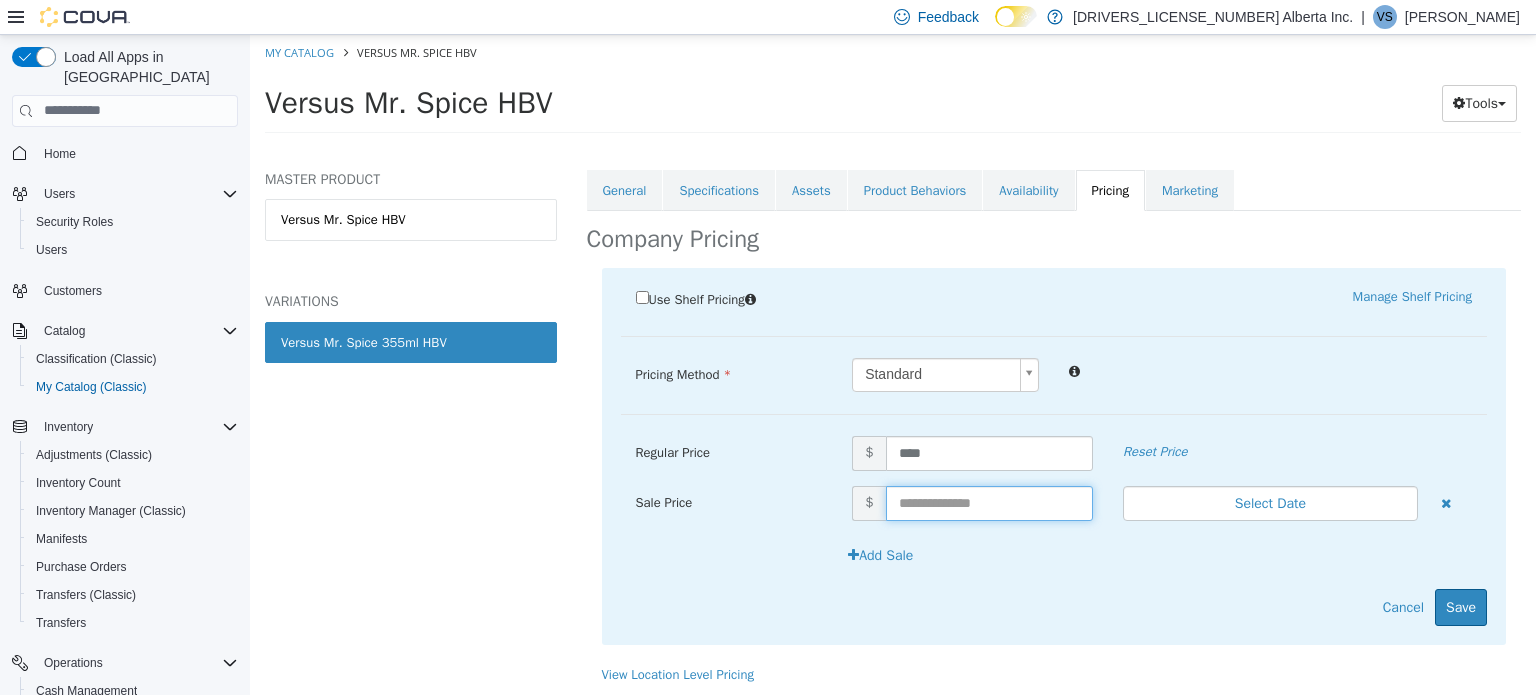 click at bounding box center [989, 502] 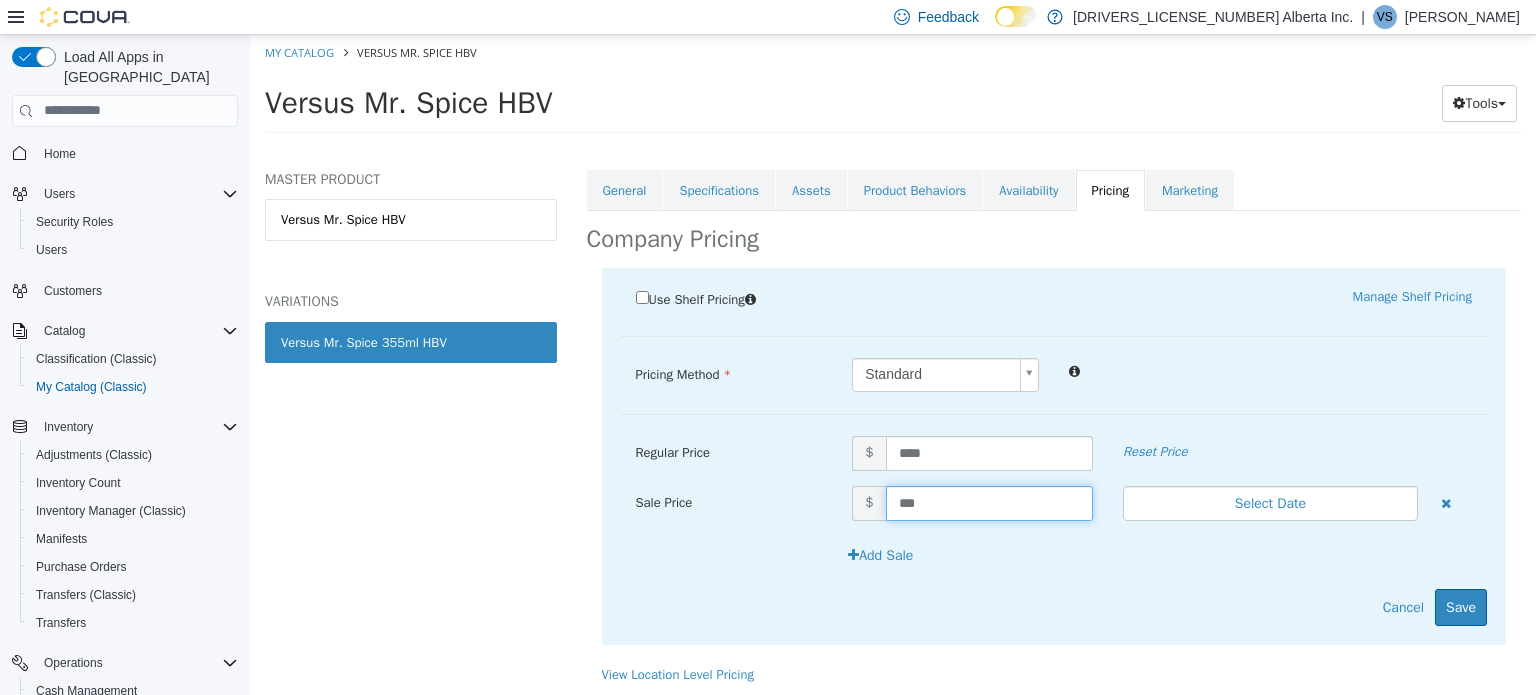 type on "****" 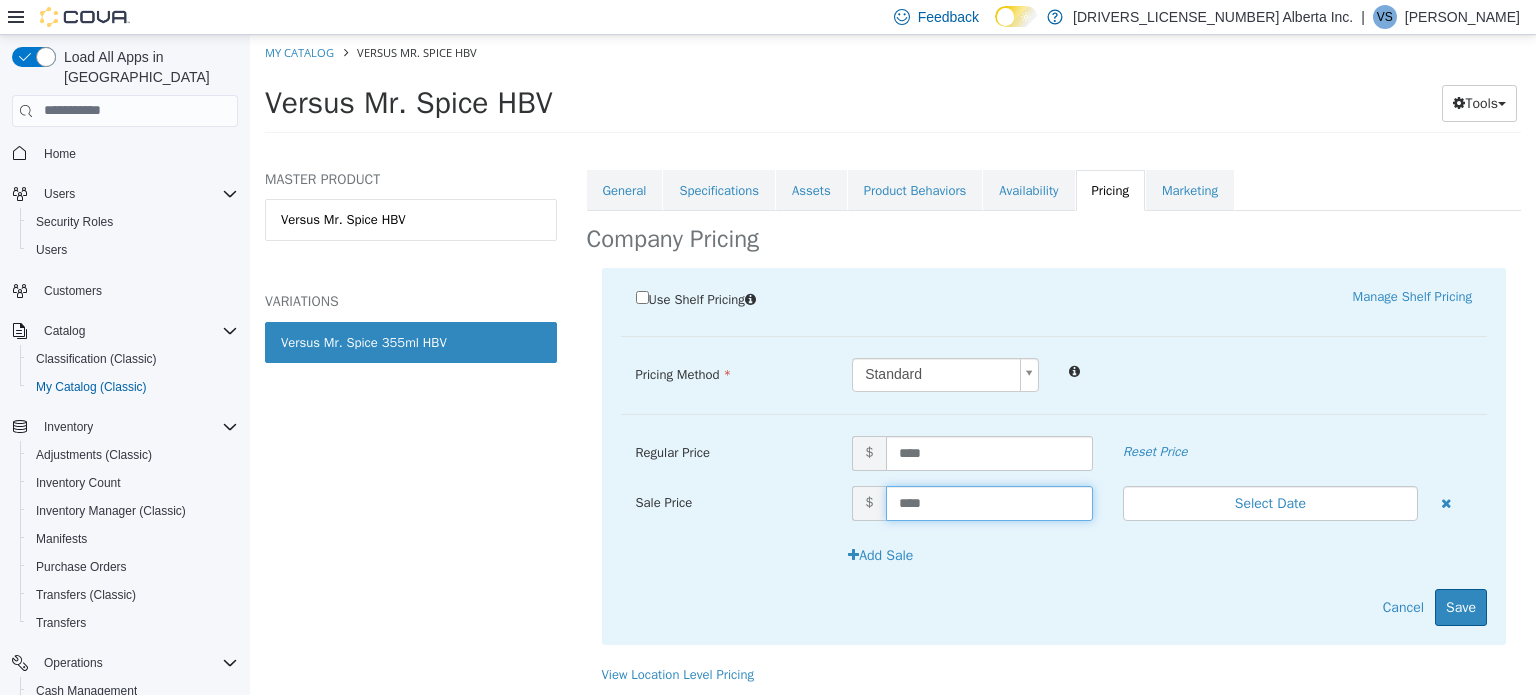 click on "****" at bounding box center [989, 502] 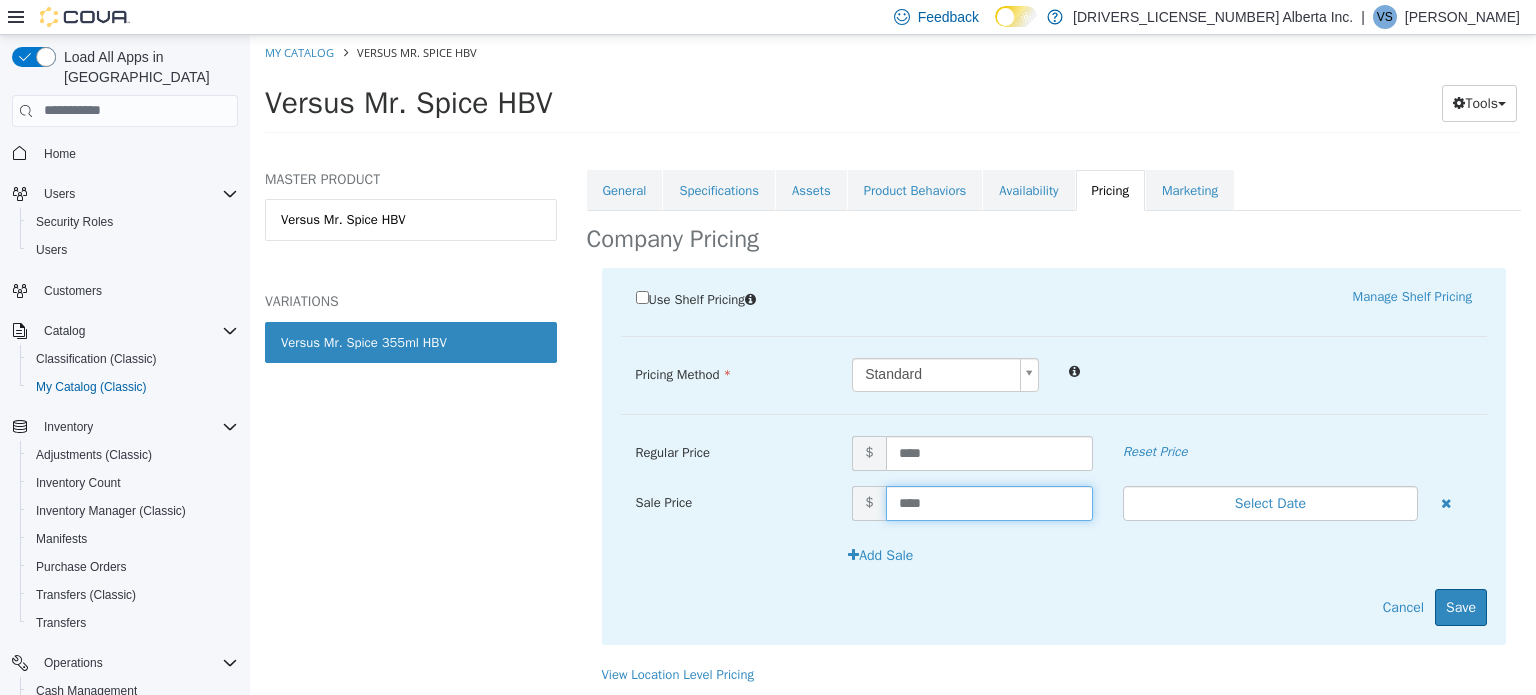 click on "****" at bounding box center (989, 502) 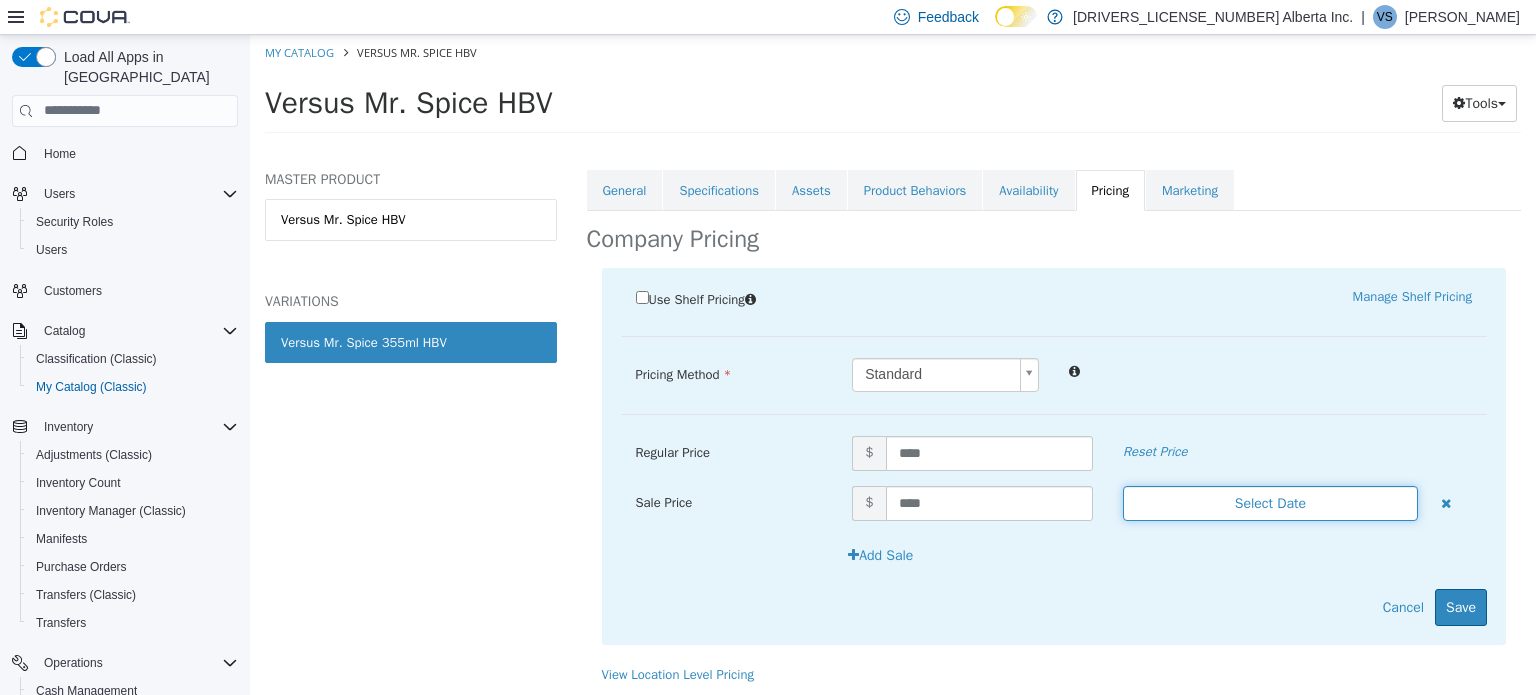 click on "Select Date" at bounding box center (1270, 502) 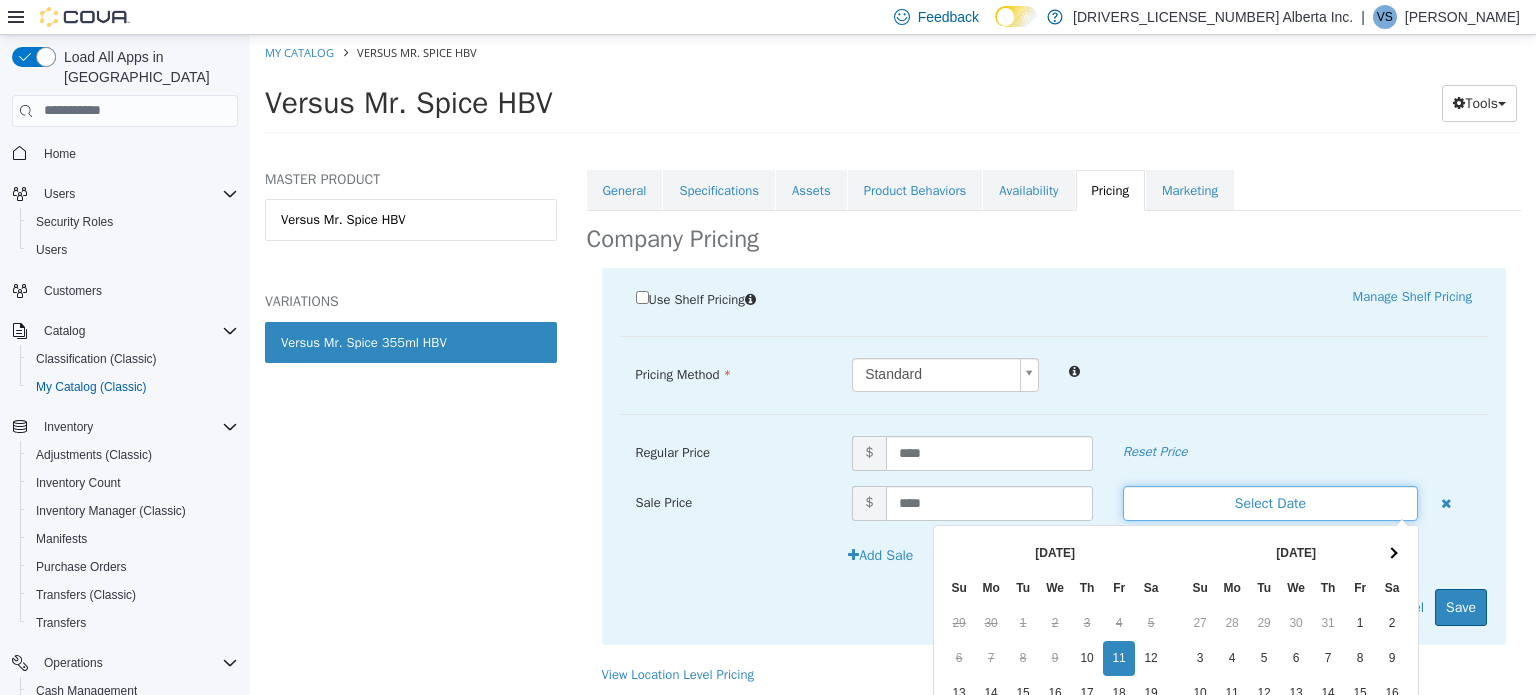 scroll, scrollTop: 200, scrollLeft: 0, axis: vertical 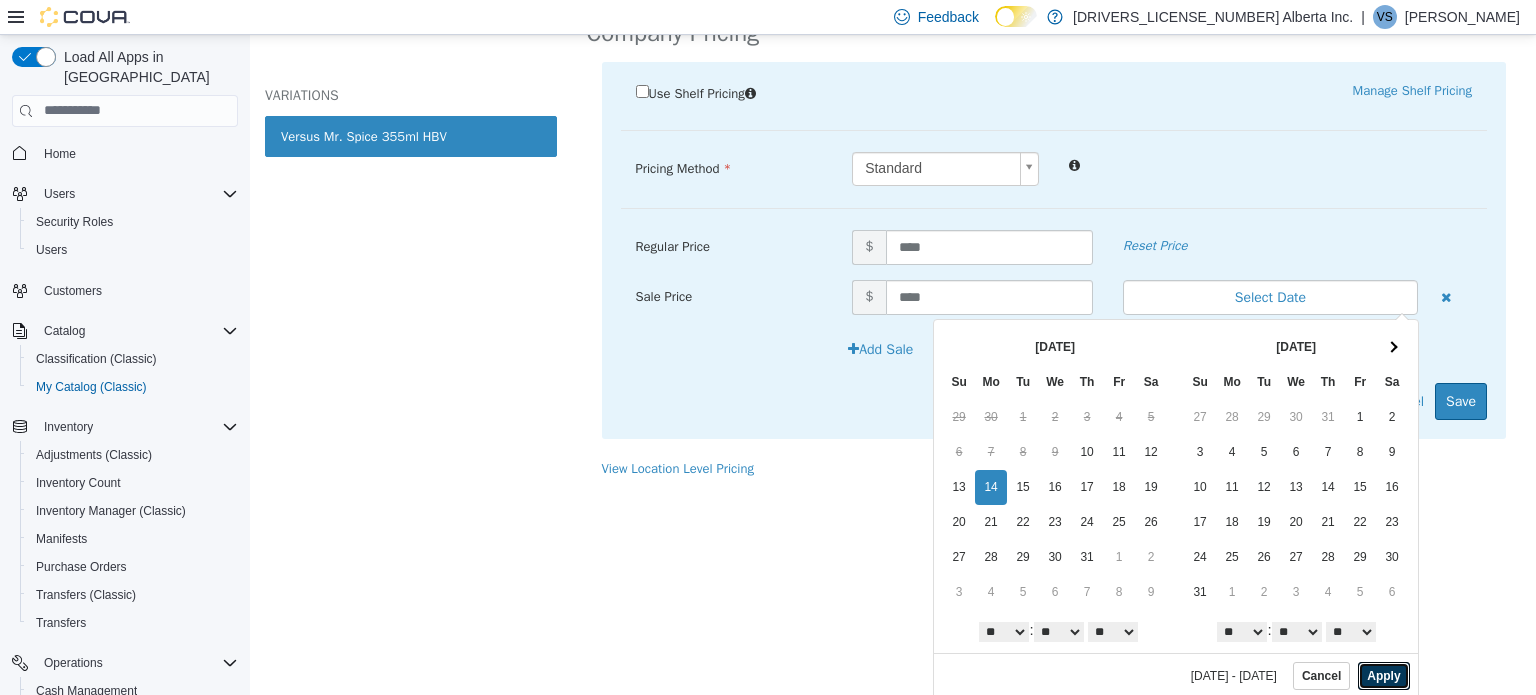 click on "Apply" at bounding box center (1383, 675) 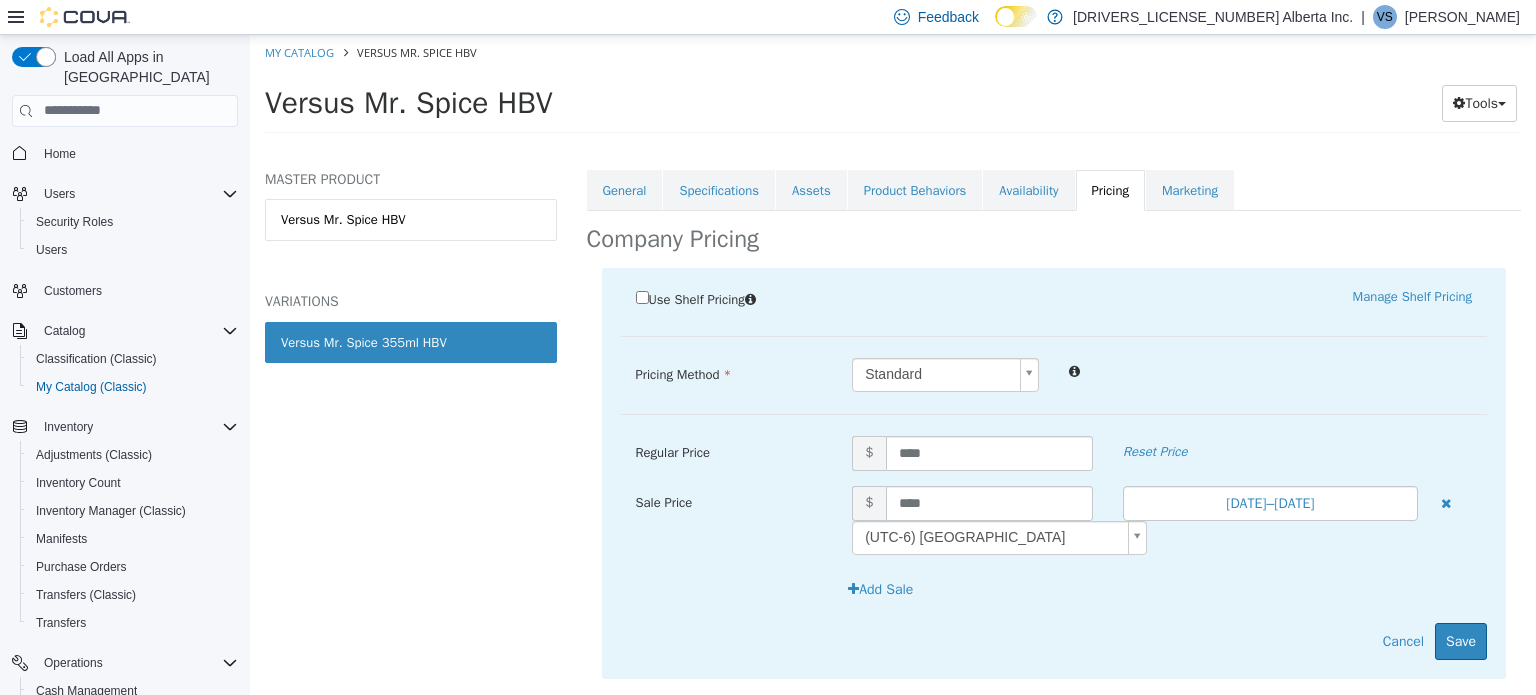 scroll, scrollTop: 0, scrollLeft: 0, axis: both 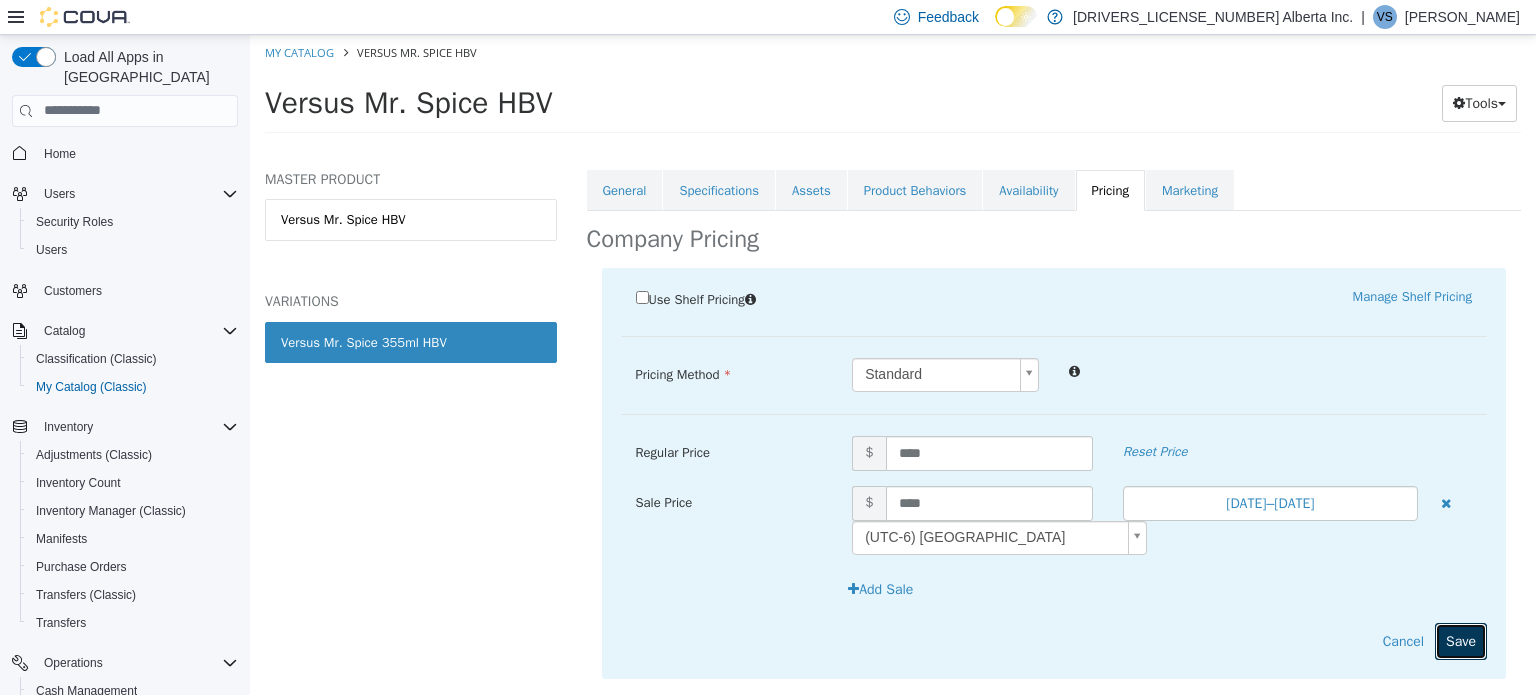 click on "Save" at bounding box center [1461, 640] 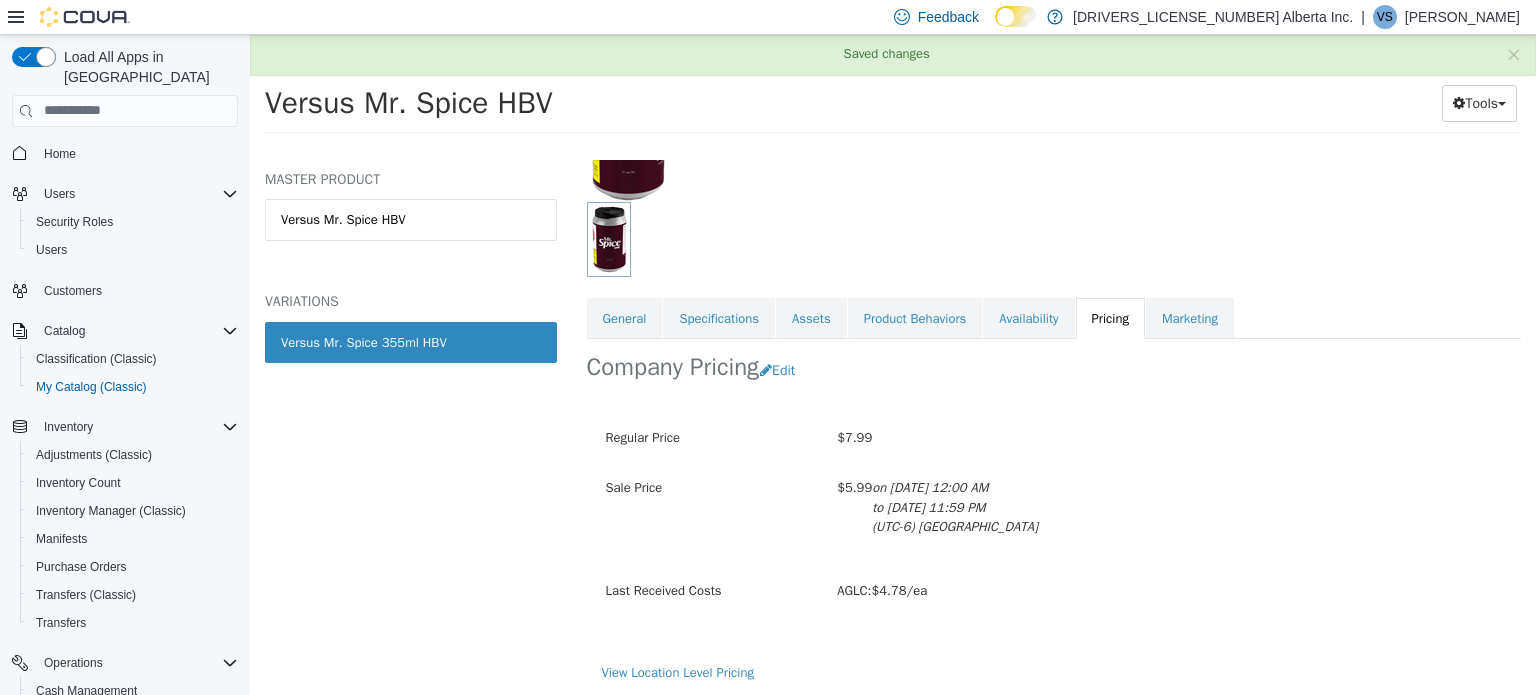 scroll, scrollTop: 0, scrollLeft: 0, axis: both 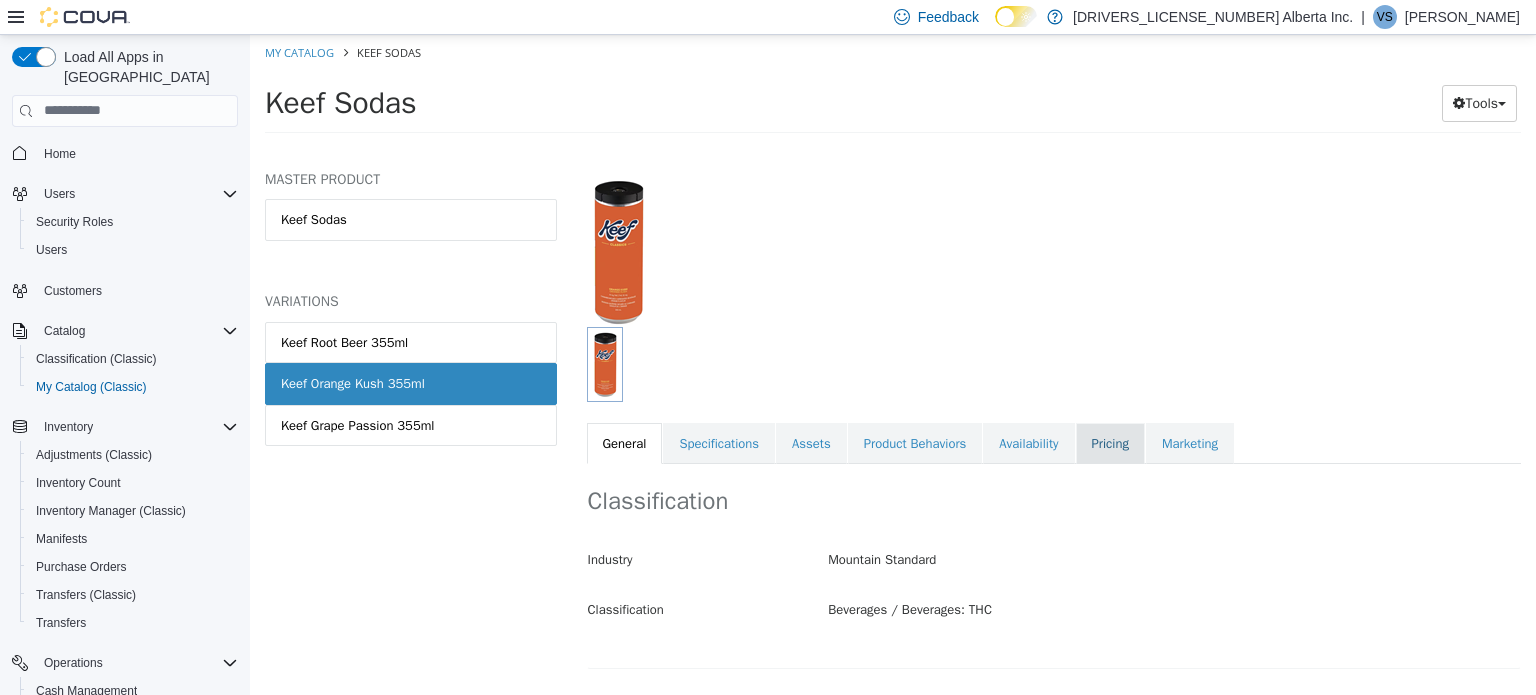 click on "Pricing" at bounding box center [1110, 443] 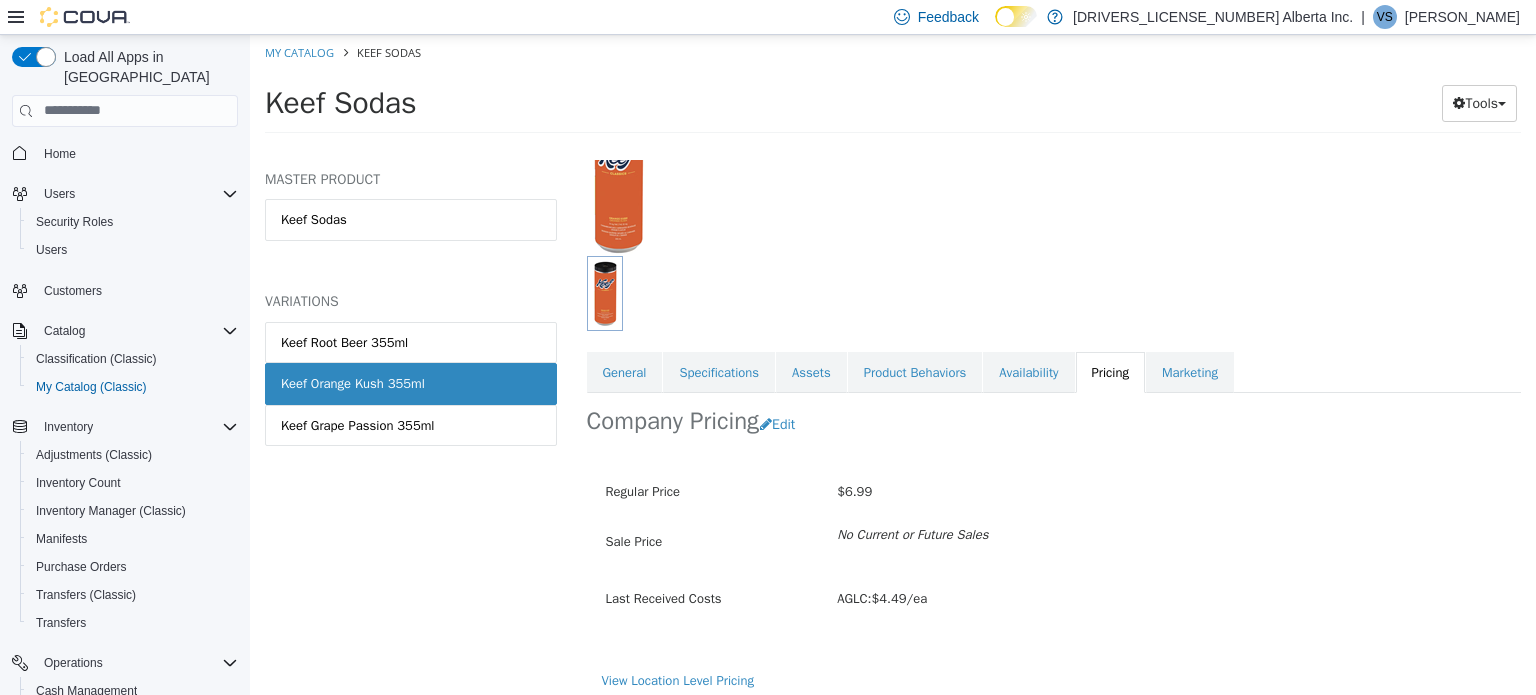 scroll, scrollTop: 179, scrollLeft: 0, axis: vertical 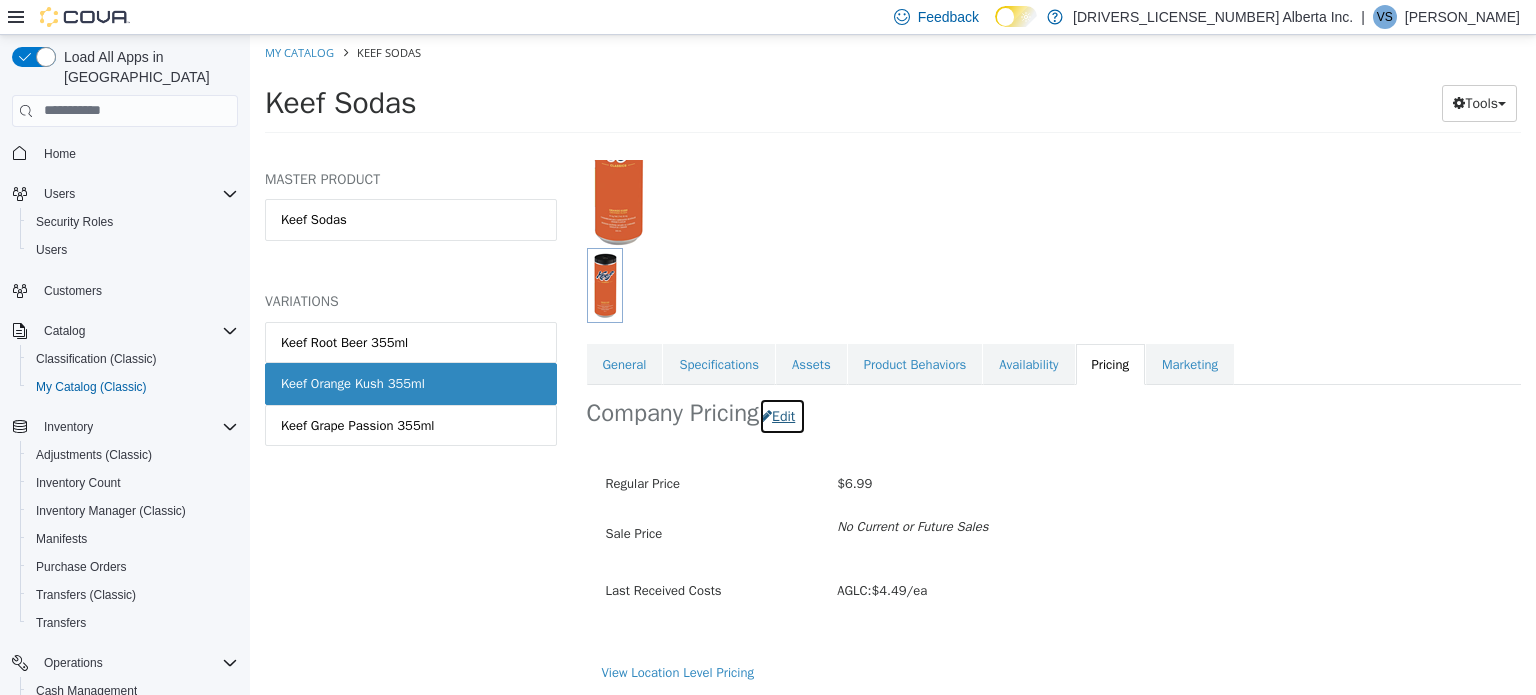 click on "Edit" at bounding box center [782, 415] 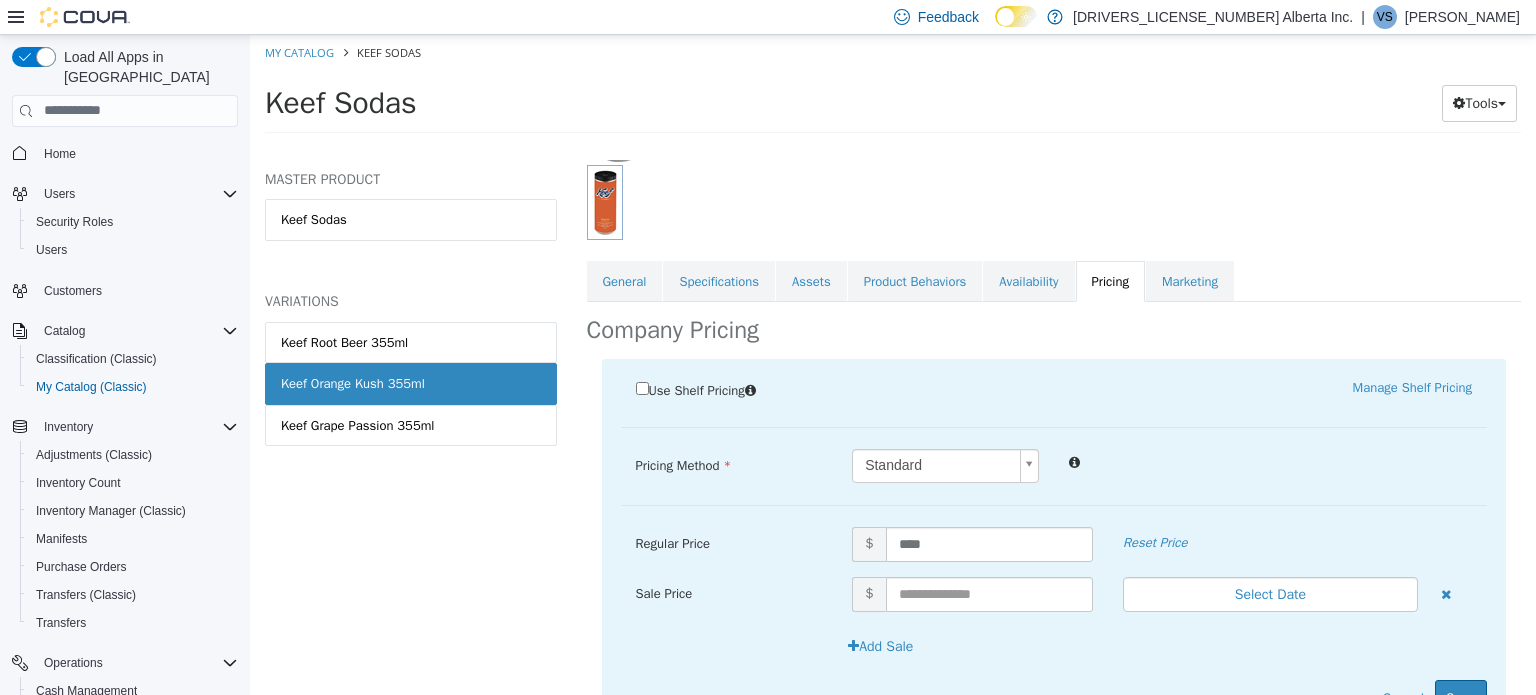 scroll, scrollTop: 253, scrollLeft: 0, axis: vertical 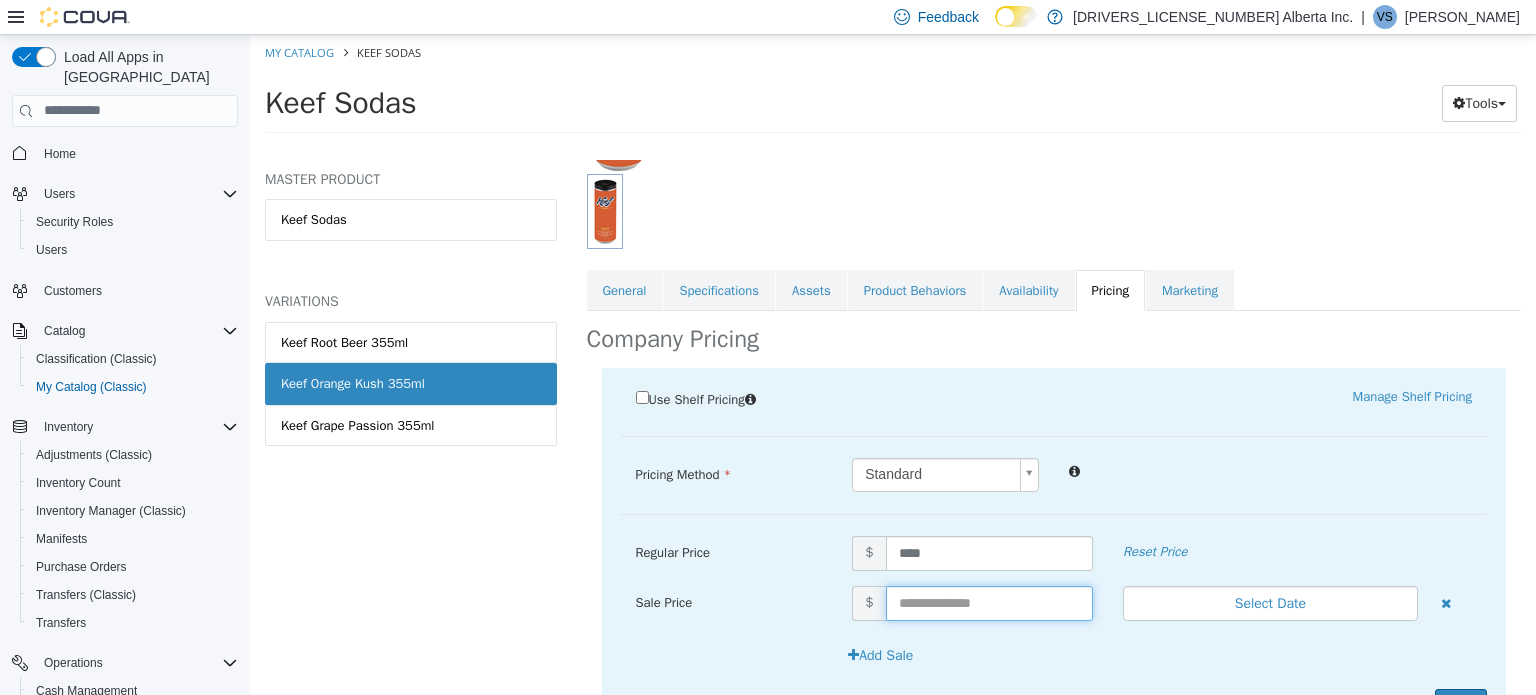 click at bounding box center (989, 602) 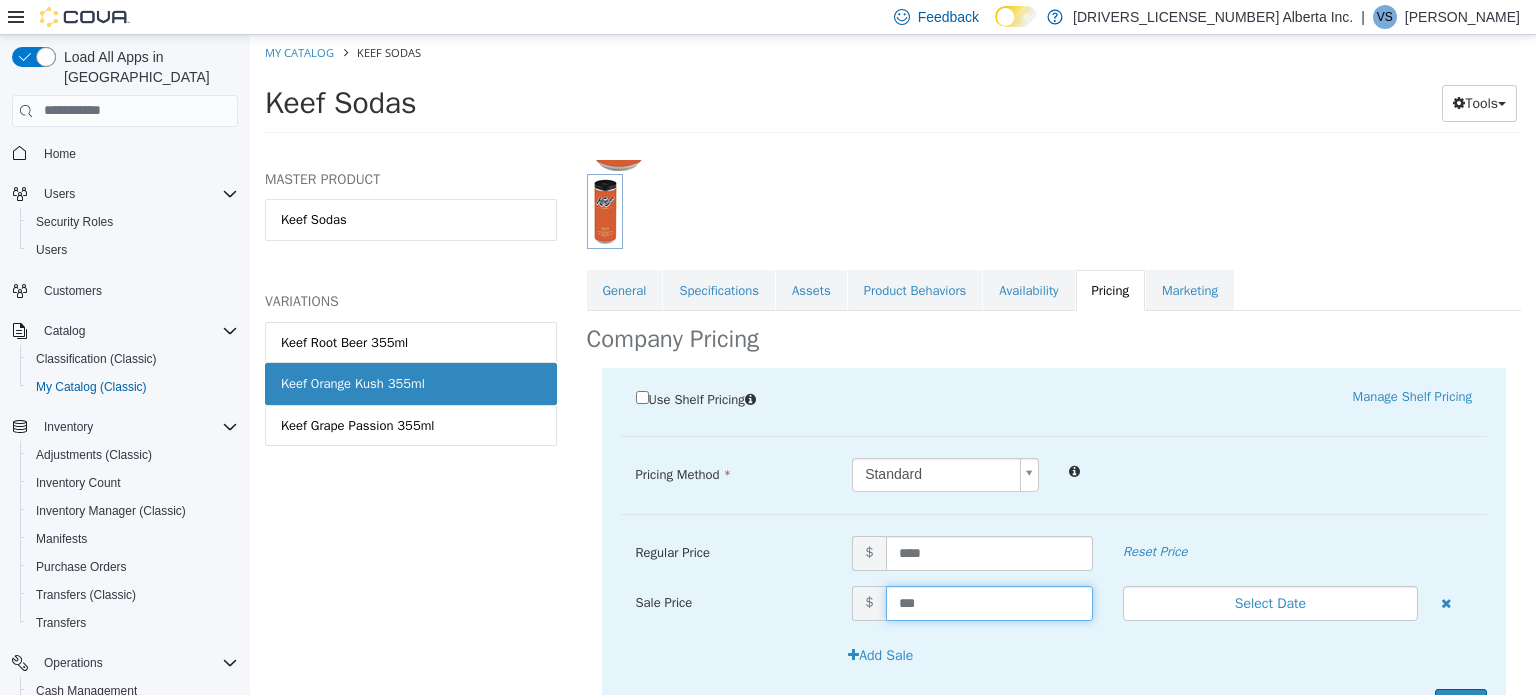 type on "****" 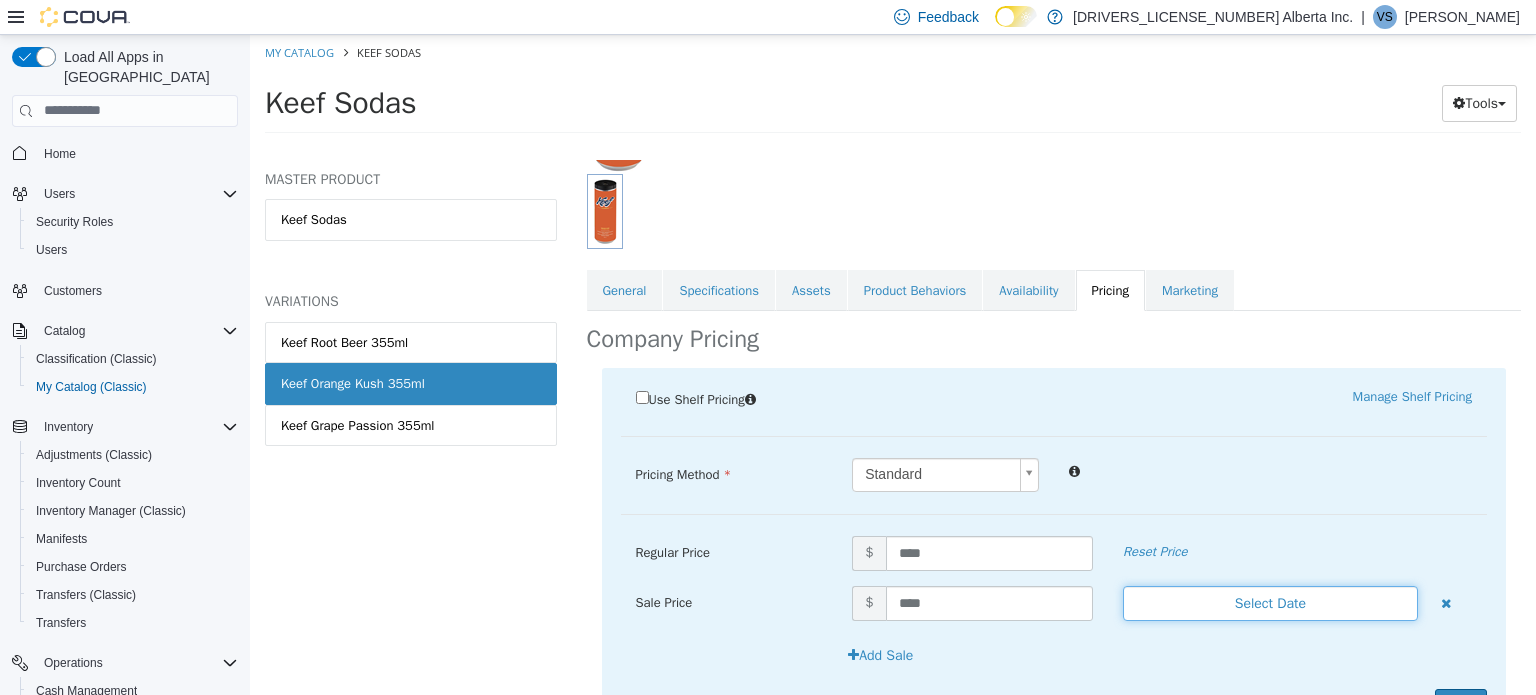 click on "Select Date" at bounding box center [1270, 602] 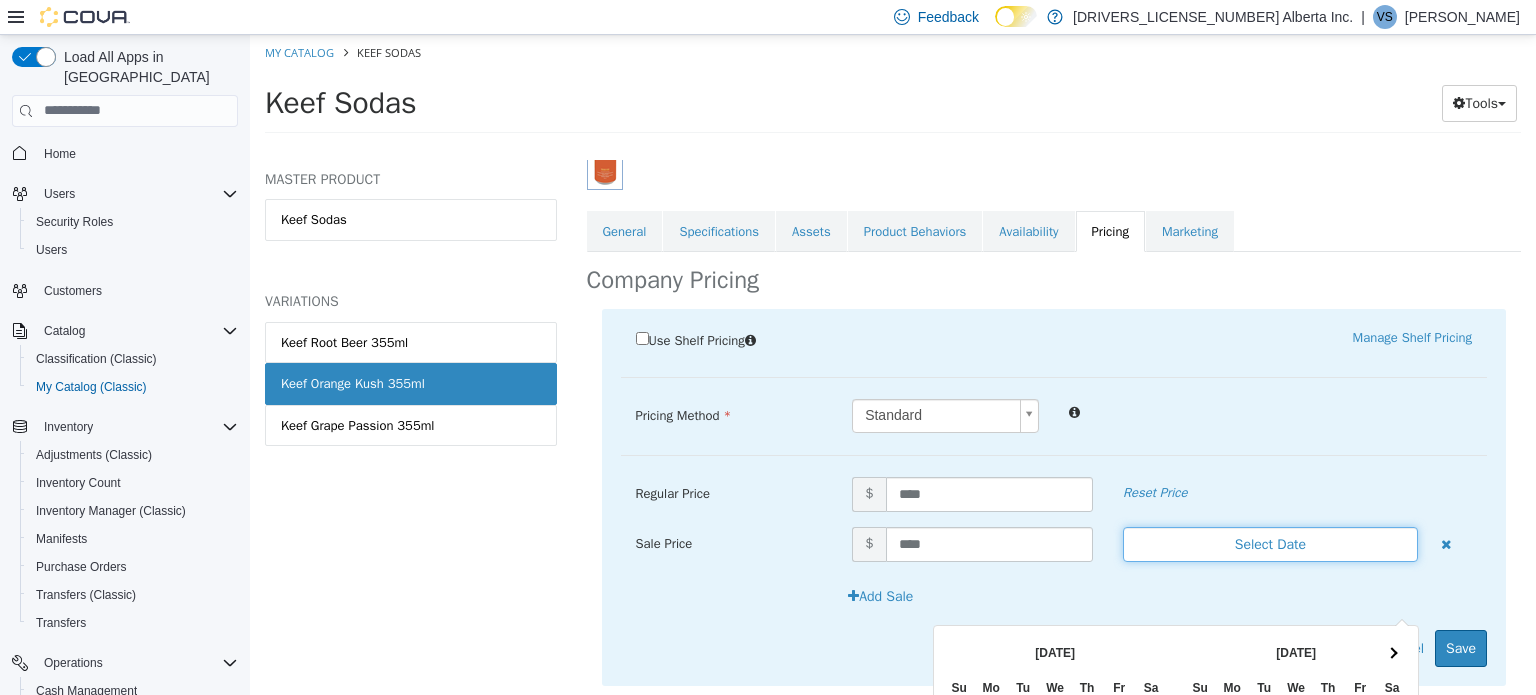 scroll, scrollTop: 353, scrollLeft: 0, axis: vertical 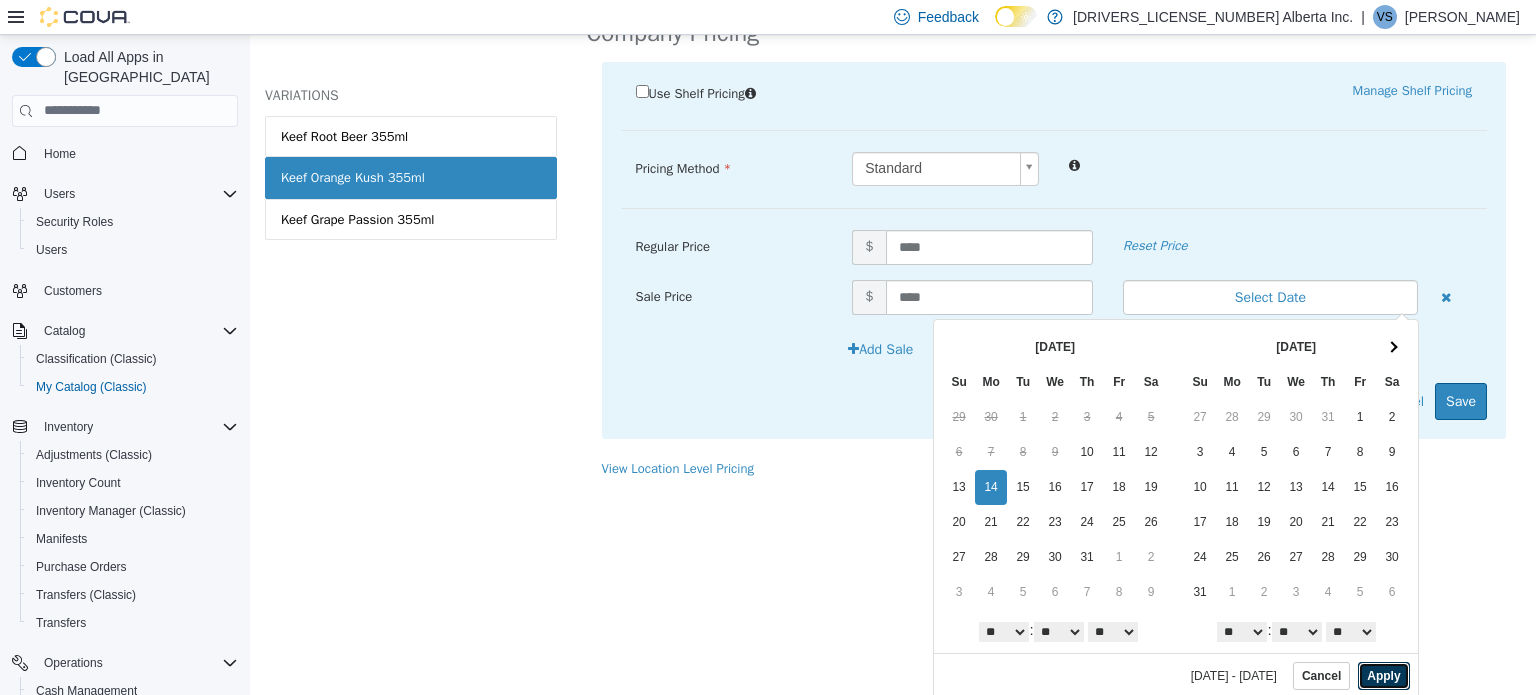 click on "Apply" at bounding box center (1383, 675) 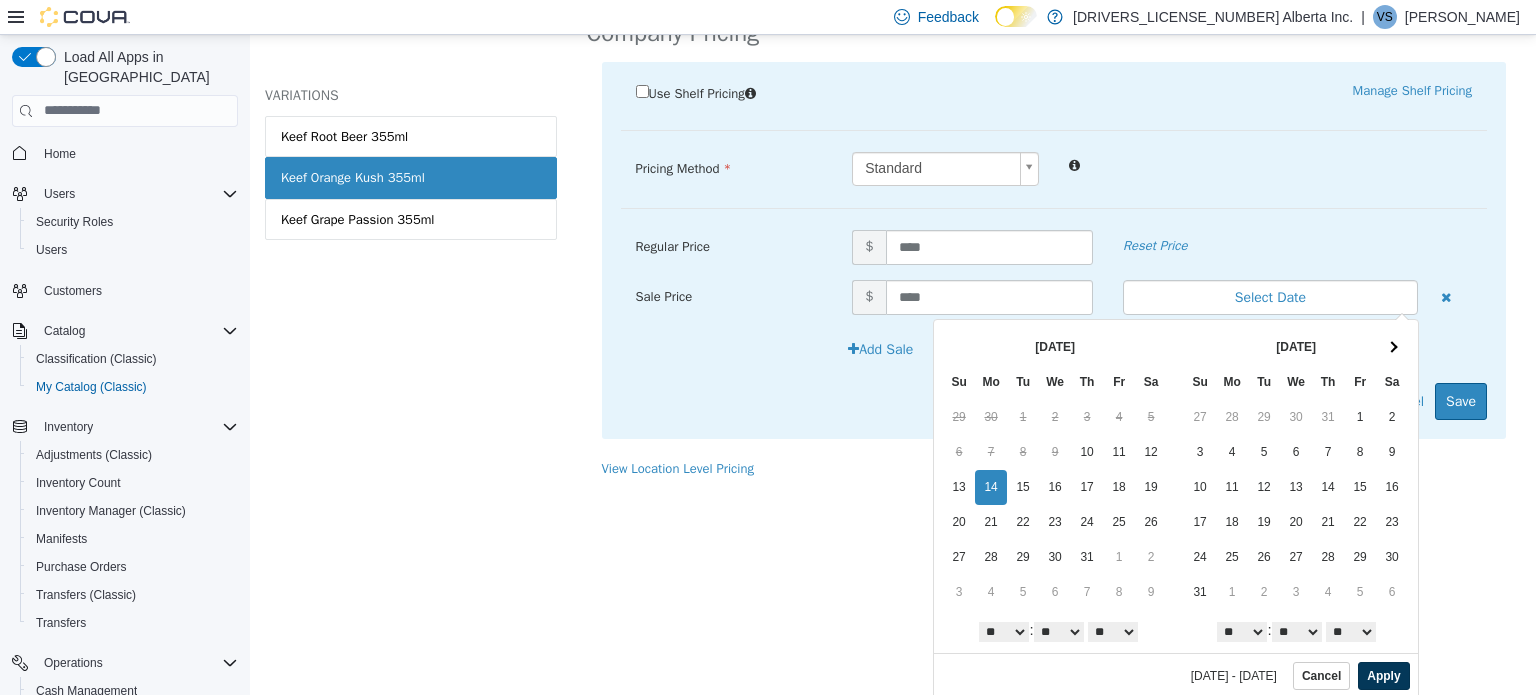 scroll, scrollTop: 0, scrollLeft: 0, axis: both 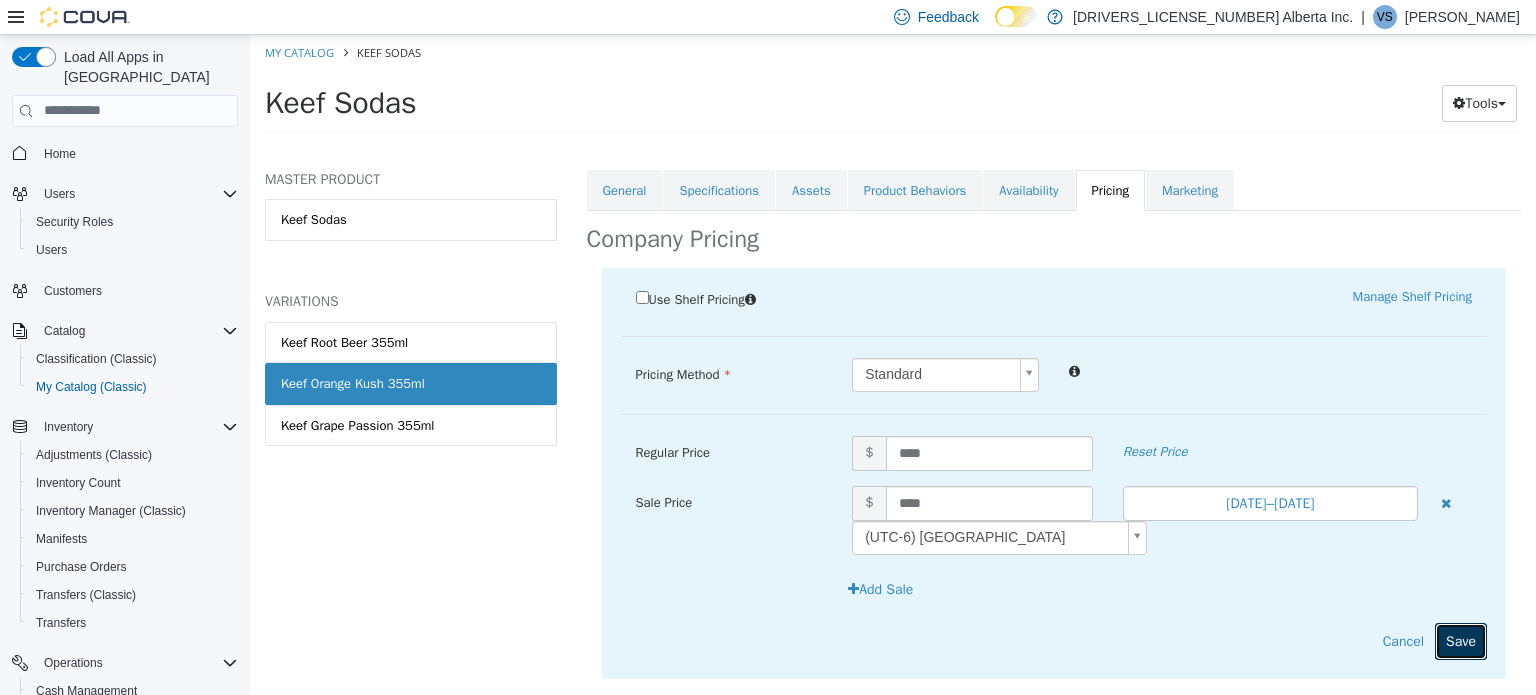 click on "Save" at bounding box center [1461, 640] 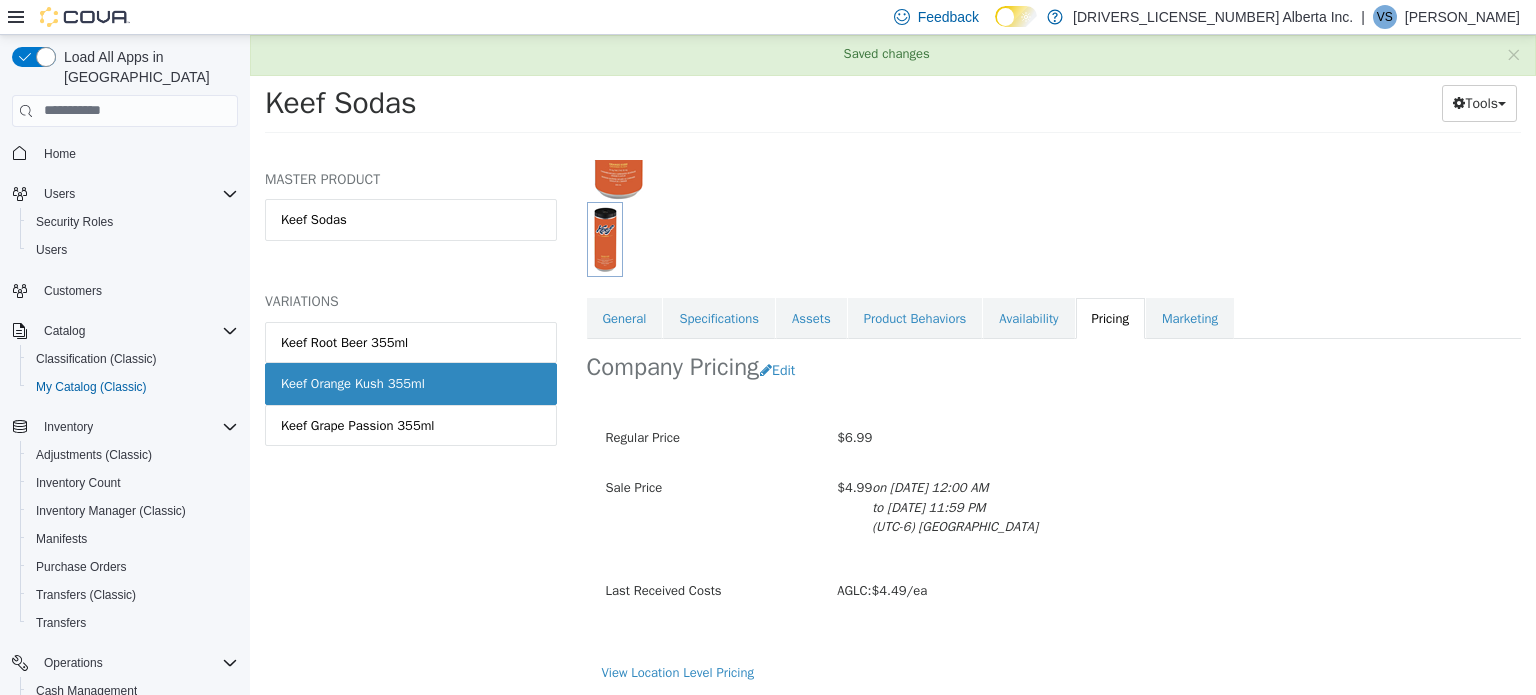 scroll, scrollTop: 0, scrollLeft: 0, axis: both 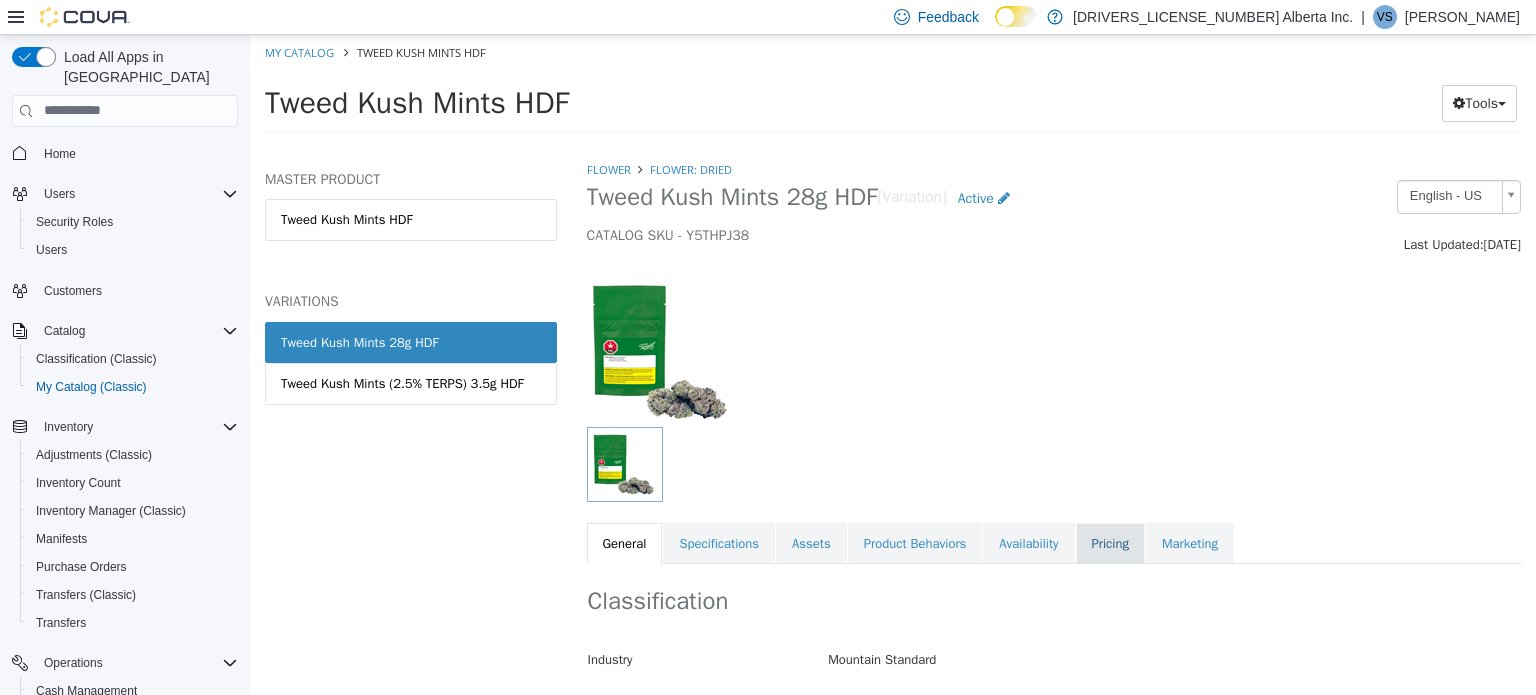 click on "Pricing" at bounding box center (1110, 543) 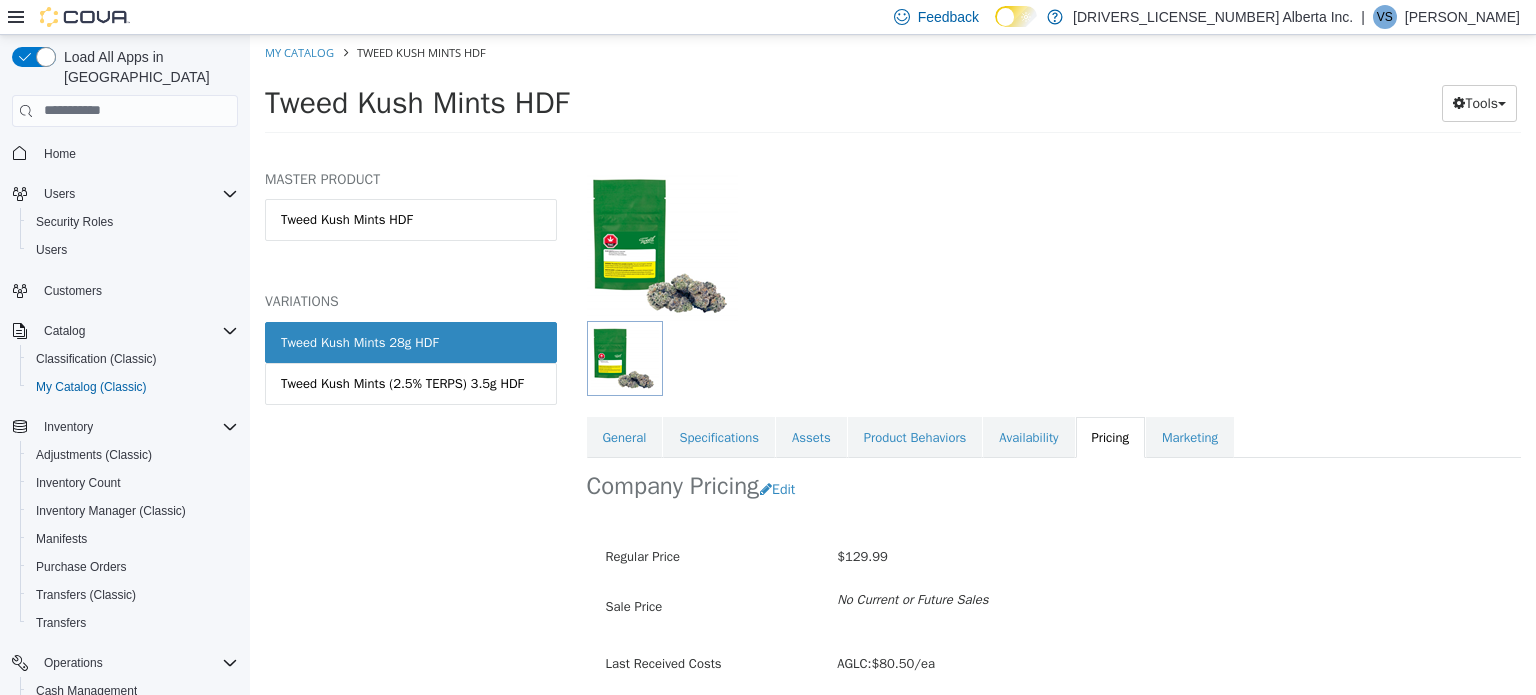 scroll, scrollTop: 179, scrollLeft: 0, axis: vertical 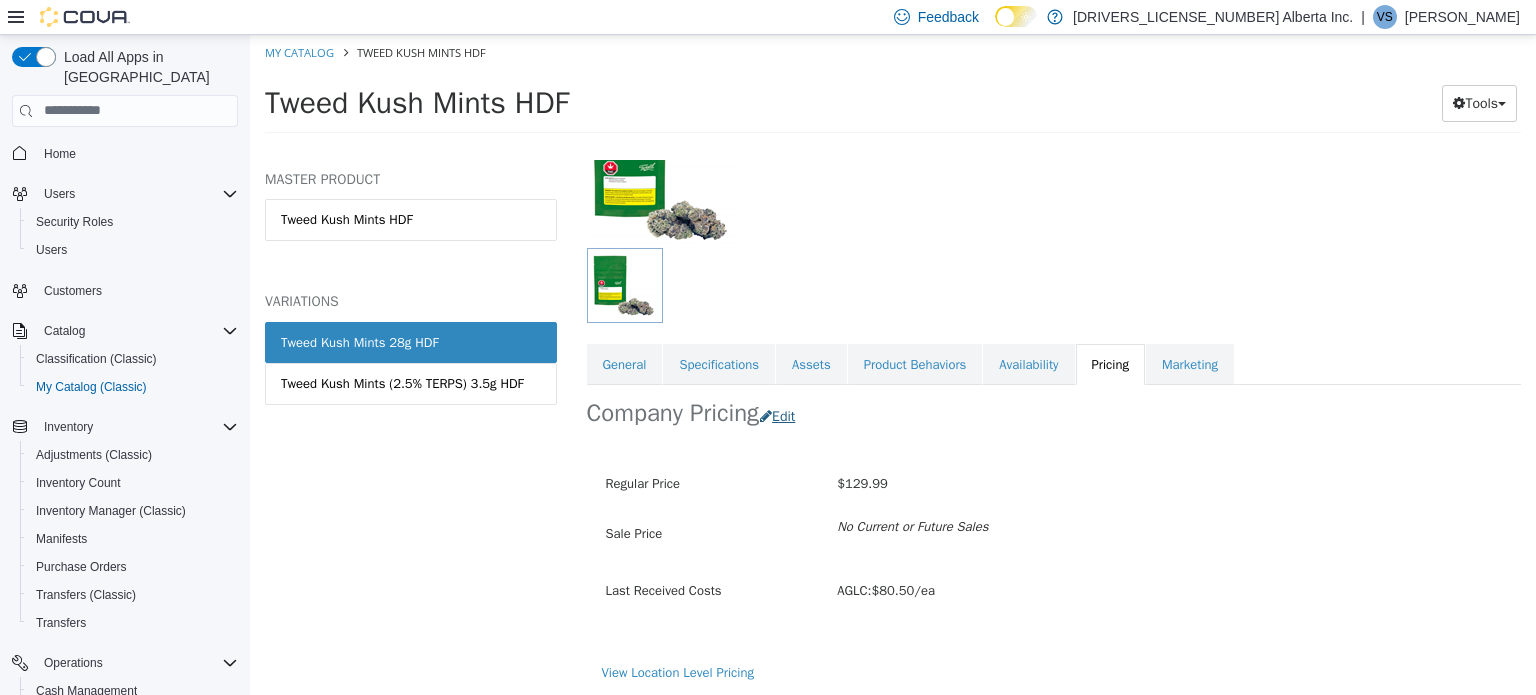 click on "Company Pricing   Edit" at bounding box center (1054, 415) 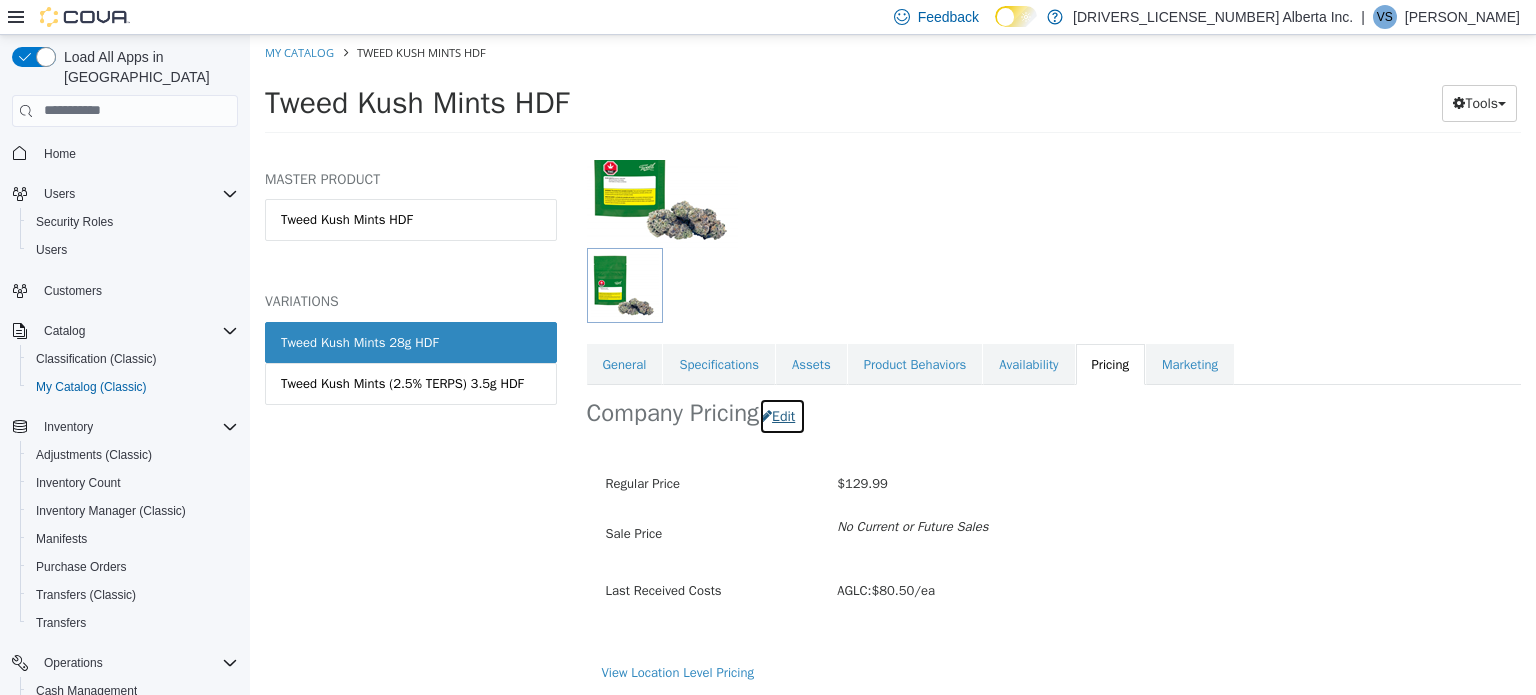 click on "Edit" at bounding box center (782, 415) 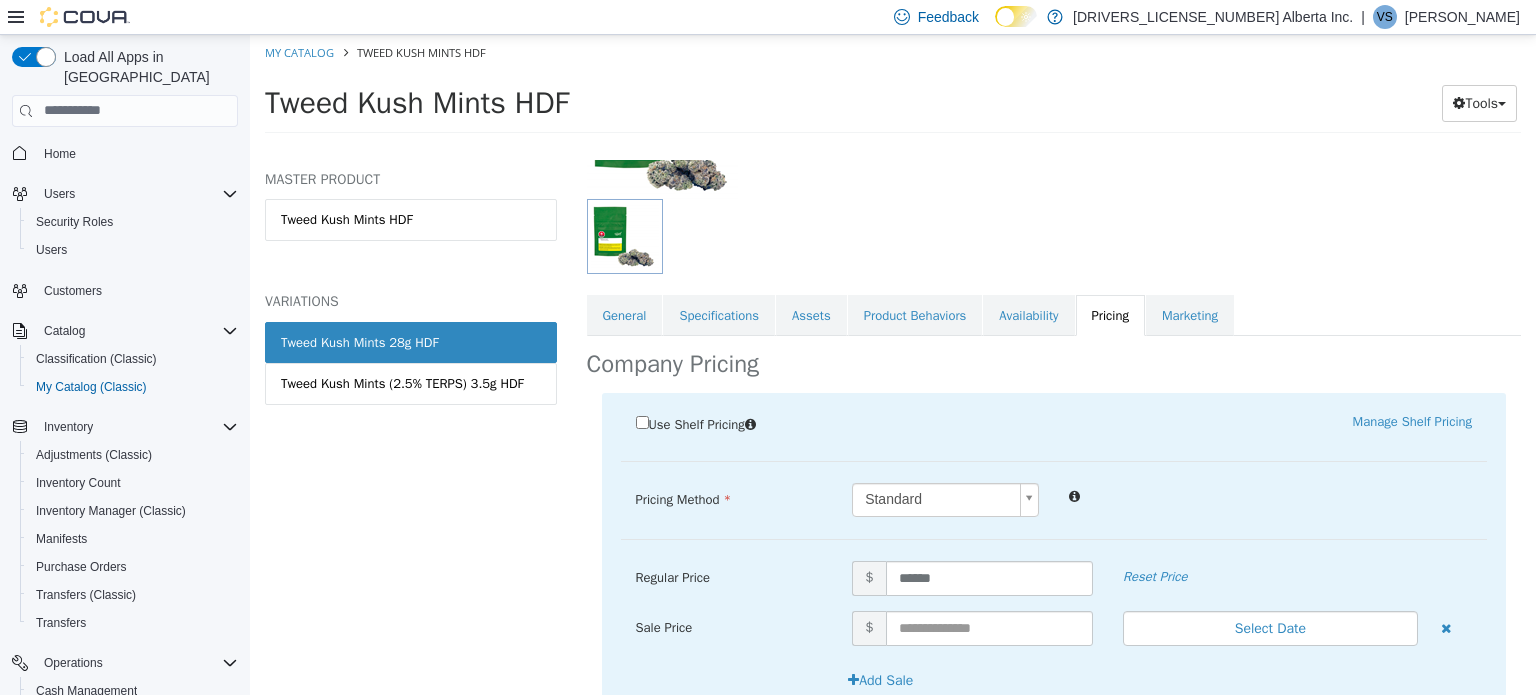 scroll, scrollTop: 353, scrollLeft: 0, axis: vertical 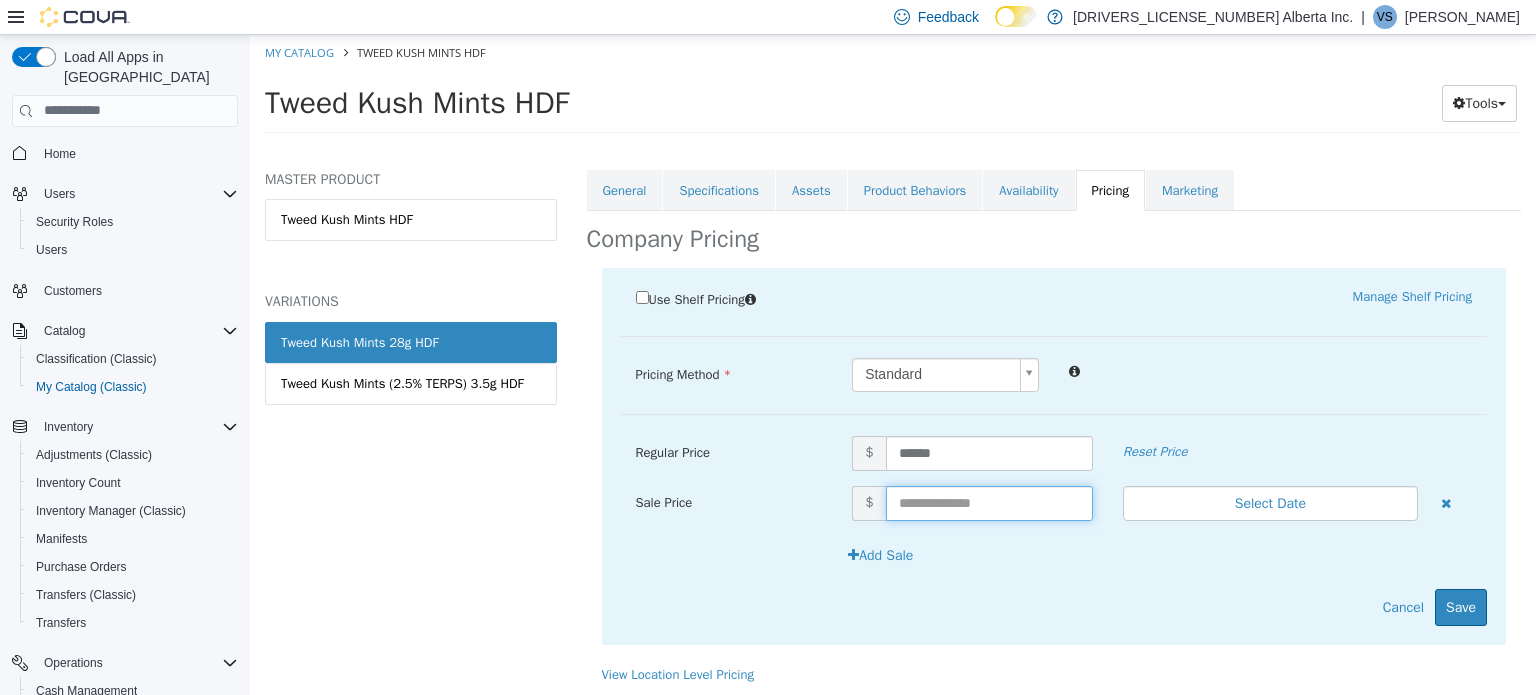 click at bounding box center [989, 502] 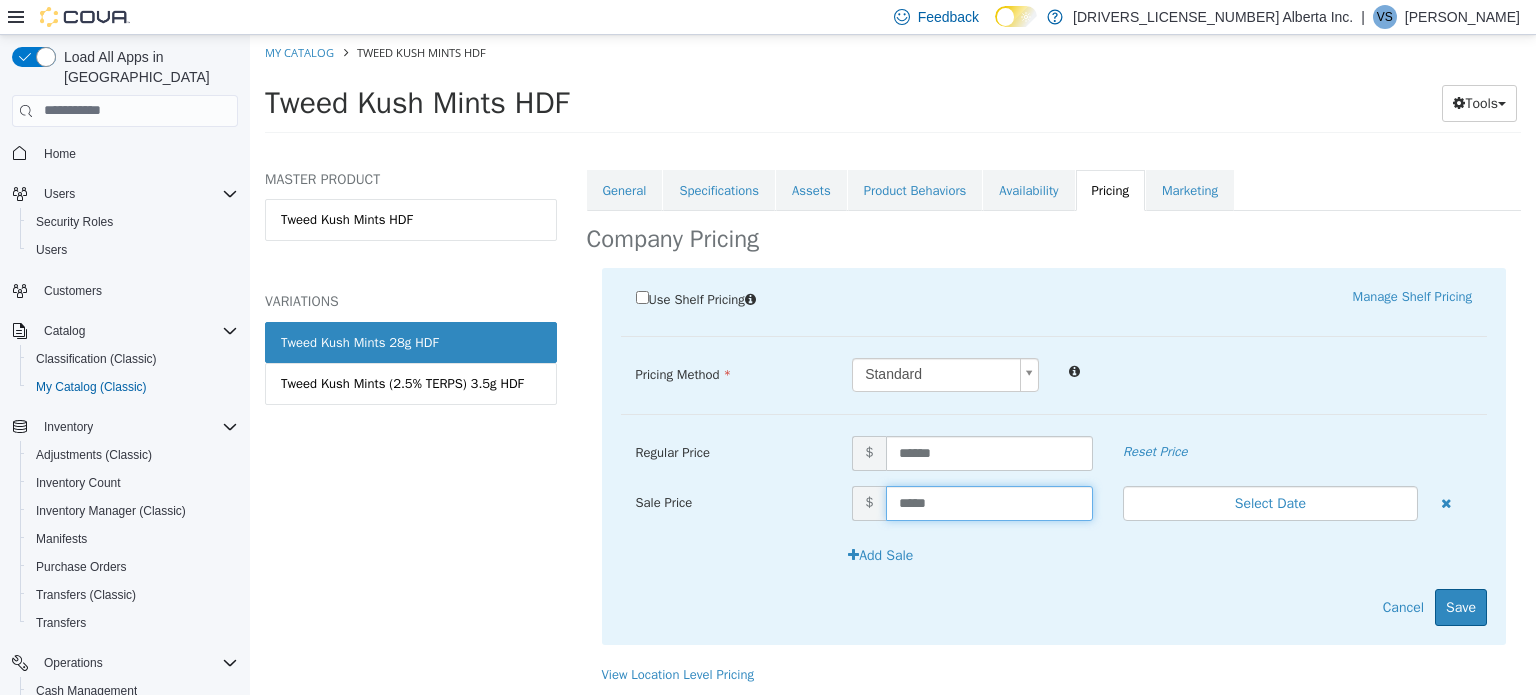 type on "******" 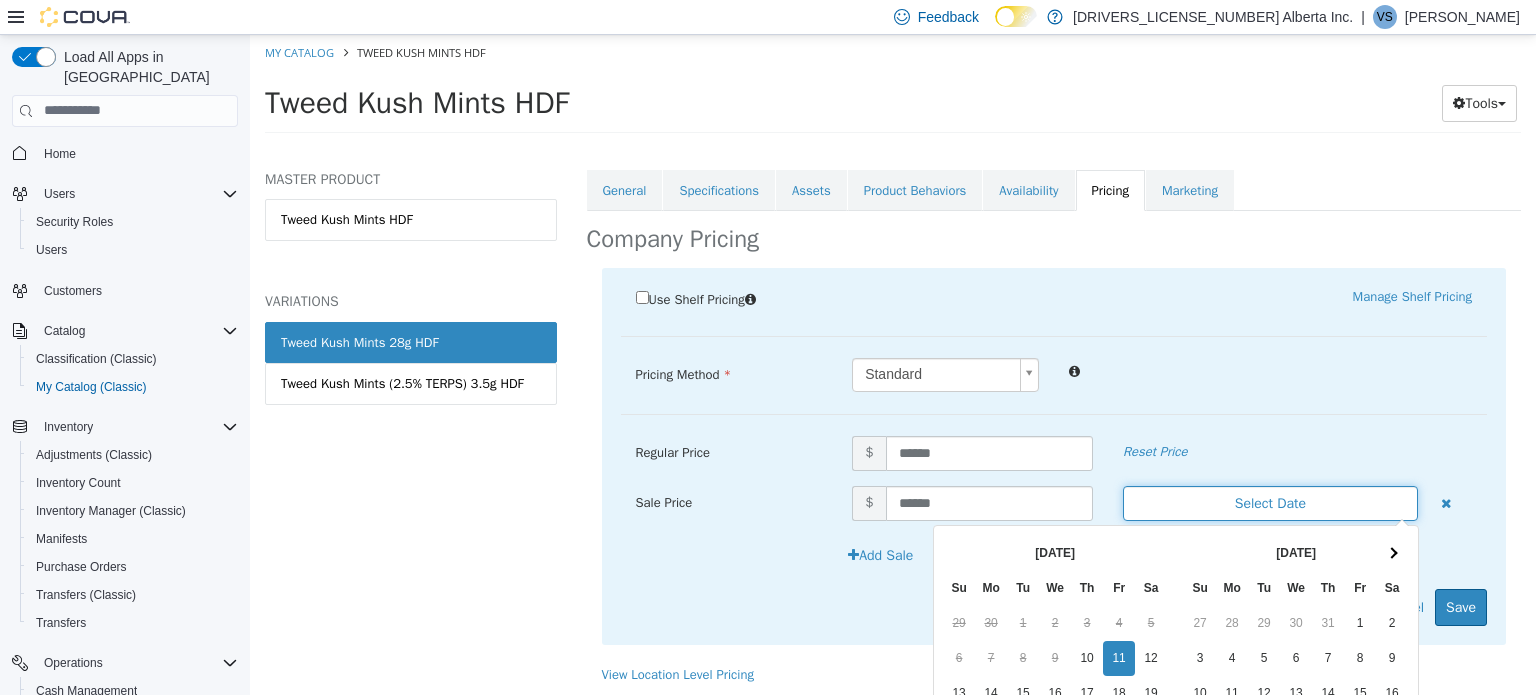 click on "Select Date" at bounding box center [1270, 502] 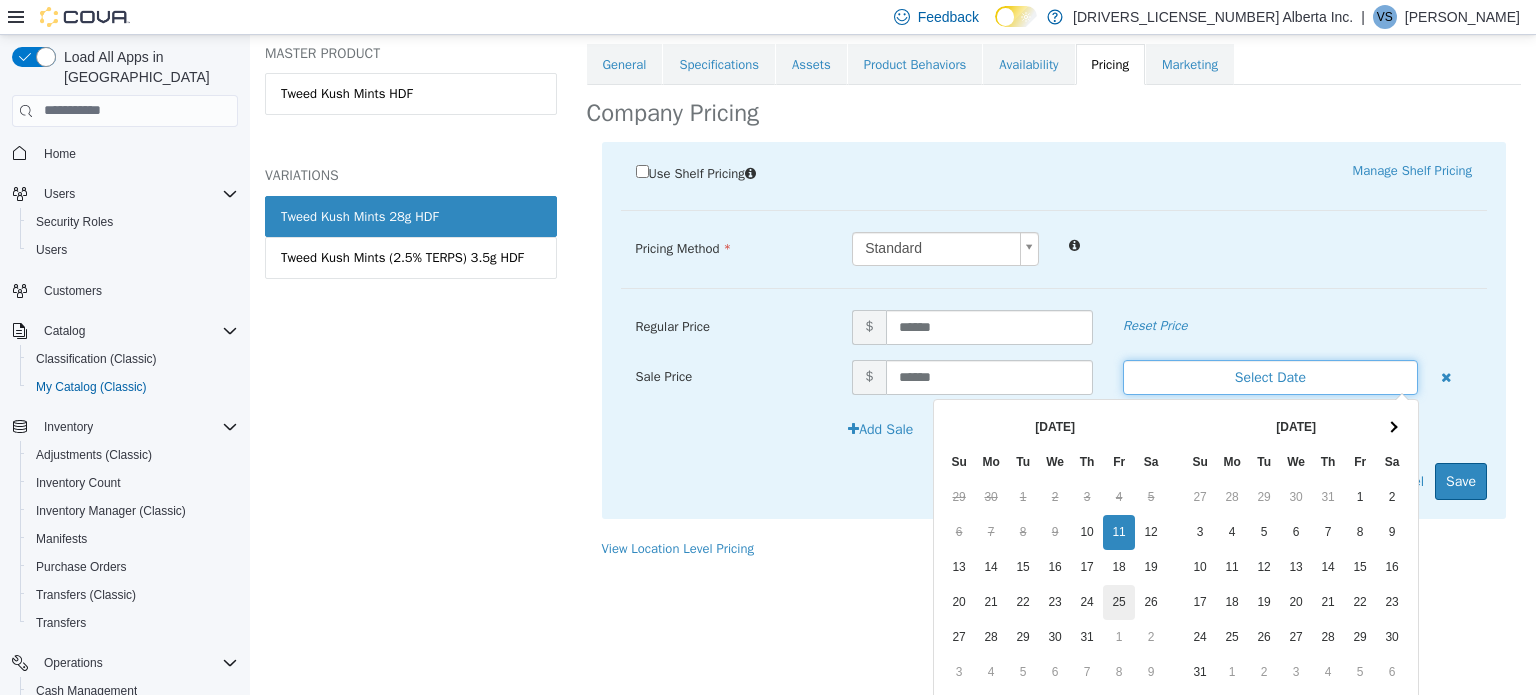 scroll, scrollTop: 200, scrollLeft: 0, axis: vertical 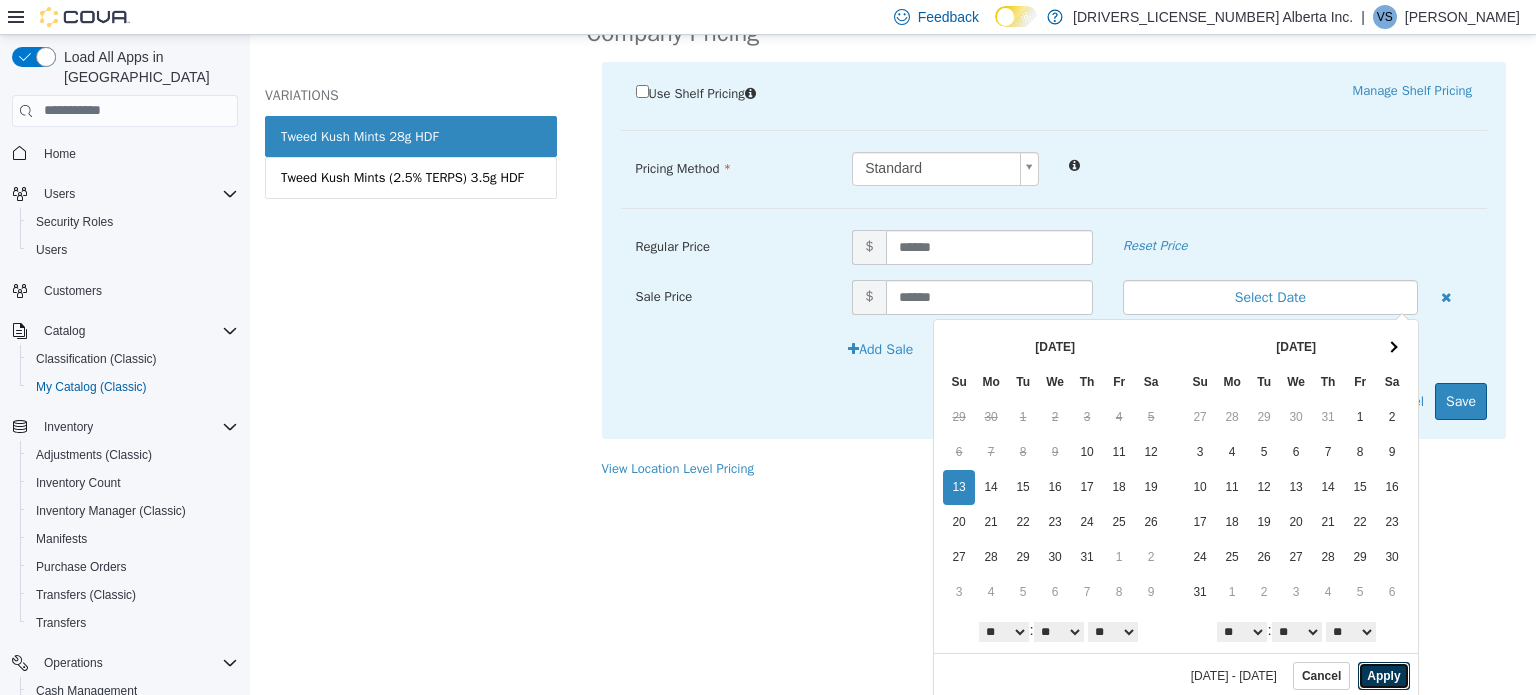 click on "Apply" at bounding box center [1383, 675] 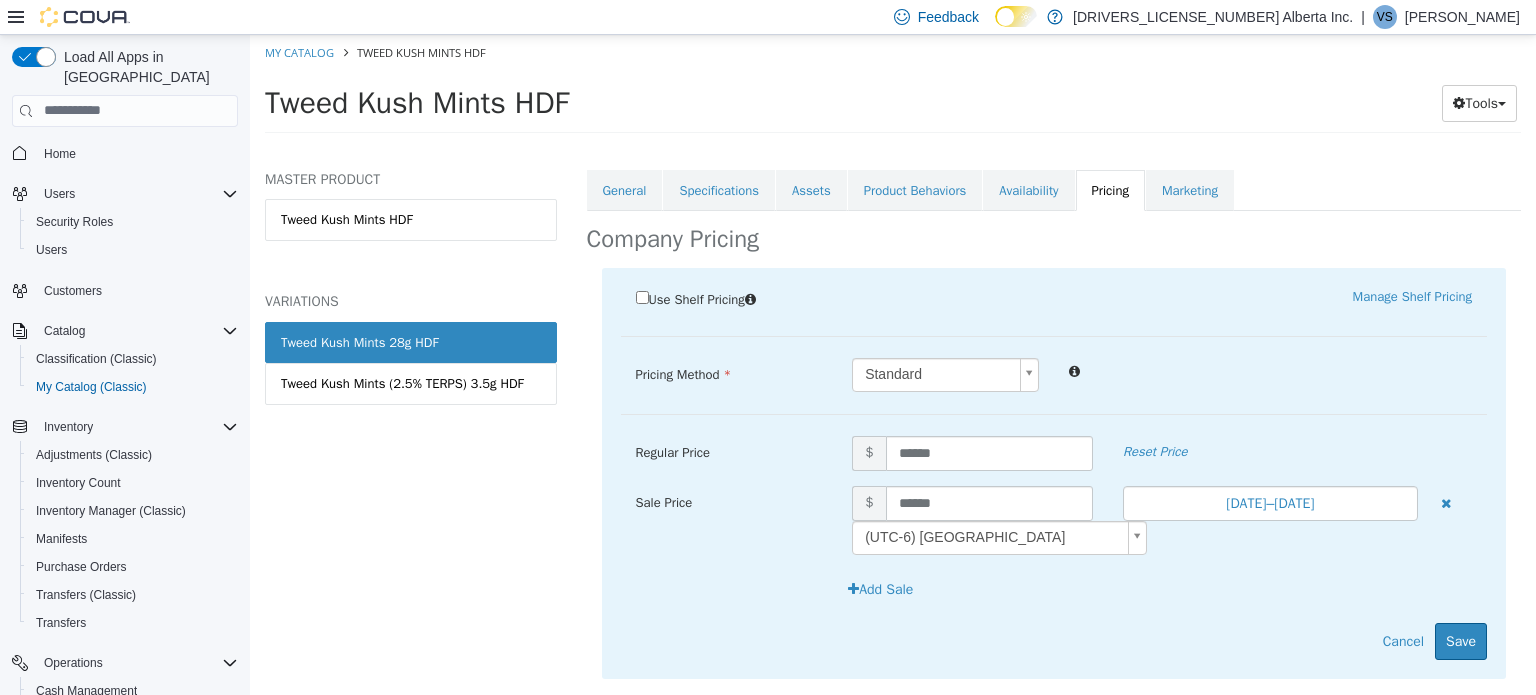 scroll, scrollTop: 0, scrollLeft: 0, axis: both 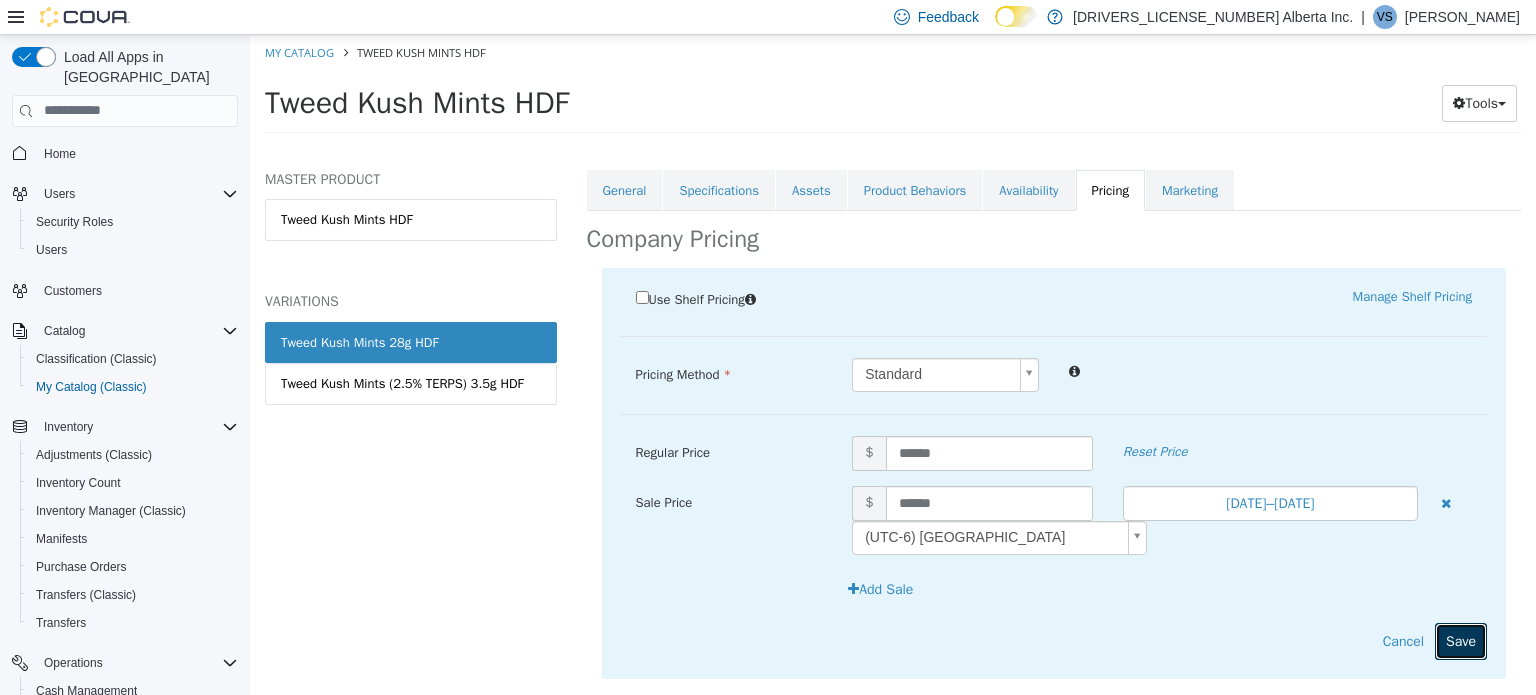click on "Save" at bounding box center [1461, 640] 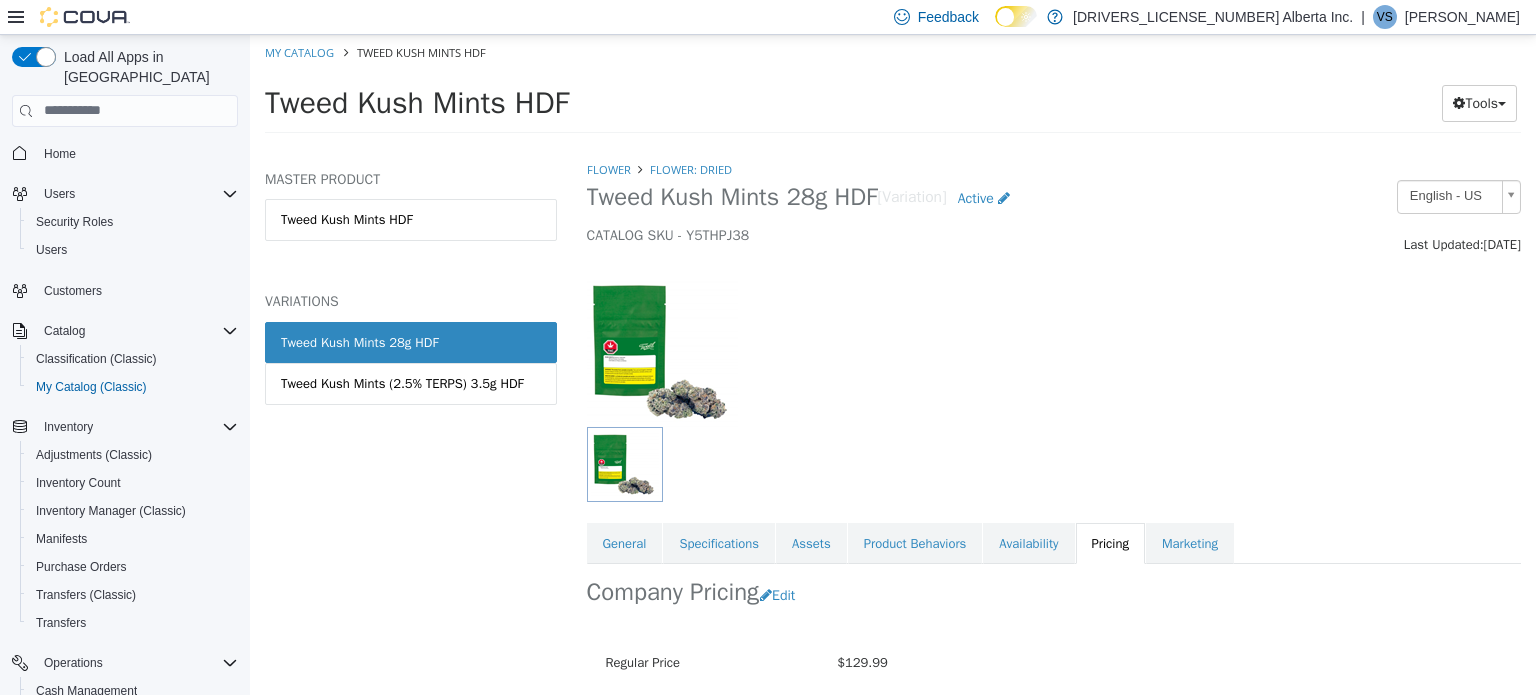 scroll, scrollTop: 225, scrollLeft: 0, axis: vertical 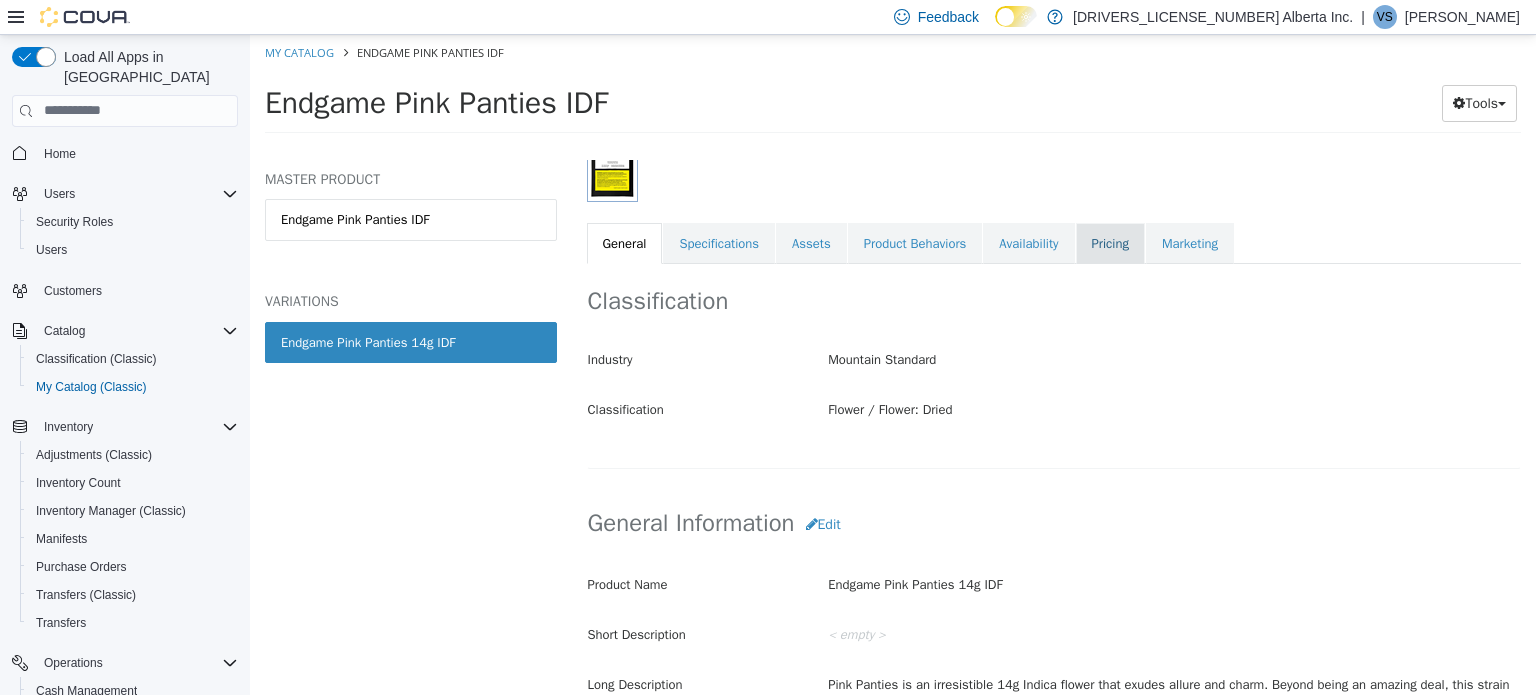 click on "Pricing" at bounding box center (1110, 243) 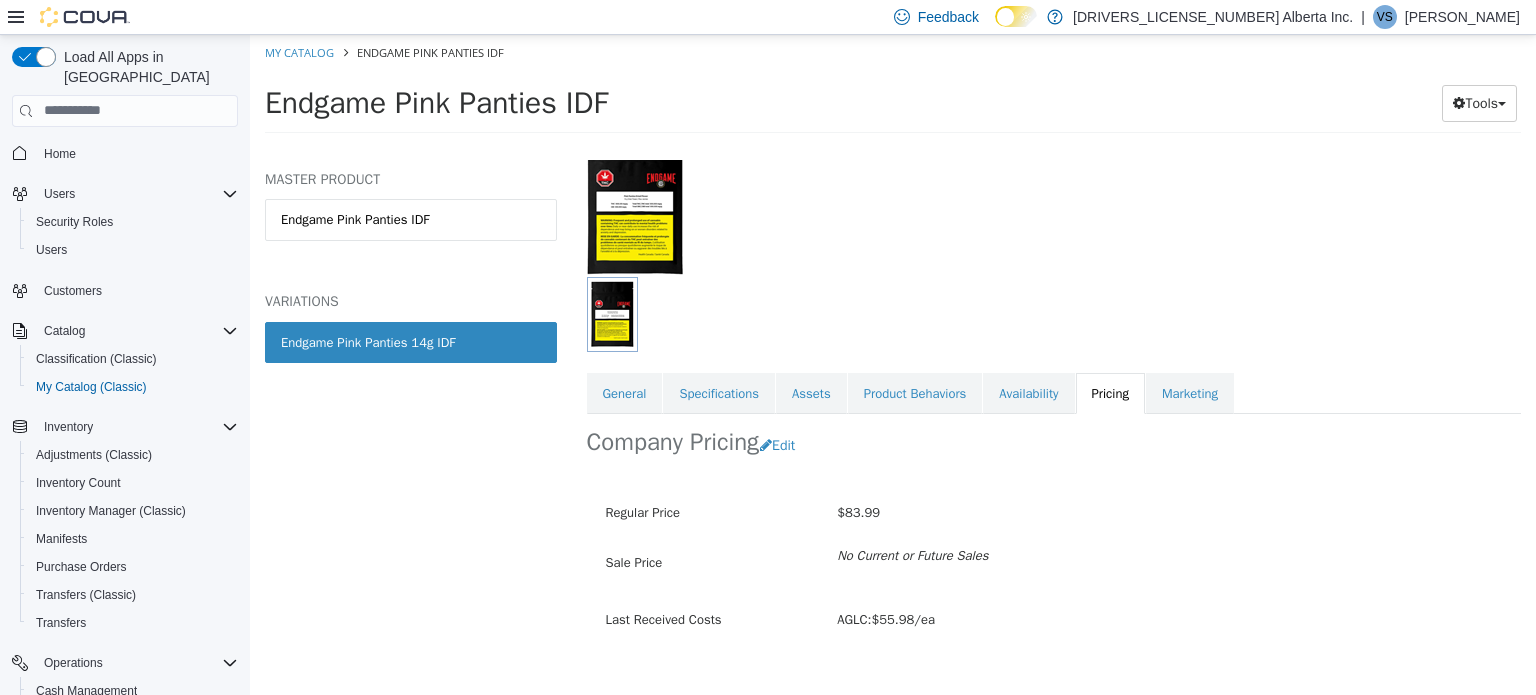 scroll, scrollTop: 179, scrollLeft: 0, axis: vertical 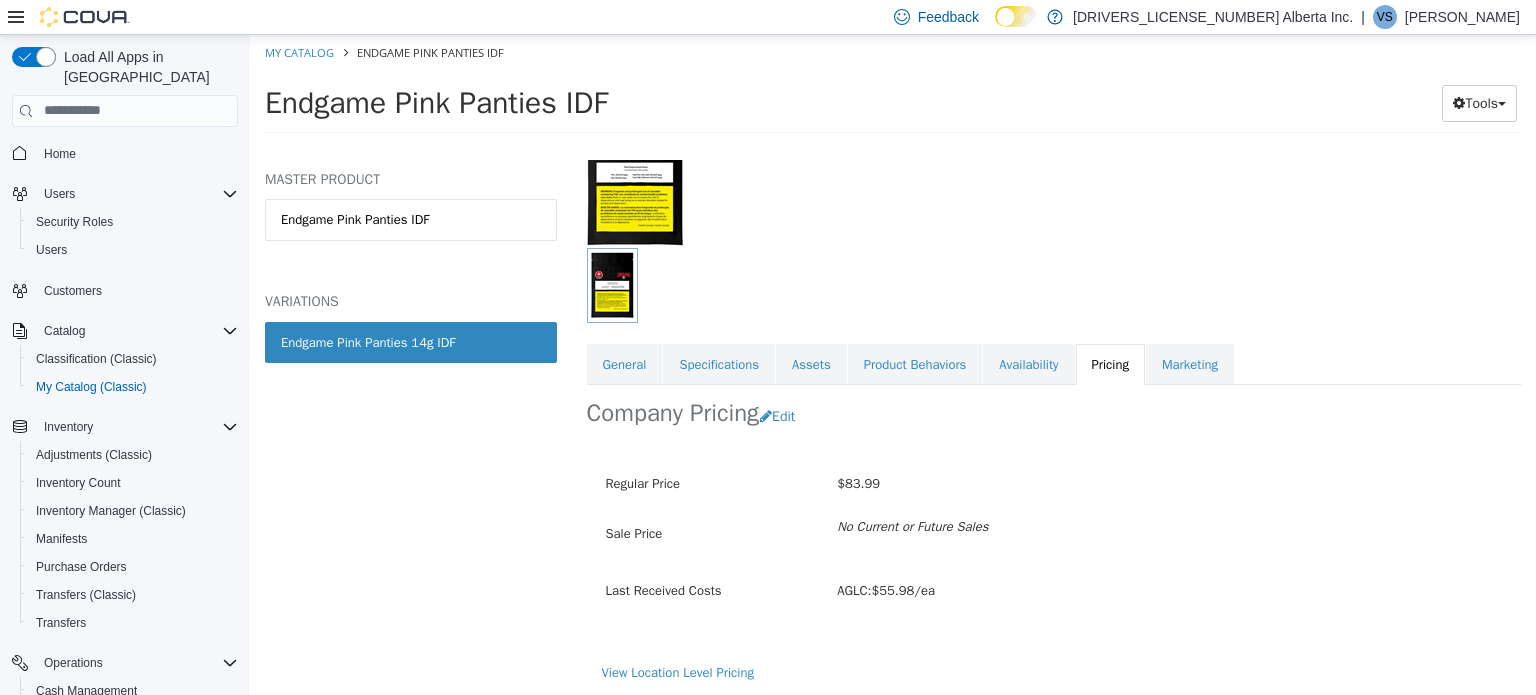 click on "Company Pricing   Edit" at bounding box center (1054, 415) 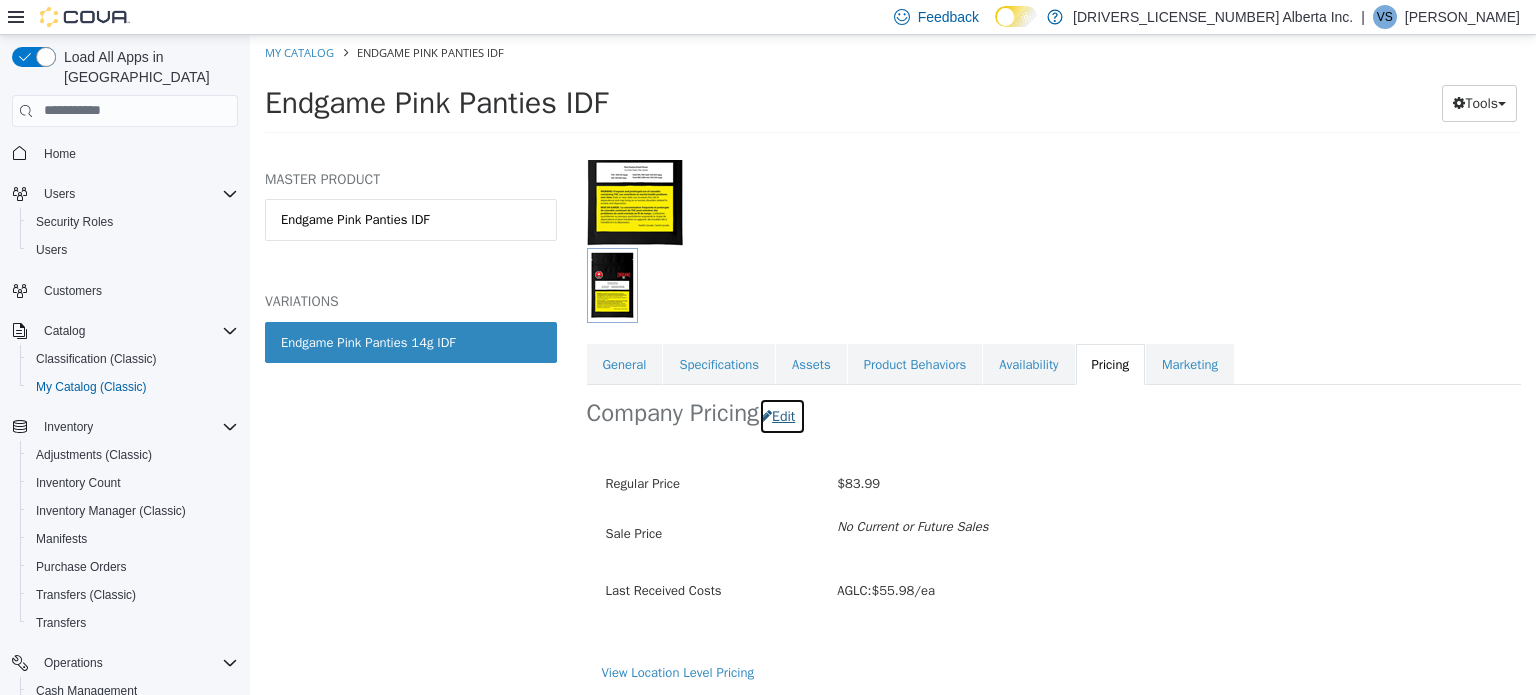 click on "Edit" at bounding box center [782, 415] 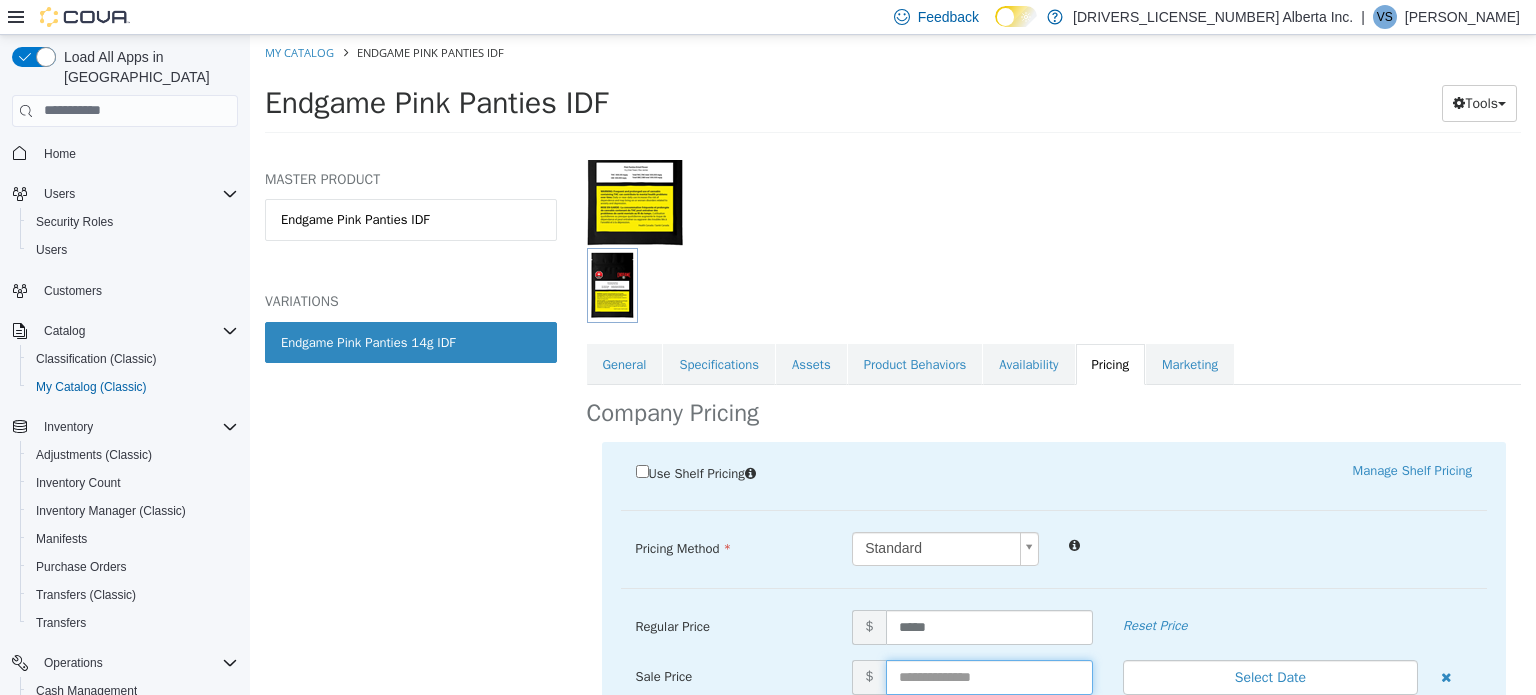 click at bounding box center [989, 676] 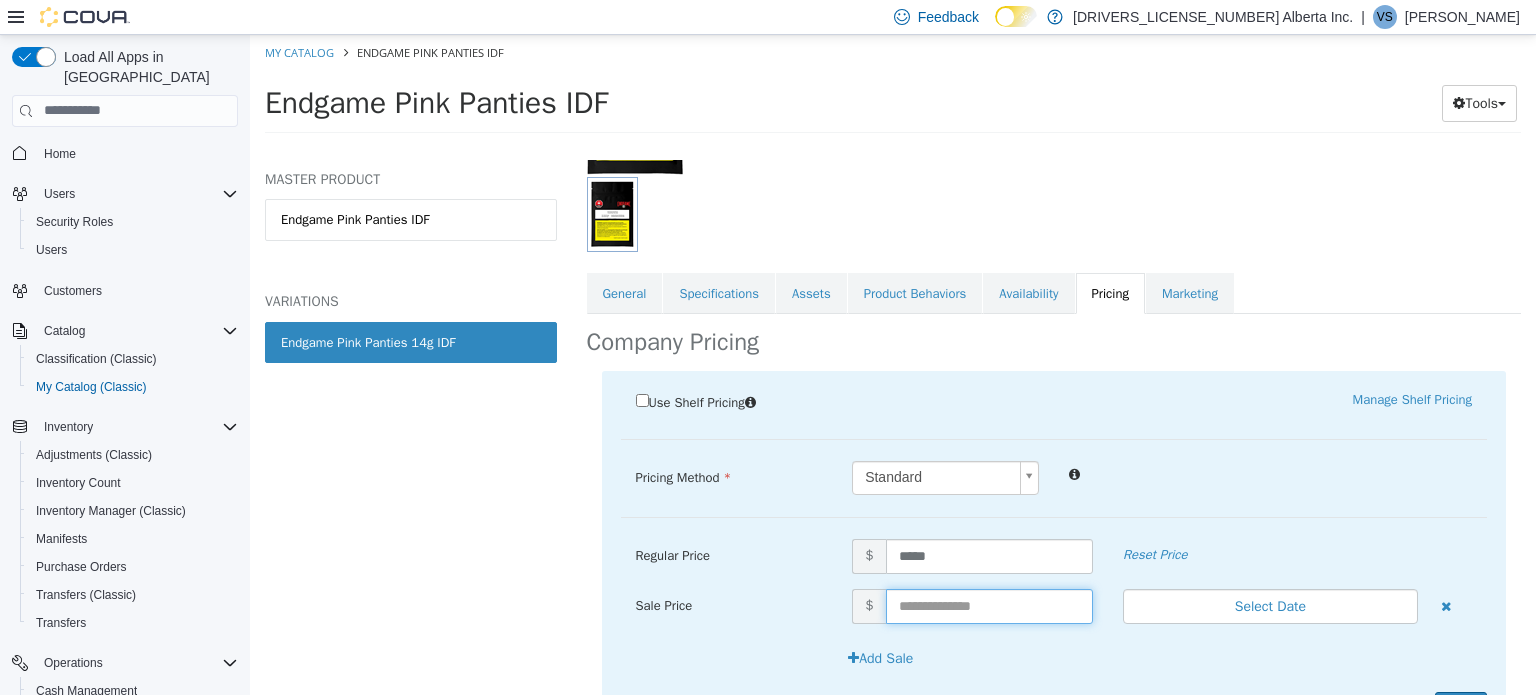 scroll, scrollTop: 279, scrollLeft: 0, axis: vertical 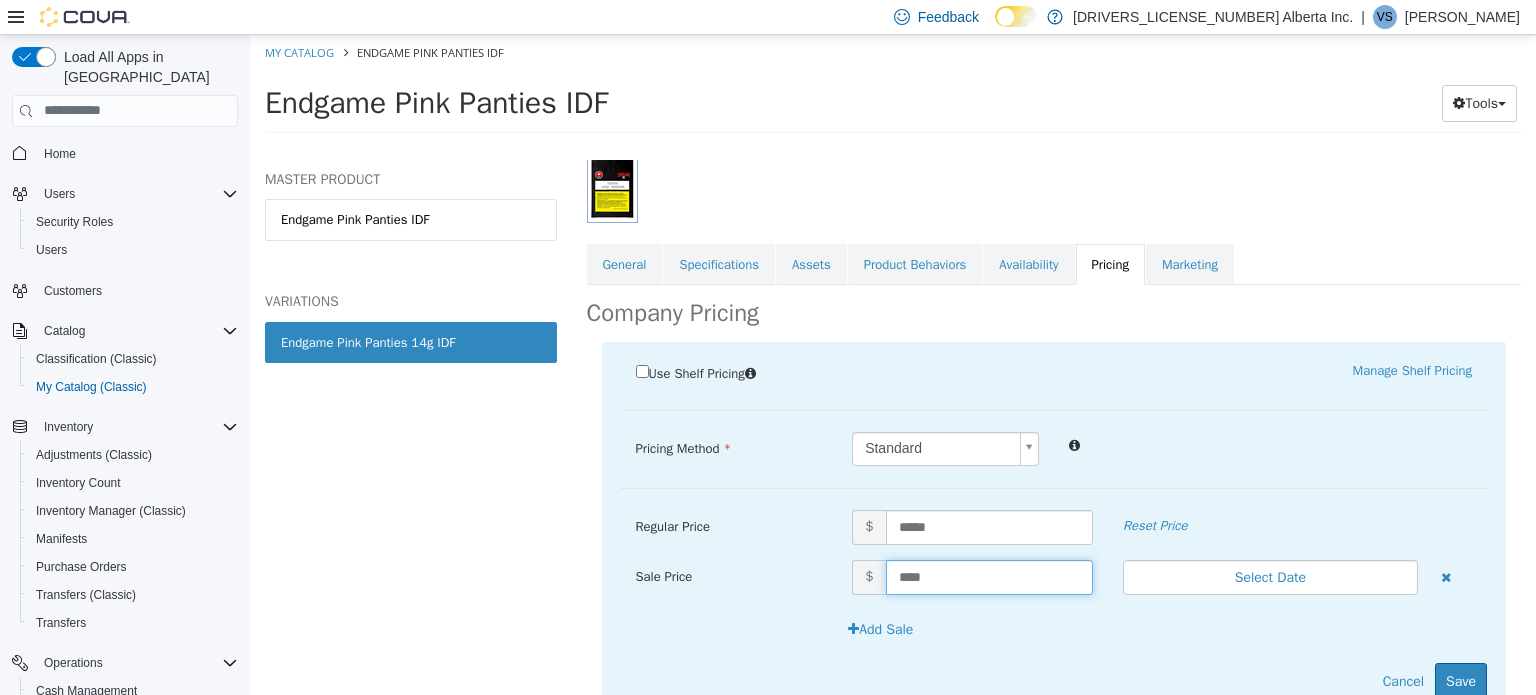type on "*****" 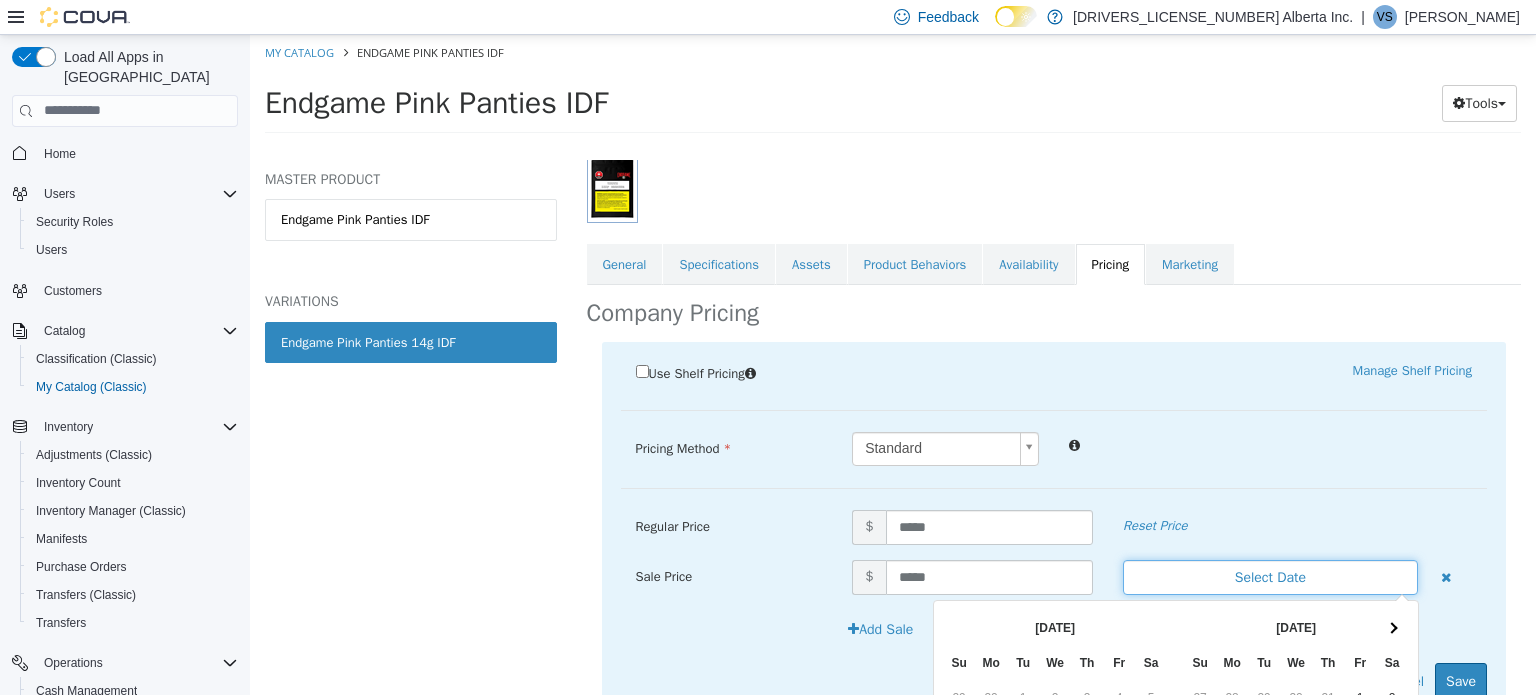 click on "Select Date" at bounding box center [1270, 576] 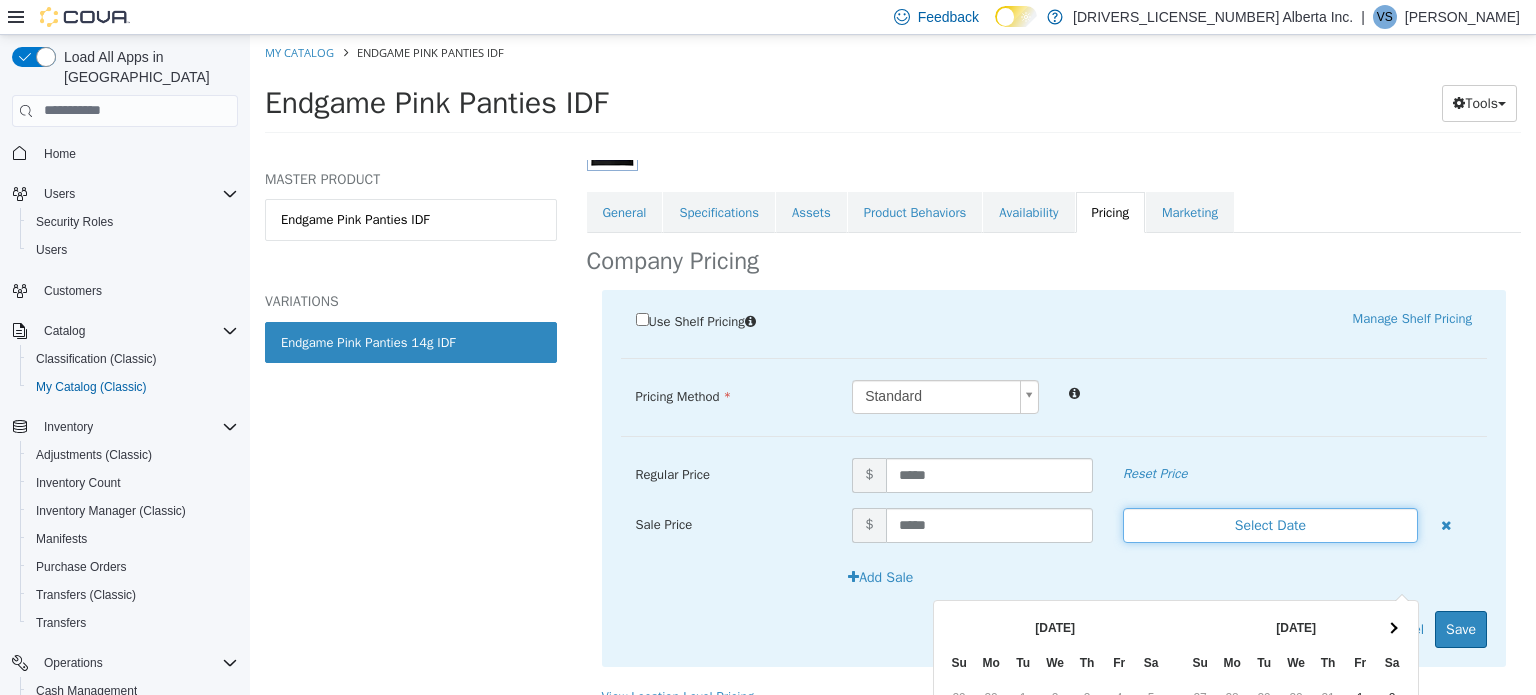 scroll, scrollTop: 353, scrollLeft: 0, axis: vertical 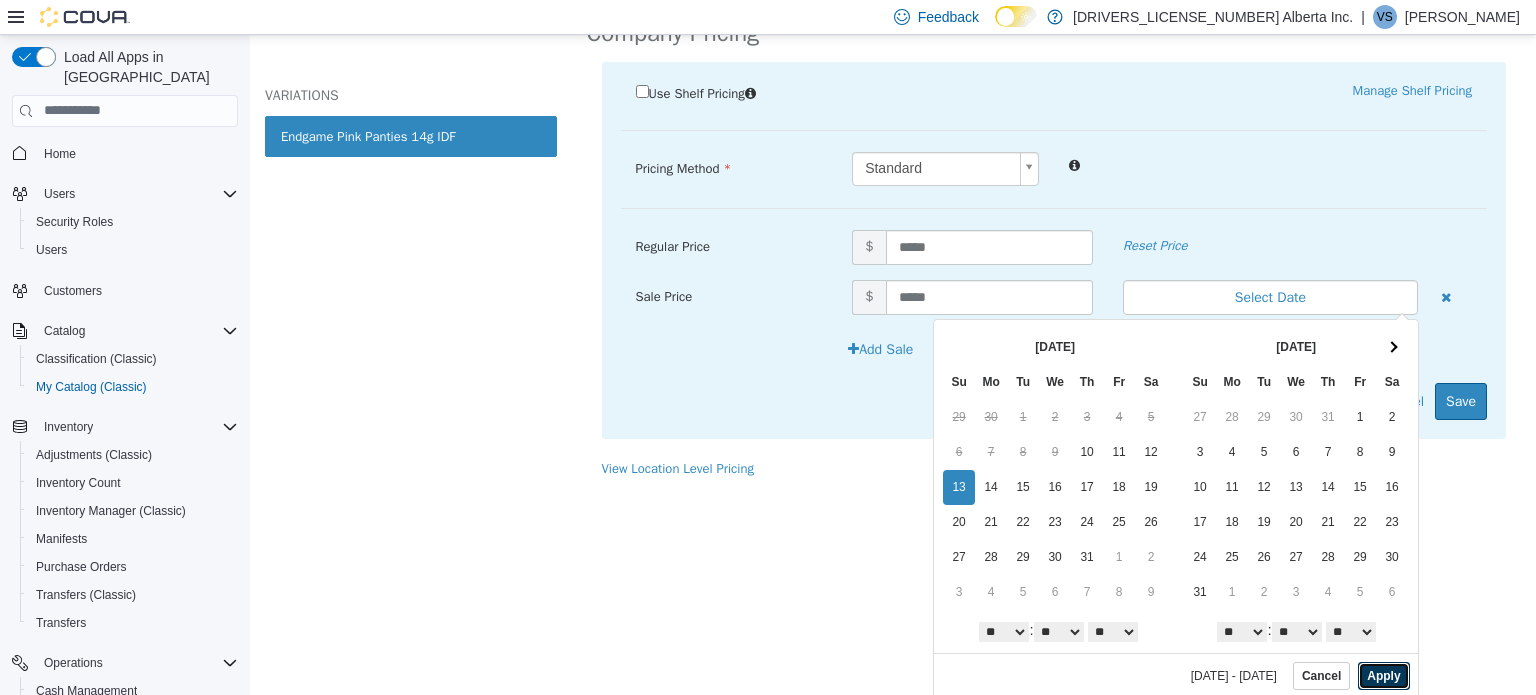 click on "Apply" at bounding box center [1383, 675] 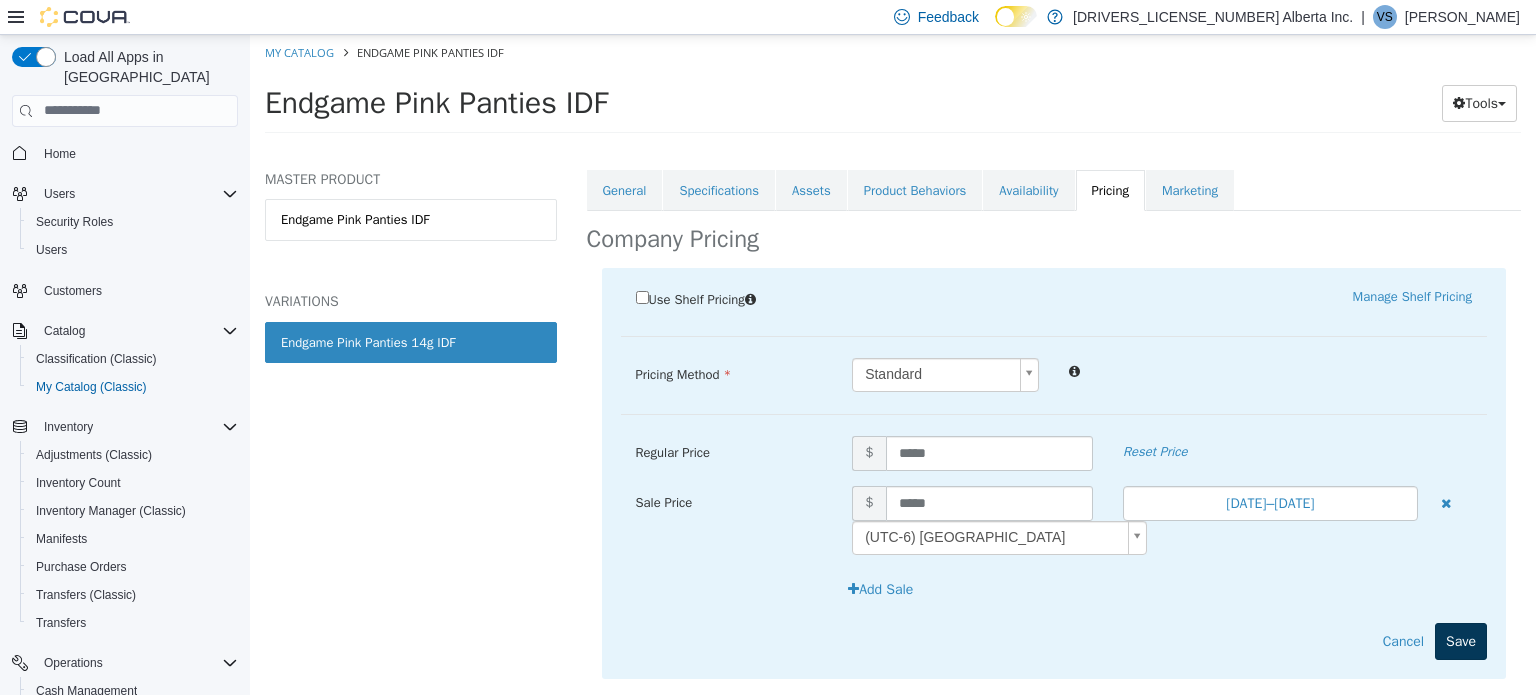 scroll, scrollTop: 0, scrollLeft: 0, axis: both 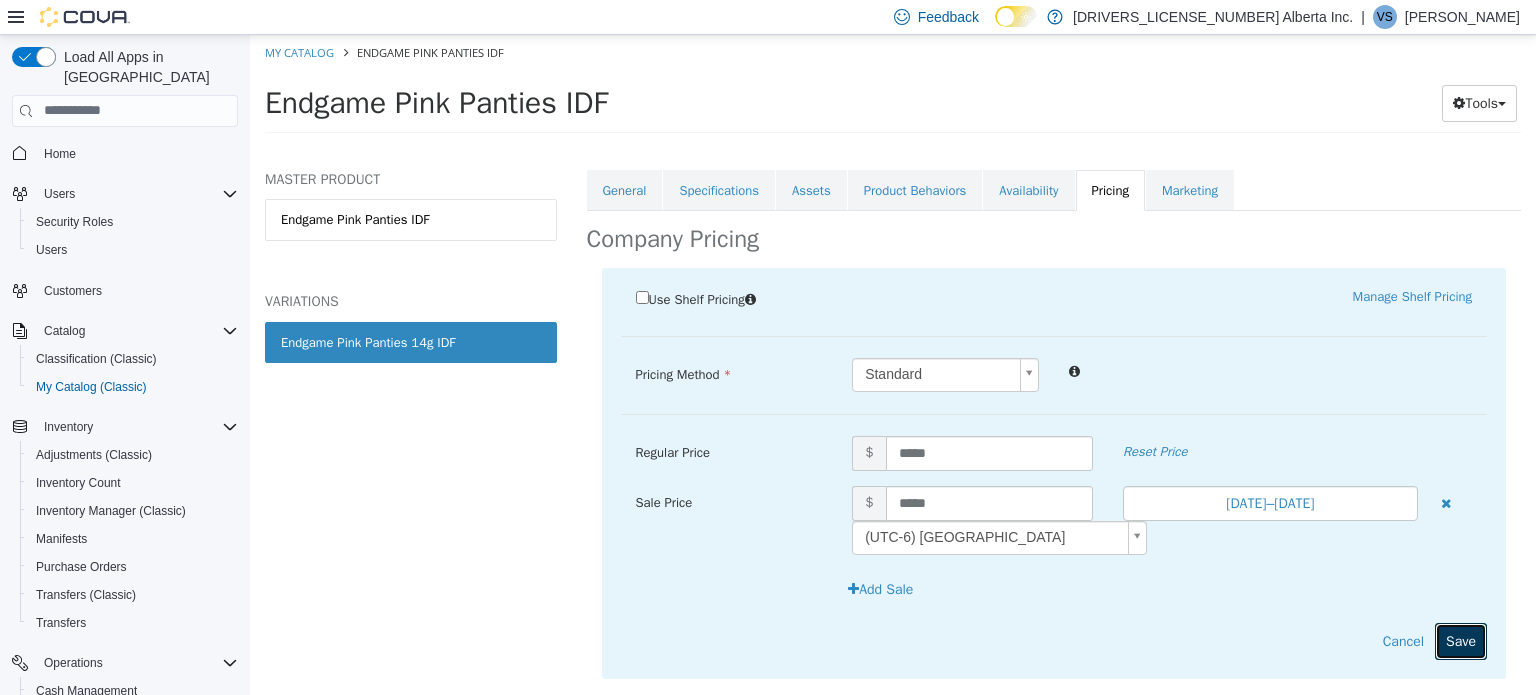 click on "Save" at bounding box center [1461, 640] 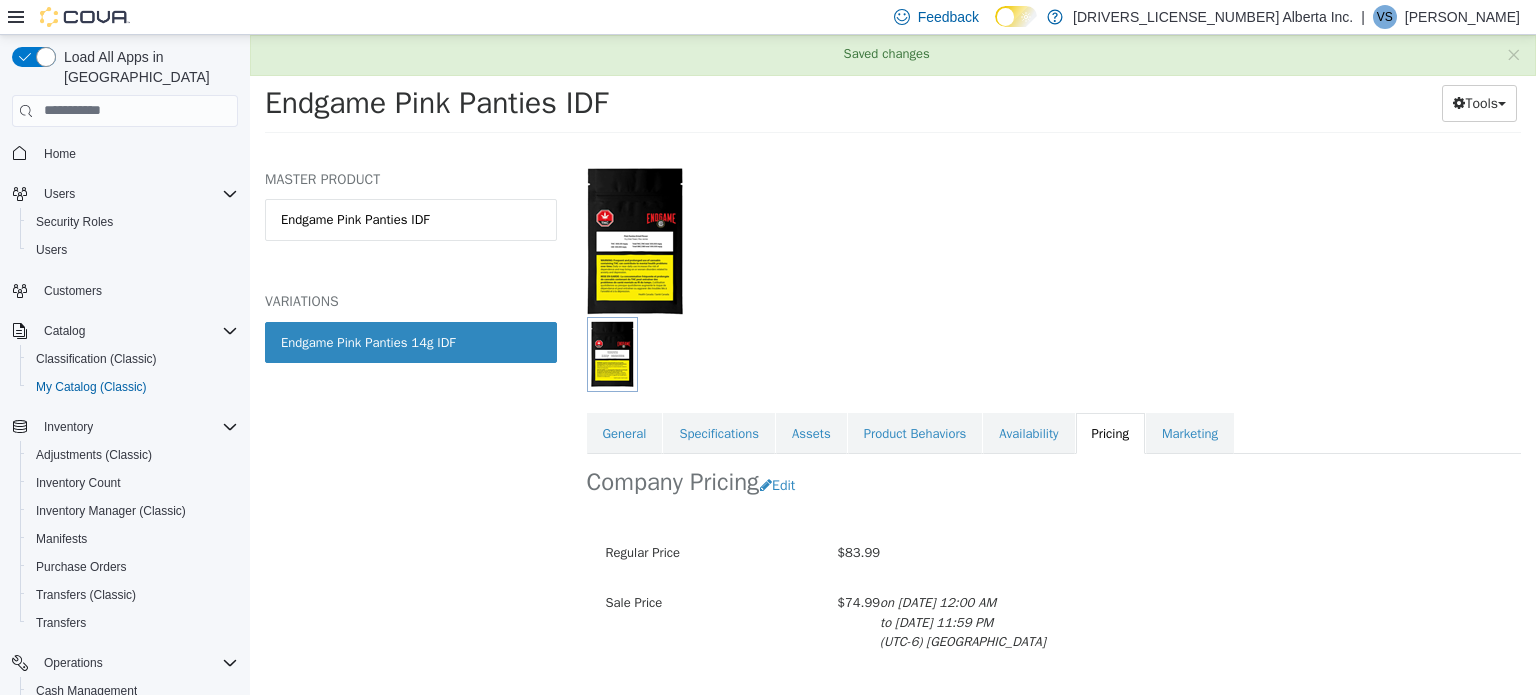 scroll, scrollTop: 0, scrollLeft: 0, axis: both 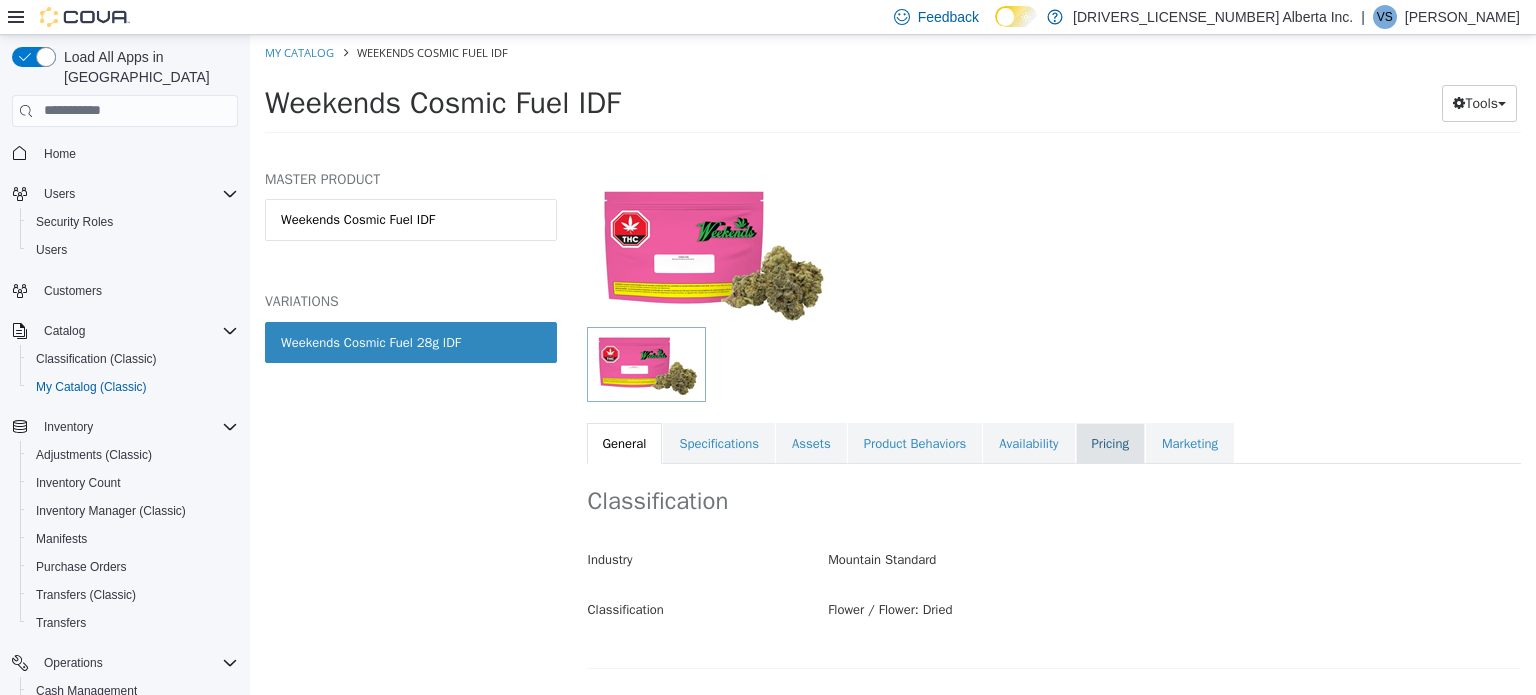 click on "Pricing" at bounding box center [1110, 443] 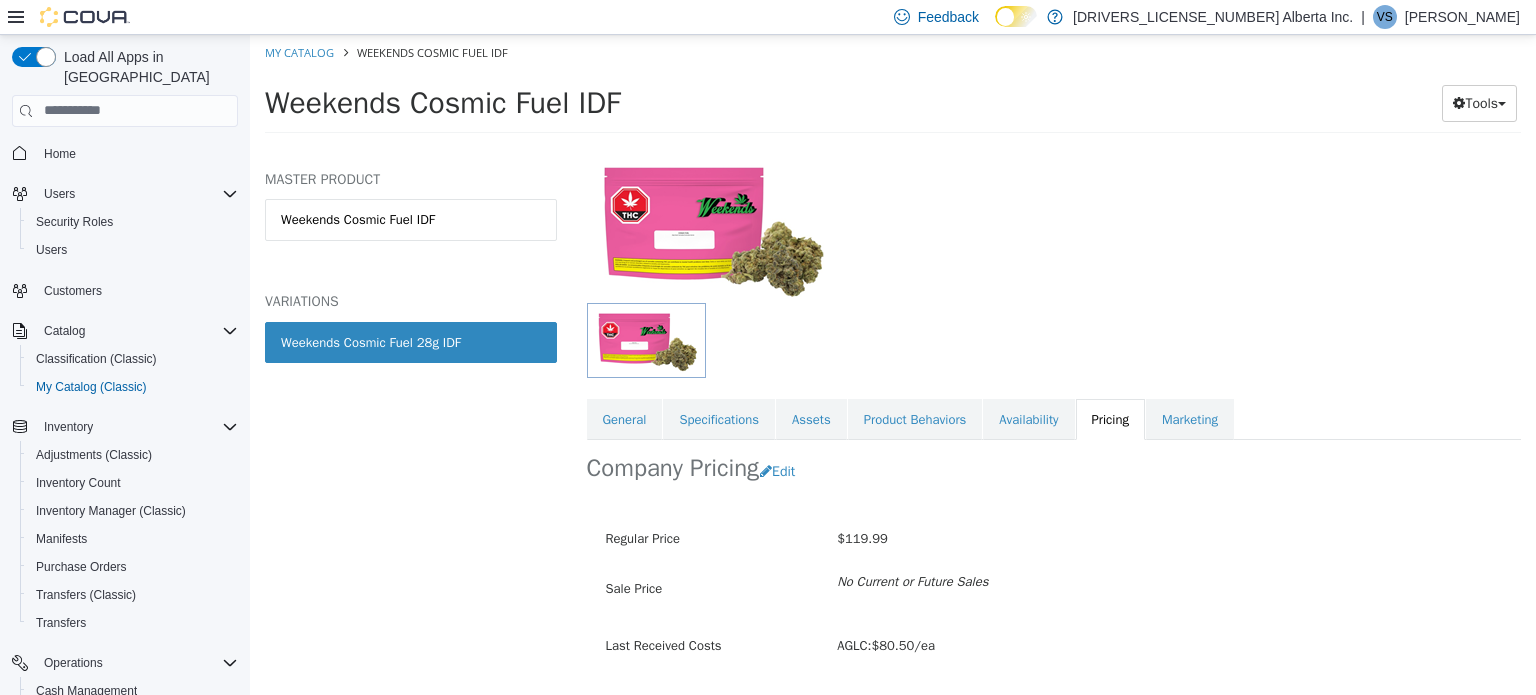 scroll, scrollTop: 179, scrollLeft: 0, axis: vertical 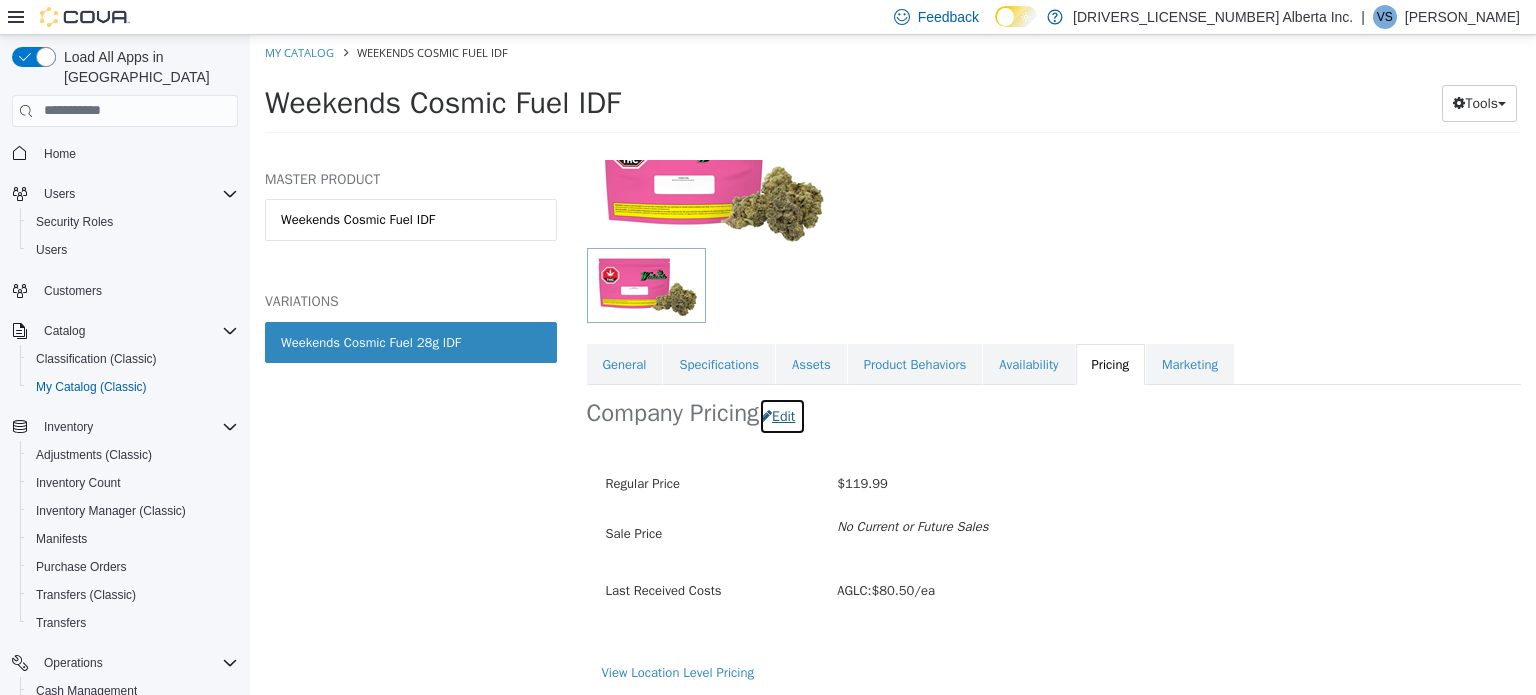 click on "Edit" at bounding box center (782, 415) 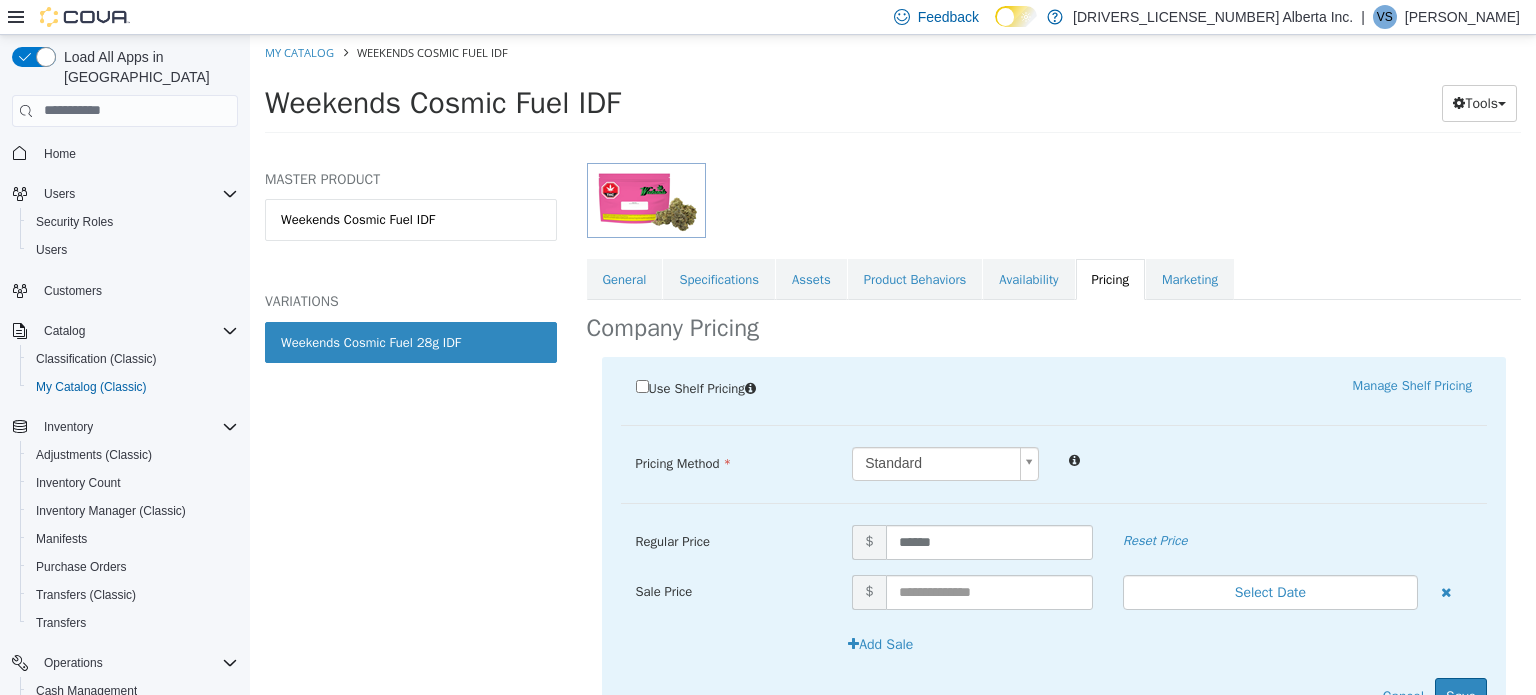 scroll, scrollTop: 353, scrollLeft: 0, axis: vertical 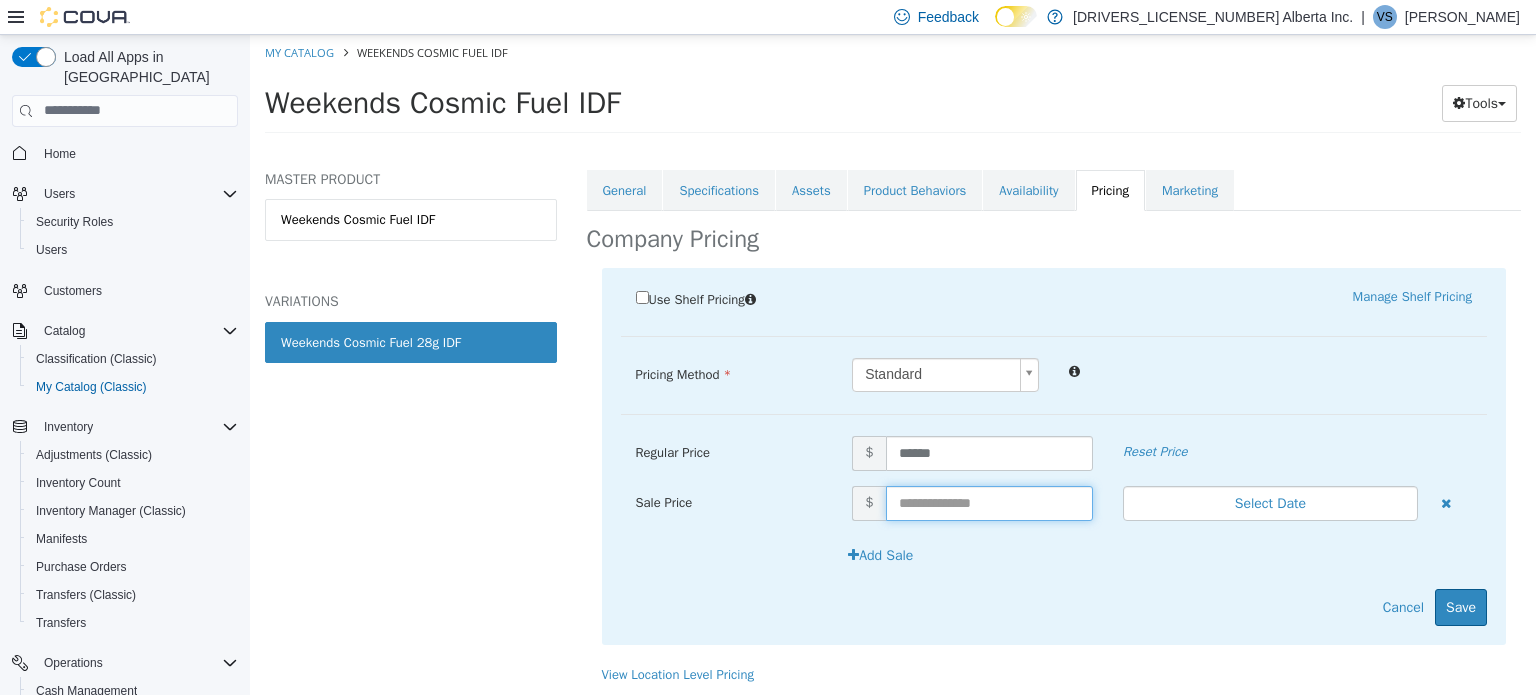 click at bounding box center [989, 502] 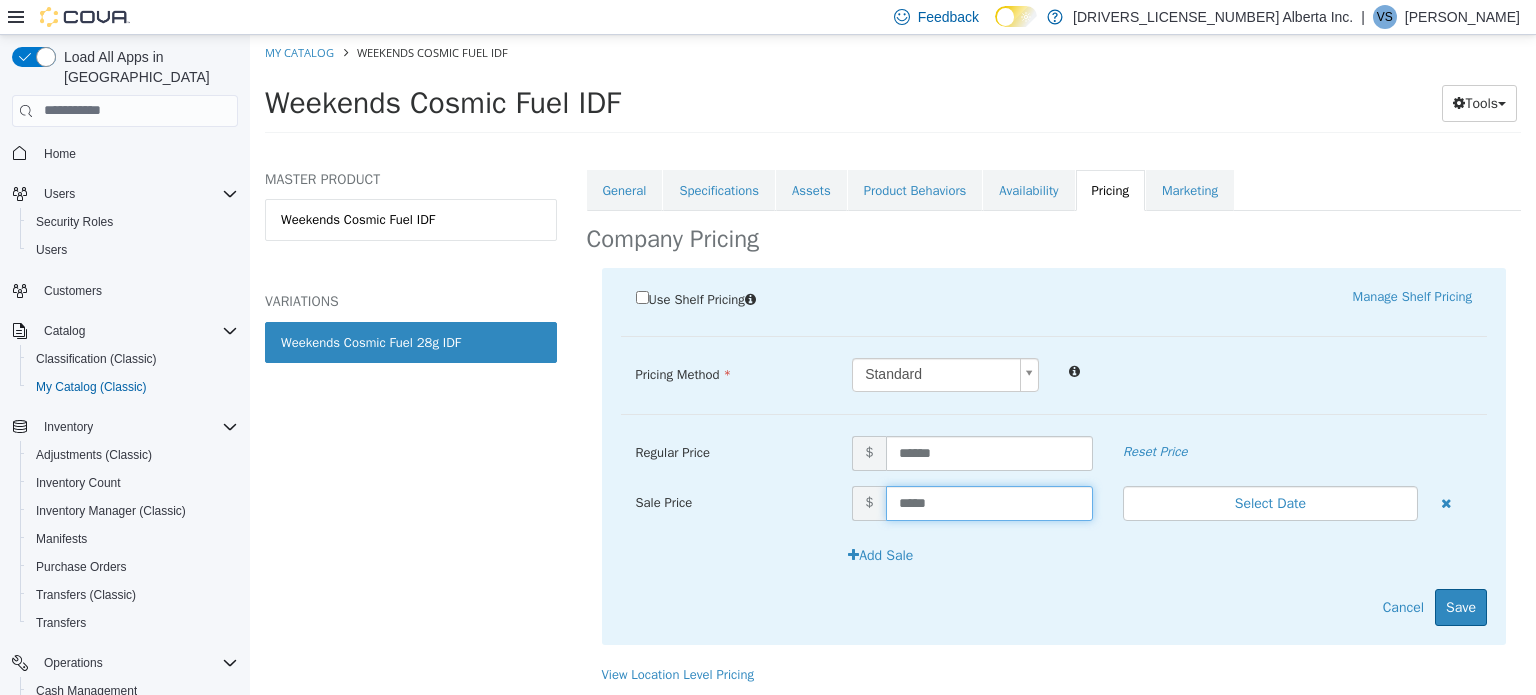 type on "******" 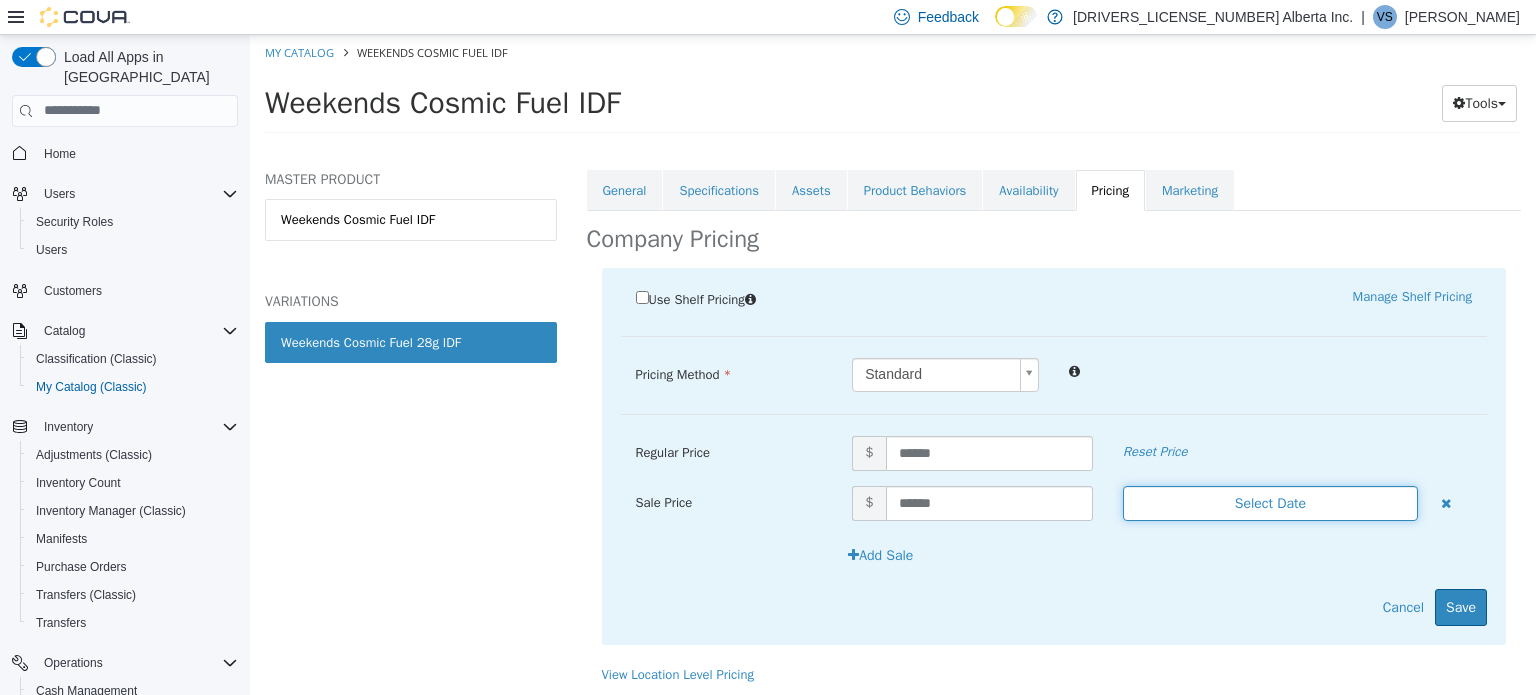 click on "Select Date" at bounding box center (1270, 502) 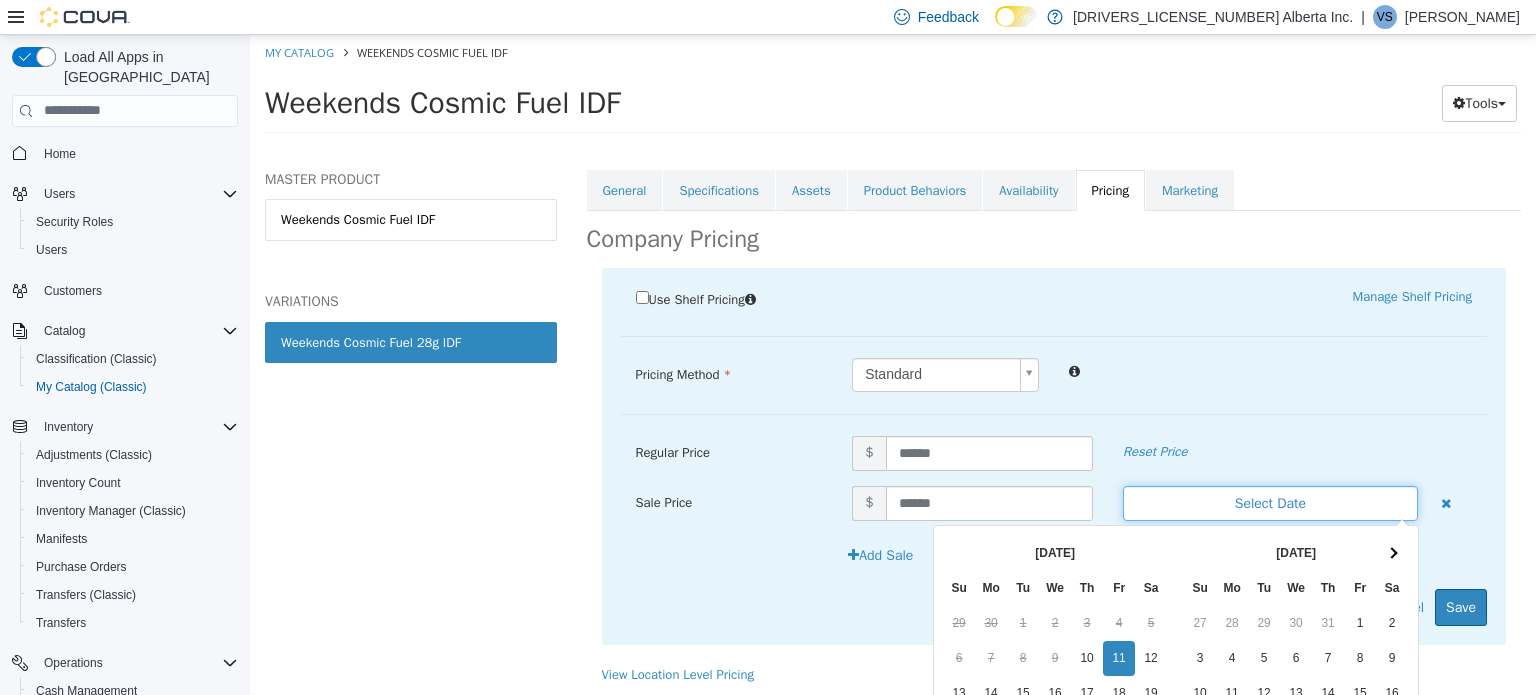 scroll, scrollTop: 200, scrollLeft: 0, axis: vertical 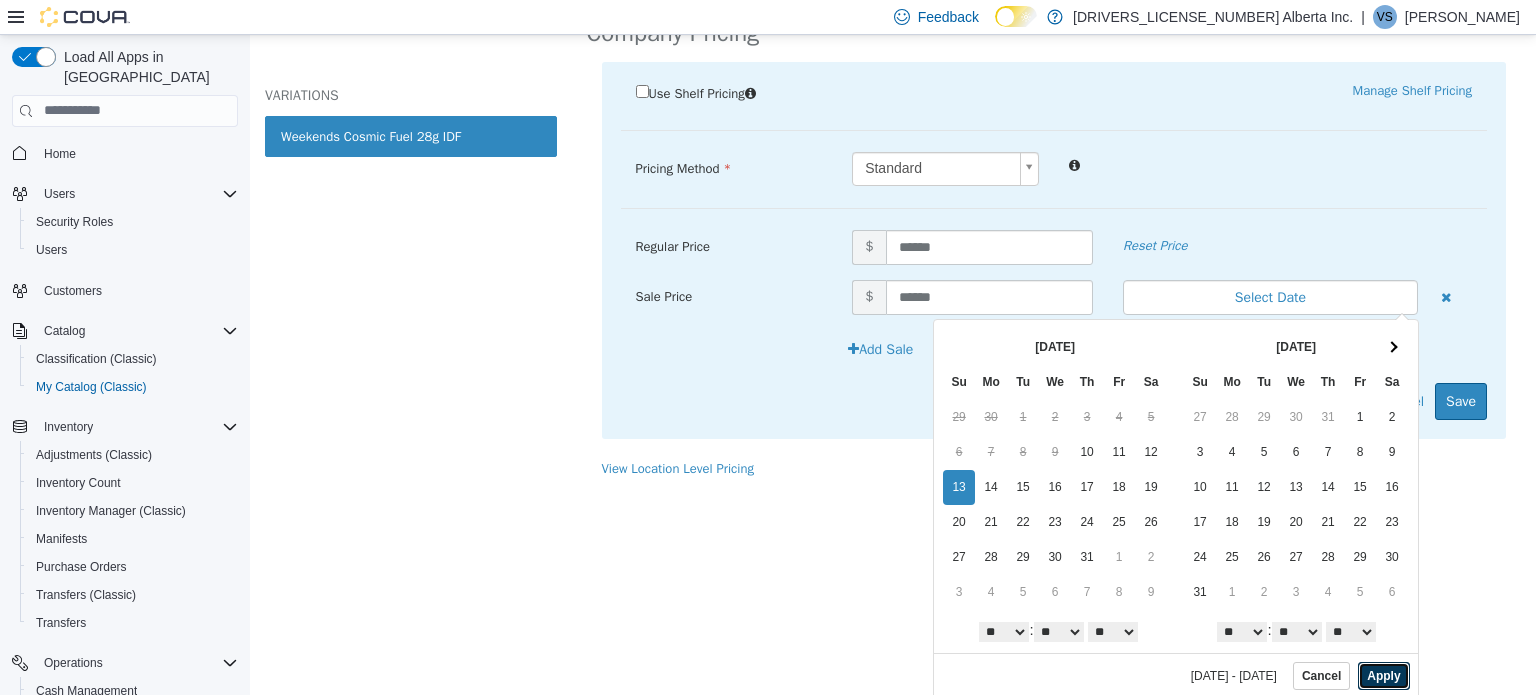 click on "Apply" at bounding box center (1383, 675) 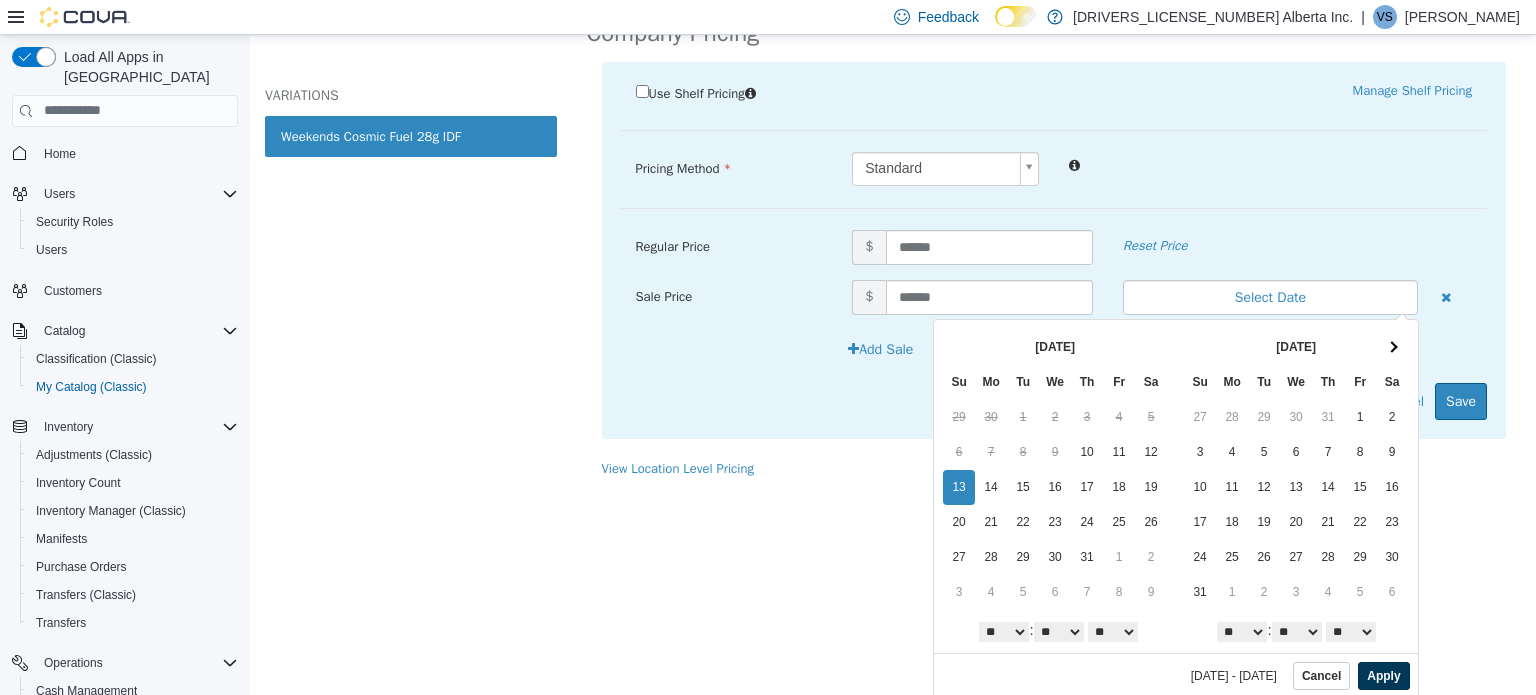 scroll, scrollTop: 0, scrollLeft: 0, axis: both 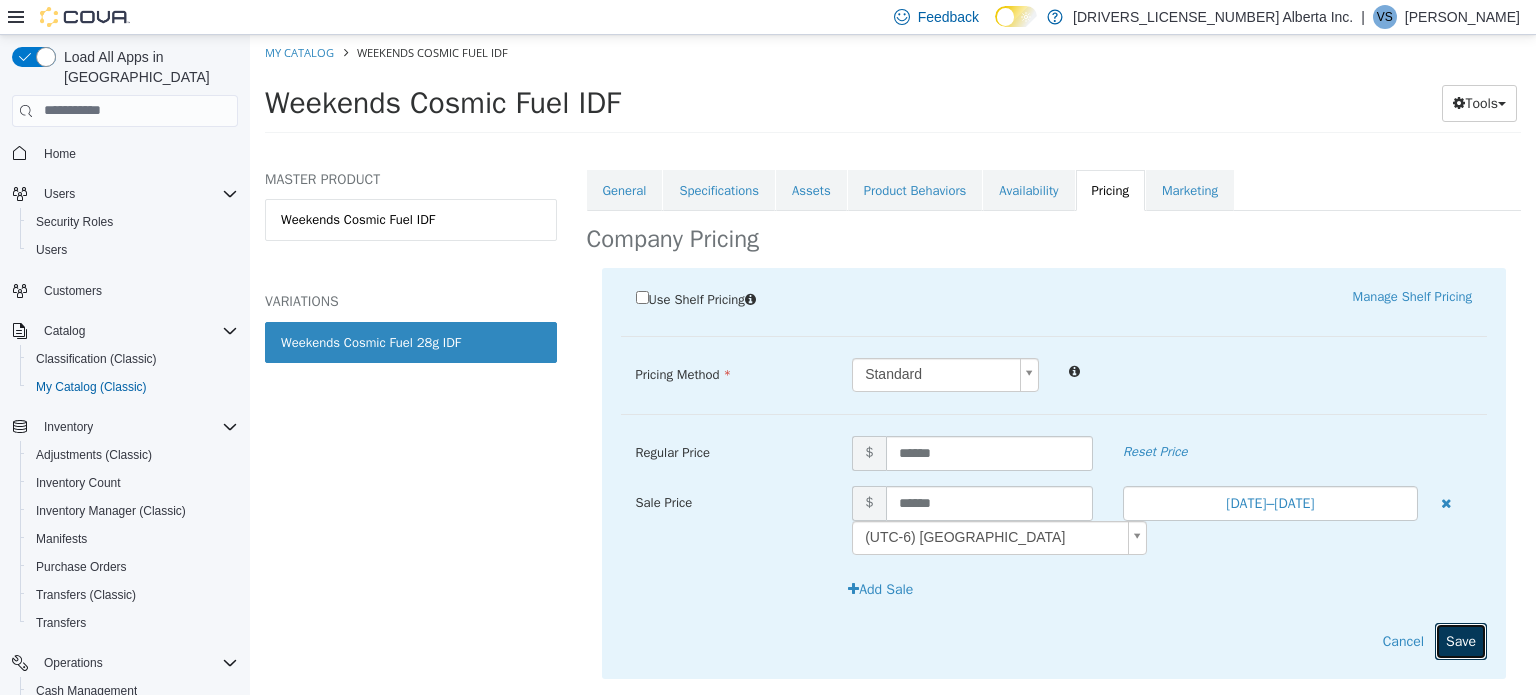 click on "Save" at bounding box center [1461, 640] 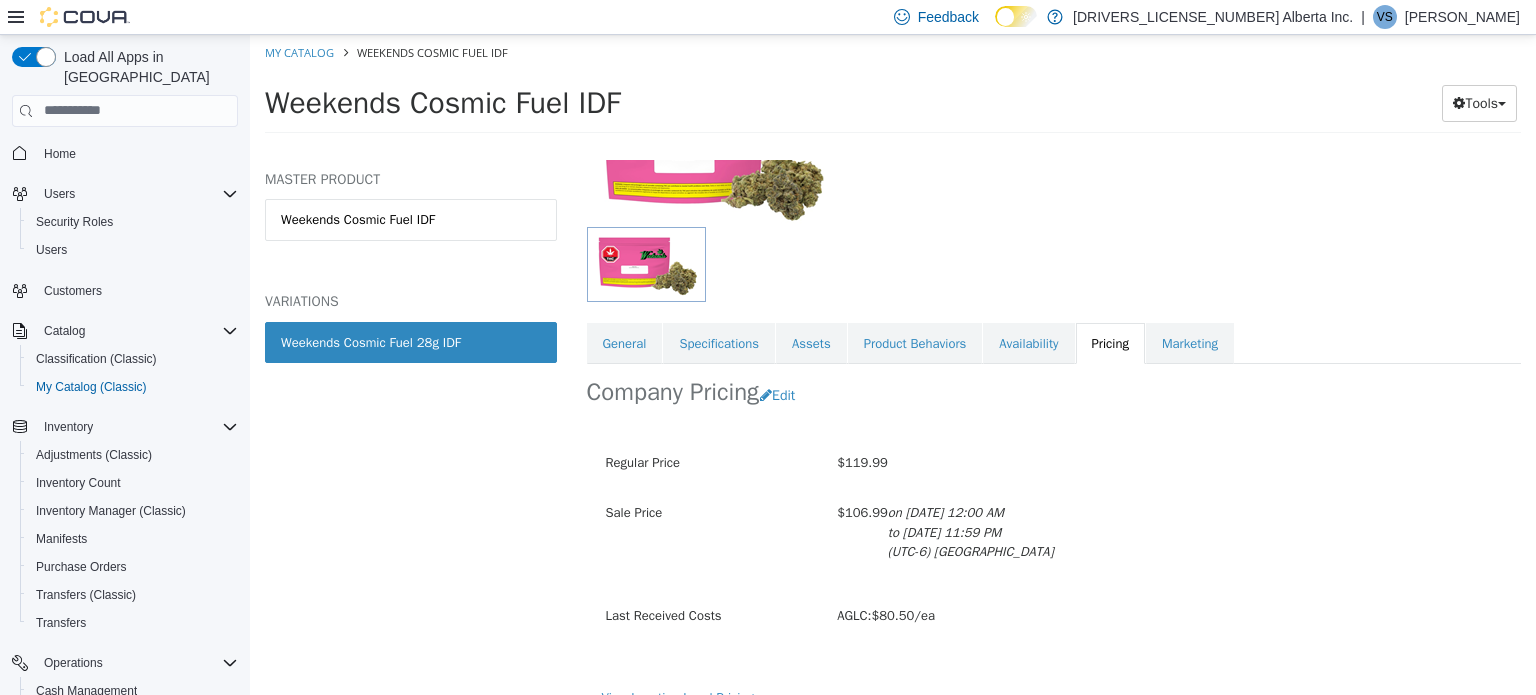 scroll, scrollTop: 225, scrollLeft: 0, axis: vertical 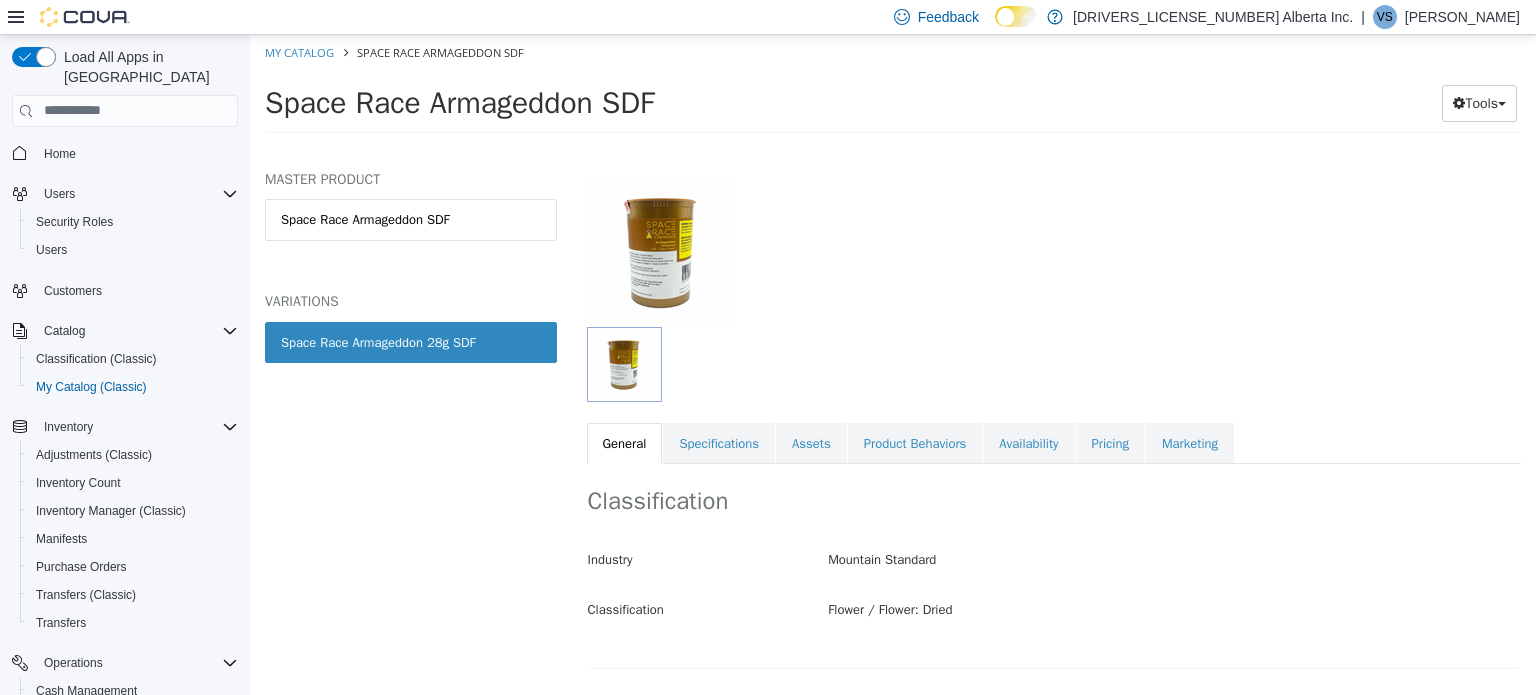 click on "Classification Industry
Mountain Standard
Classification
Flower / Flower: Dried
Cancel Save Changes" at bounding box center (1054, 565) 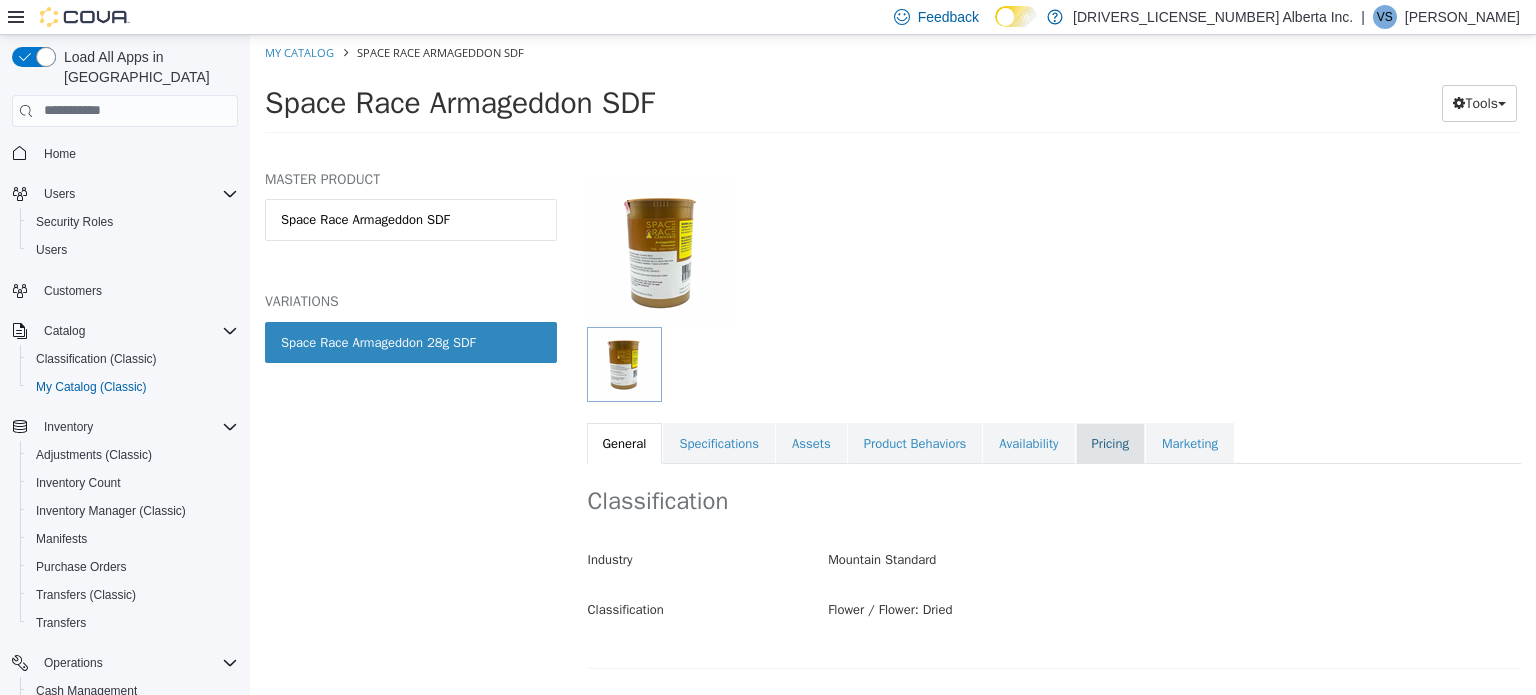 click on "Pricing" at bounding box center [1110, 443] 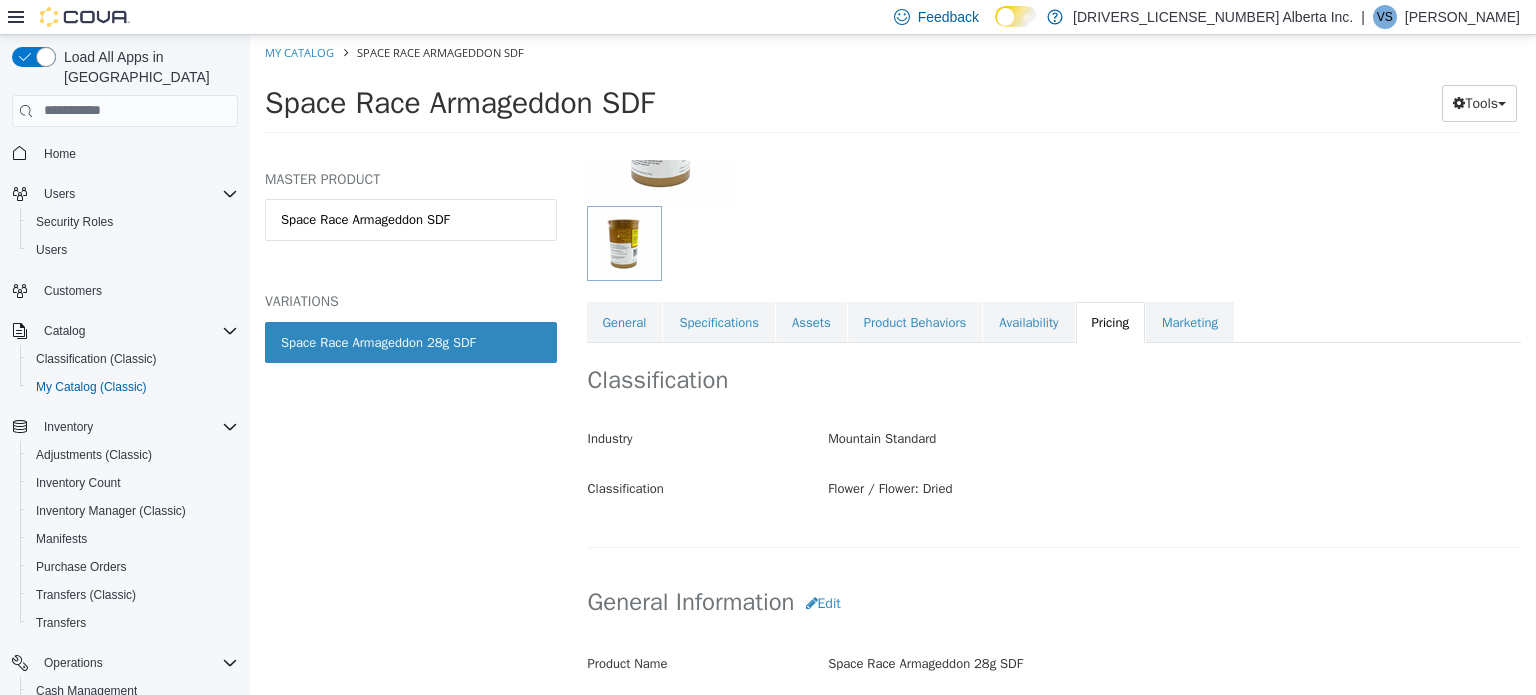 scroll, scrollTop: 0, scrollLeft: 0, axis: both 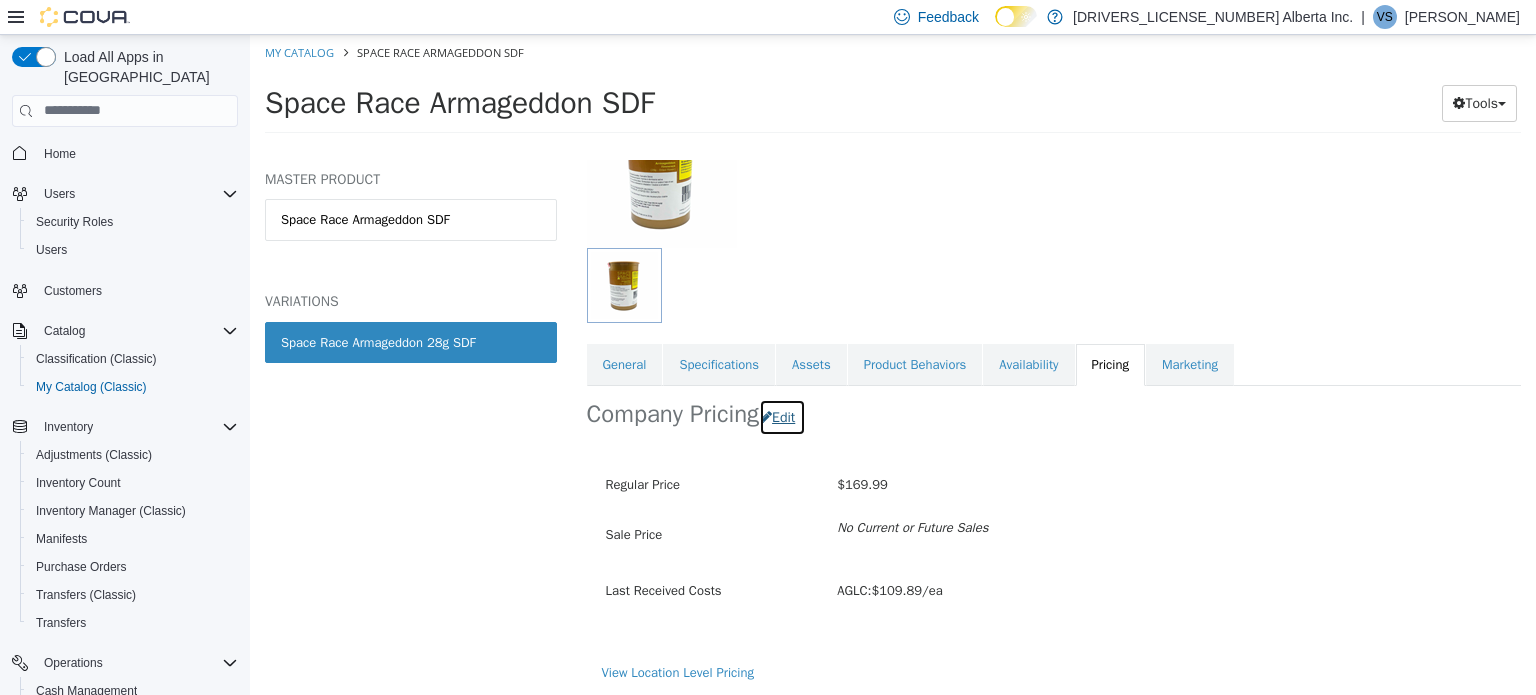 click on "Edit" at bounding box center [782, 416] 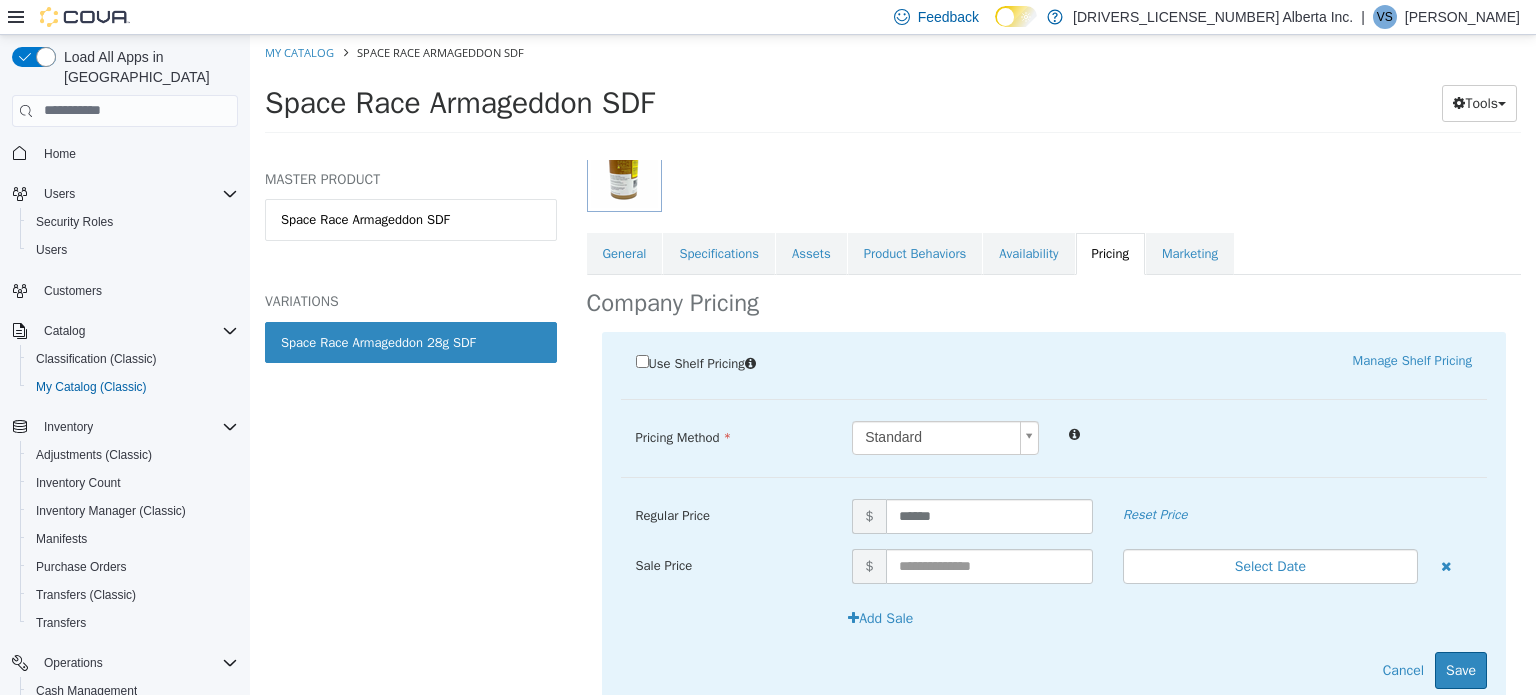 scroll, scrollTop: 352, scrollLeft: 0, axis: vertical 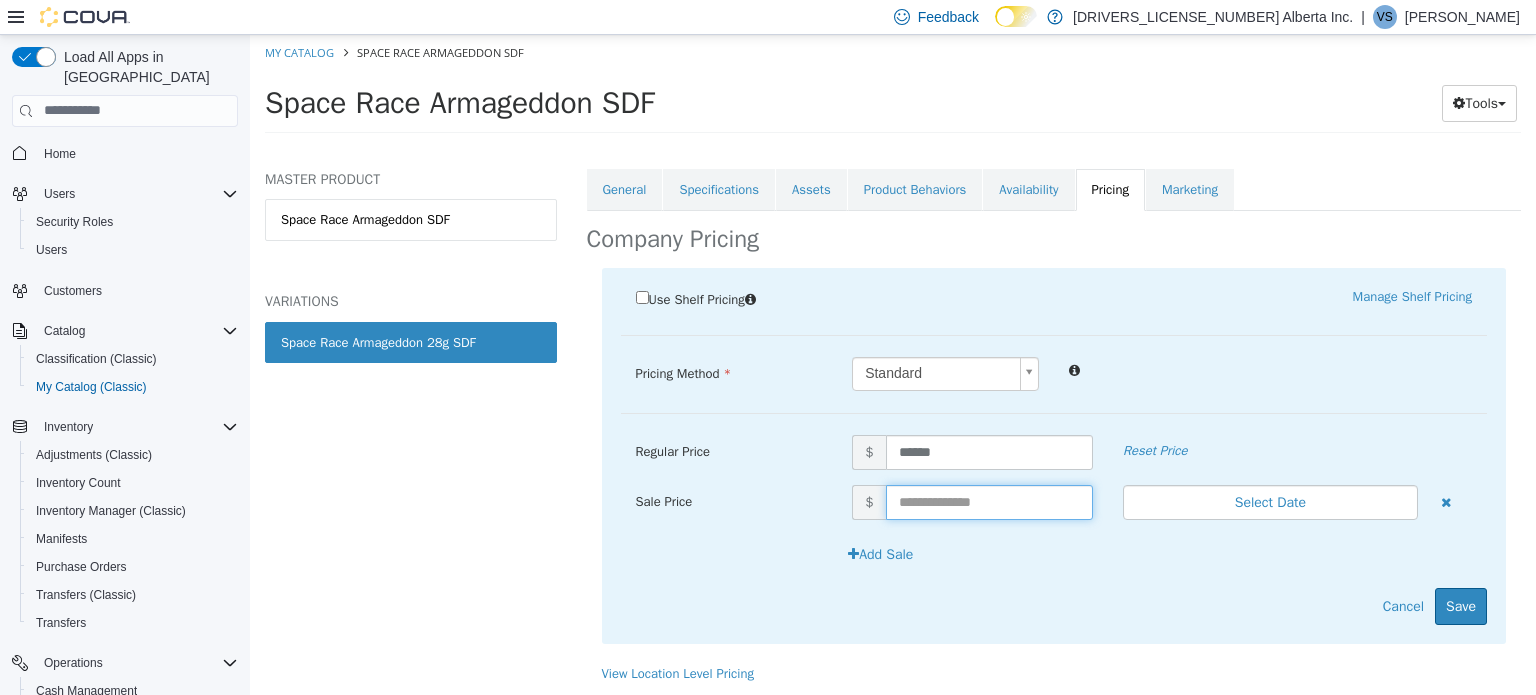 click at bounding box center (989, 501) 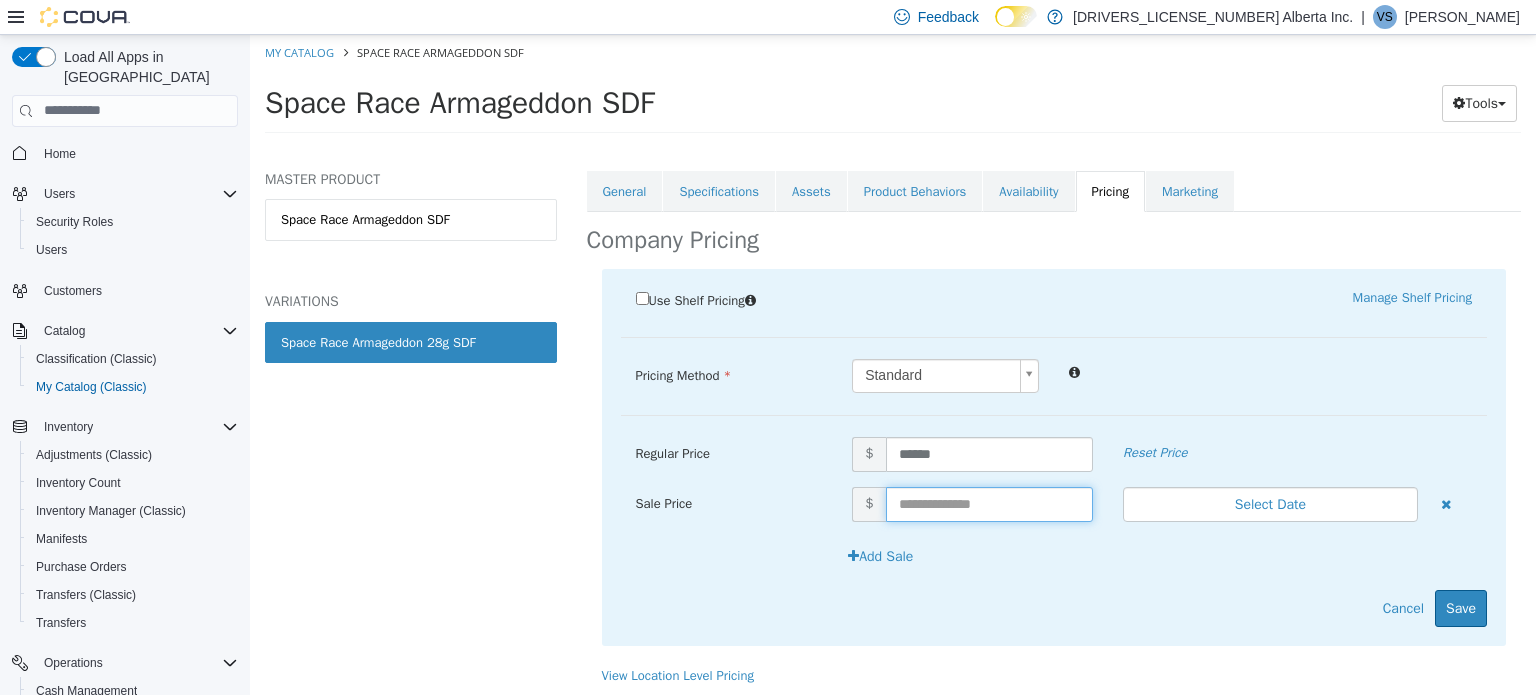 scroll, scrollTop: 353, scrollLeft: 0, axis: vertical 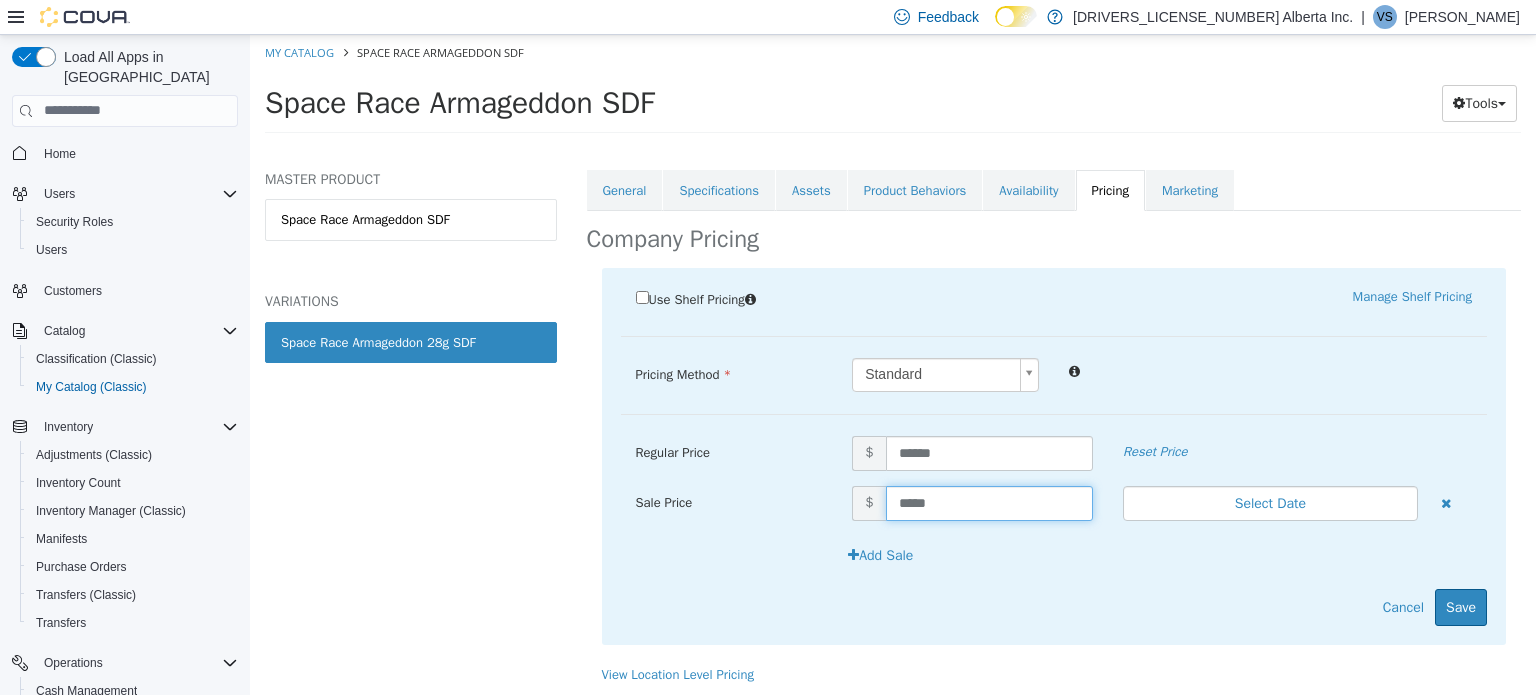 type on "******" 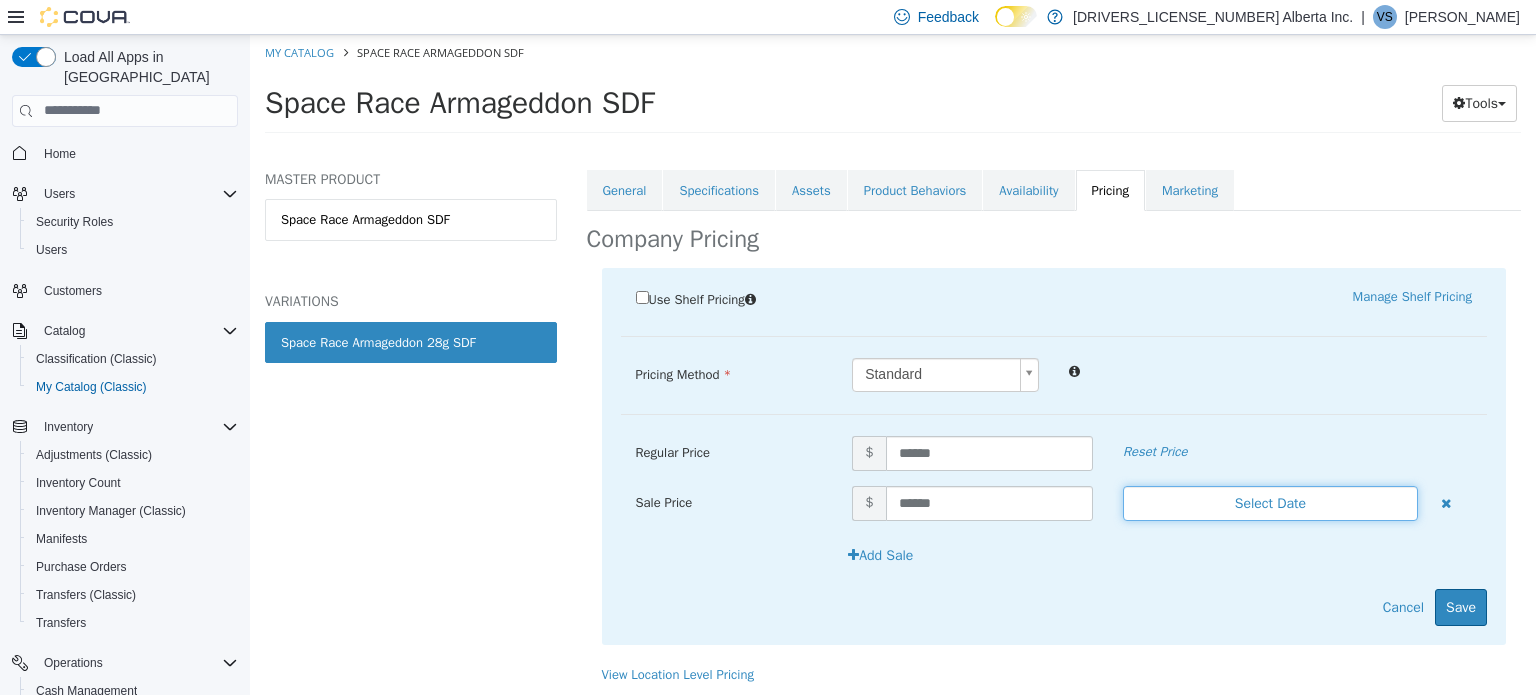 click on "Select Date" at bounding box center [1270, 502] 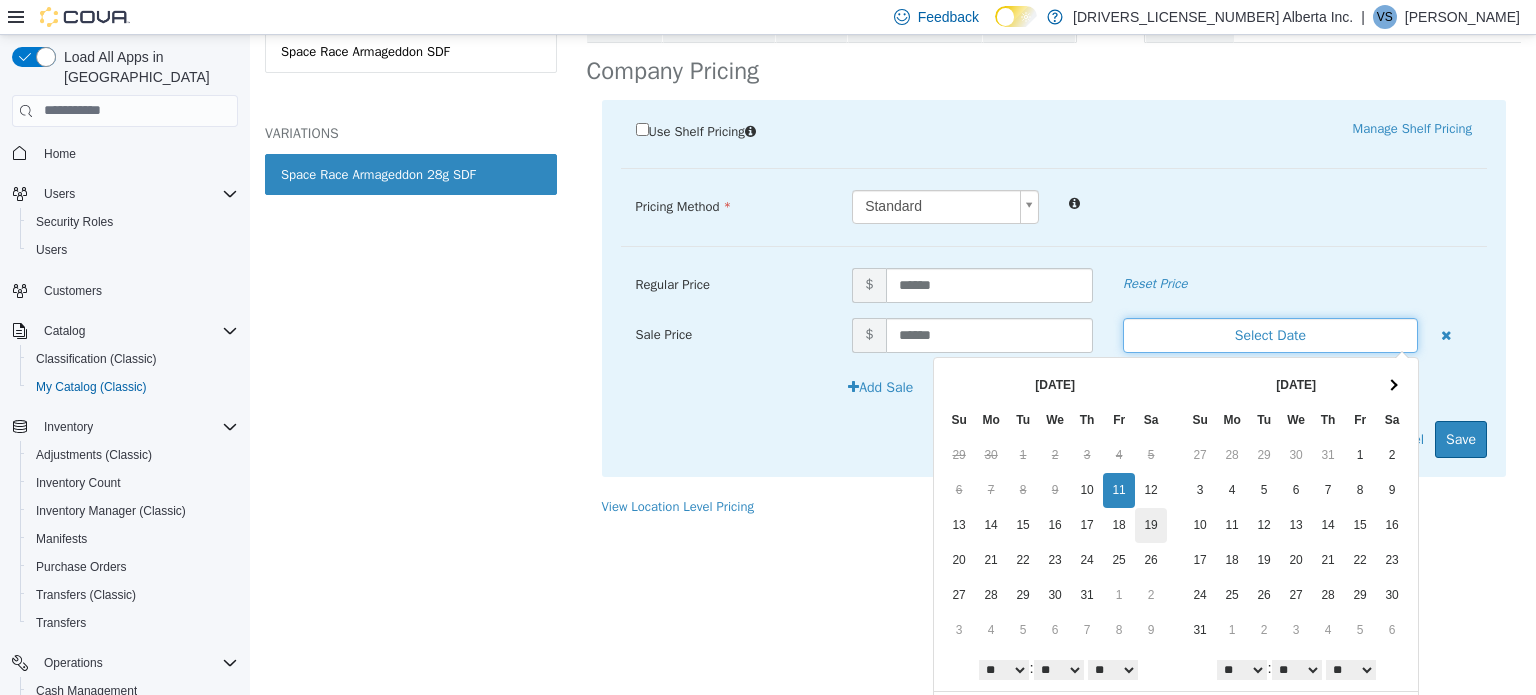 scroll, scrollTop: 206, scrollLeft: 0, axis: vertical 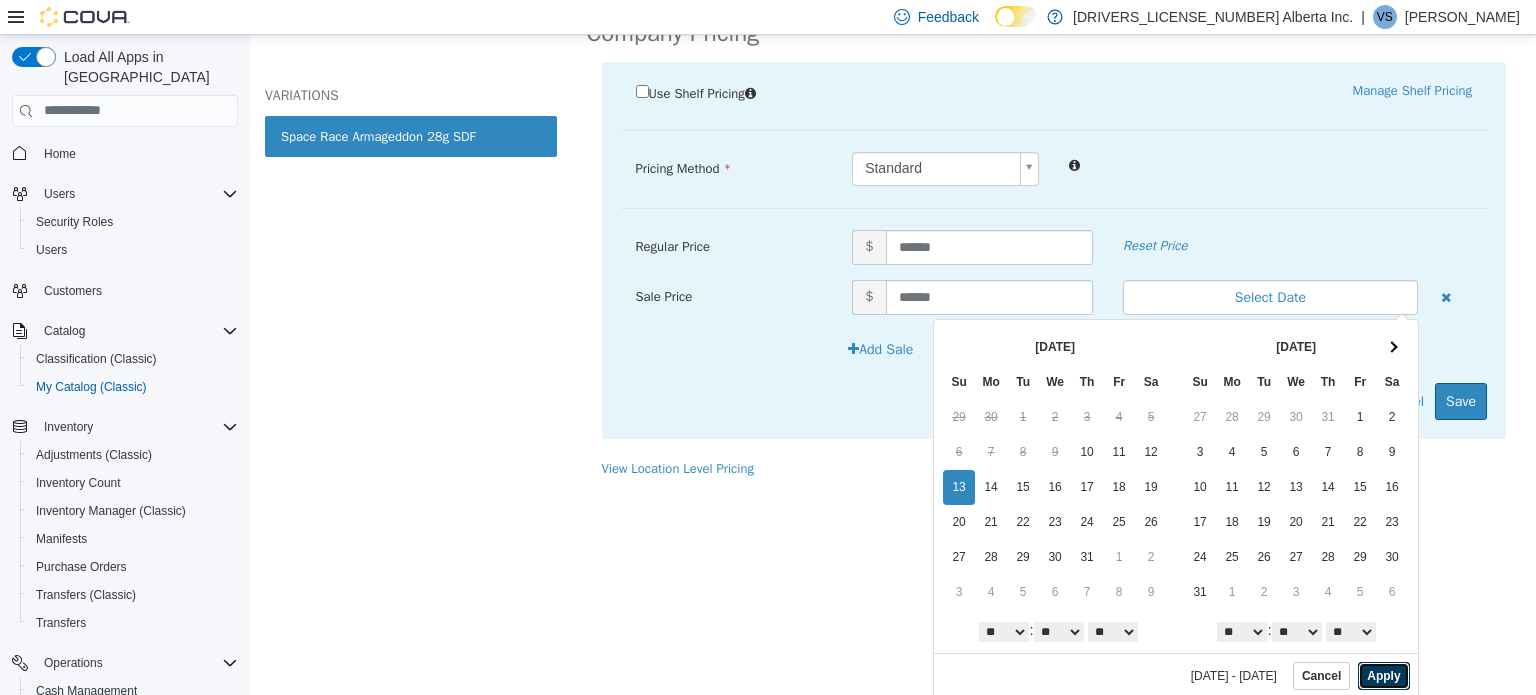 click on "Apply" at bounding box center (1383, 675) 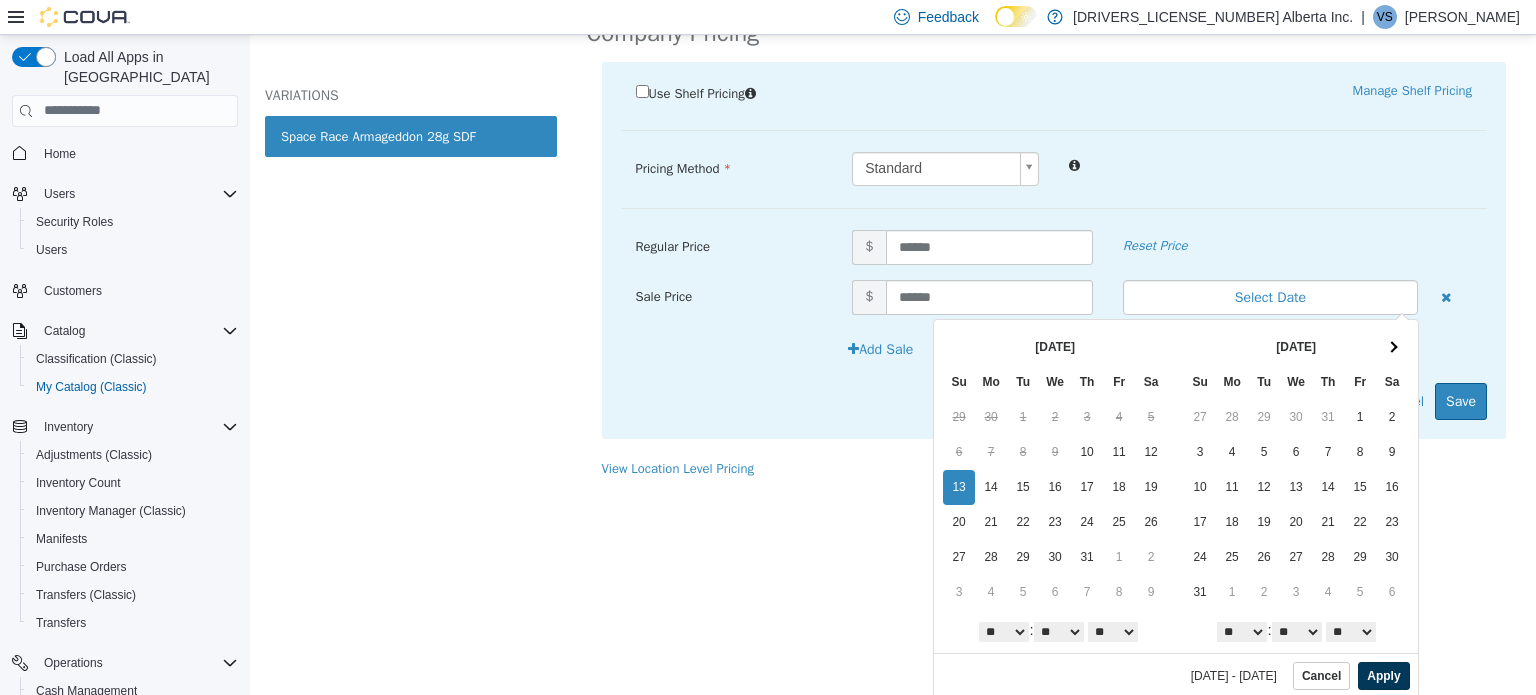 scroll, scrollTop: 0, scrollLeft: 0, axis: both 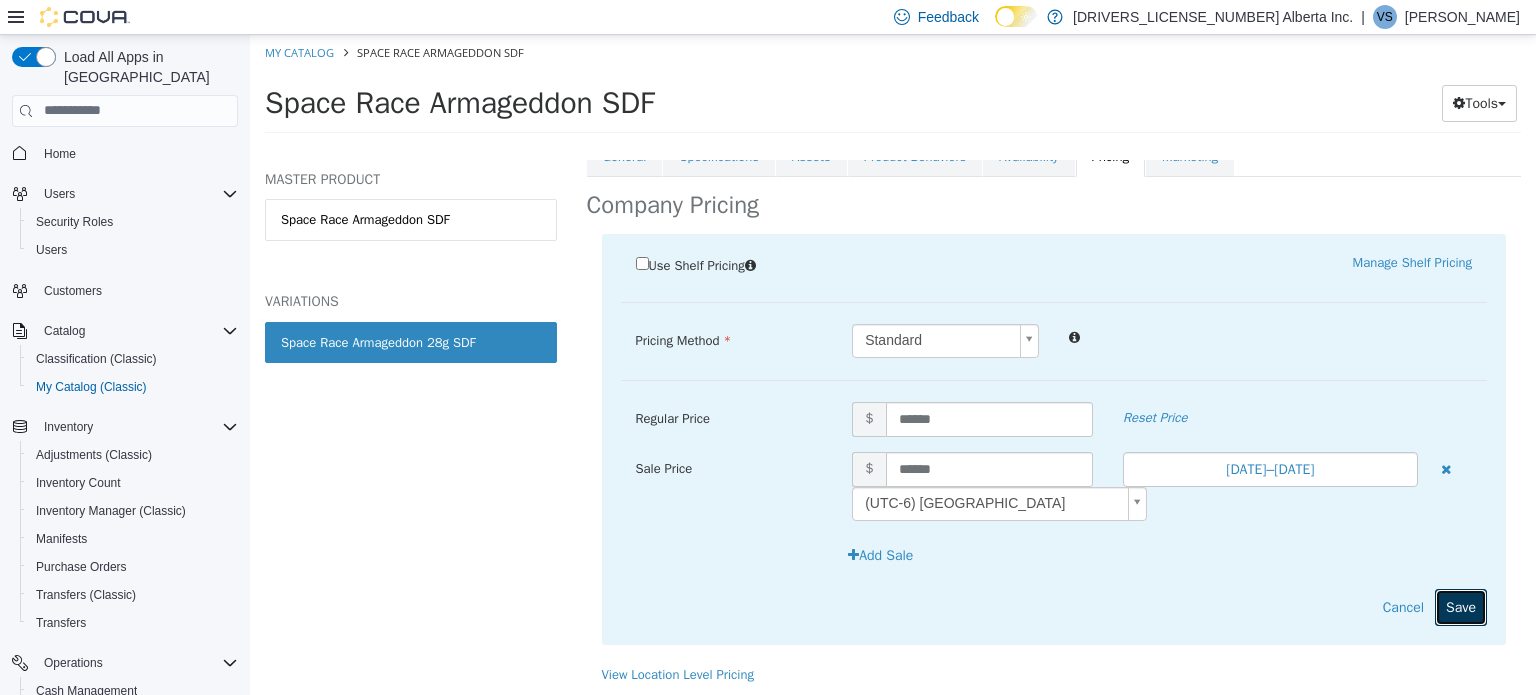 click on "Save" at bounding box center (1461, 606) 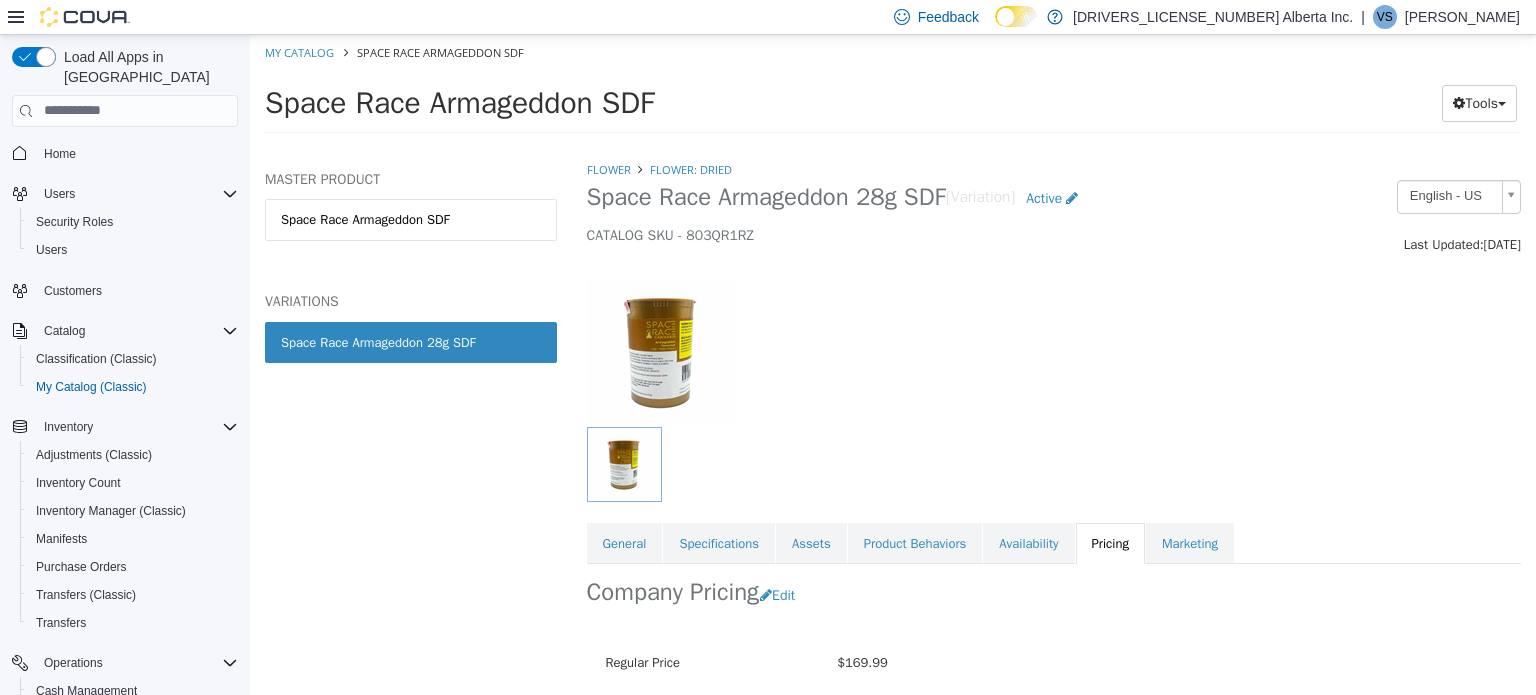 scroll, scrollTop: 225, scrollLeft: 0, axis: vertical 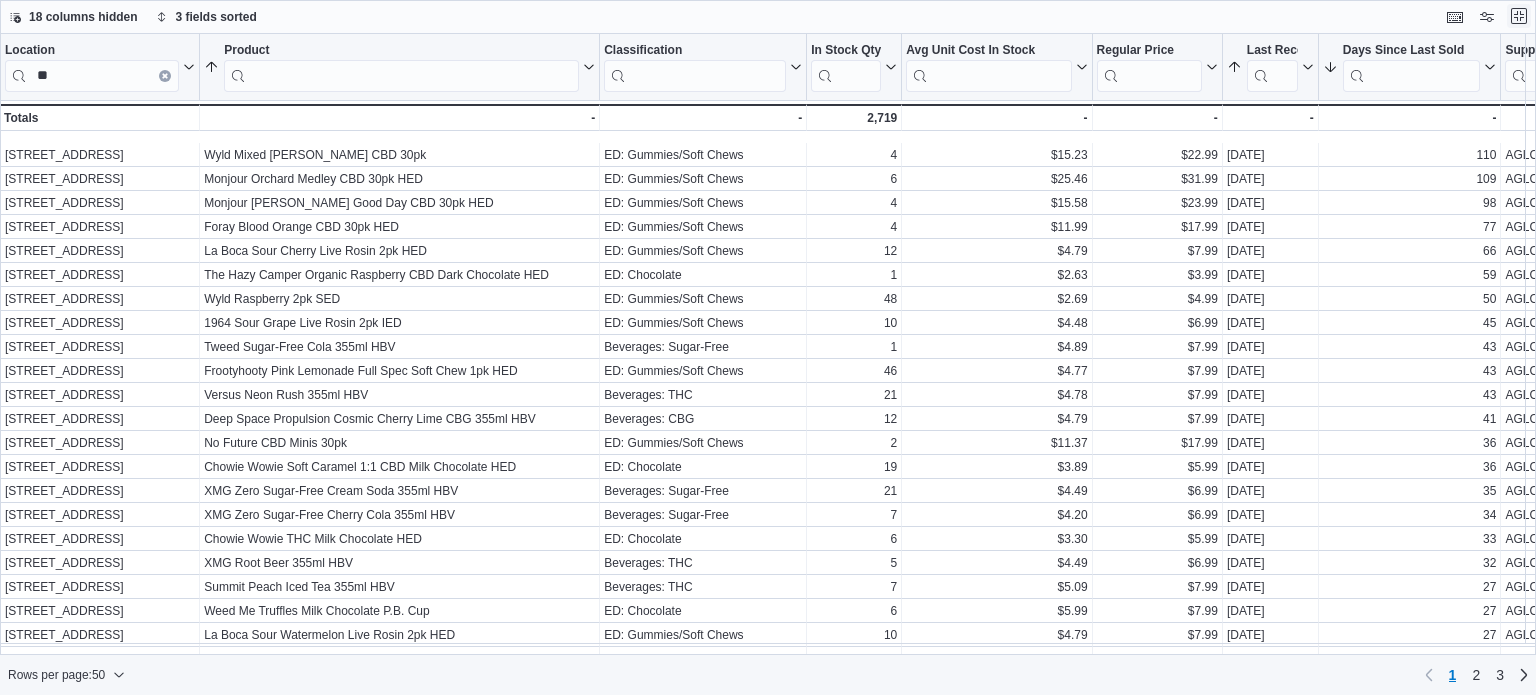 click at bounding box center (1519, 16) 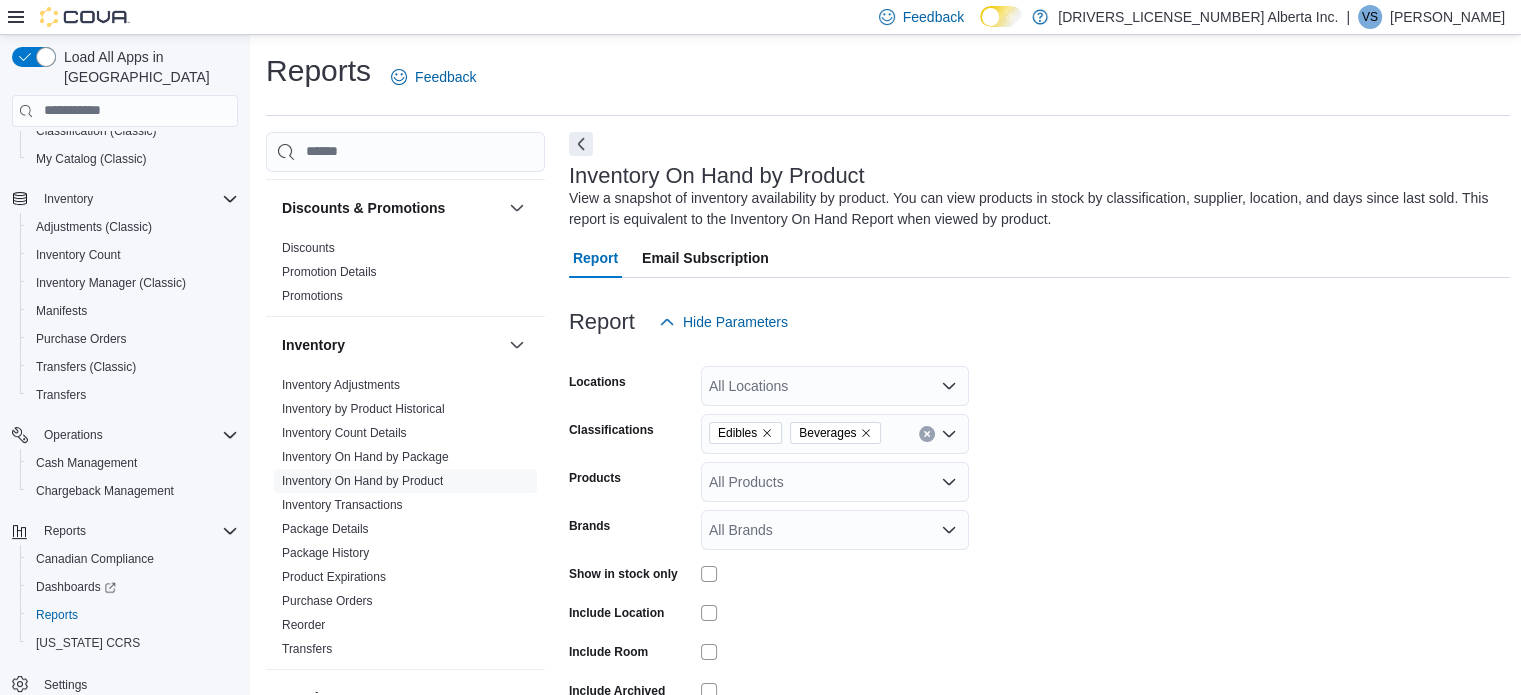 click at bounding box center (927, 434) 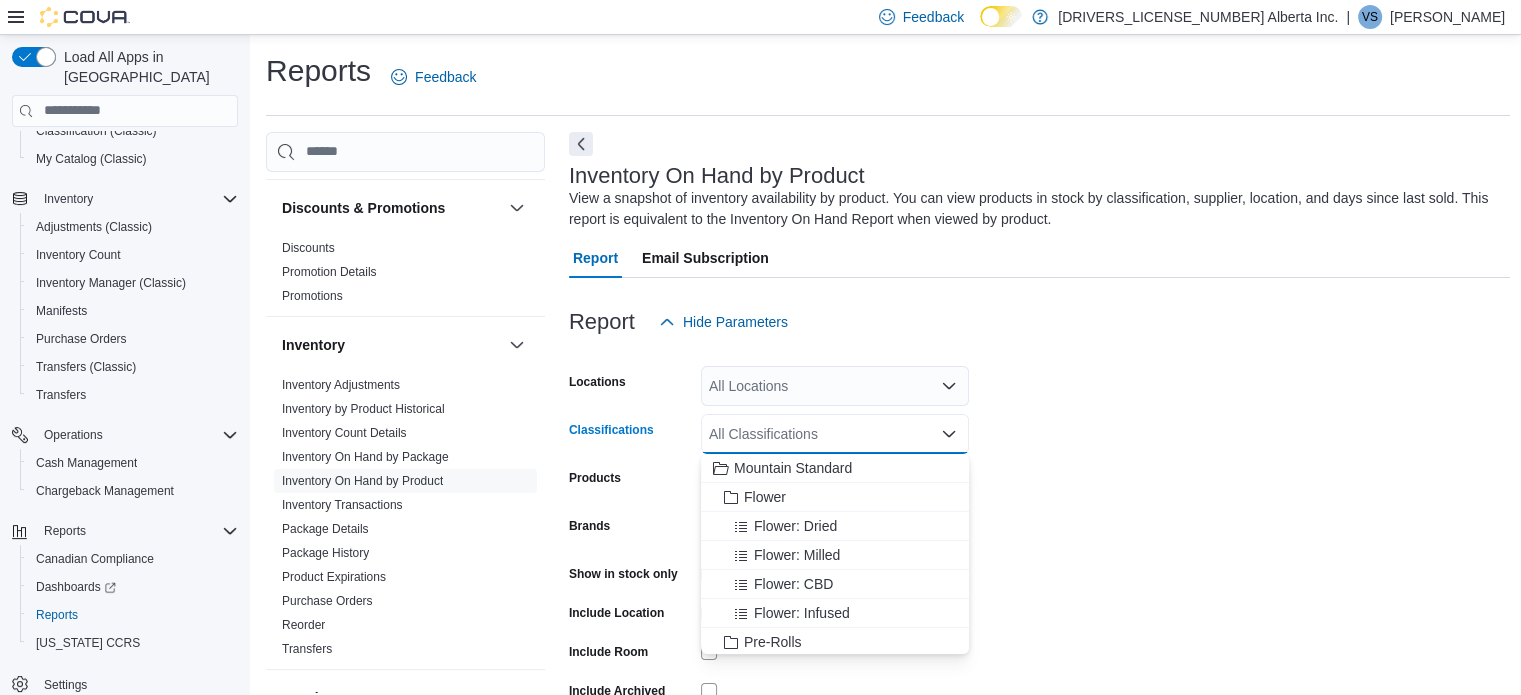 click on "All Classifications" at bounding box center (835, 434) 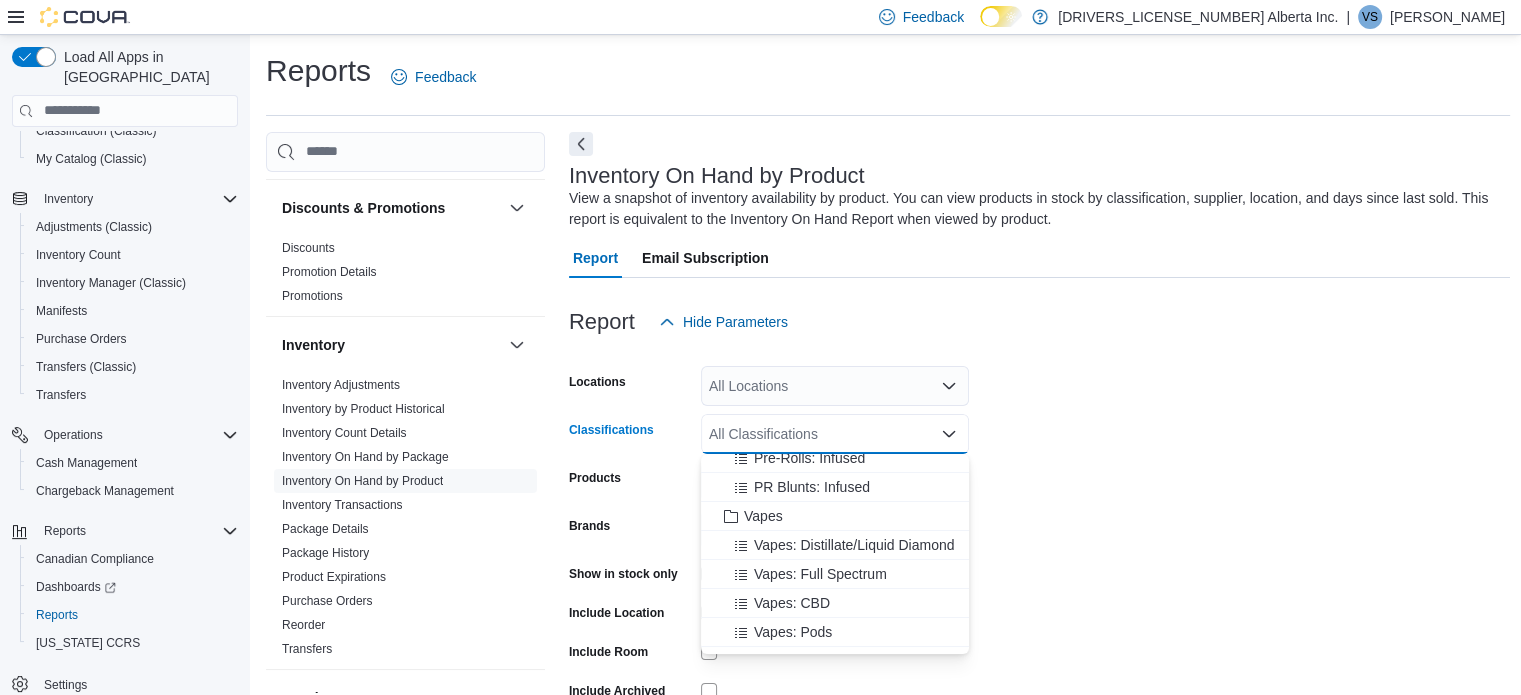scroll, scrollTop: 200, scrollLeft: 0, axis: vertical 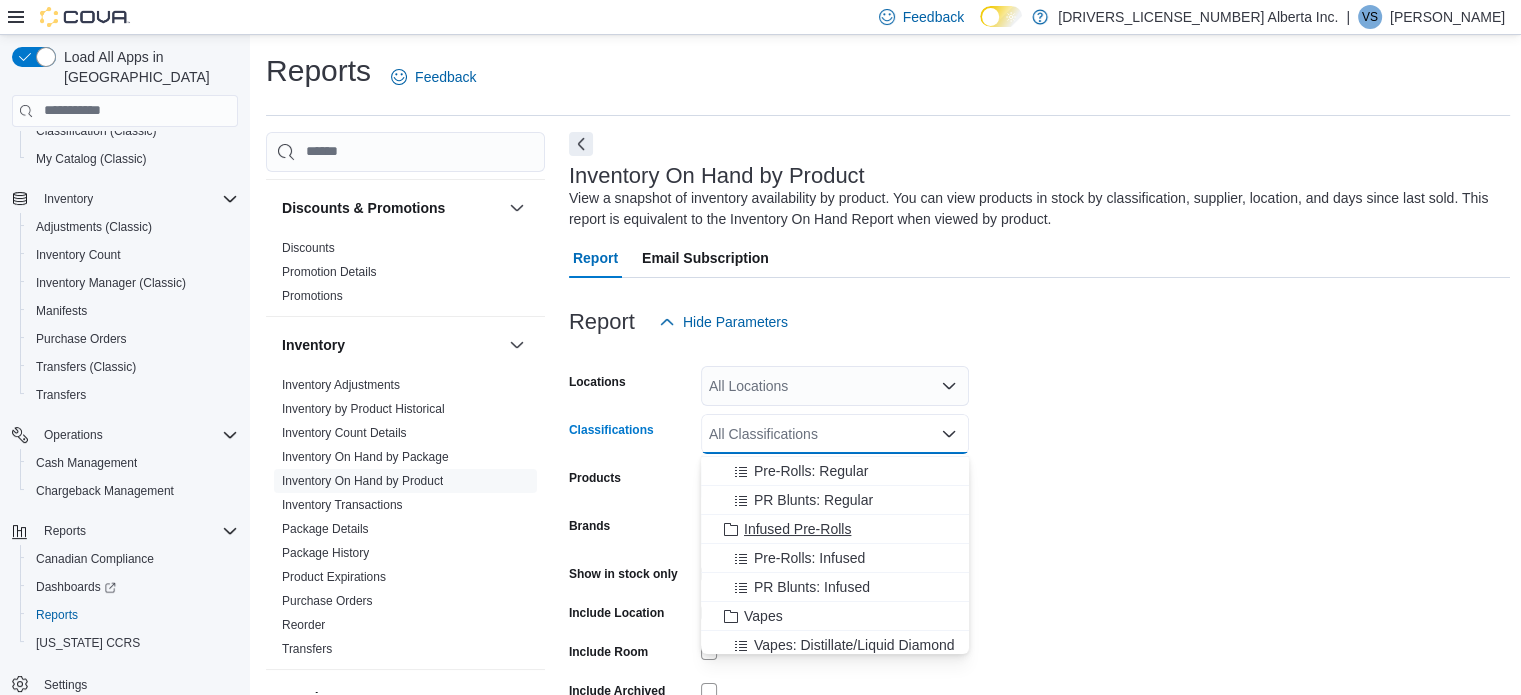 click on "Infused Pre-Rolls" at bounding box center [797, 529] 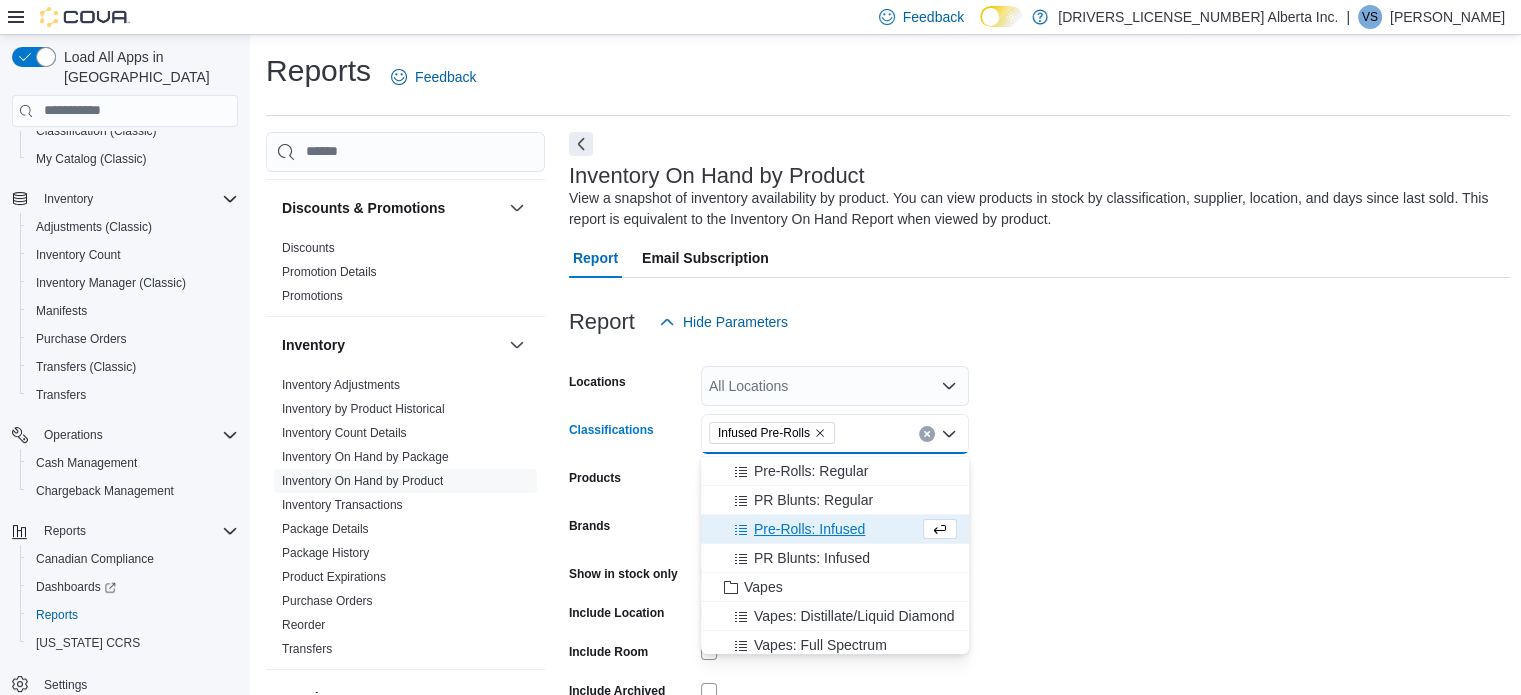 scroll, scrollTop: 0, scrollLeft: 0, axis: both 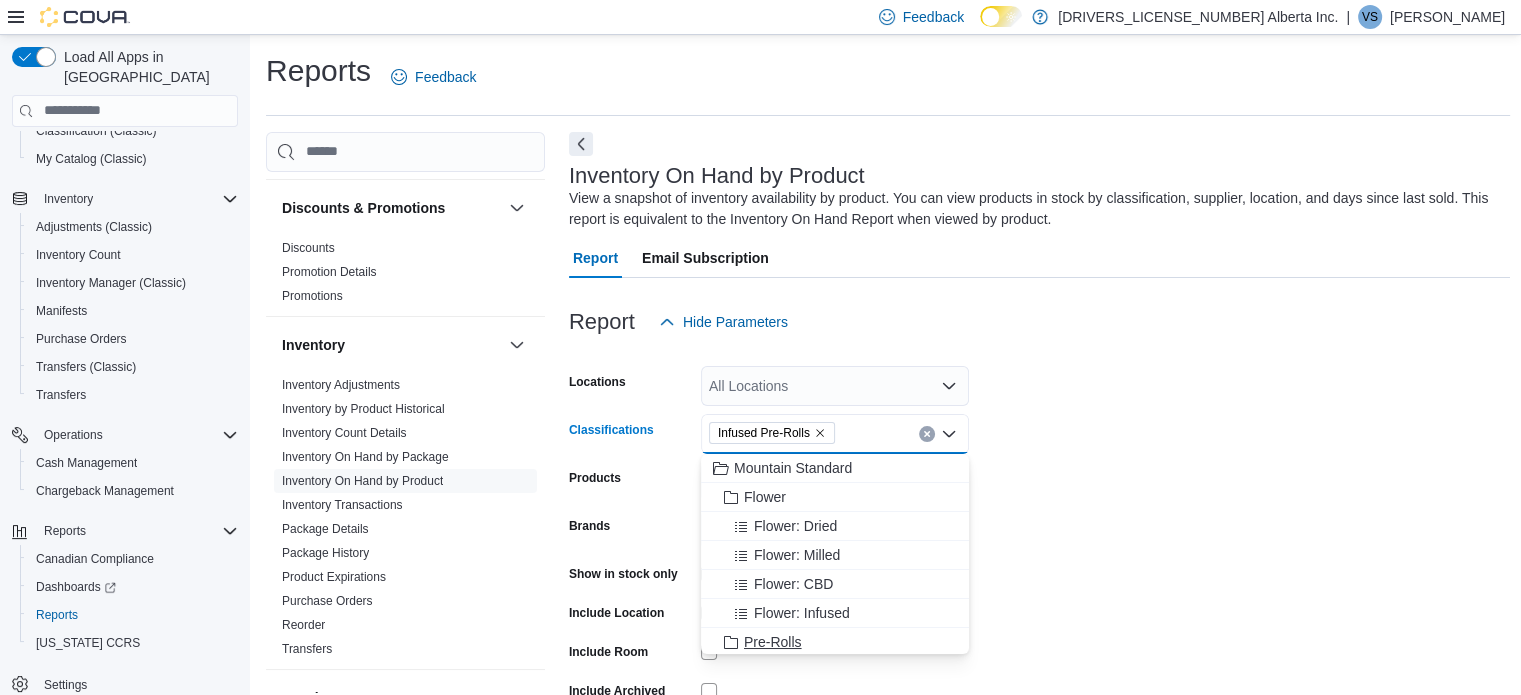 click on "Pre-Rolls" at bounding box center [773, 642] 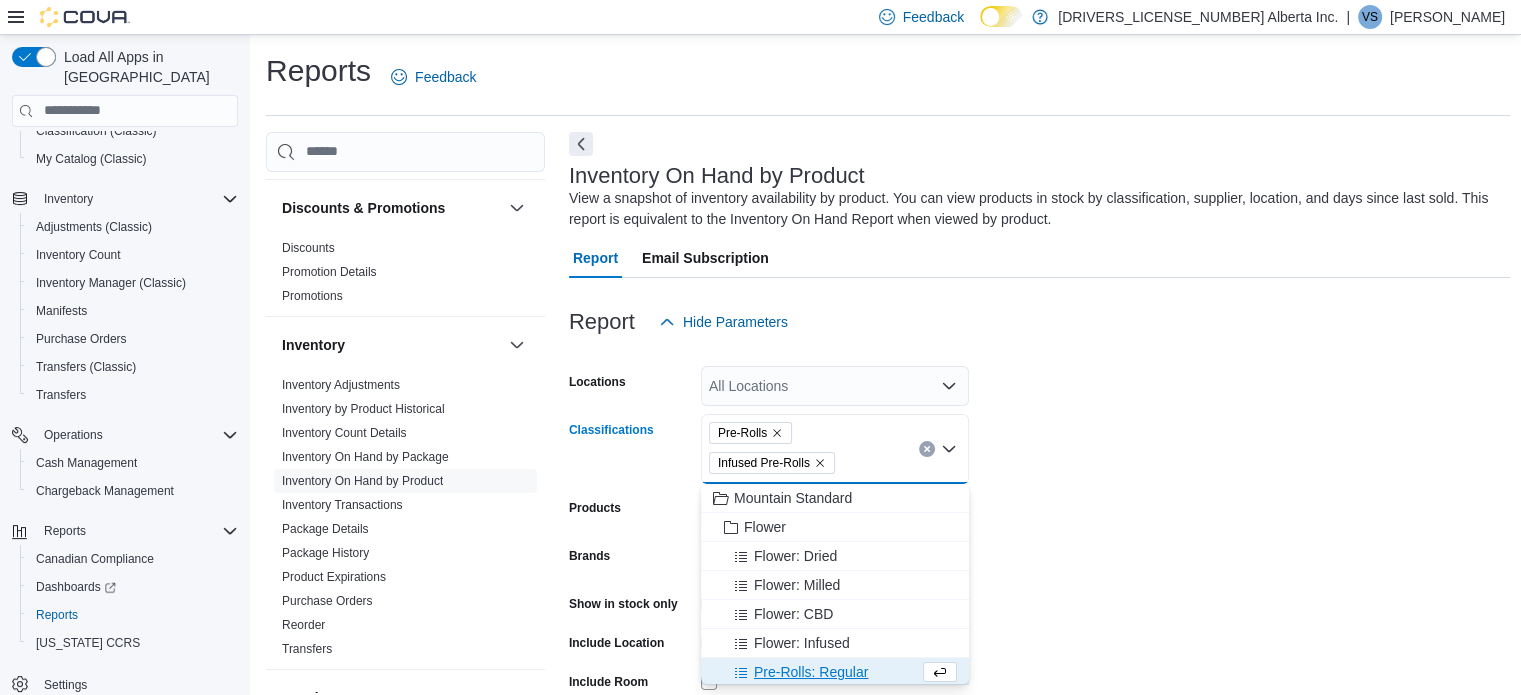 scroll, scrollTop: 3, scrollLeft: 0, axis: vertical 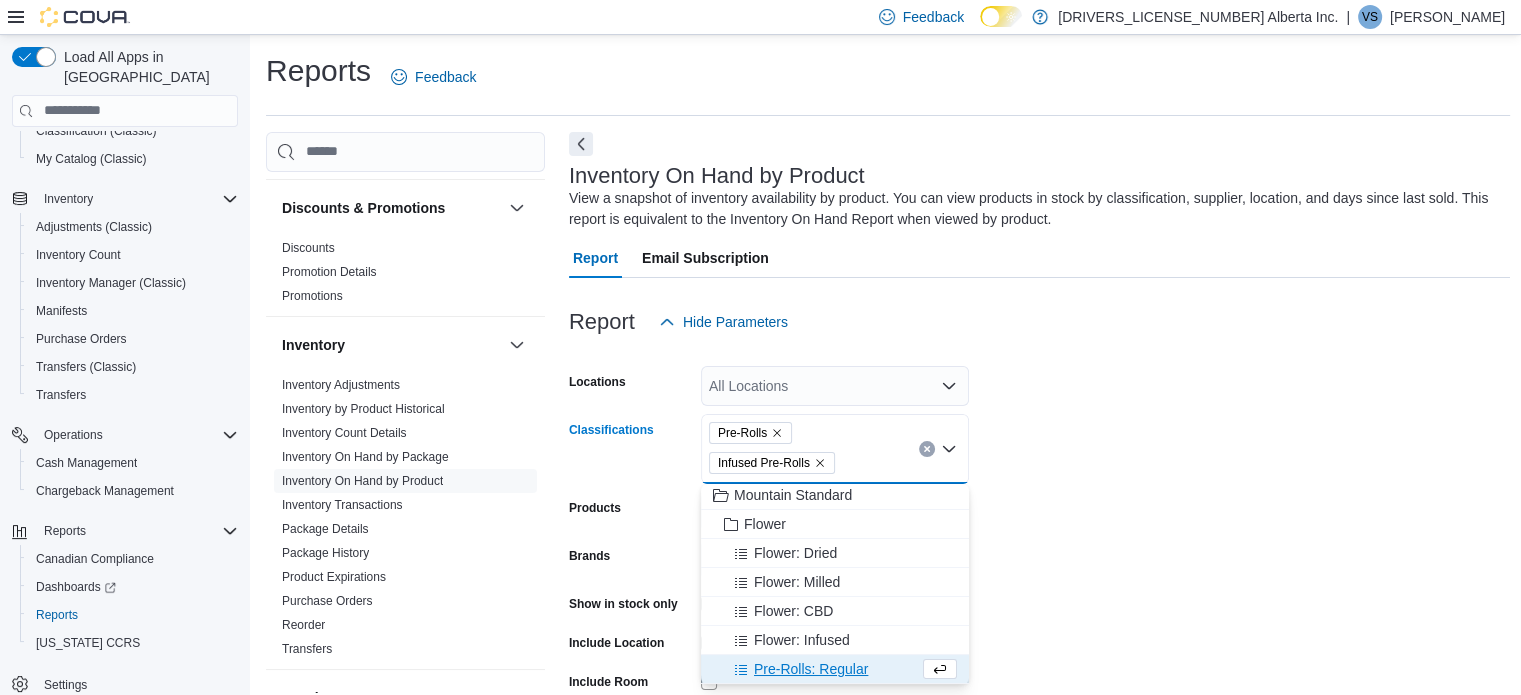click on "Locations All Locations Classifications Pre-Rolls Infused Pre-Rolls Combo box. Selected. Pre-Rolls, Infused Pre-Rolls. Press Backspace to delete Infused Pre-Rolls. Combo box input. All Classifications. Type some text or, to display a list of choices, press Down Arrow. To exit the list of choices, press Escape. Products All Products Brands All Brands Show in stock only Include Location Include Room Include Archived Export  Run Report" at bounding box center [1040, 567] 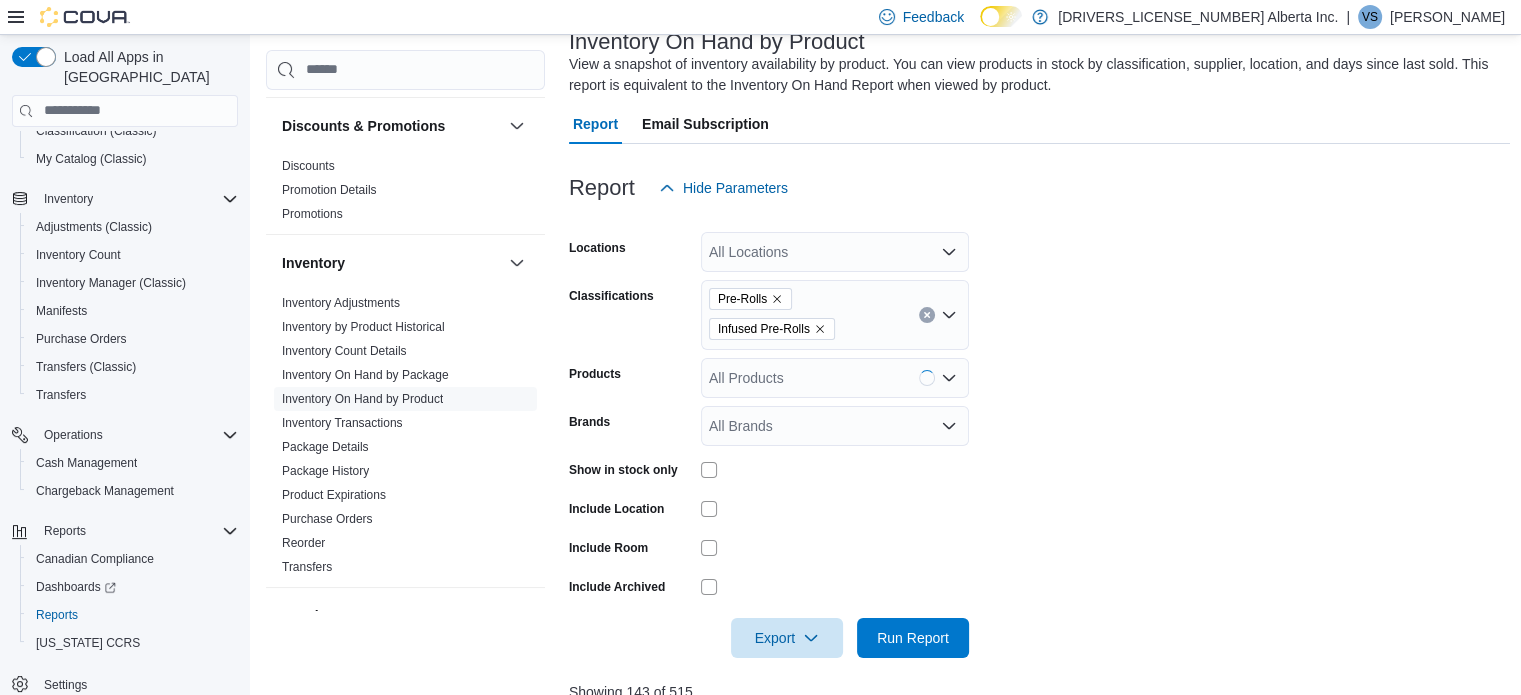 scroll, scrollTop: 200, scrollLeft: 0, axis: vertical 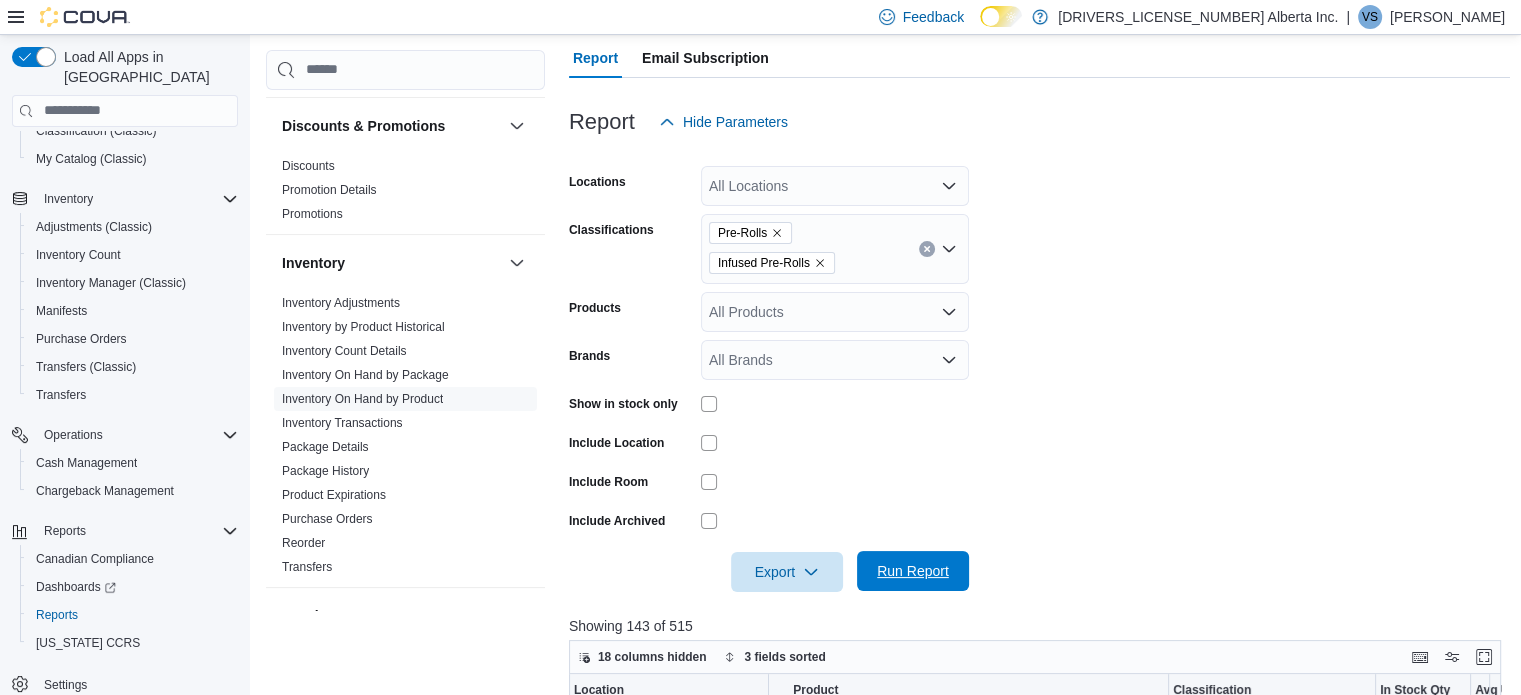 click on "Run Report" at bounding box center (913, 571) 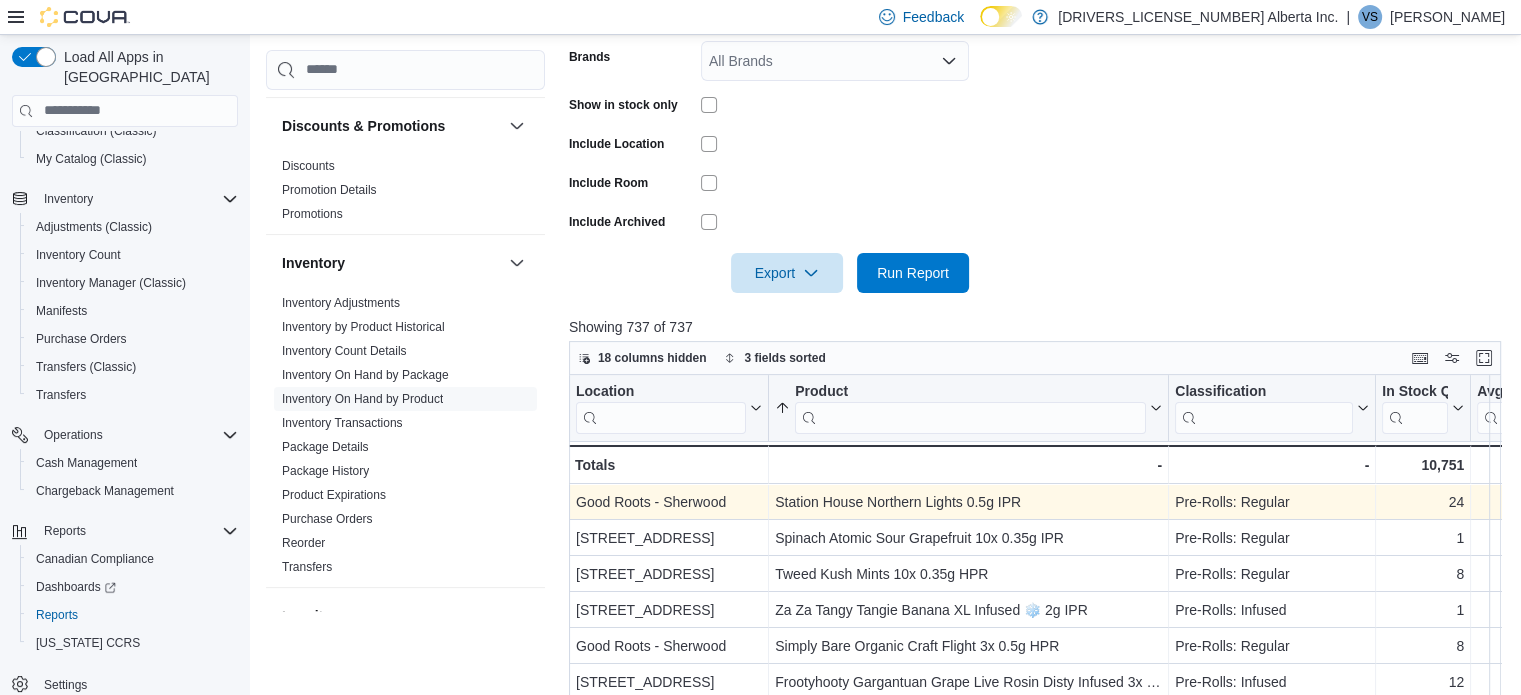 scroll, scrollTop: 500, scrollLeft: 0, axis: vertical 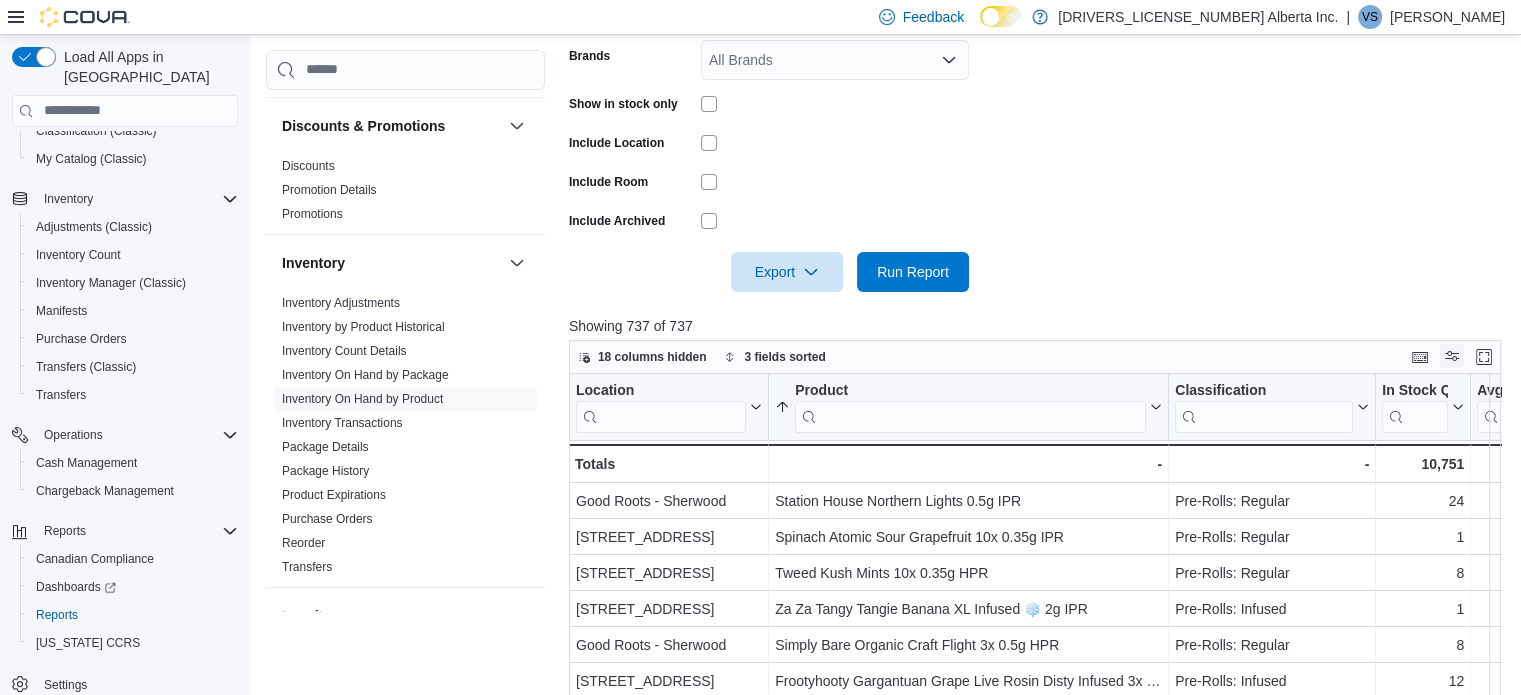 click at bounding box center [1452, 356] 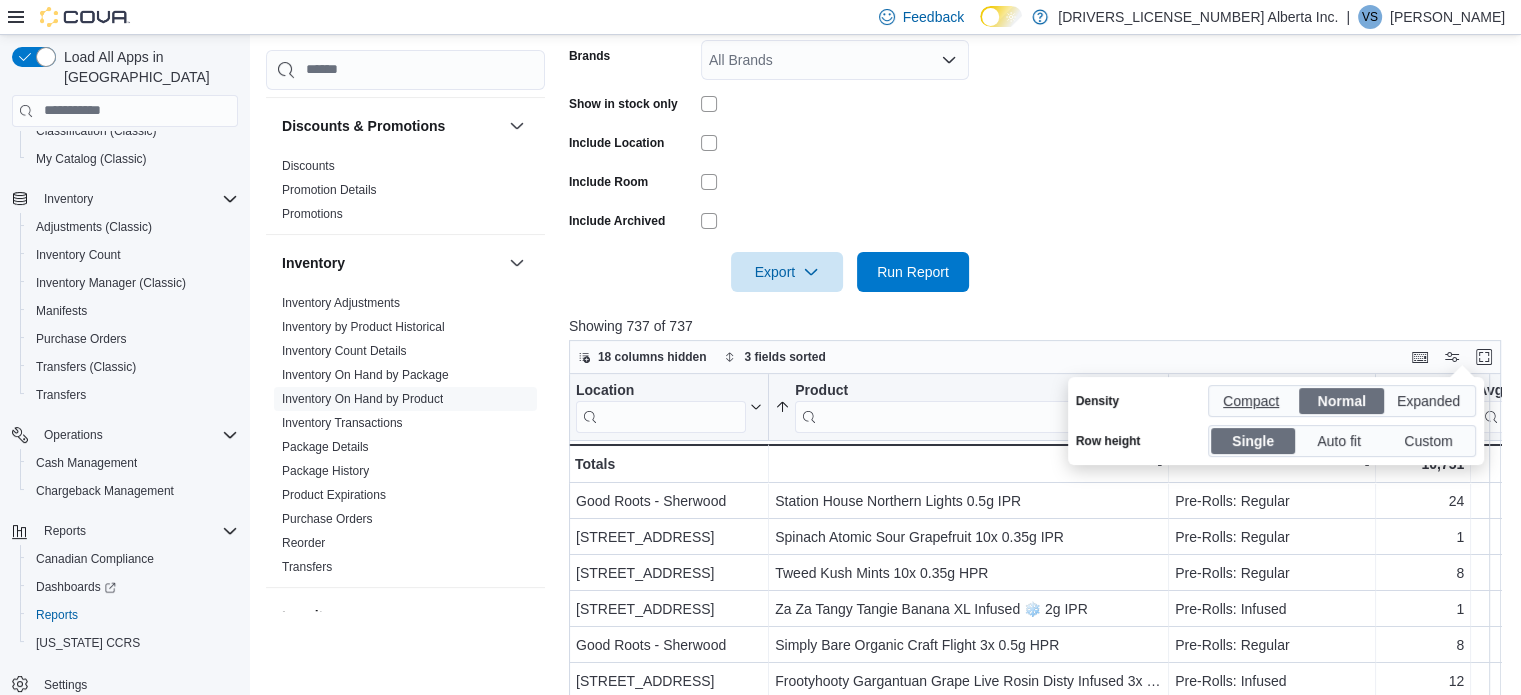 click on "Compact" at bounding box center (1253, 401) 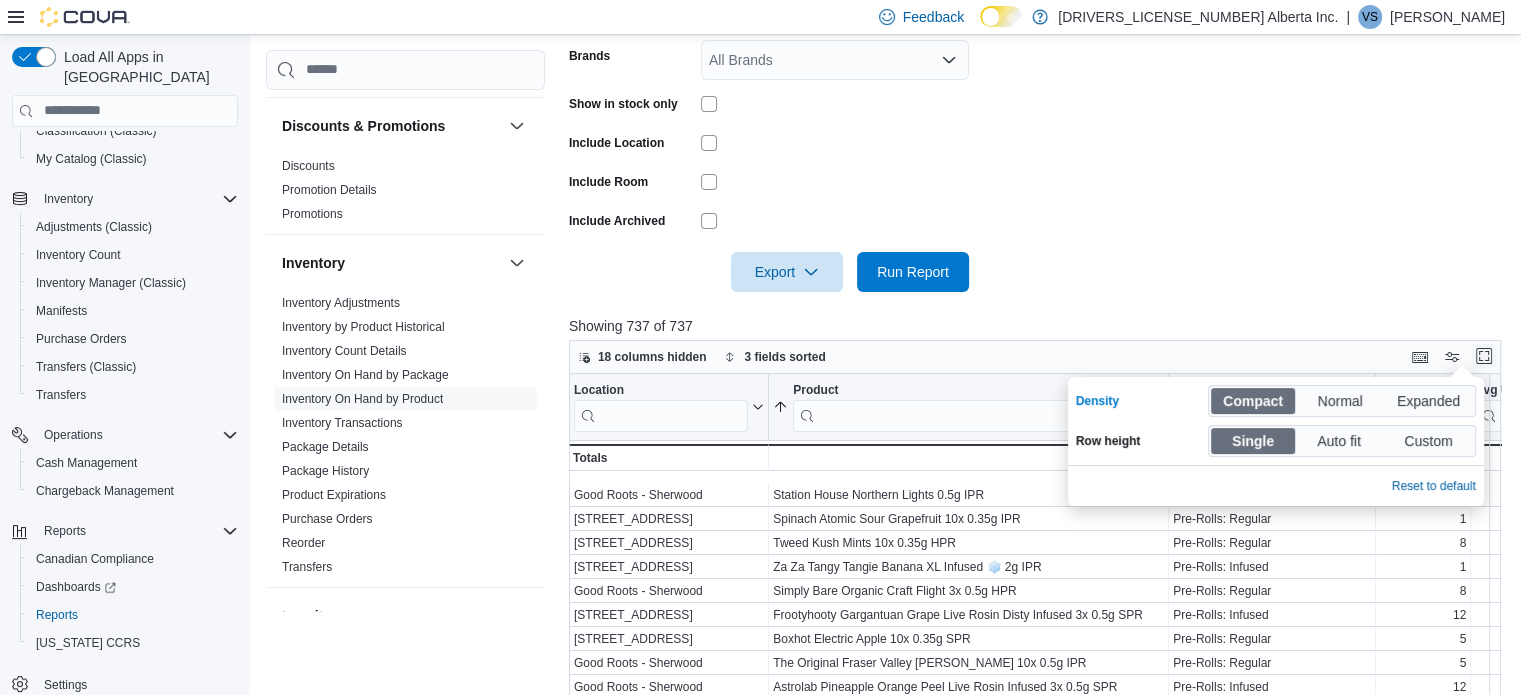 click at bounding box center [1484, 356] 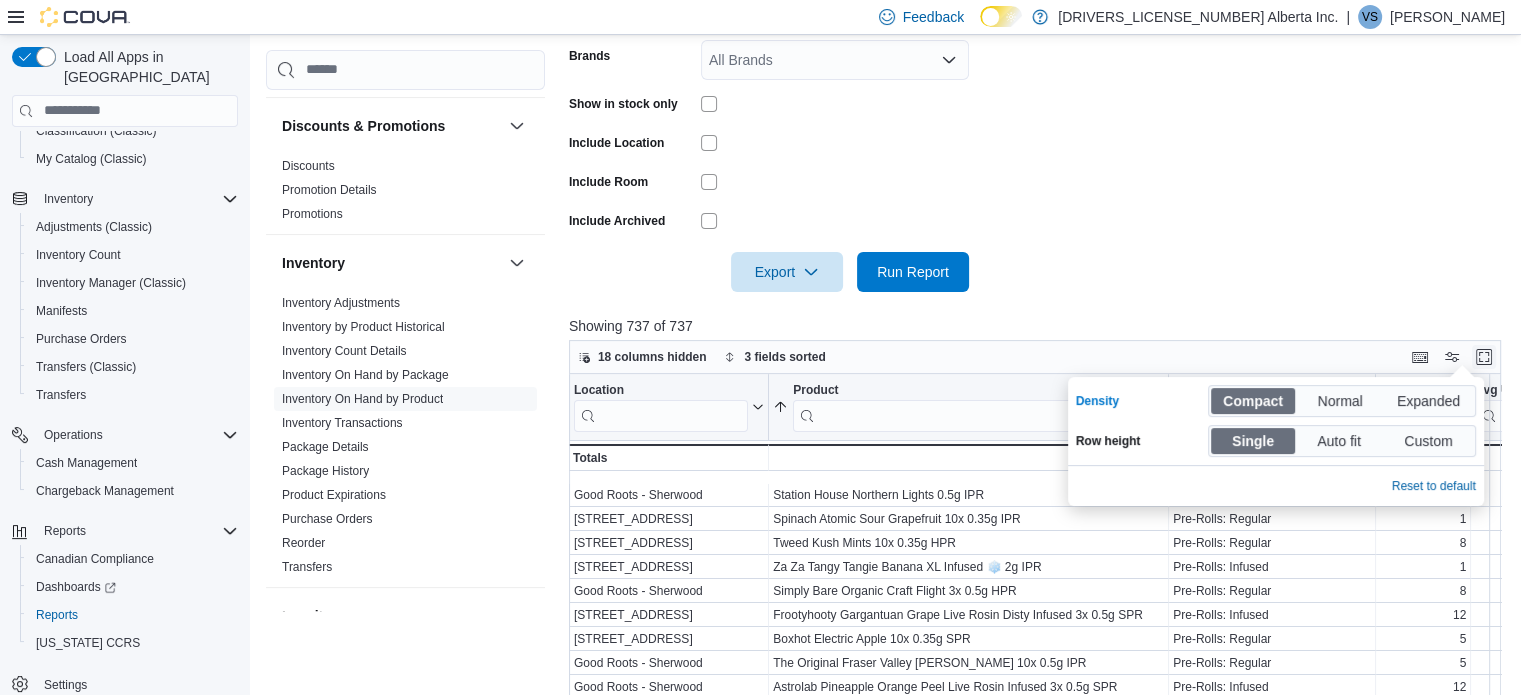 scroll, scrollTop: 0, scrollLeft: 0, axis: both 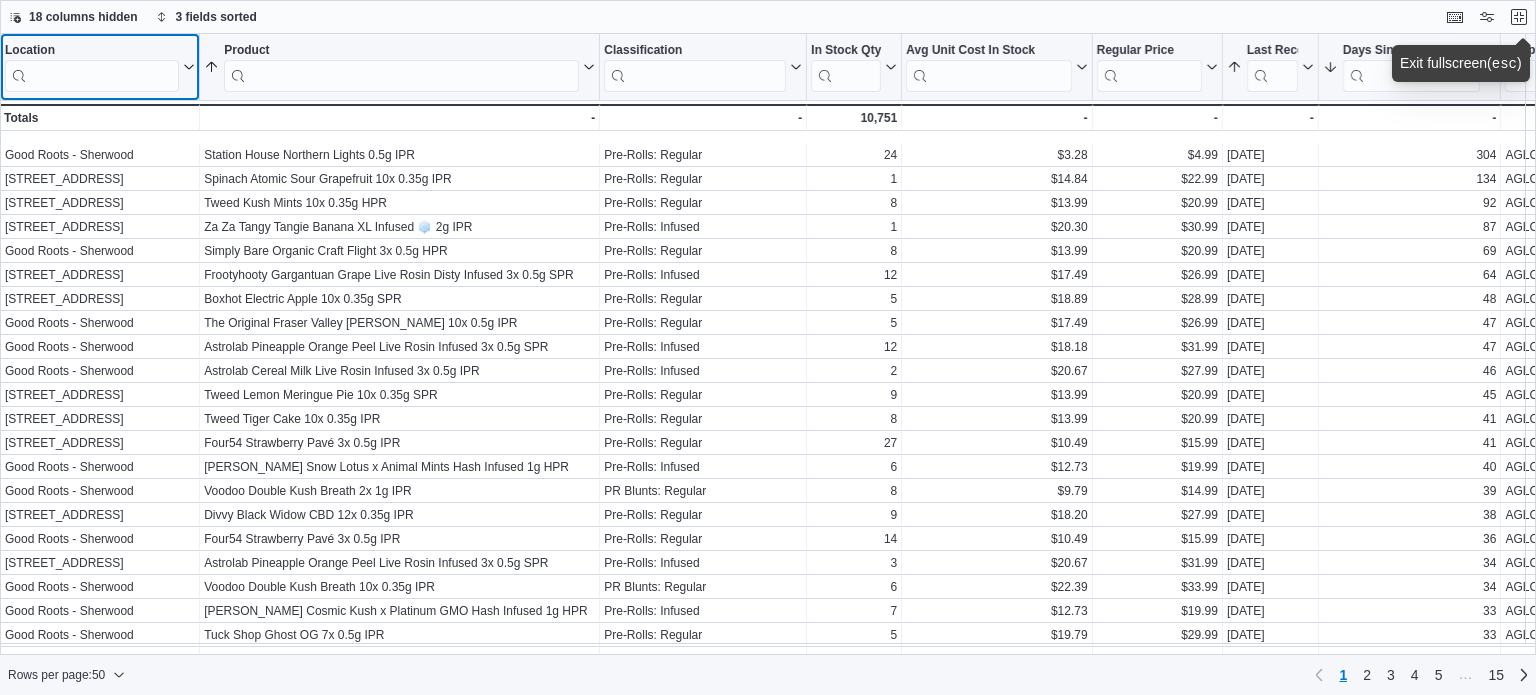 click on "Location" at bounding box center [92, 51] 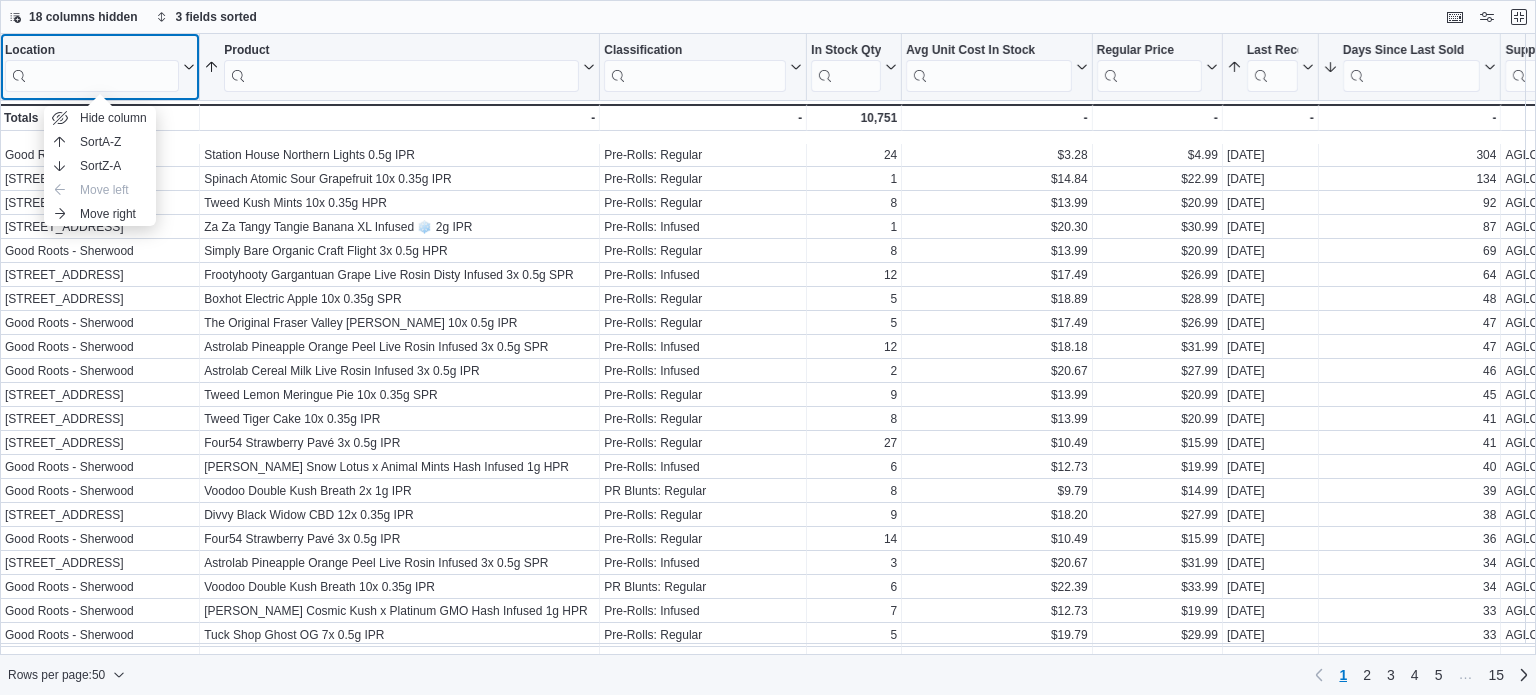 click at bounding box center (92, 76) 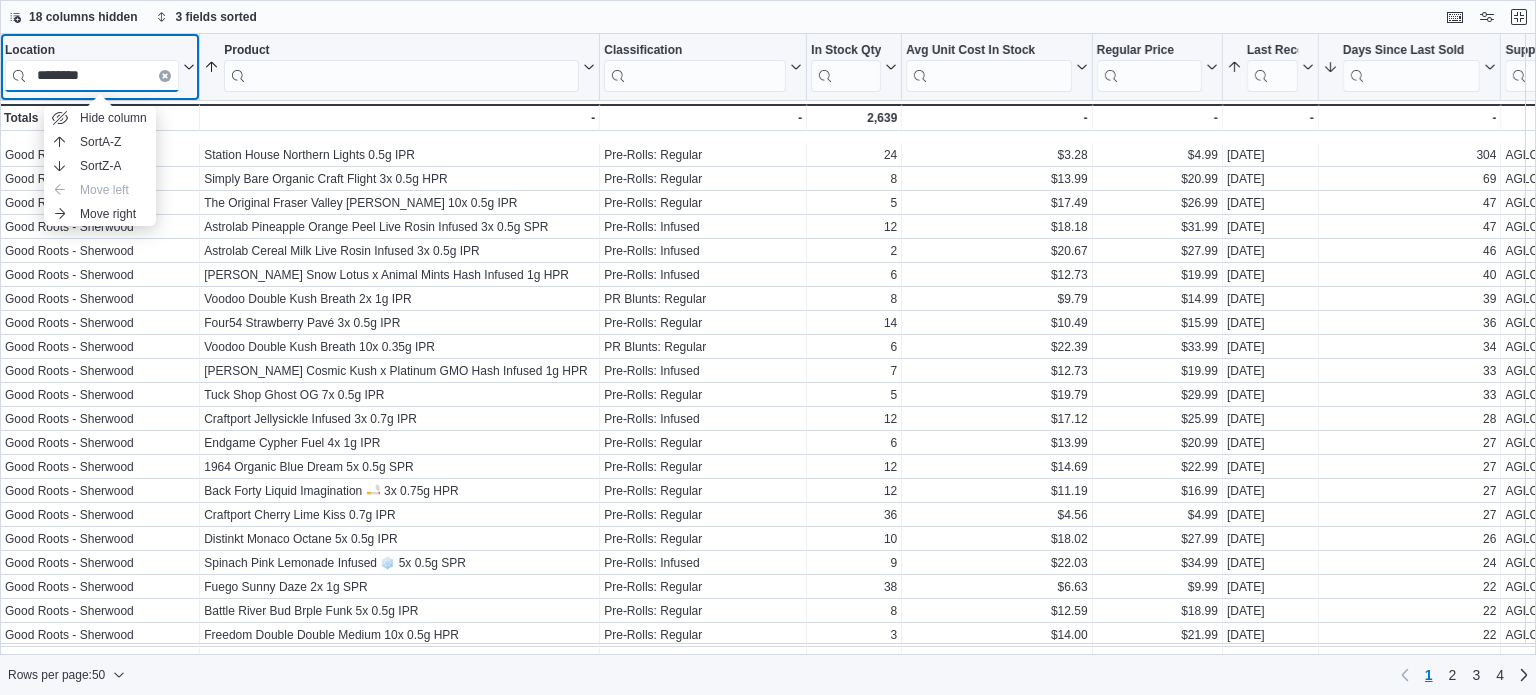 click on "********" at bounding box center (92, 76) 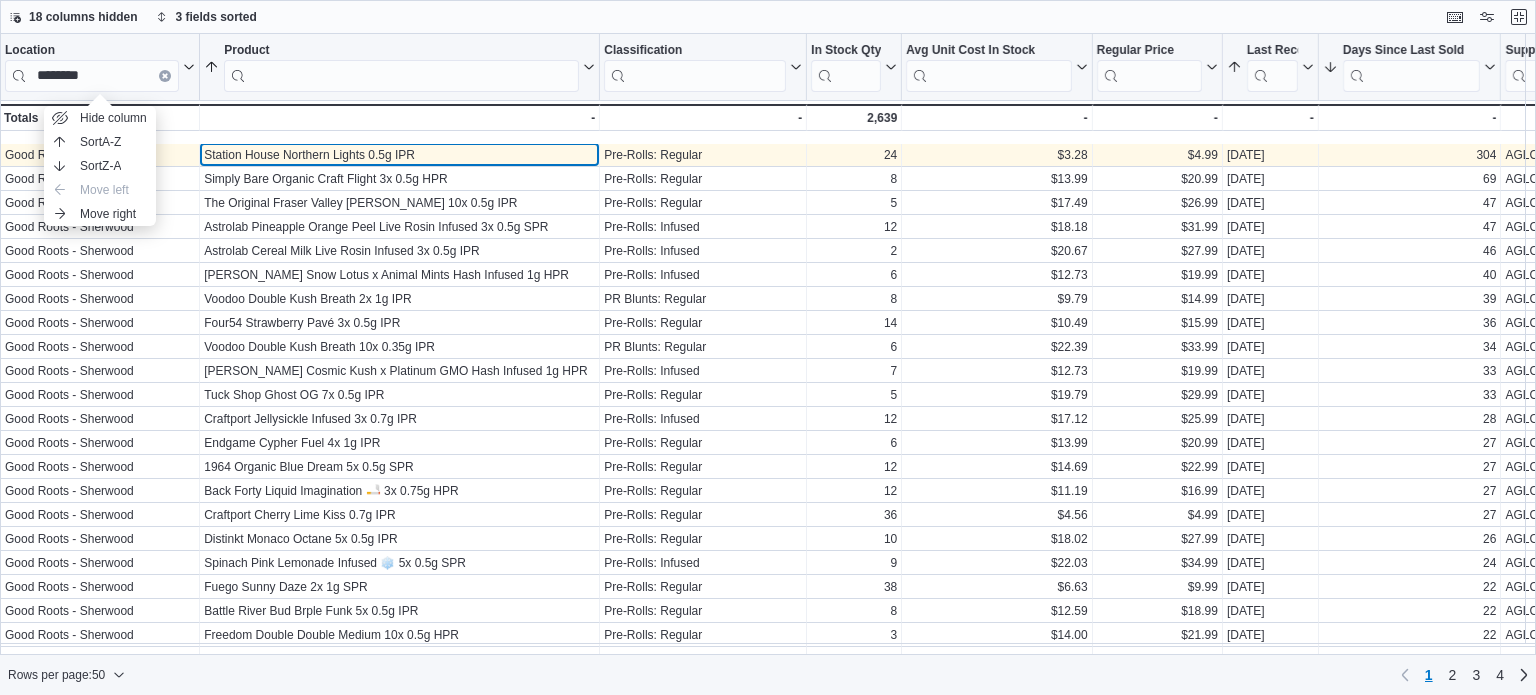 click on "Station House Northern Lights 0.5g IPR" at bounding box center (399, 155) 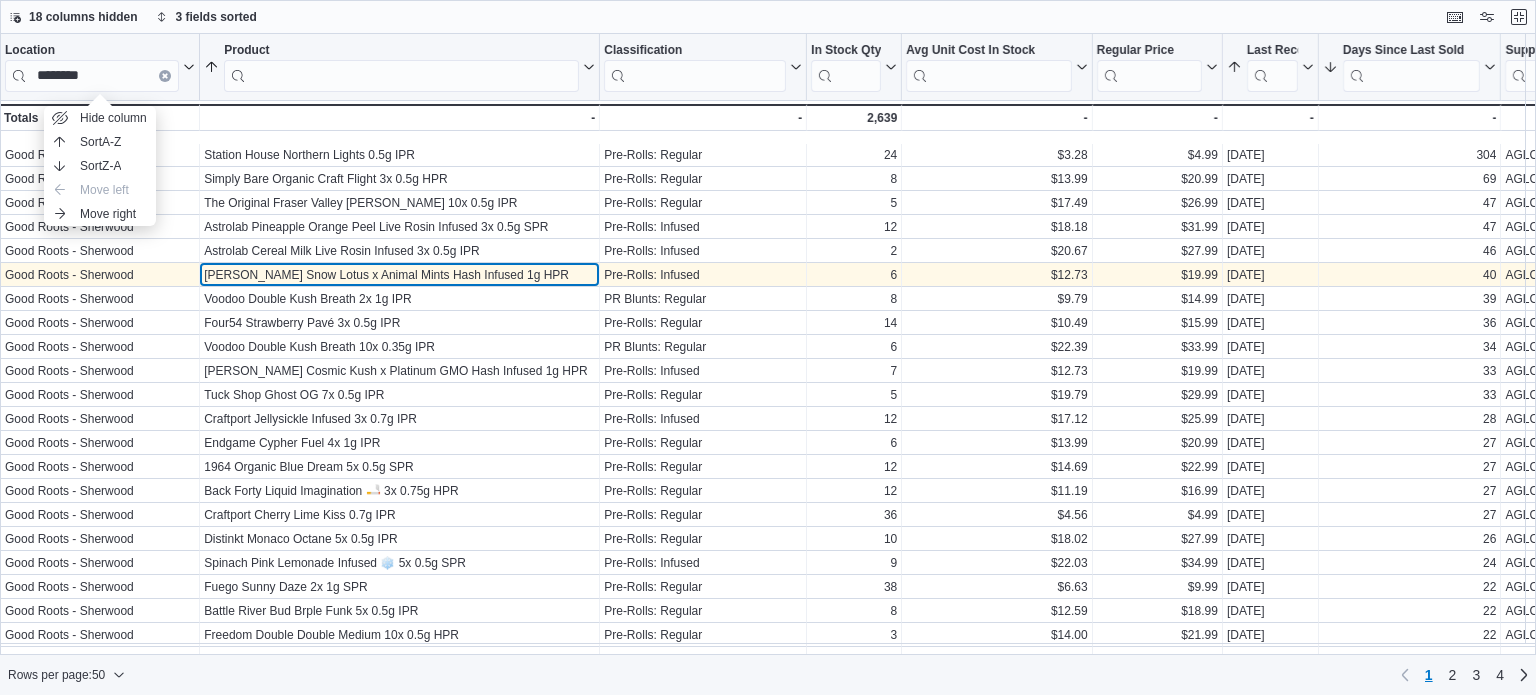 click on "Lord Jones Snow Lotus x Animal Mints Hash Infused 1g HPR" at bounding box center [399, 275] 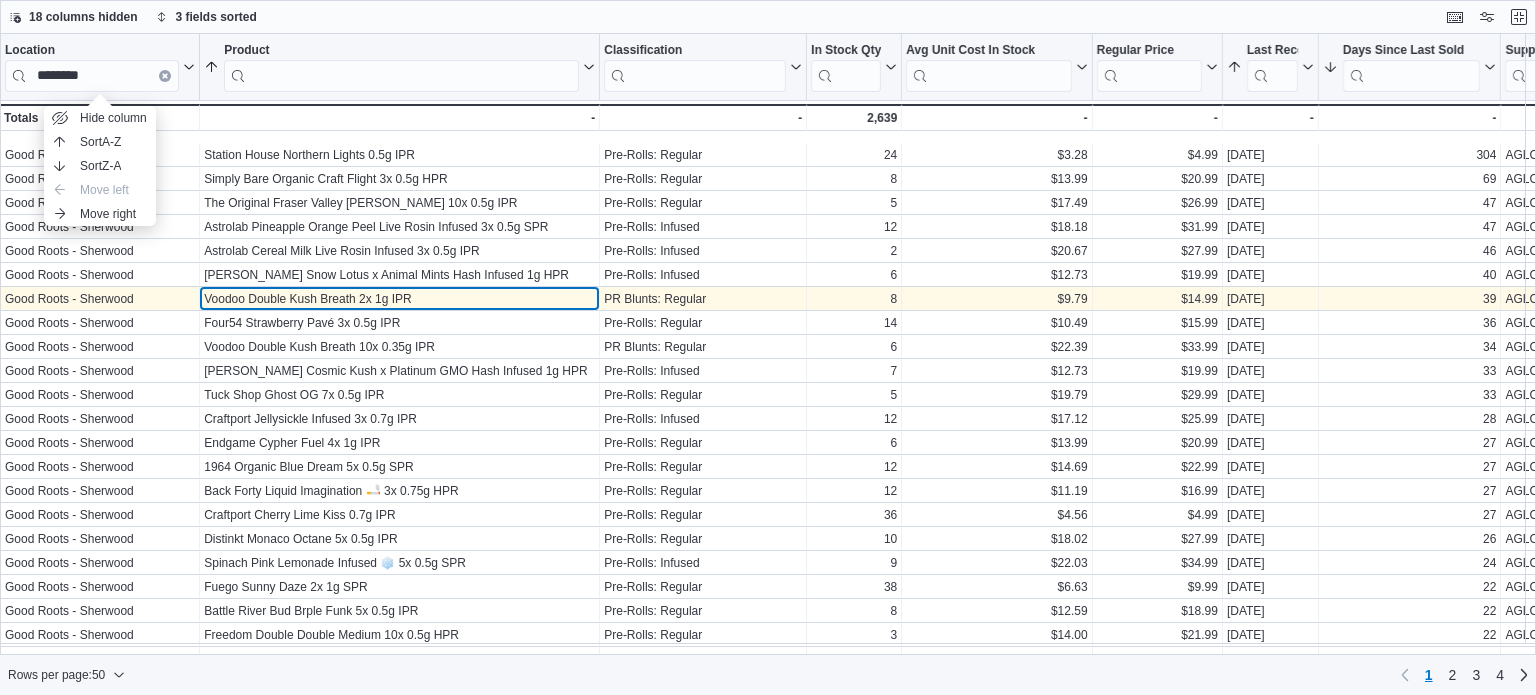 click on "Voodoo Double Kush Breath 2x 1g IPR" at bounding box center [399, 299] 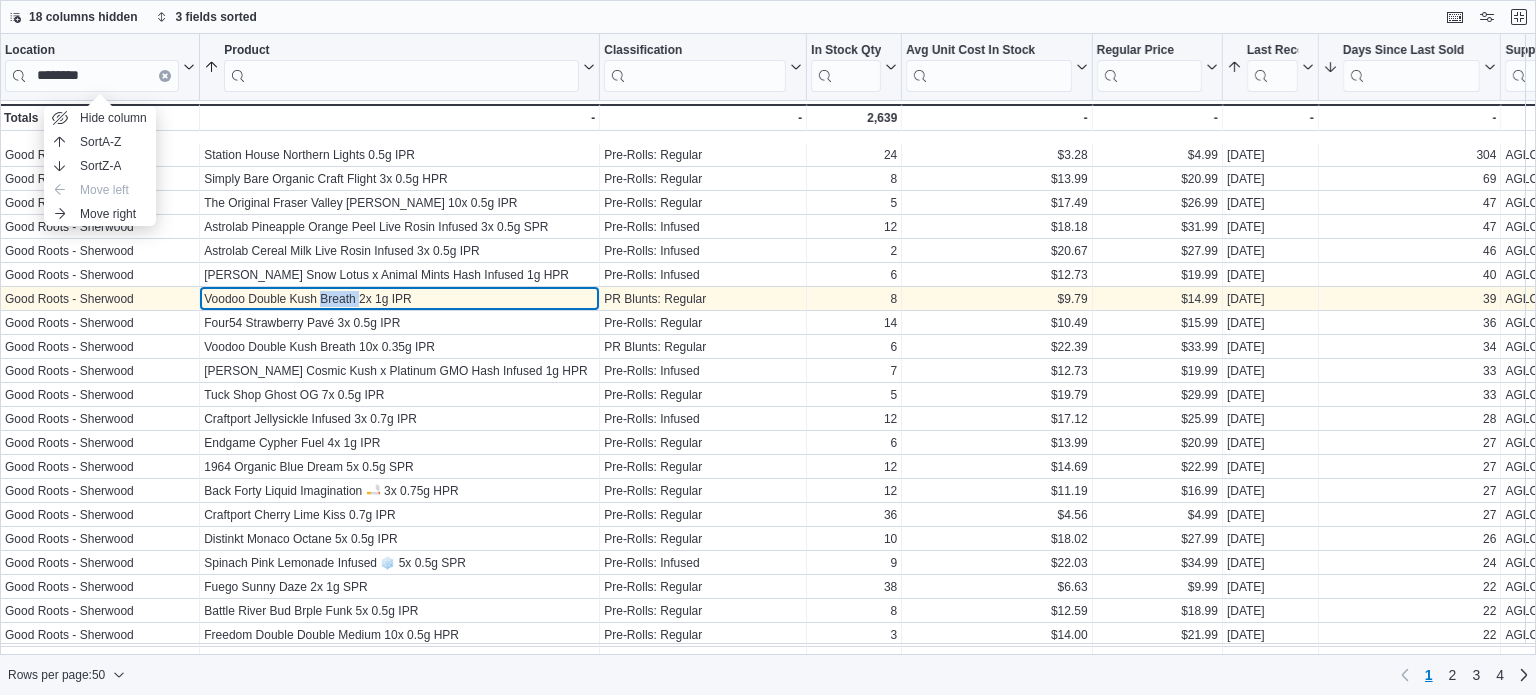 click on "Voodoo Double Kush Breath 2x 1g IPR" at bounding box center (399, 299) 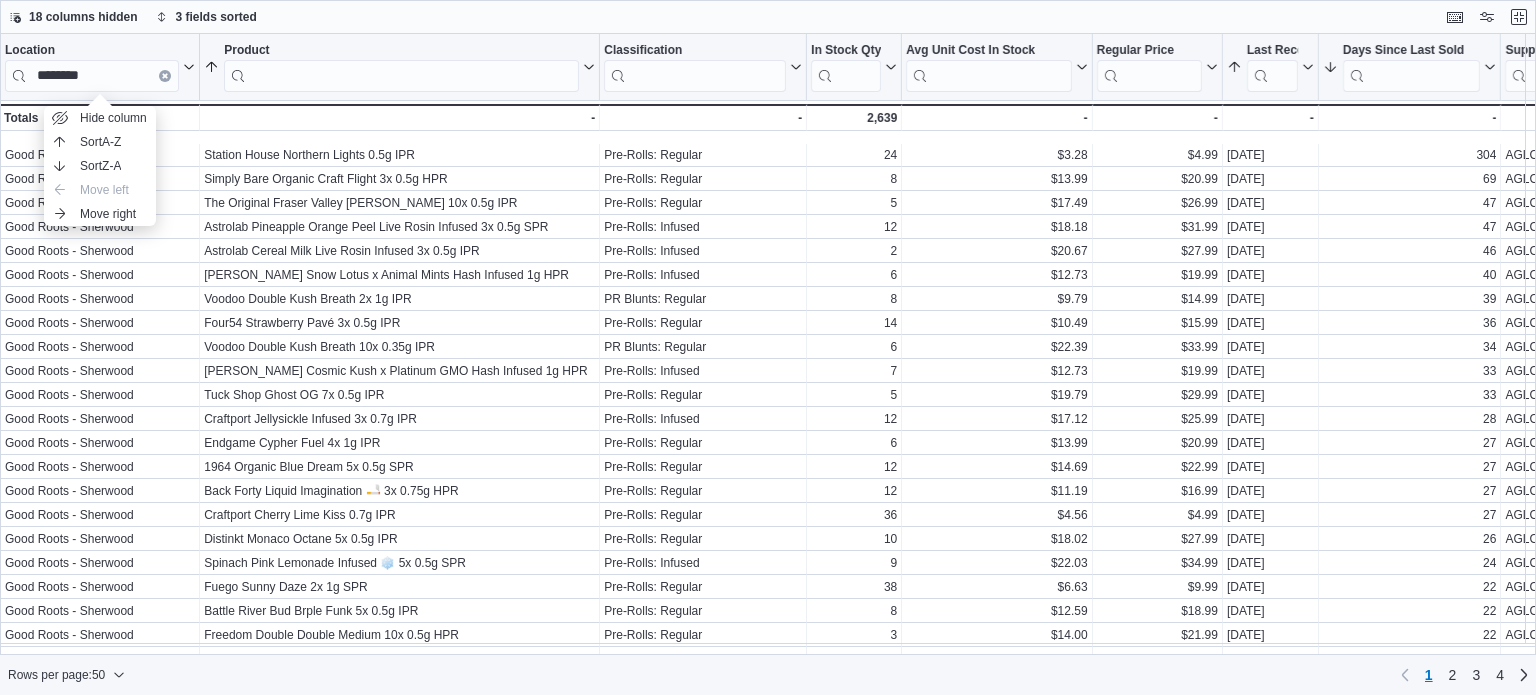 click on "18 columns hidden 3 fields sorted" at bounding box center [768, 17] 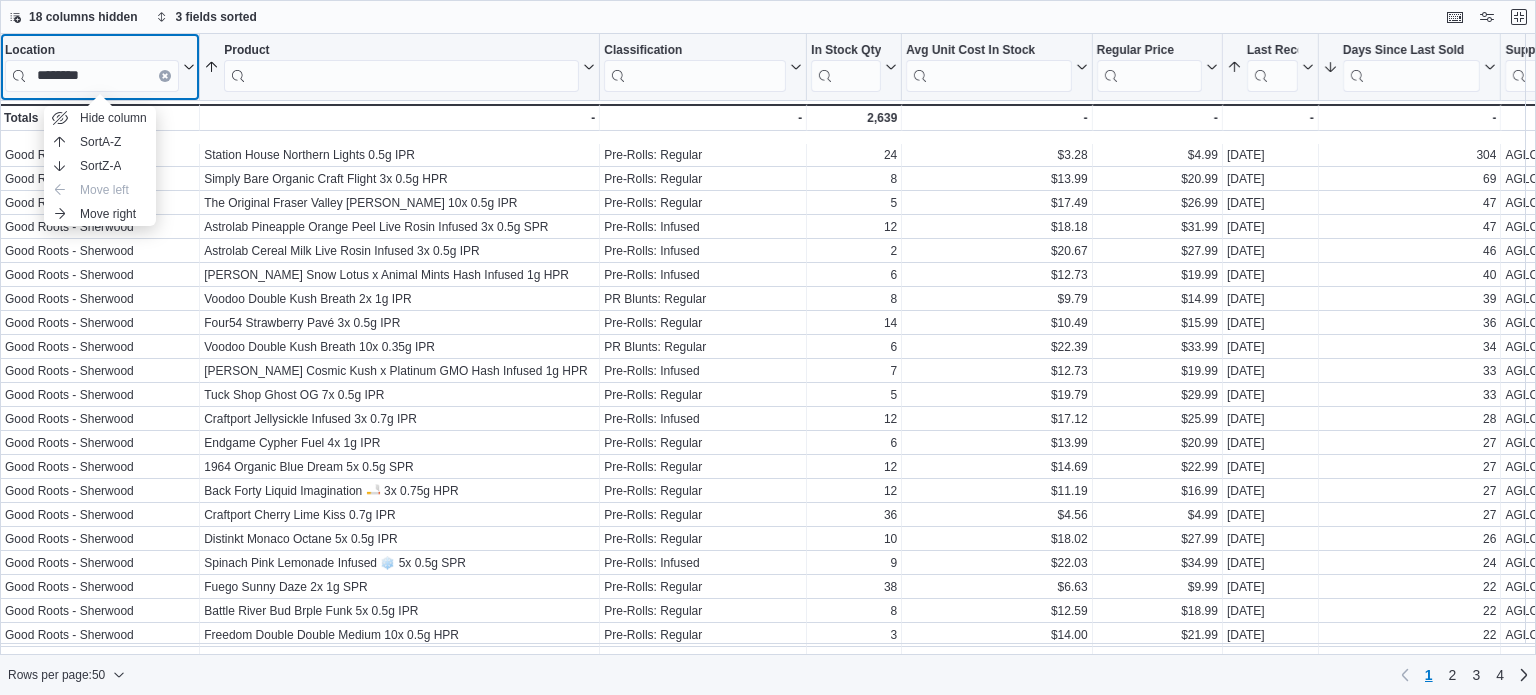 click on "Location" at bounding box center [92, 51] 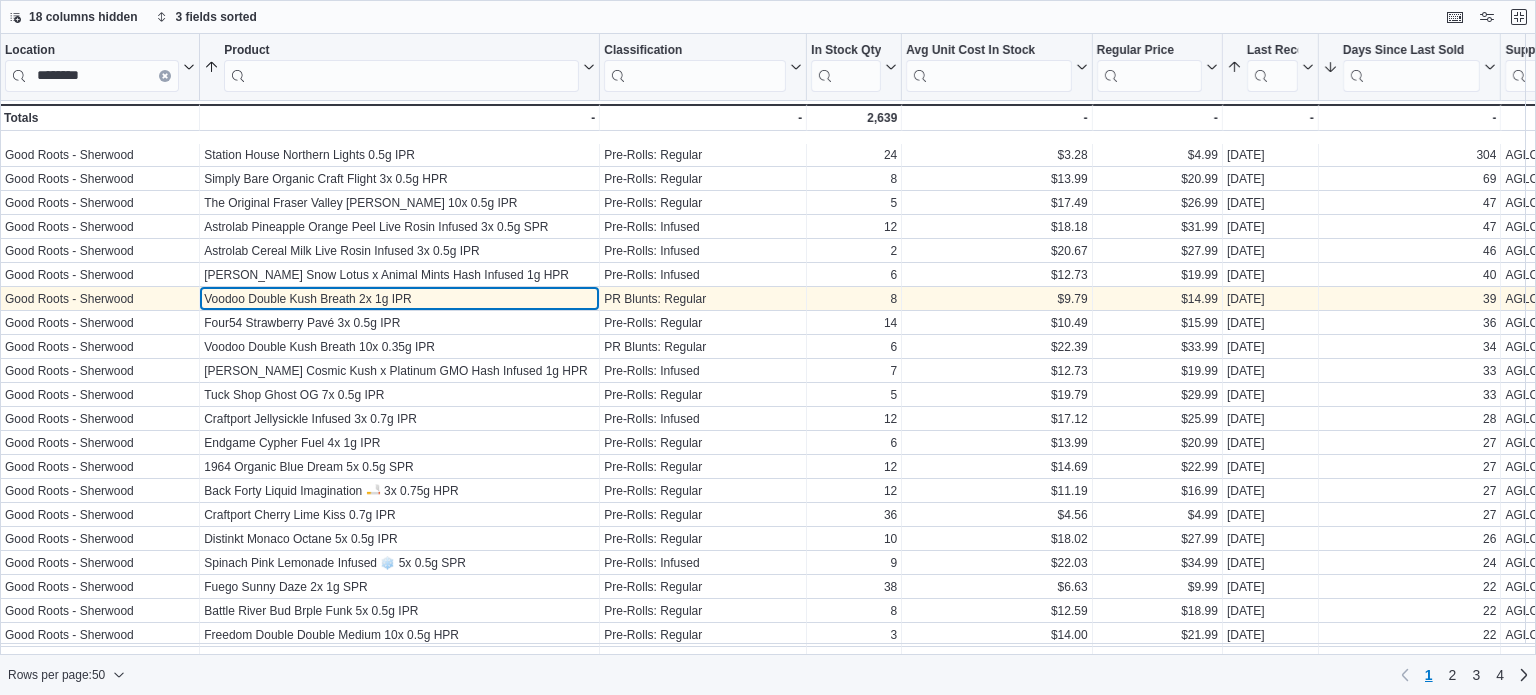 click on "Voodoo Double Kush Breath 2x 1g IPR" at bounding box center (399, 299) 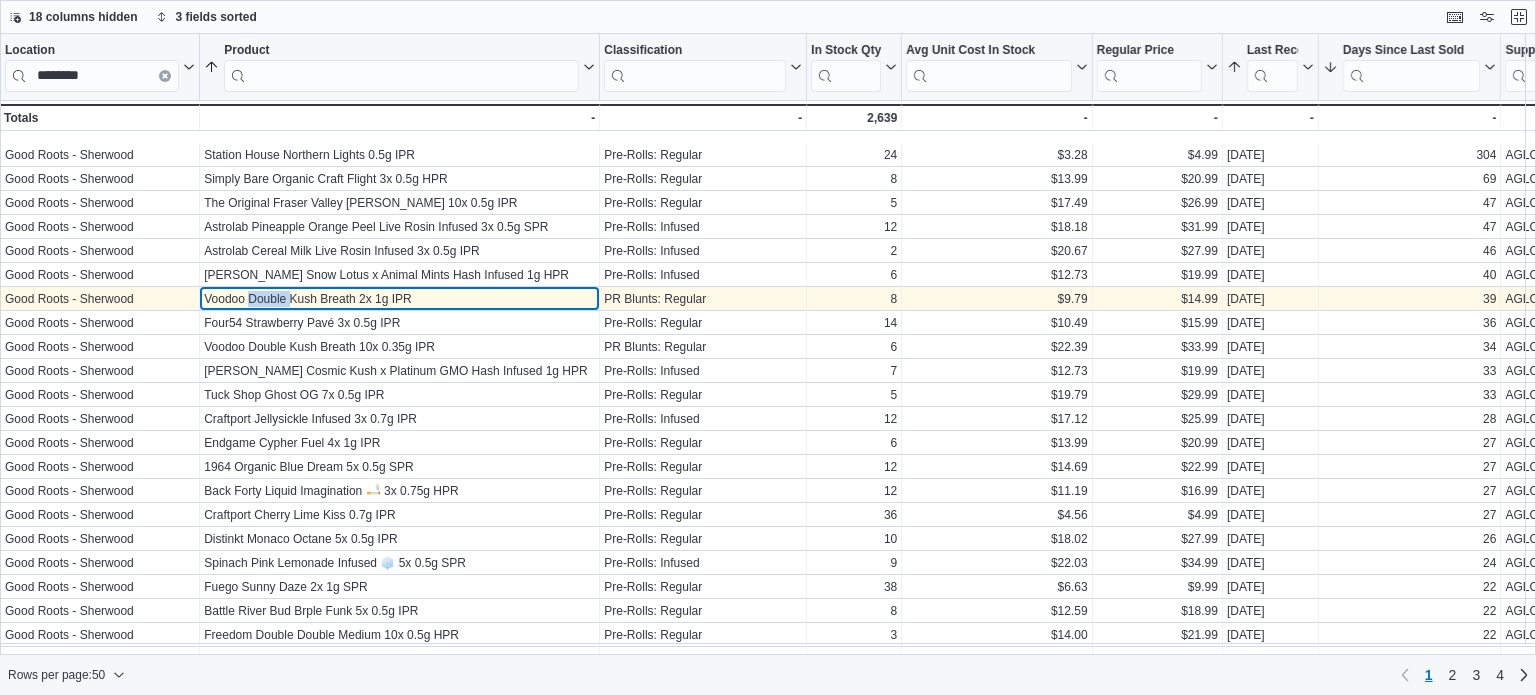 click on "Voodoo Double Kush Breath 2x 1g IPR" at bounding box center [399, 299] 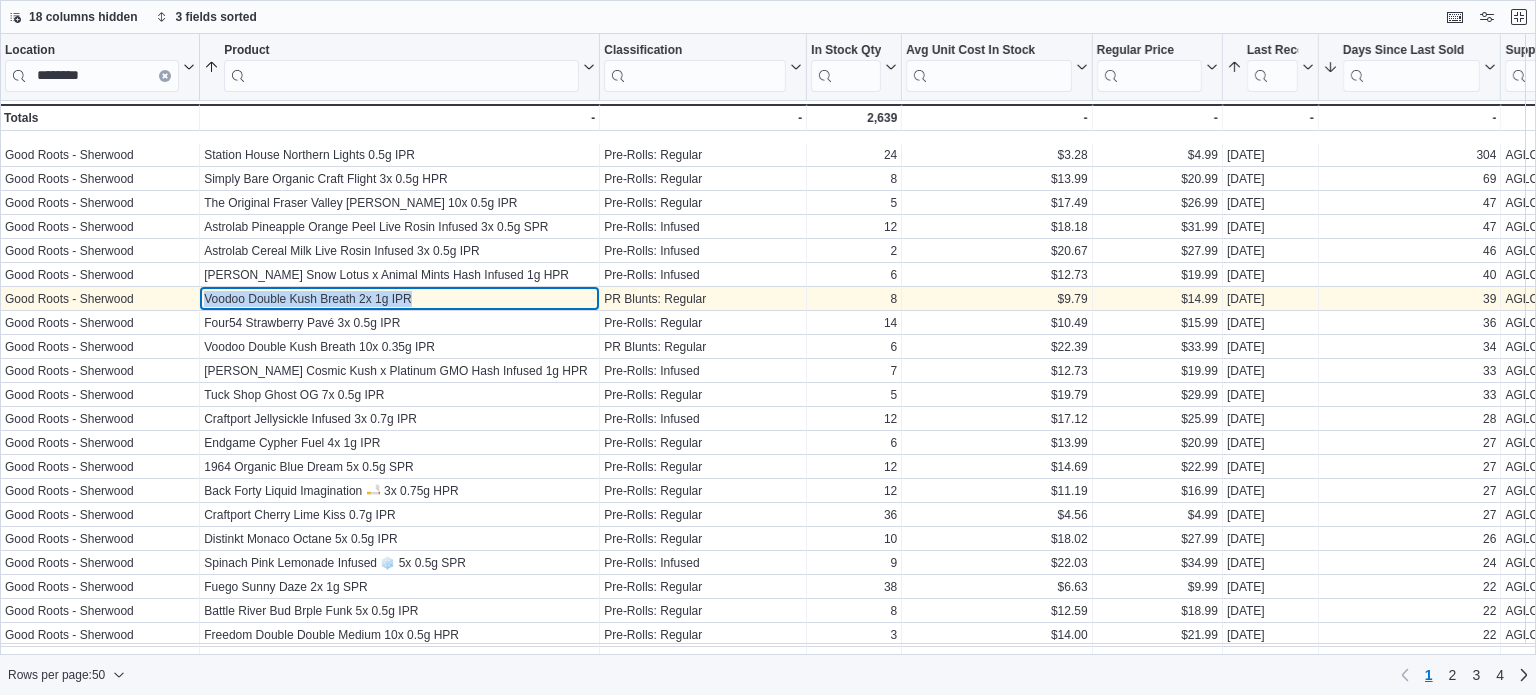 click on "Voodoo Double Kush Breath 2x 1g IPR" at bounding box center [399, 299] 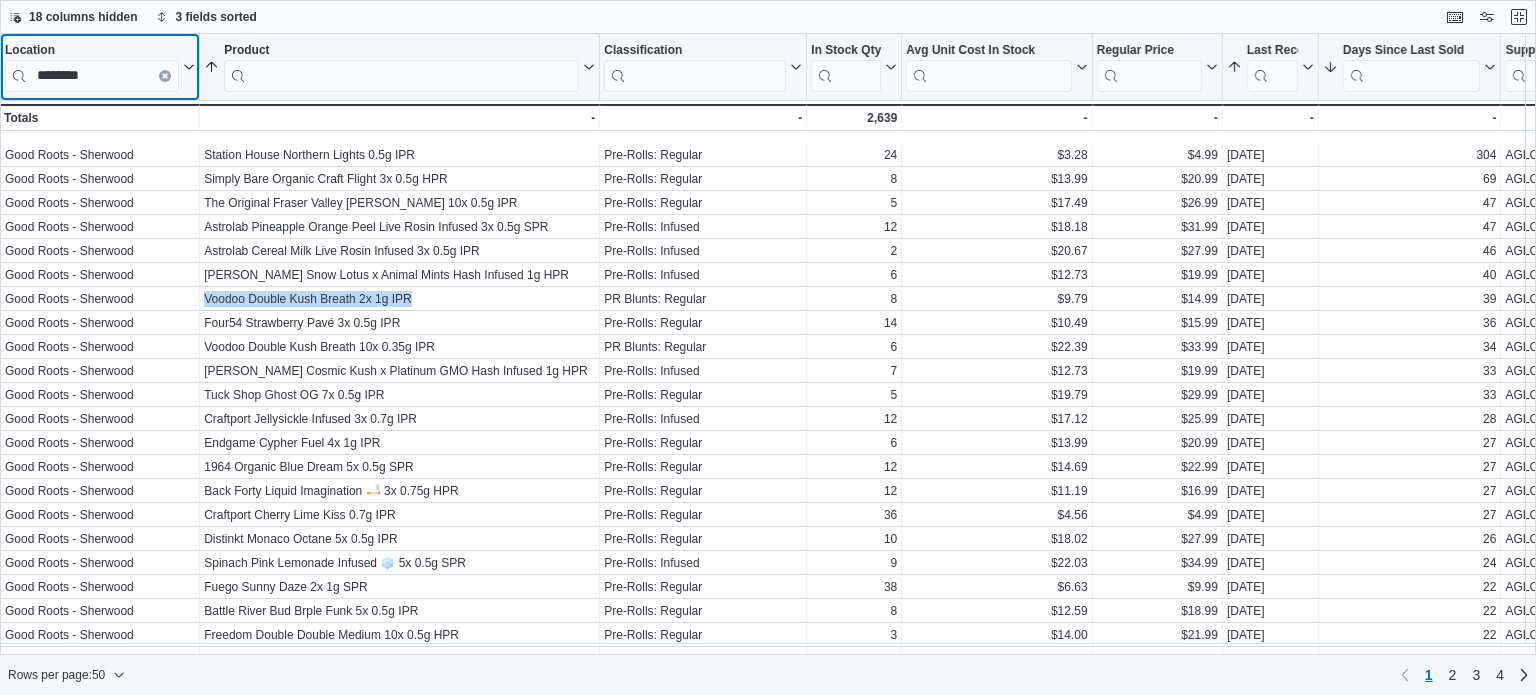 click on "********" at bounding box center (92, 76) 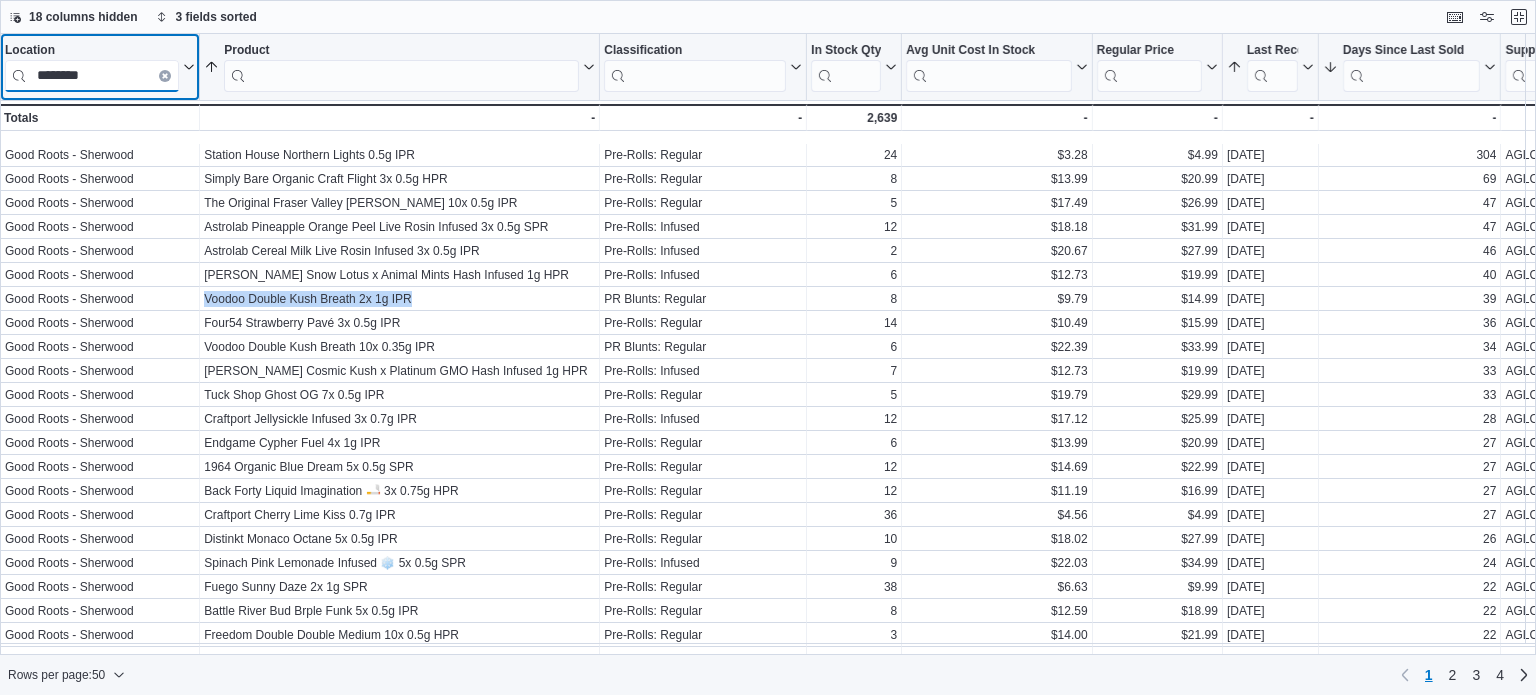 click on "********" at bounding box center [92, 76] 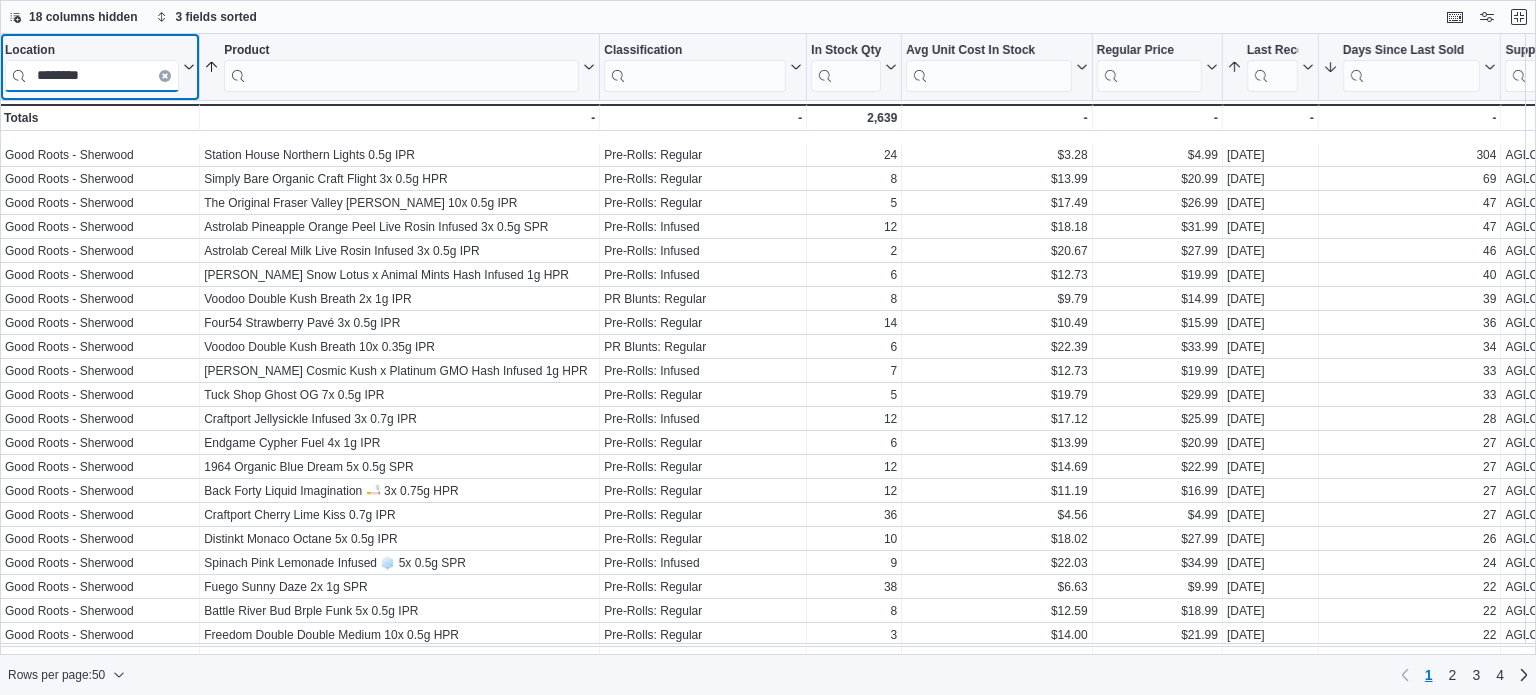 click on "********" at bounding box center [92, 76] 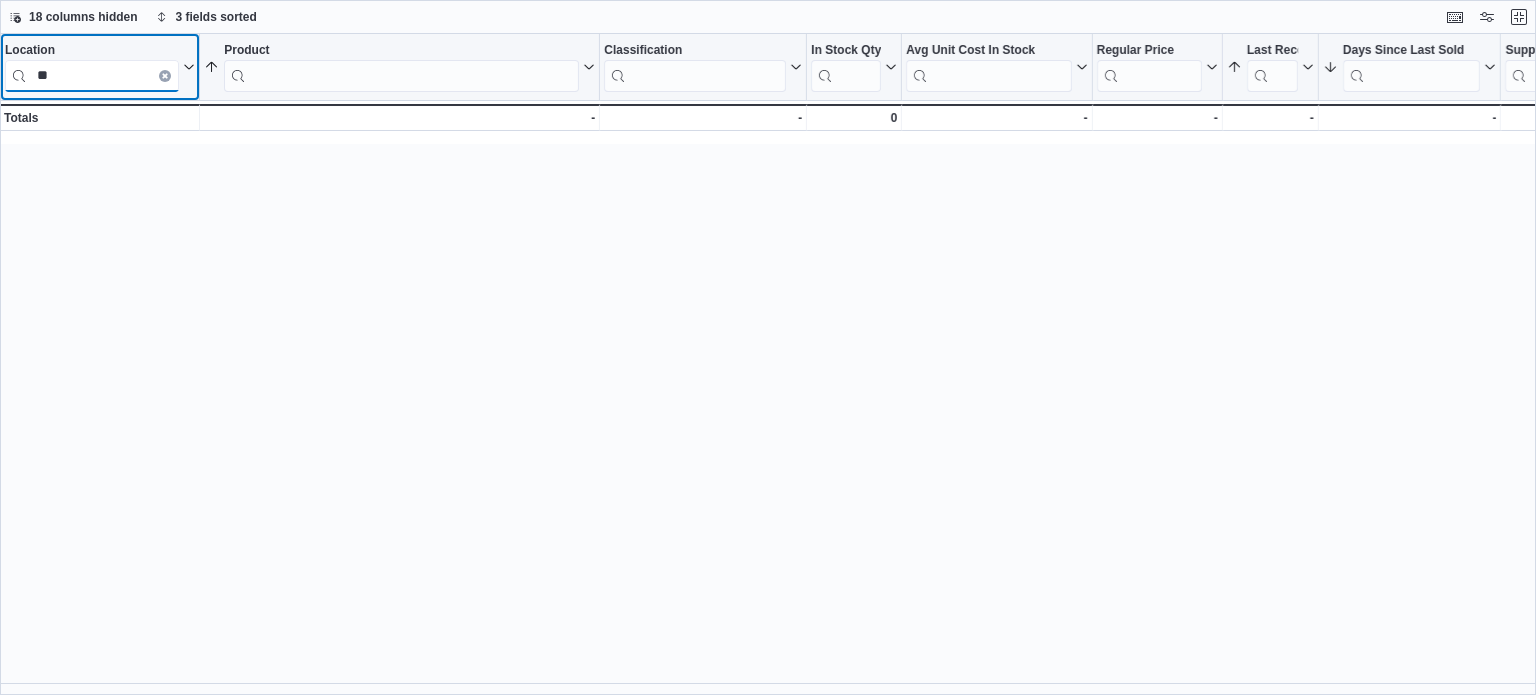 type on "*" 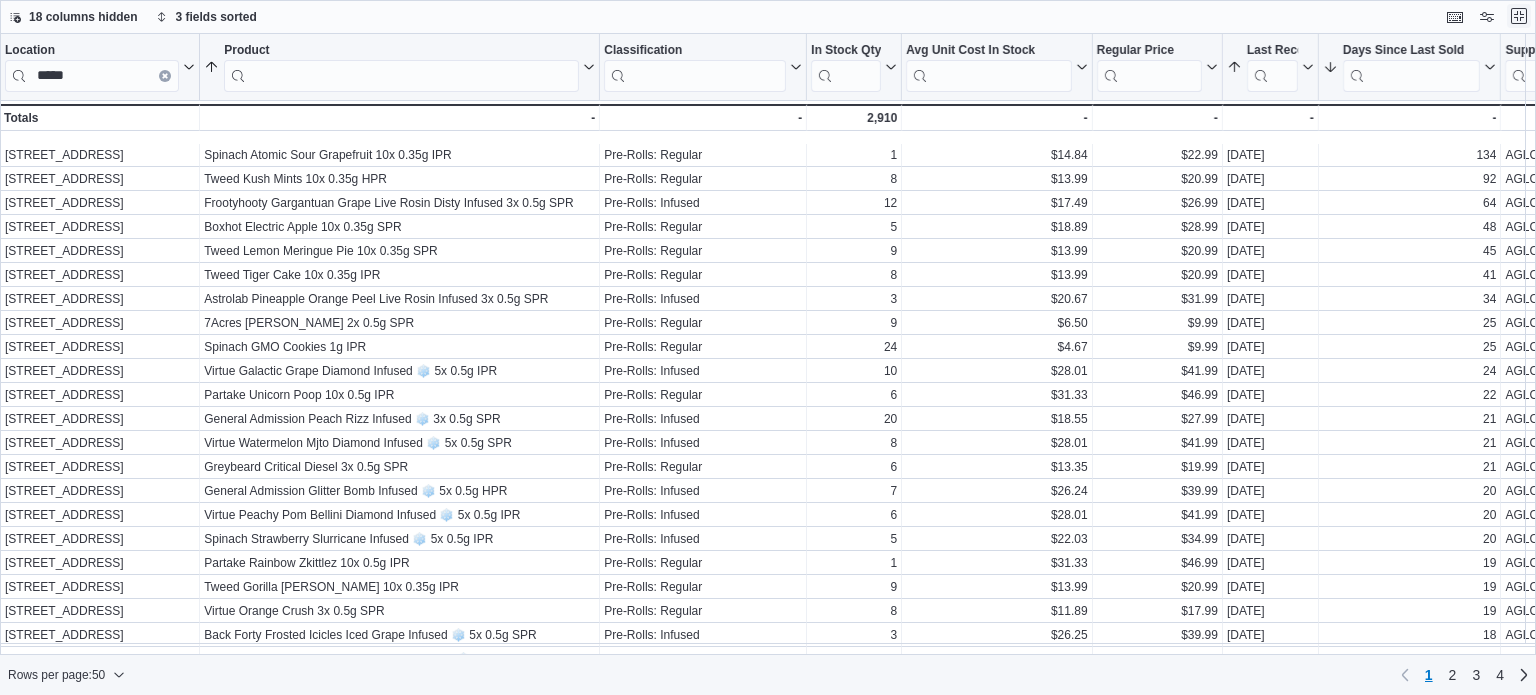 click at bounding box center (1519, 16) 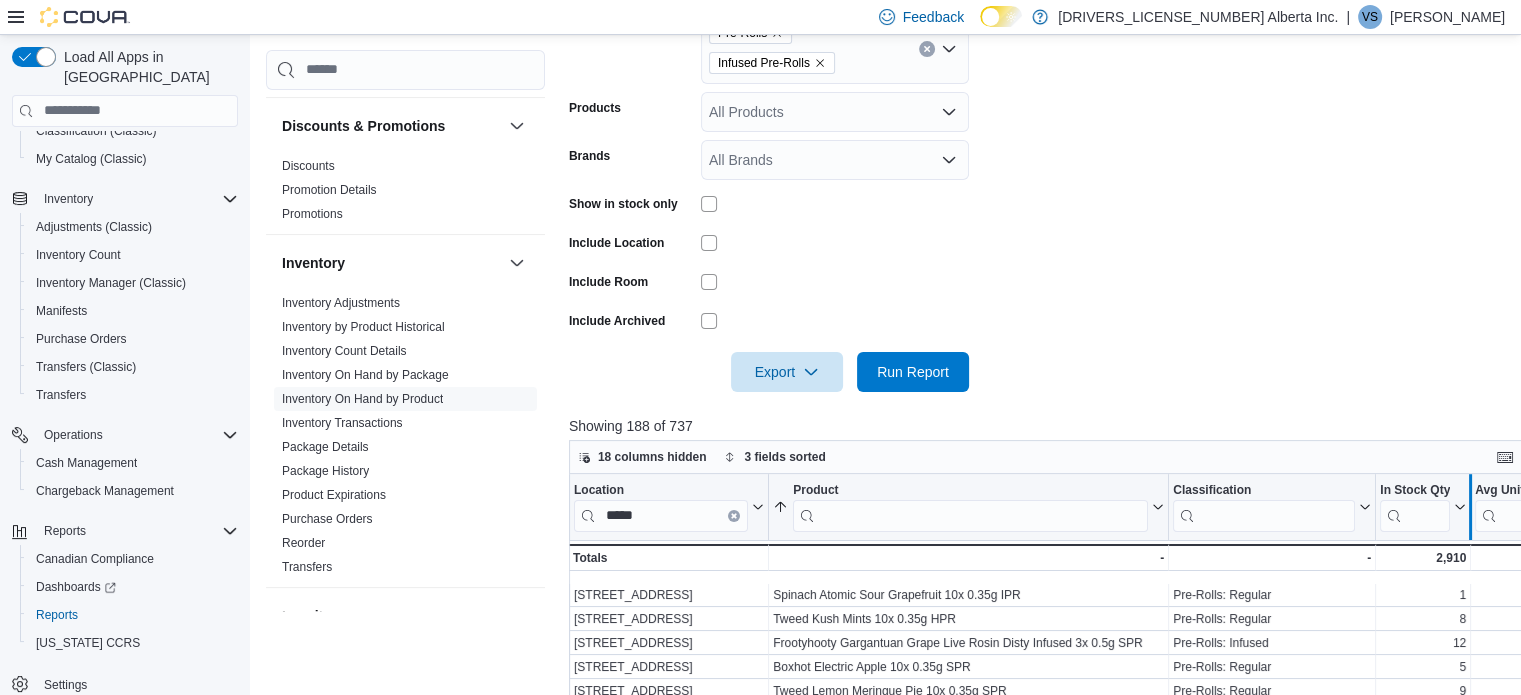 scroll, scrollTop: 500, scrollLeft: 0, axis: vertical 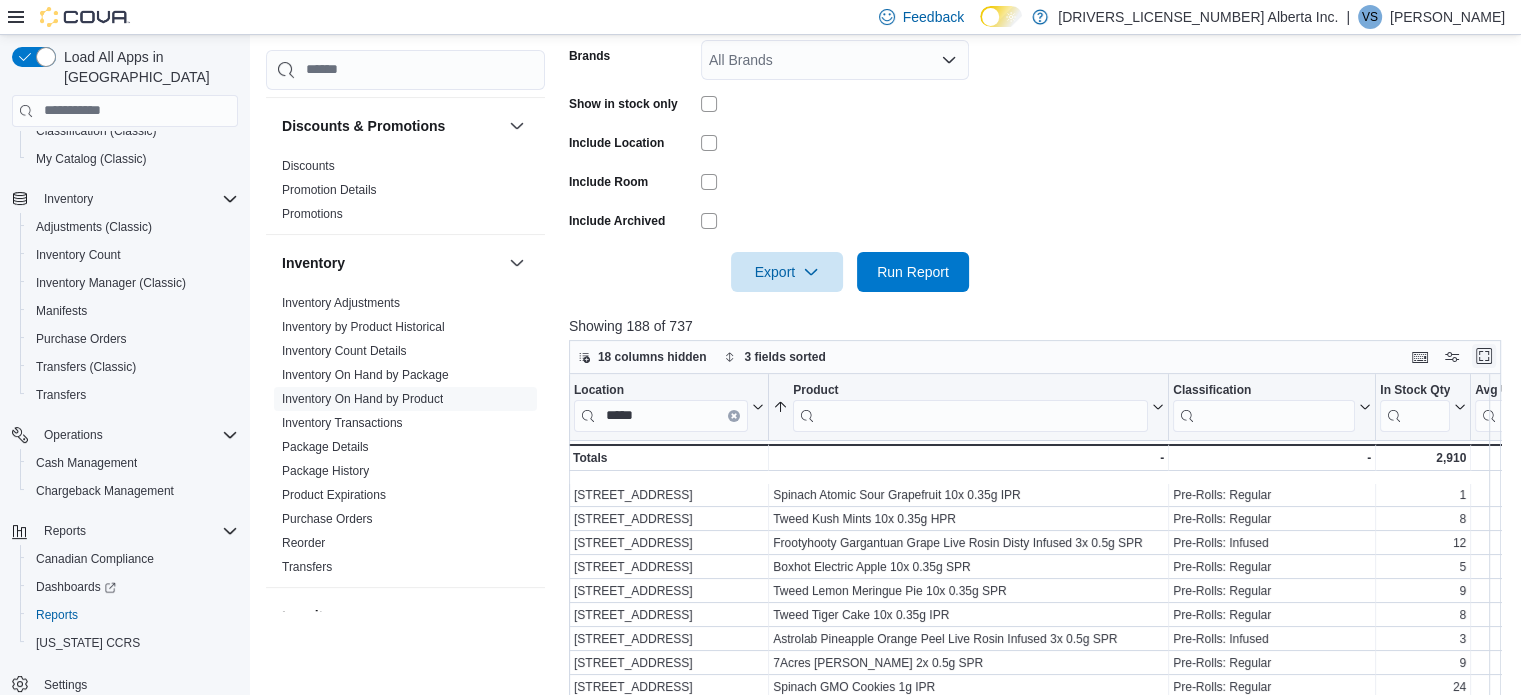 click at bounding box center [1484, 356] 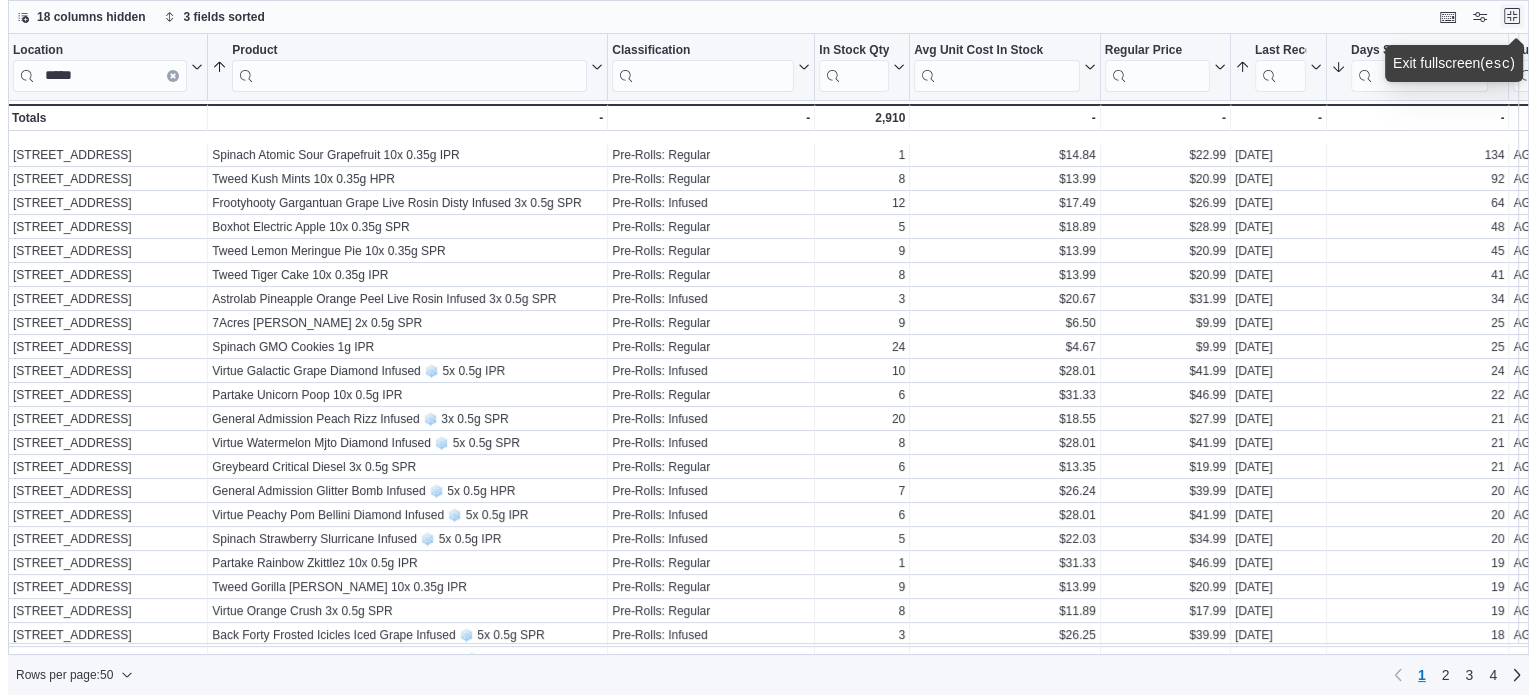 scroll, scrollTop: 0, scrollLeft: 0, axis: both 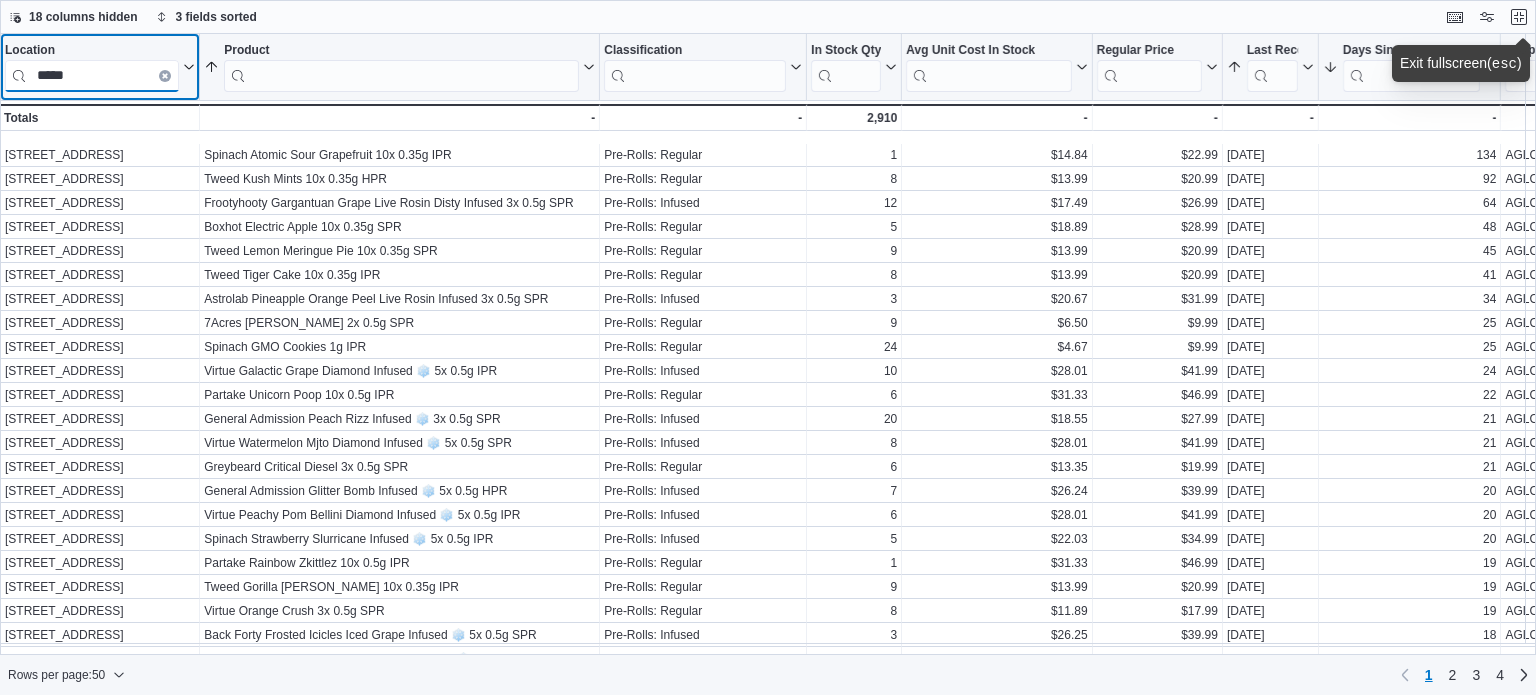 click on "*****" at bounding box center (92, 76) 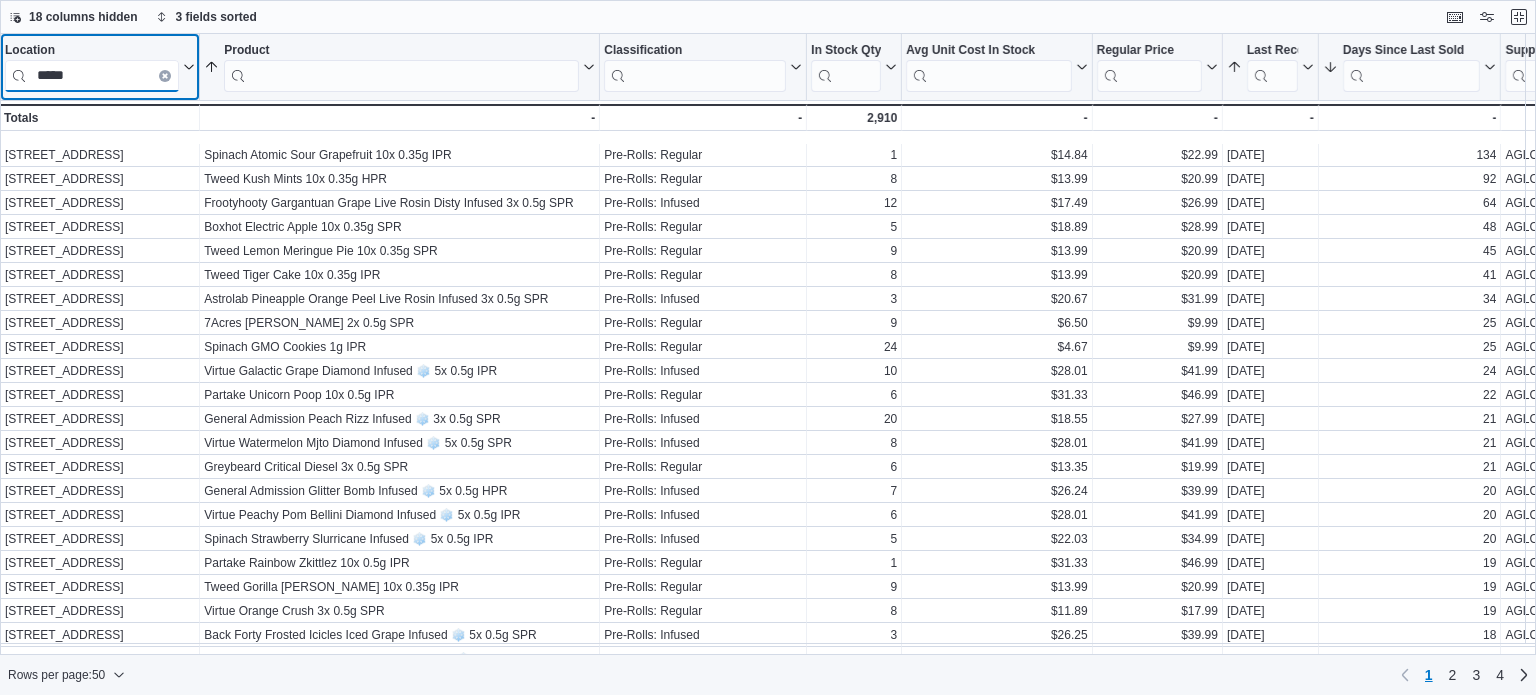 click on "*****" at bounding box center [92, 76] 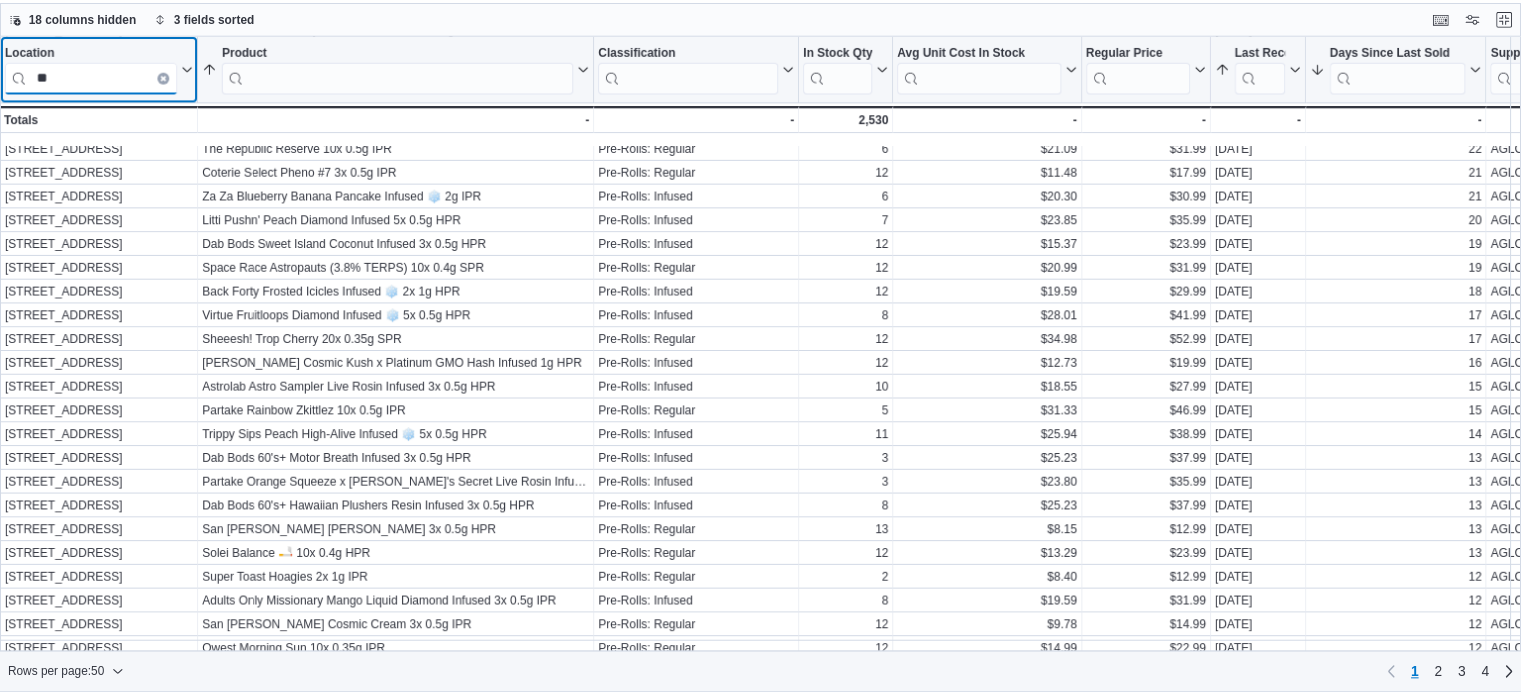 scroll, scrollTop: 0, scrollLeft: 0, axis: both 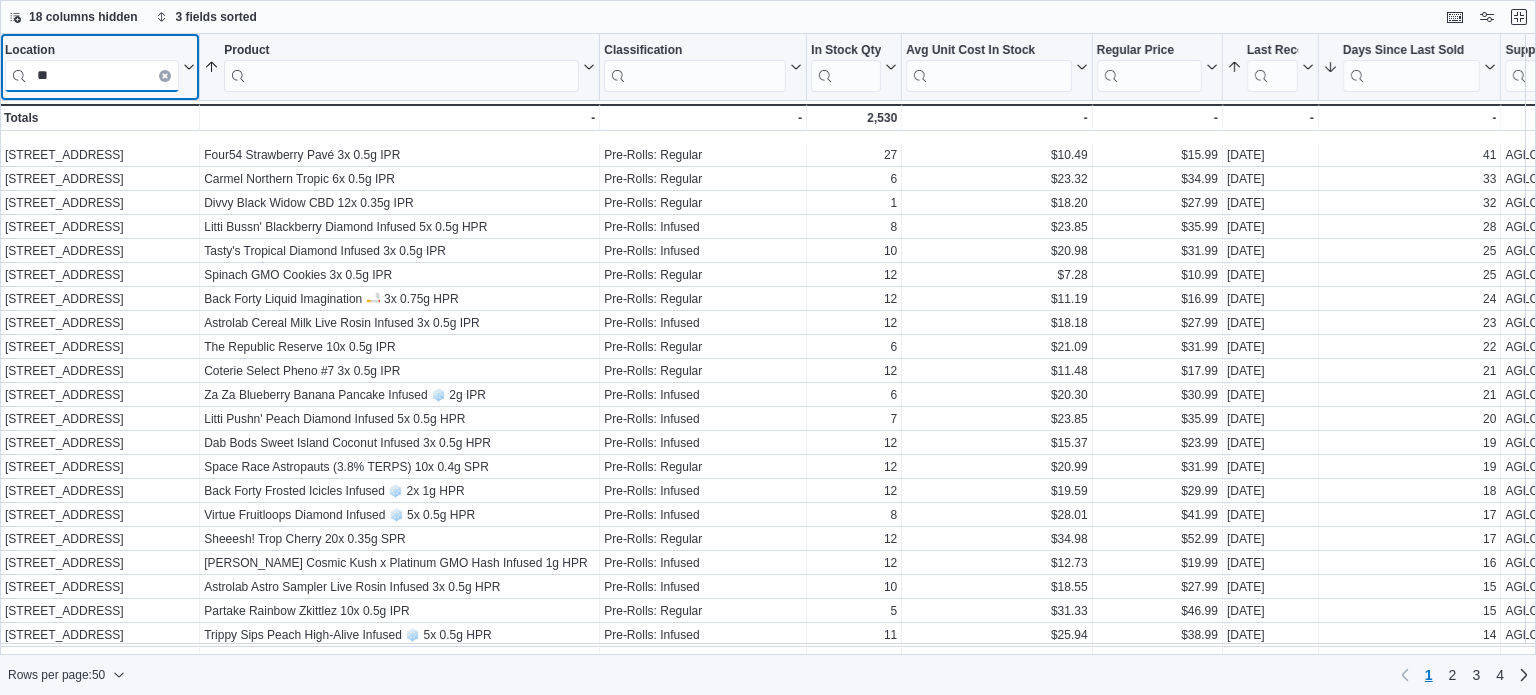 click on "**" at bounding box center (92, 76) 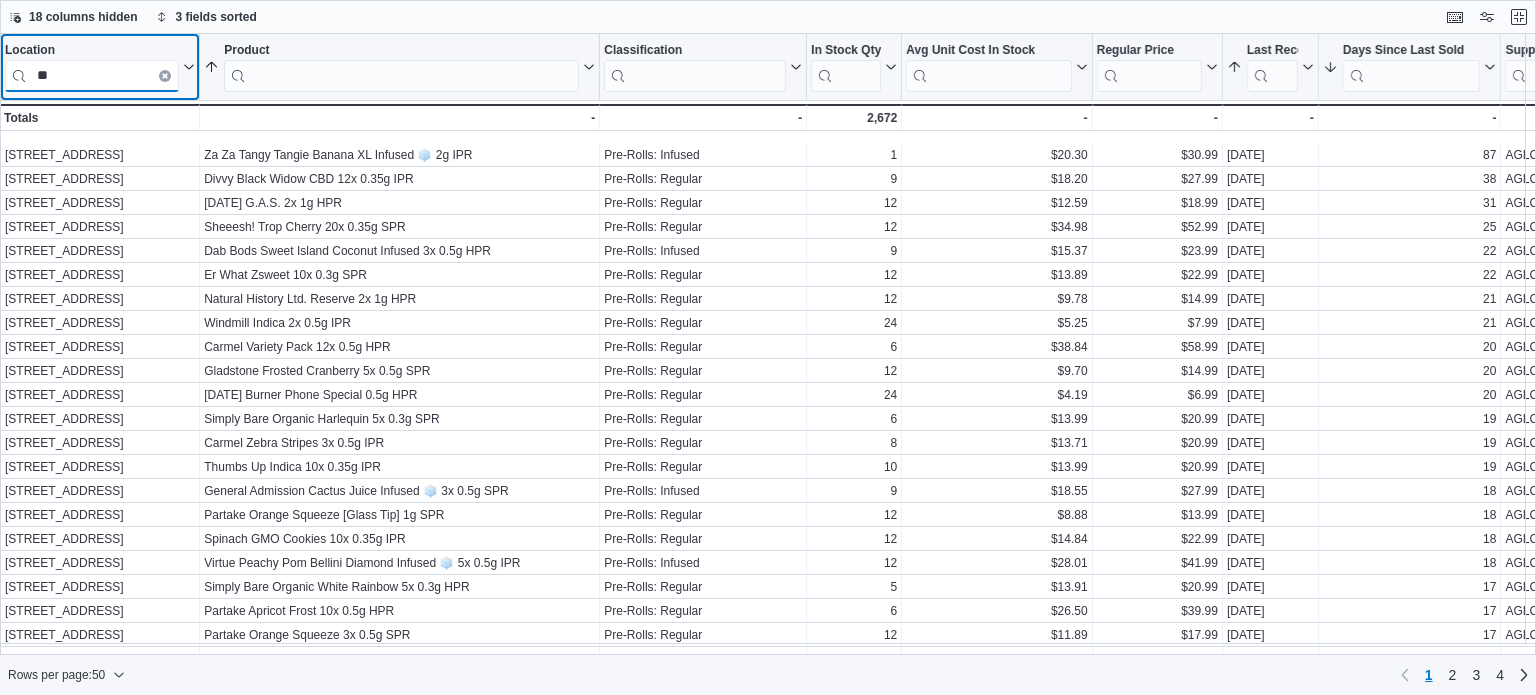 type on "**" 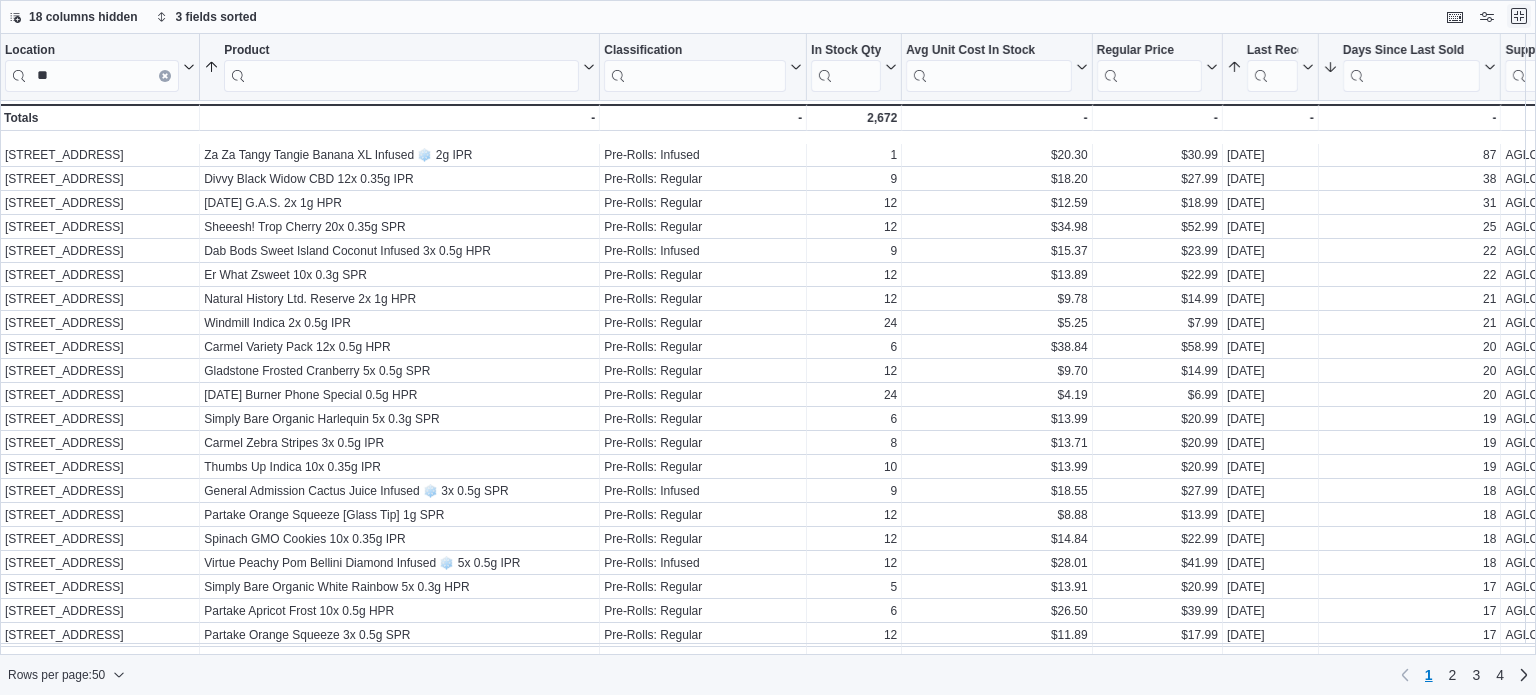 click at bounding box center (1519, 16) 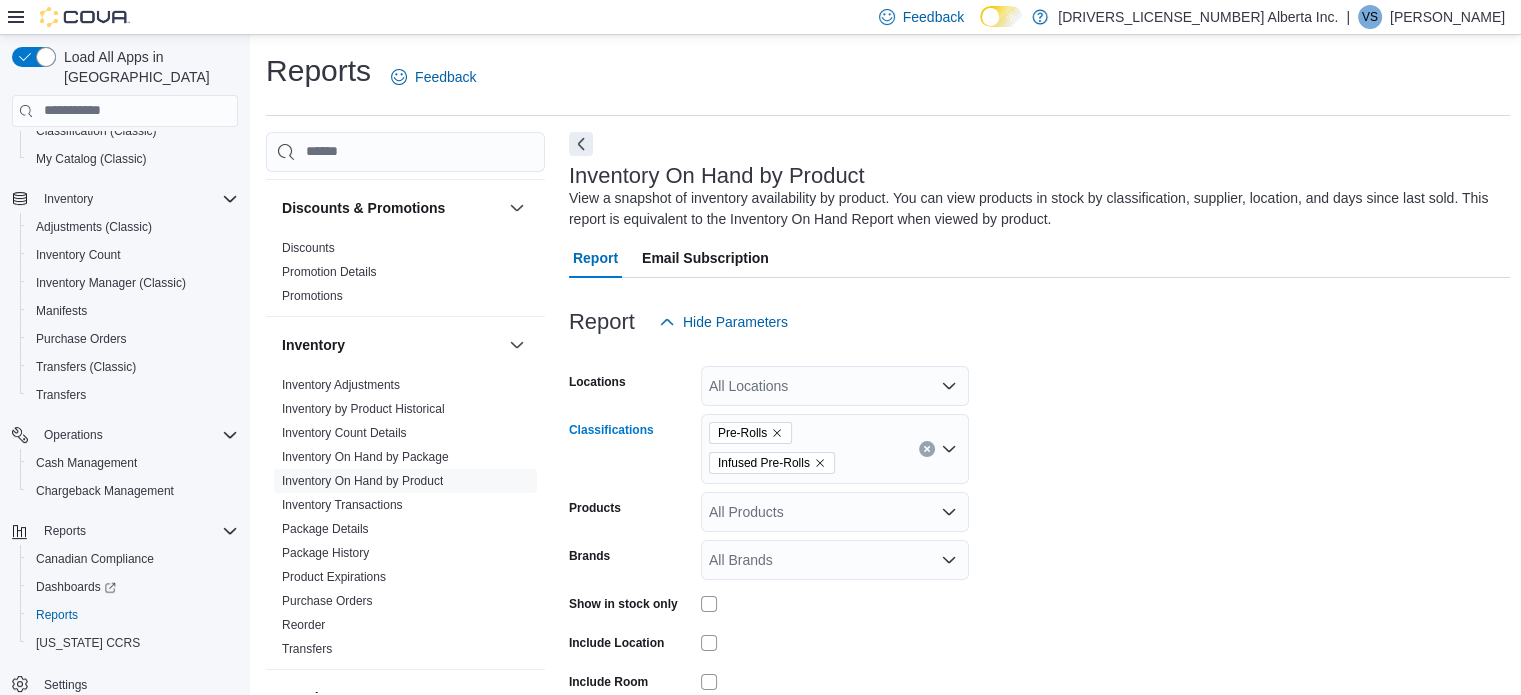 click on "Pre-Rolls Infused Pre-Rolls" at bounding box center (835, 449) 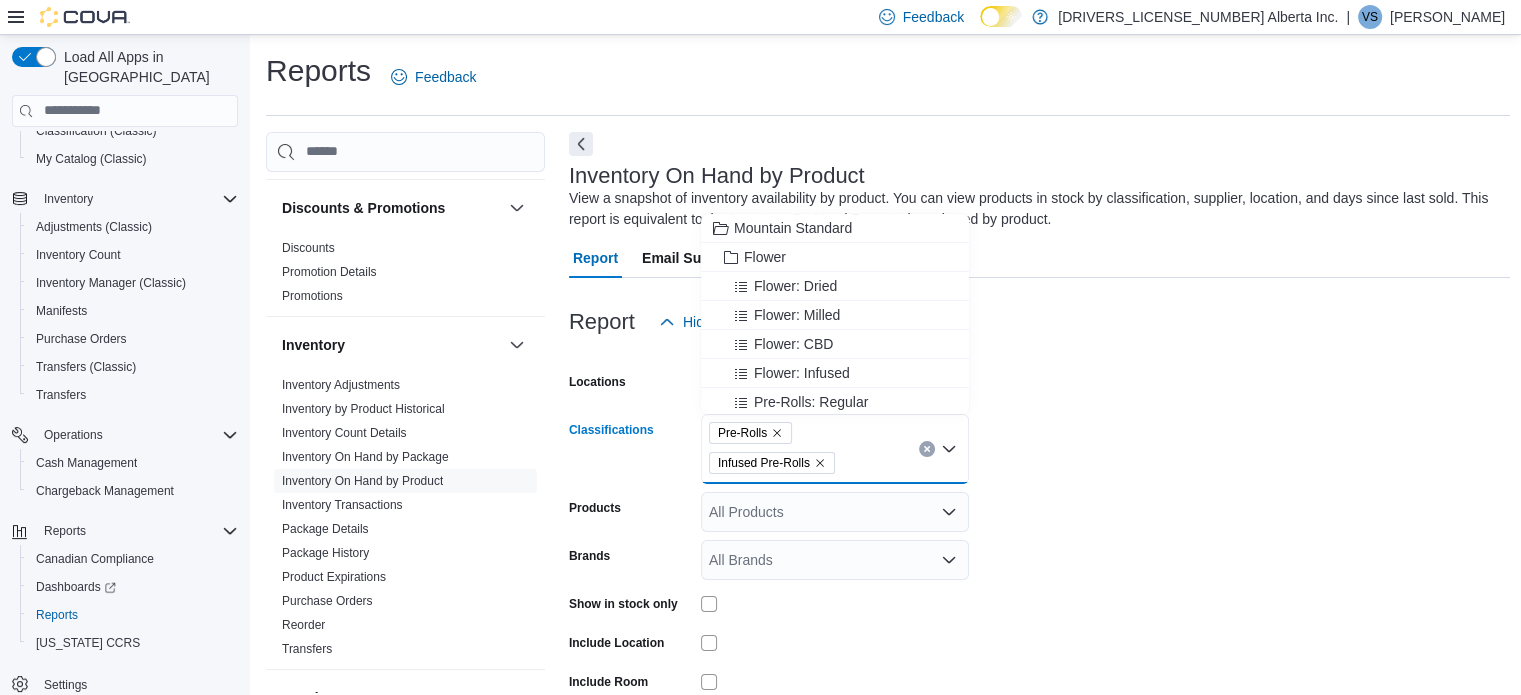 click on "Pre-Rolls Infused Pre-Rolls Combo box. Selected. Pre-Rolls, Infused Pre-Rolls. Press Backspace to delete Infused Pre-Rolls. Combo box input. All Classifications. Type some text or, to display a list of choices, press Down Arrow. To exit the list of choices, press Escape." at bounding box center (835, 449) 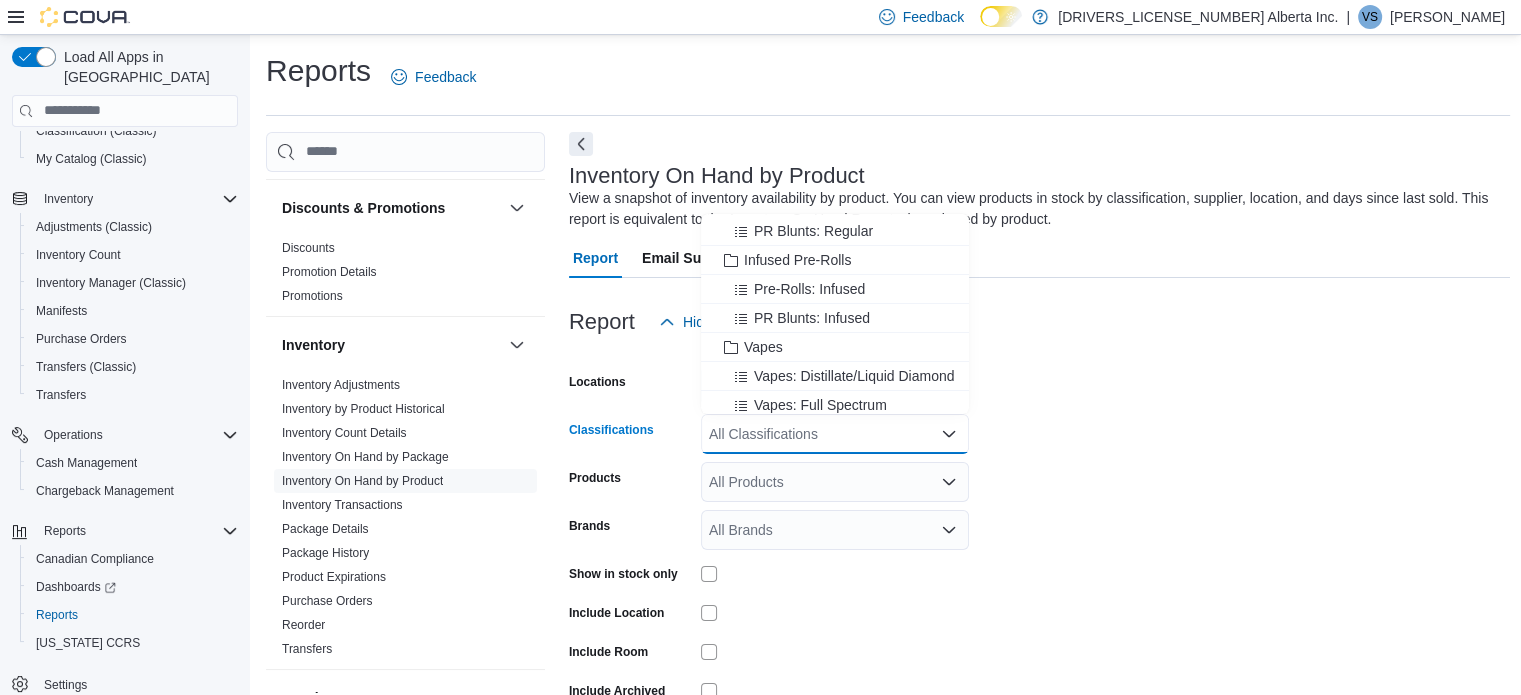 scroll, scrollTop: 300, scrollLeft: 0, axis: vertical 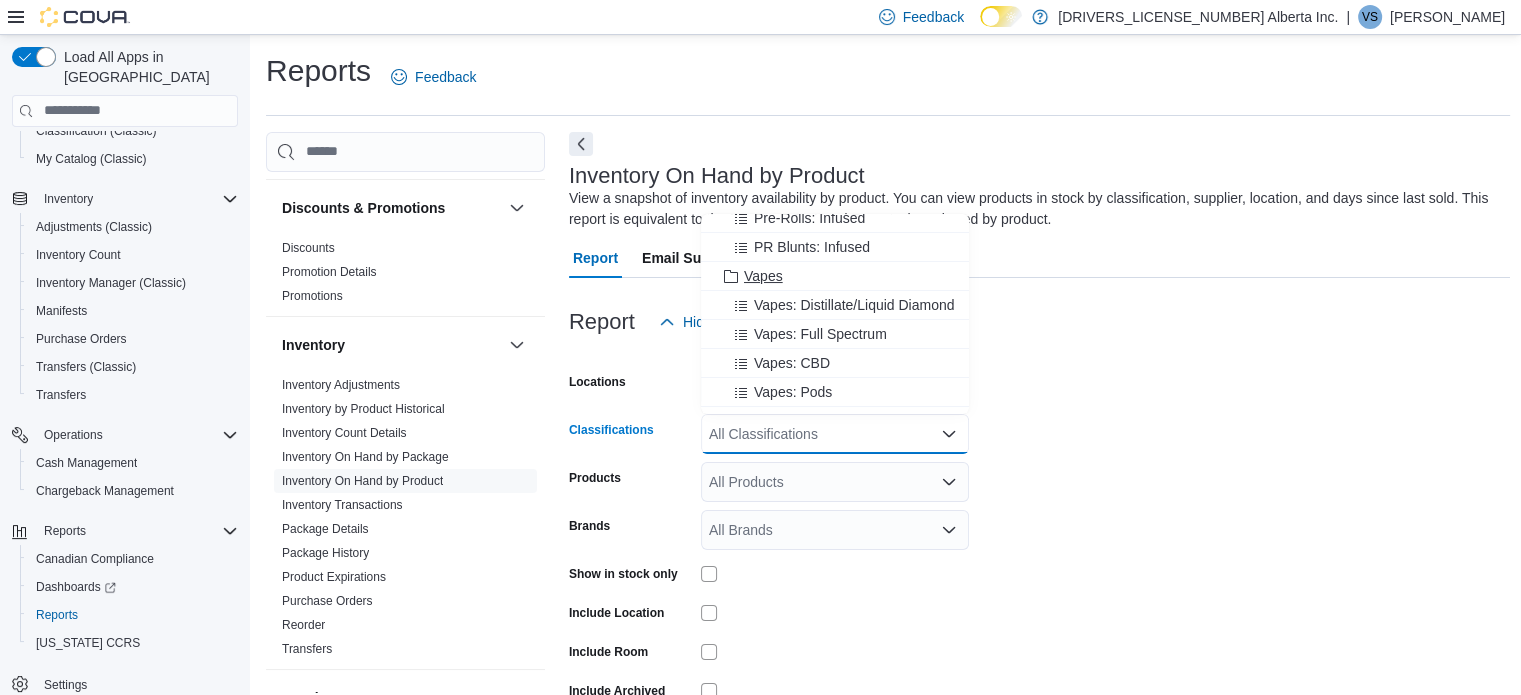 click on "Vapes" at bounding box center (835, 276) 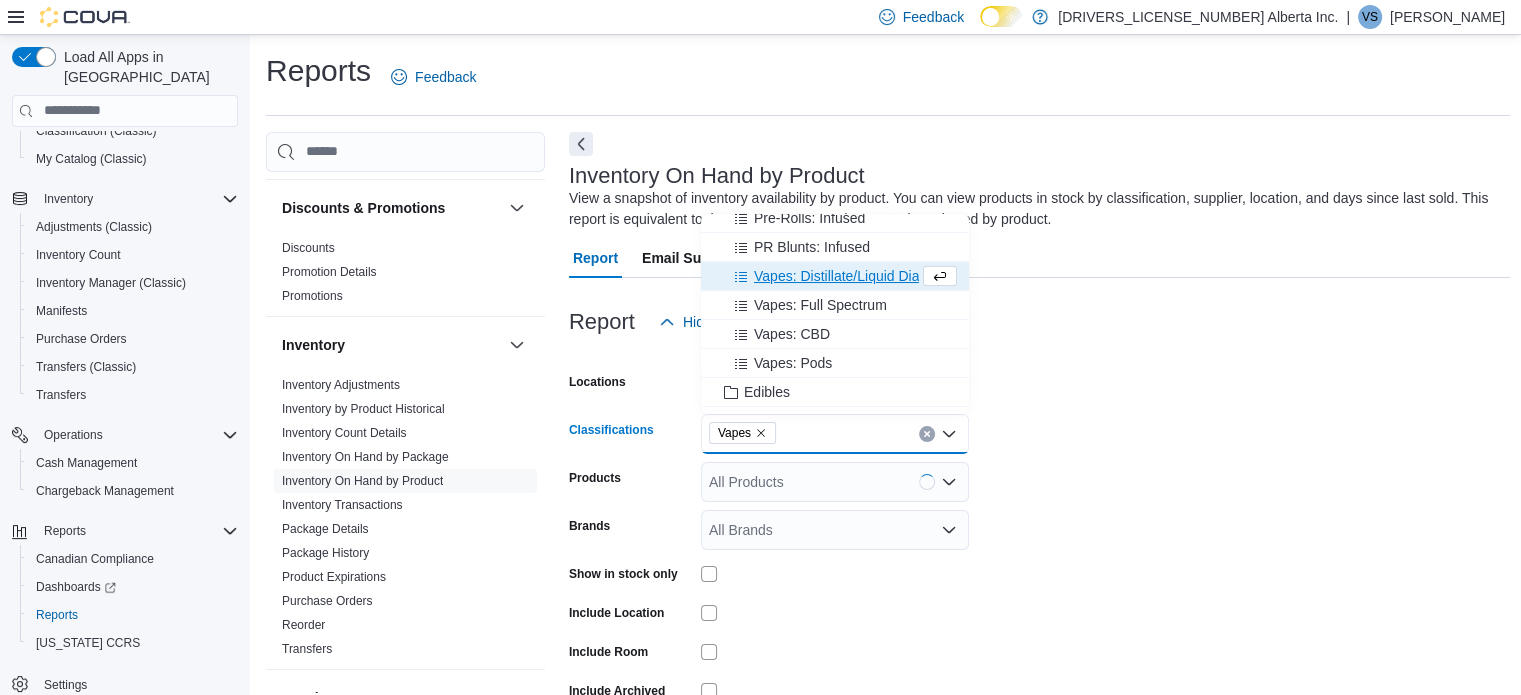 click at bounding box center (1040, 354) 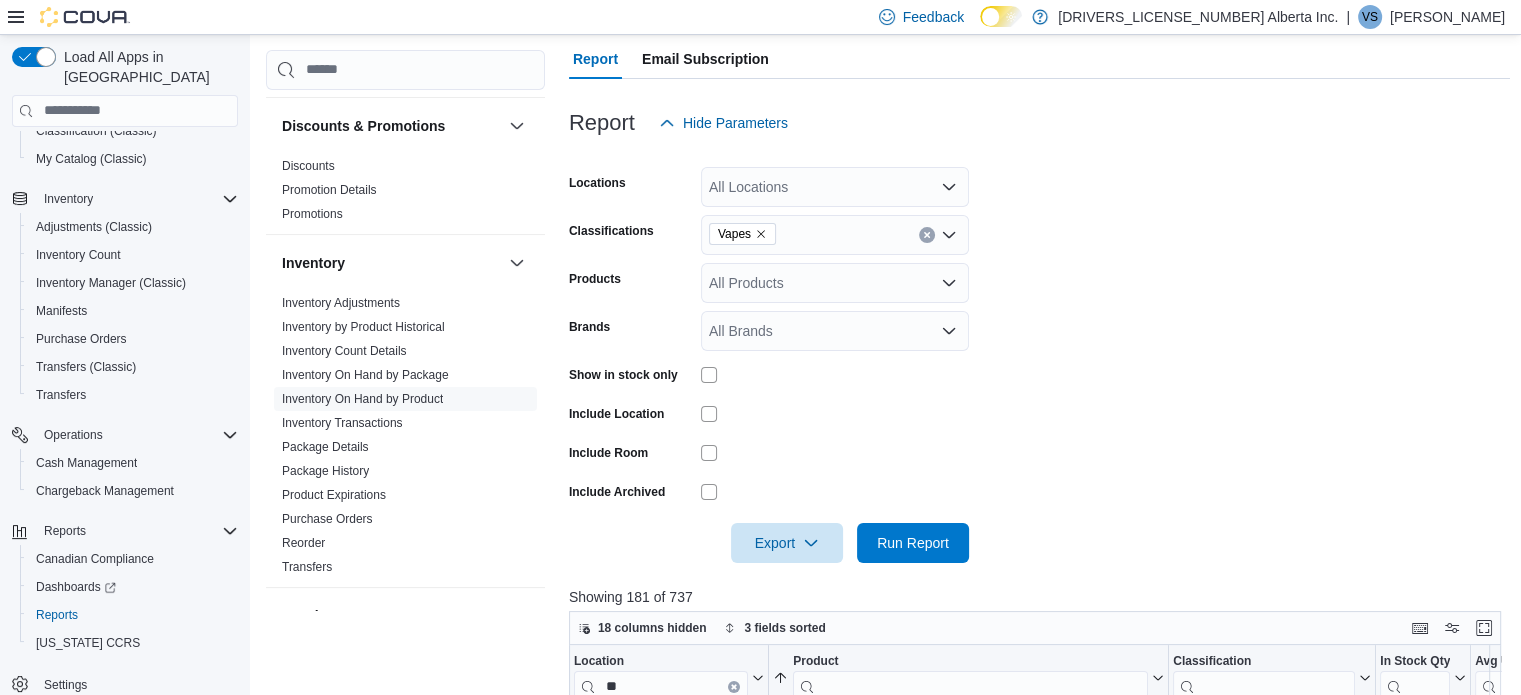 scroll, scrollTop: 200, scrollLeft: 0, axis: vertical 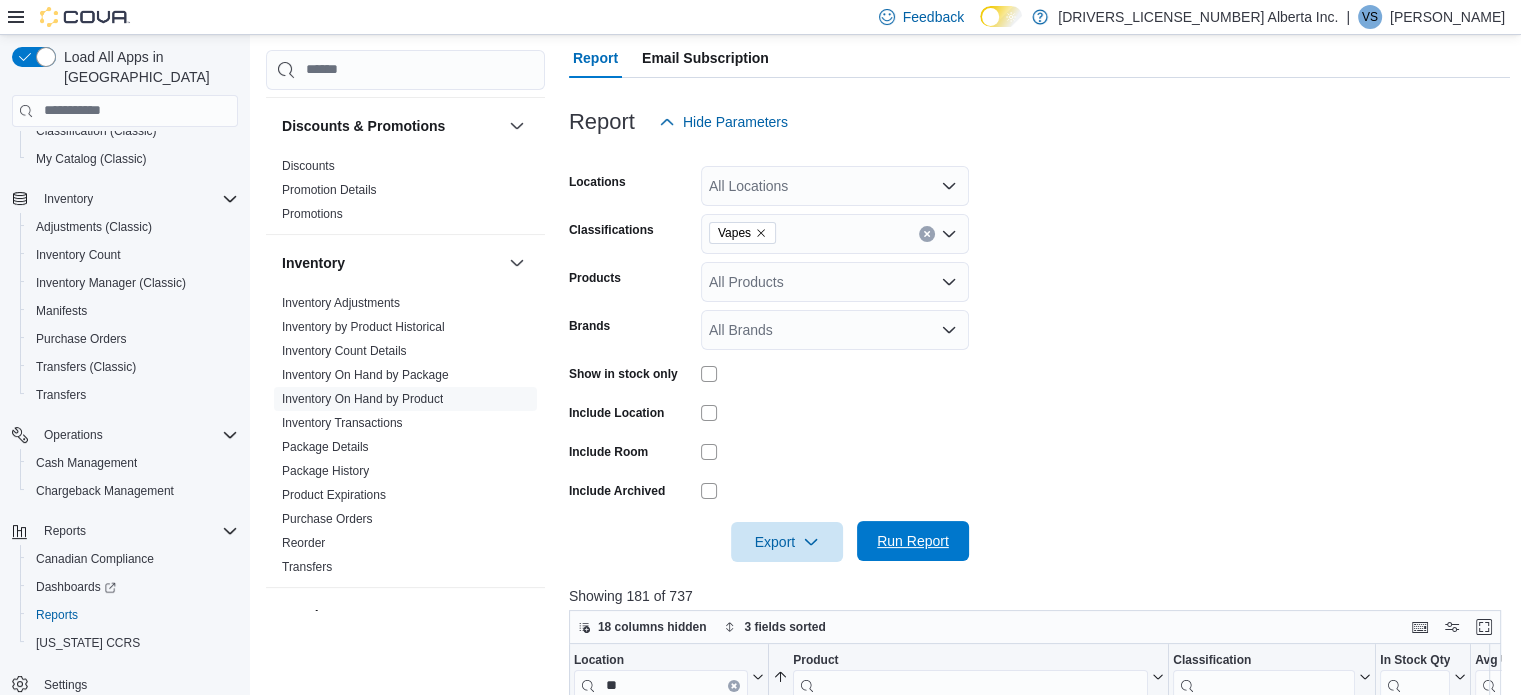 click on "Run Report" at bounding box center [913, 541] 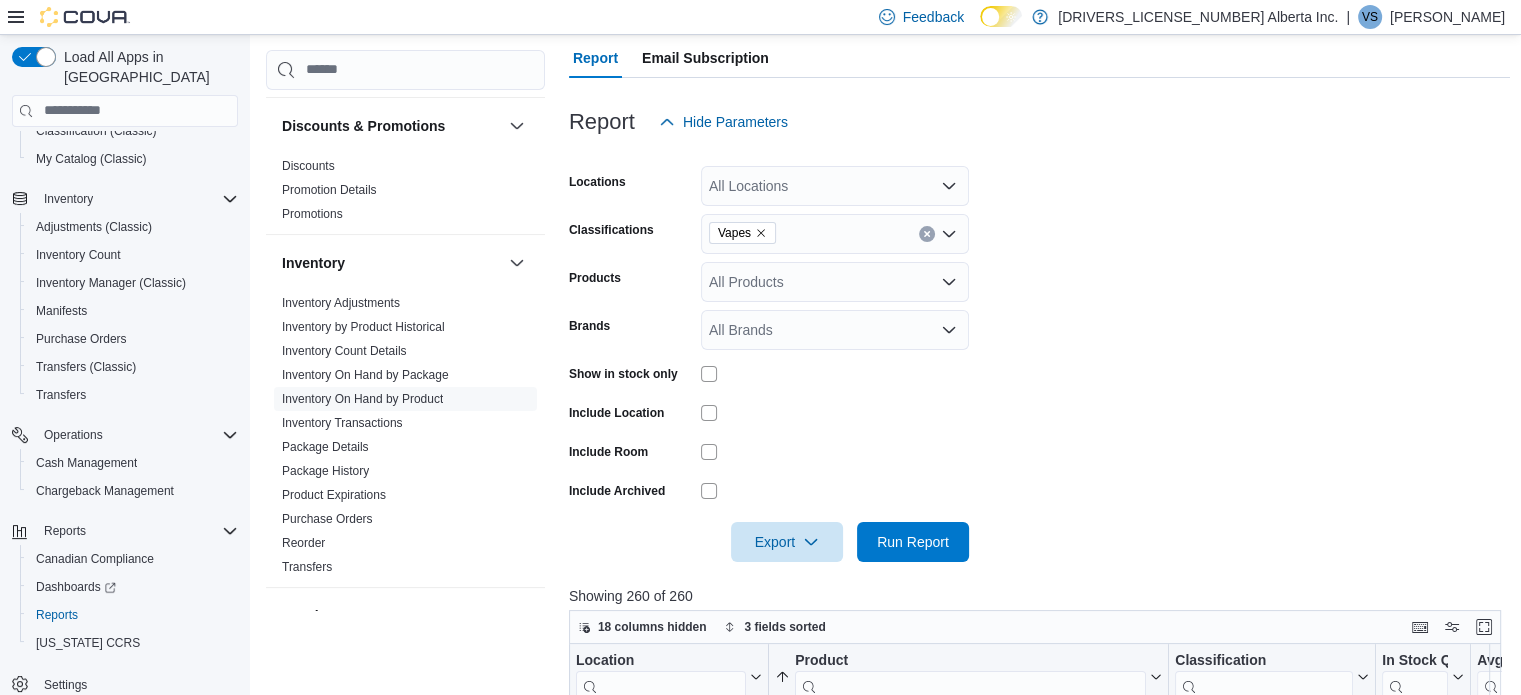 scroll, scrollTop: 400, scrollLeft: 0, axis: vertical 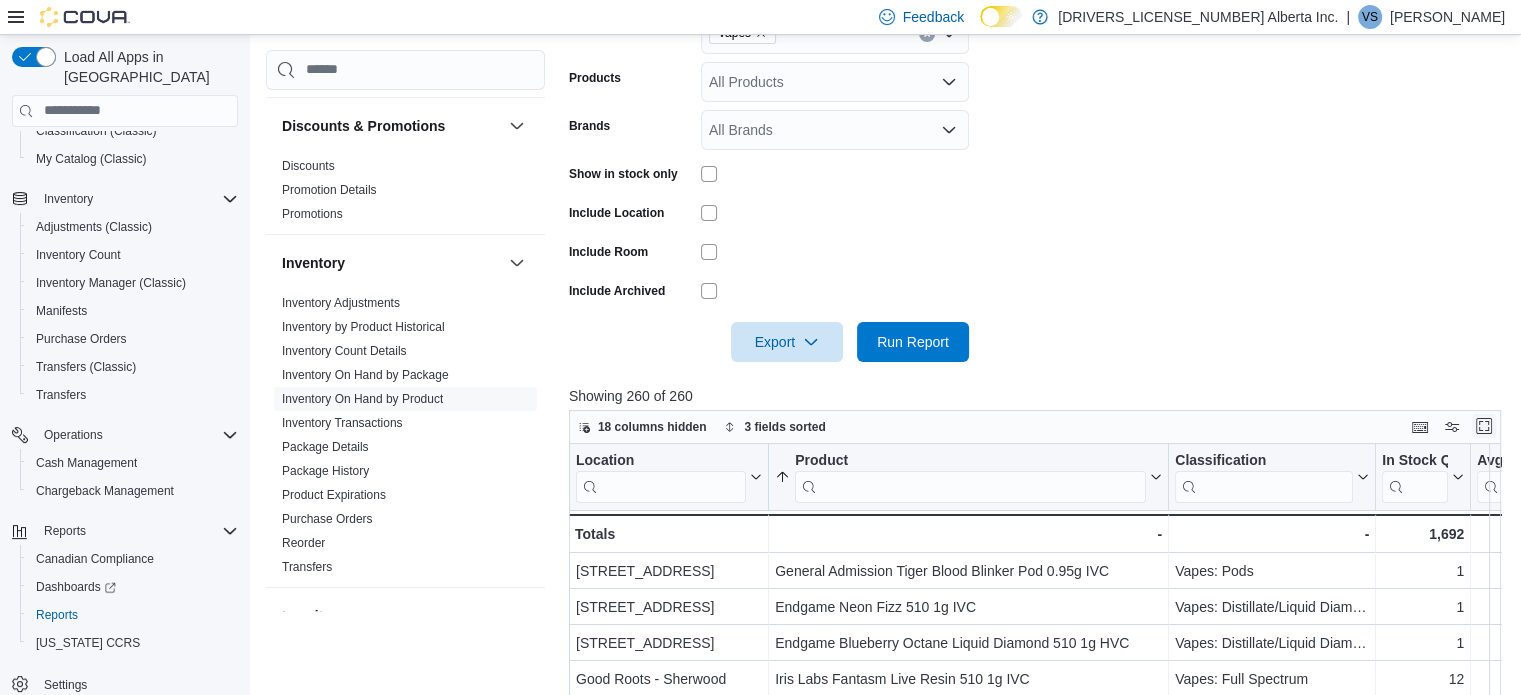 click at bounding box center [1484, 426] 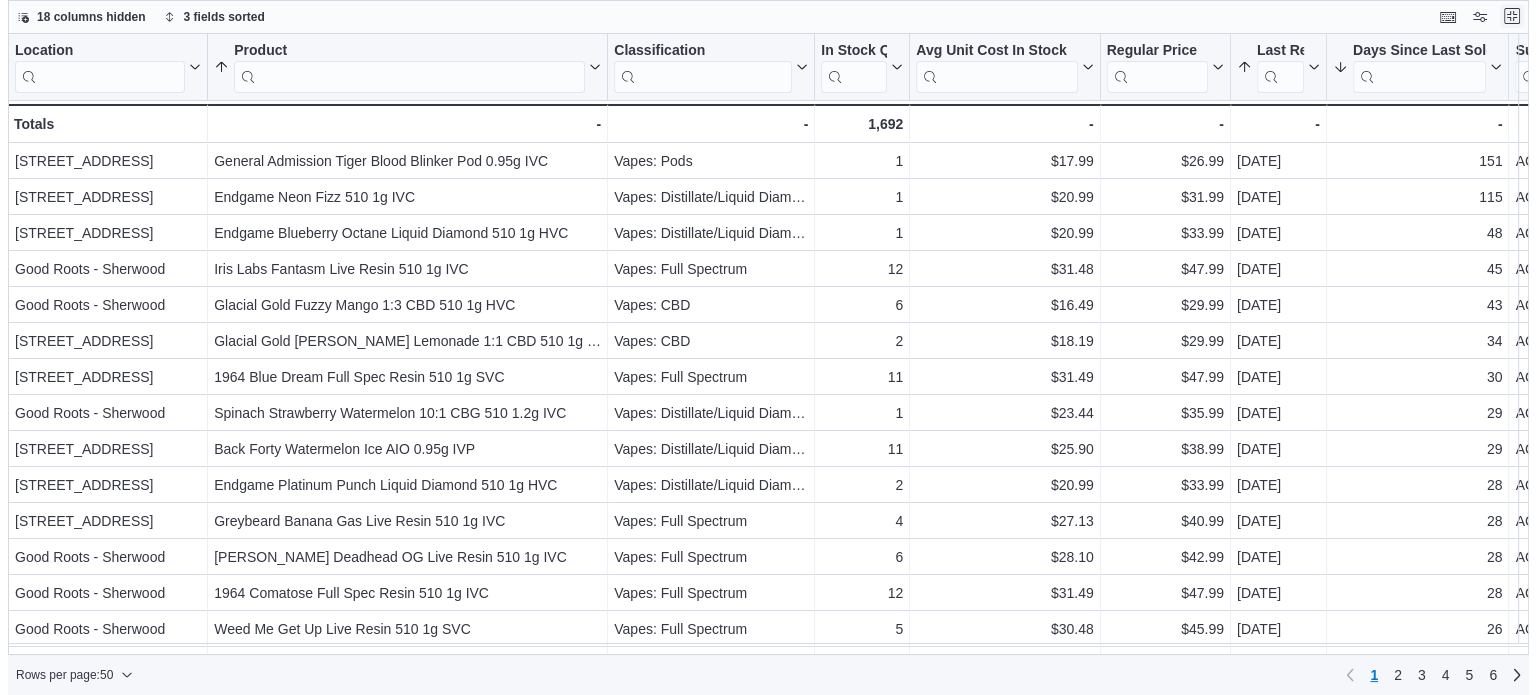 scroll, scrollTop: 0, scrollLeft: 0, axis: both 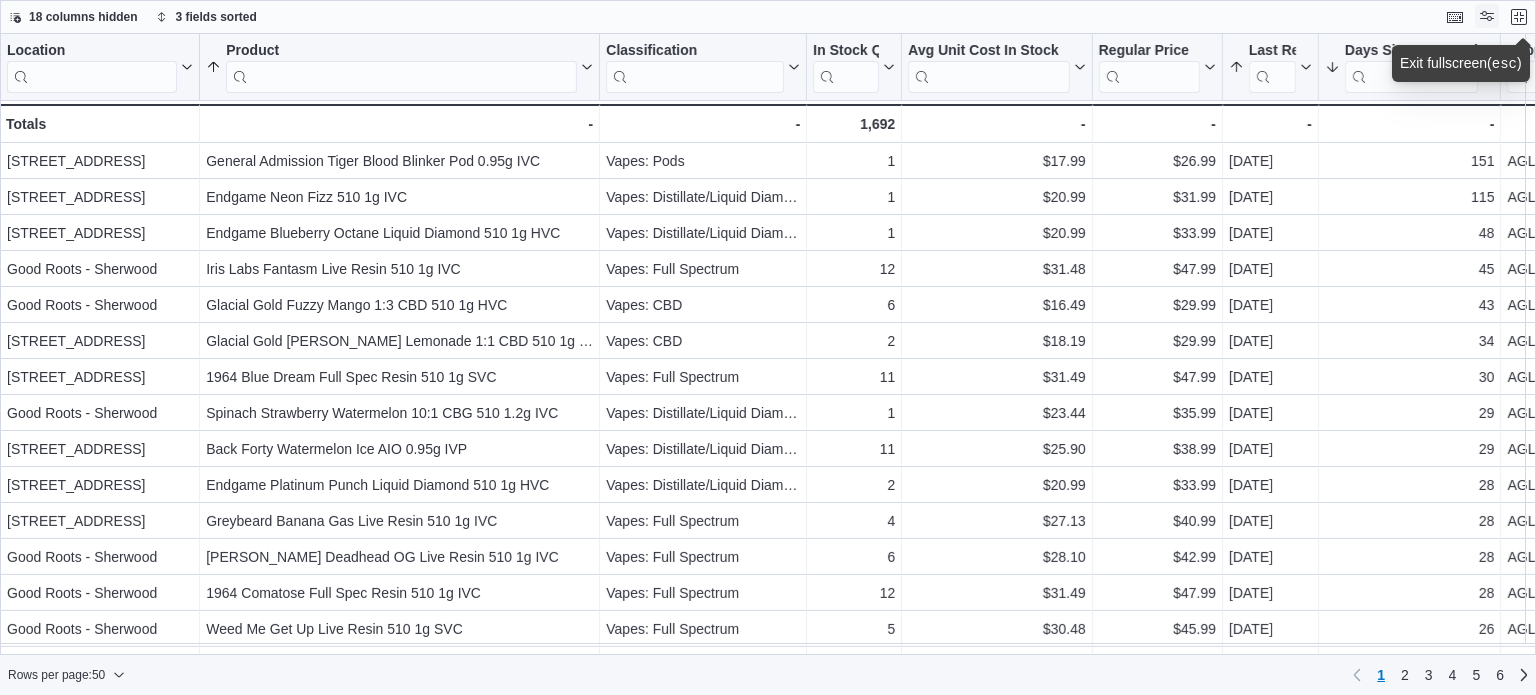 click at bounding box center [1487, 16] 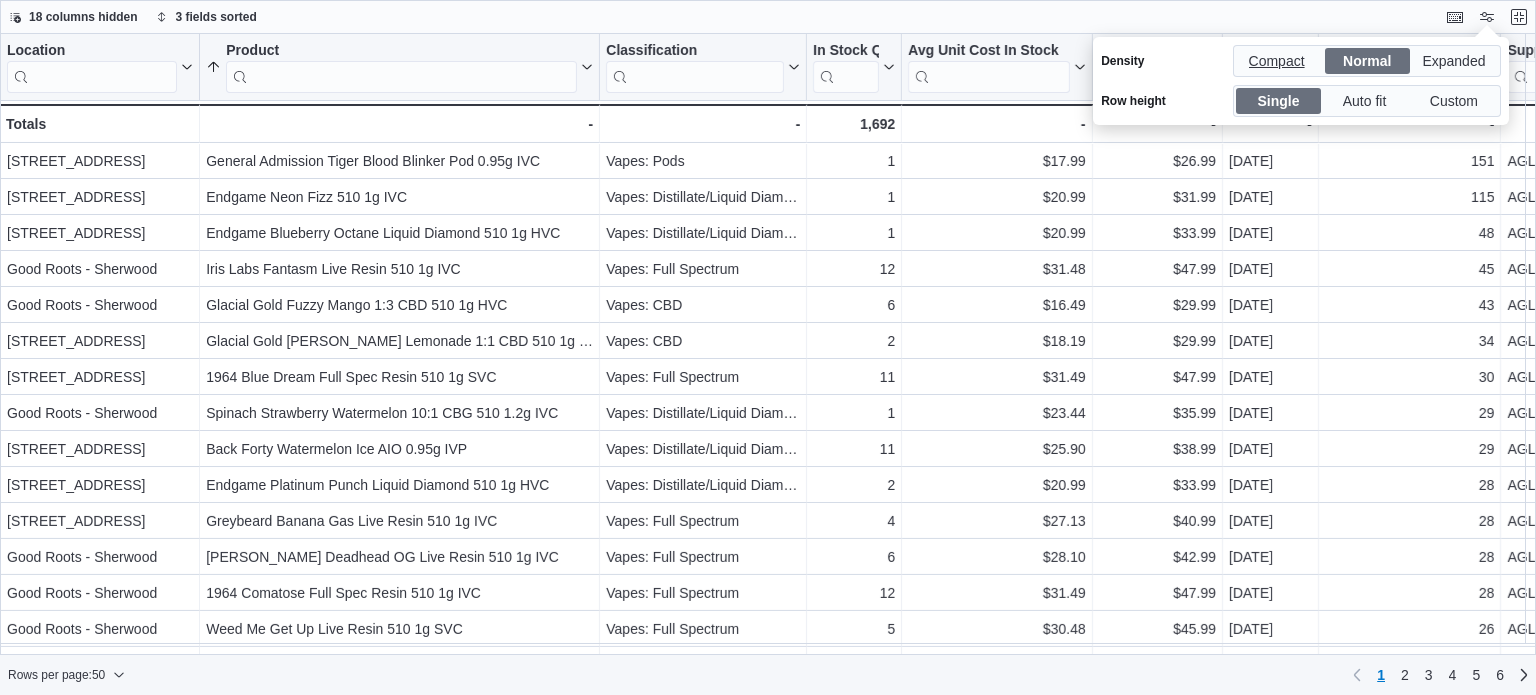 click on "Compact" at bounding box center (1279, 61) 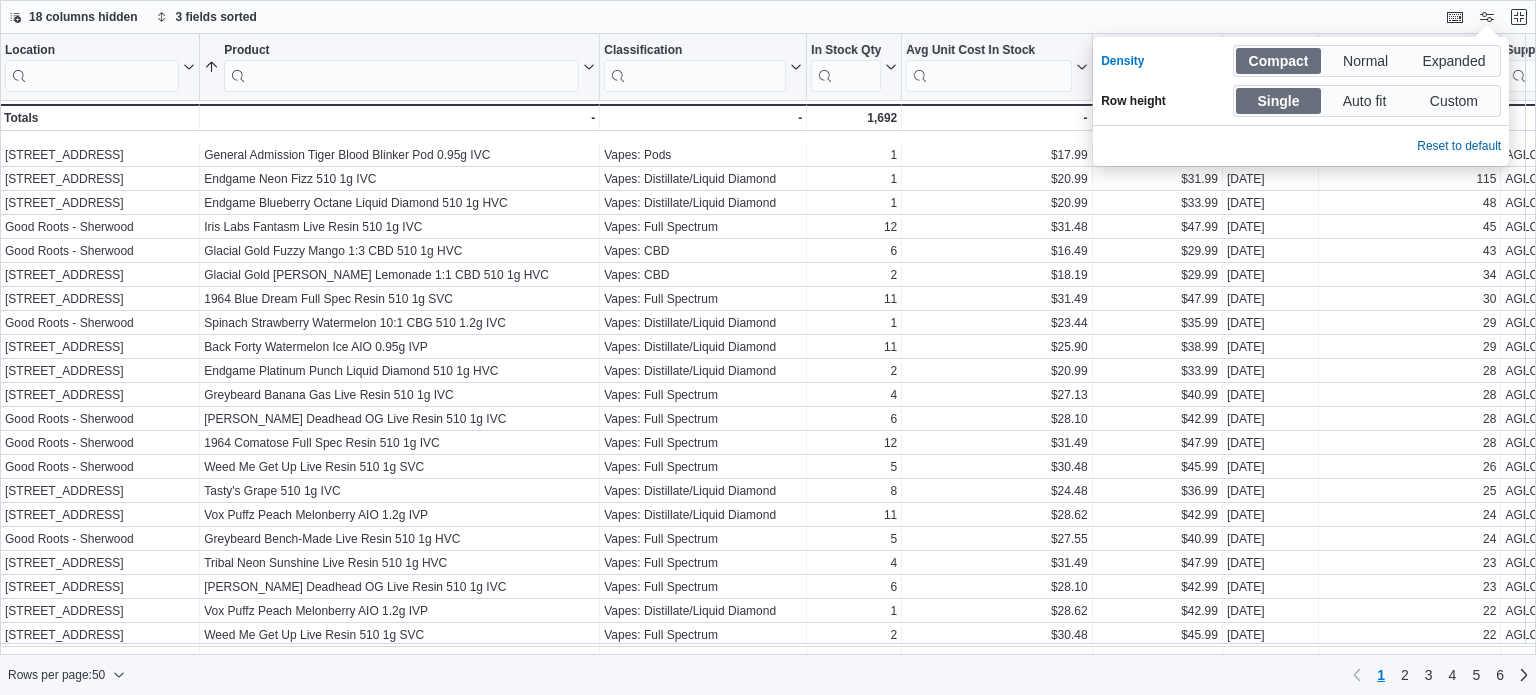 click on "18 columns hidden 3 fields sorted" at bounding box center (768, 17) 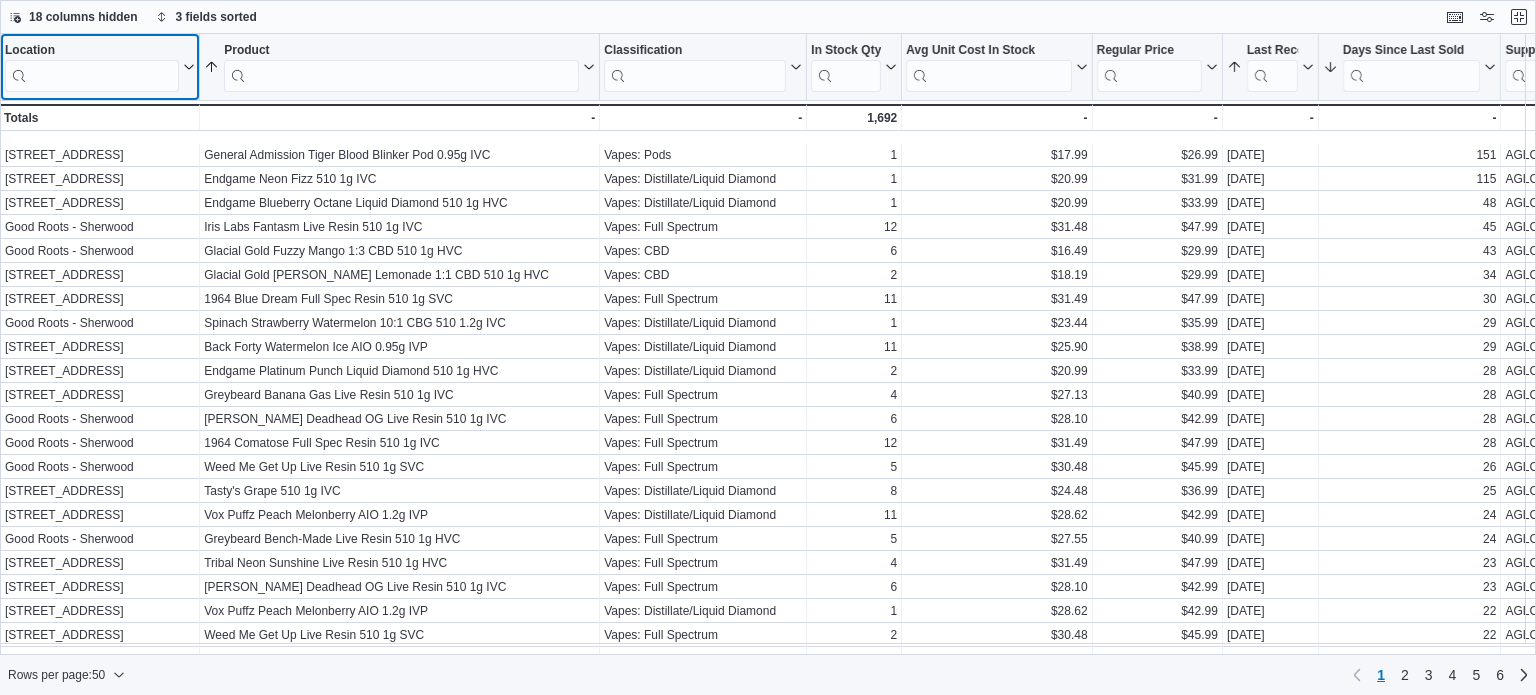 click at bounding box center [92, 76] 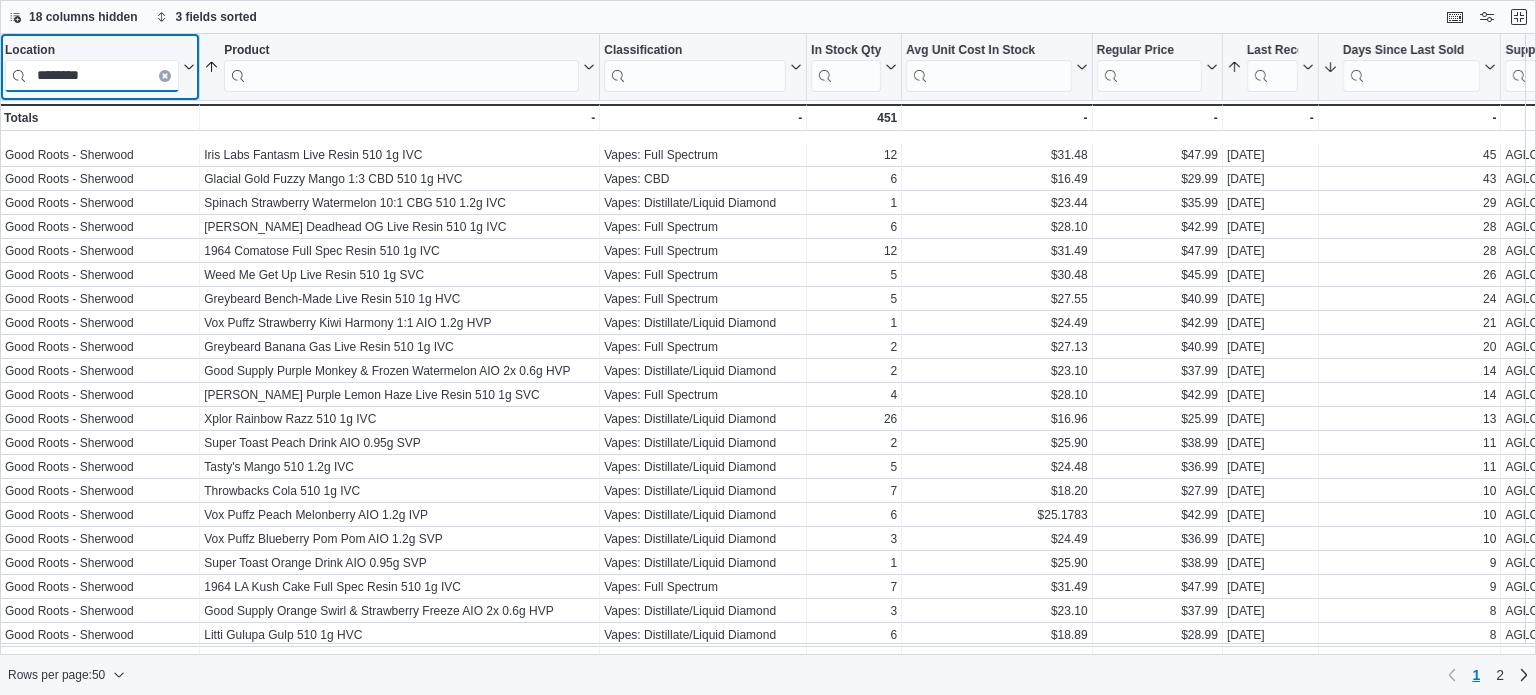click on "********" at bounding box center (92, 76) 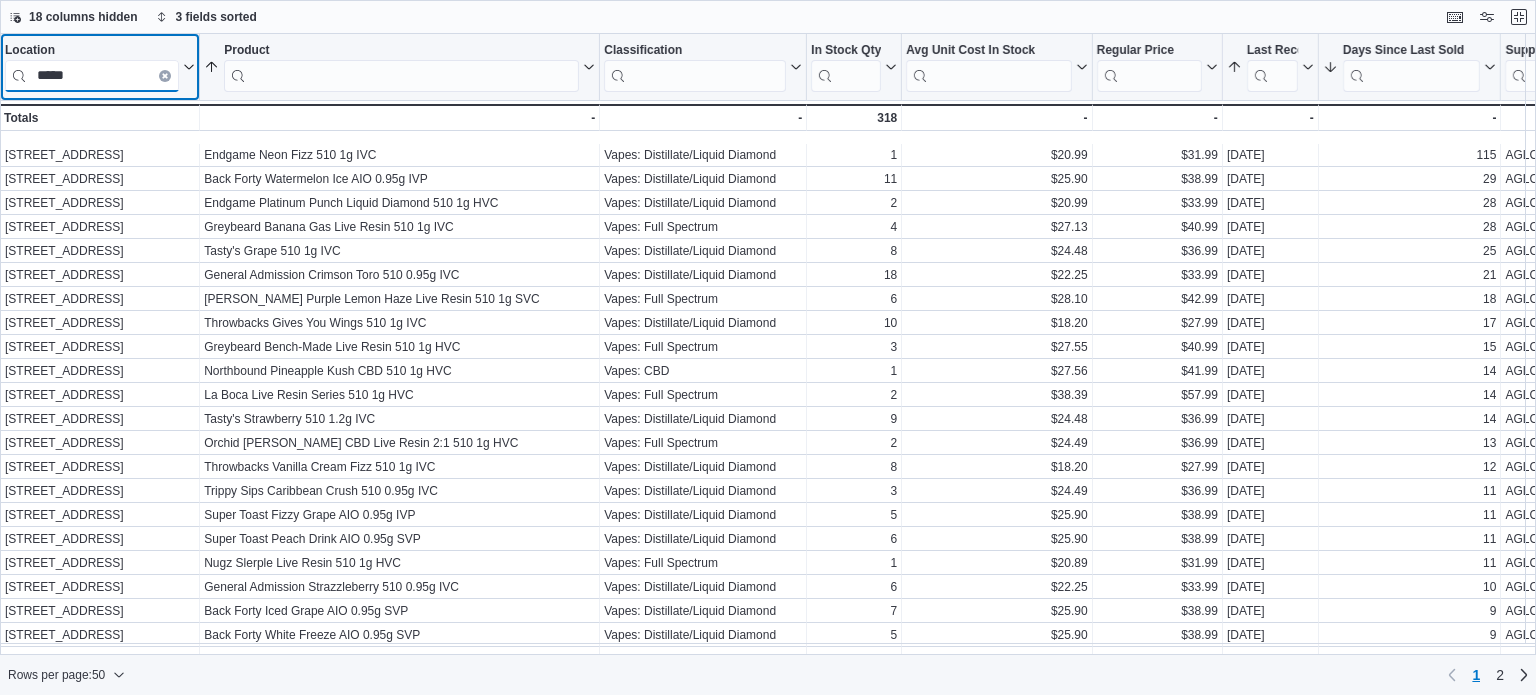 click on "*****" at bounding box center [92, 76] 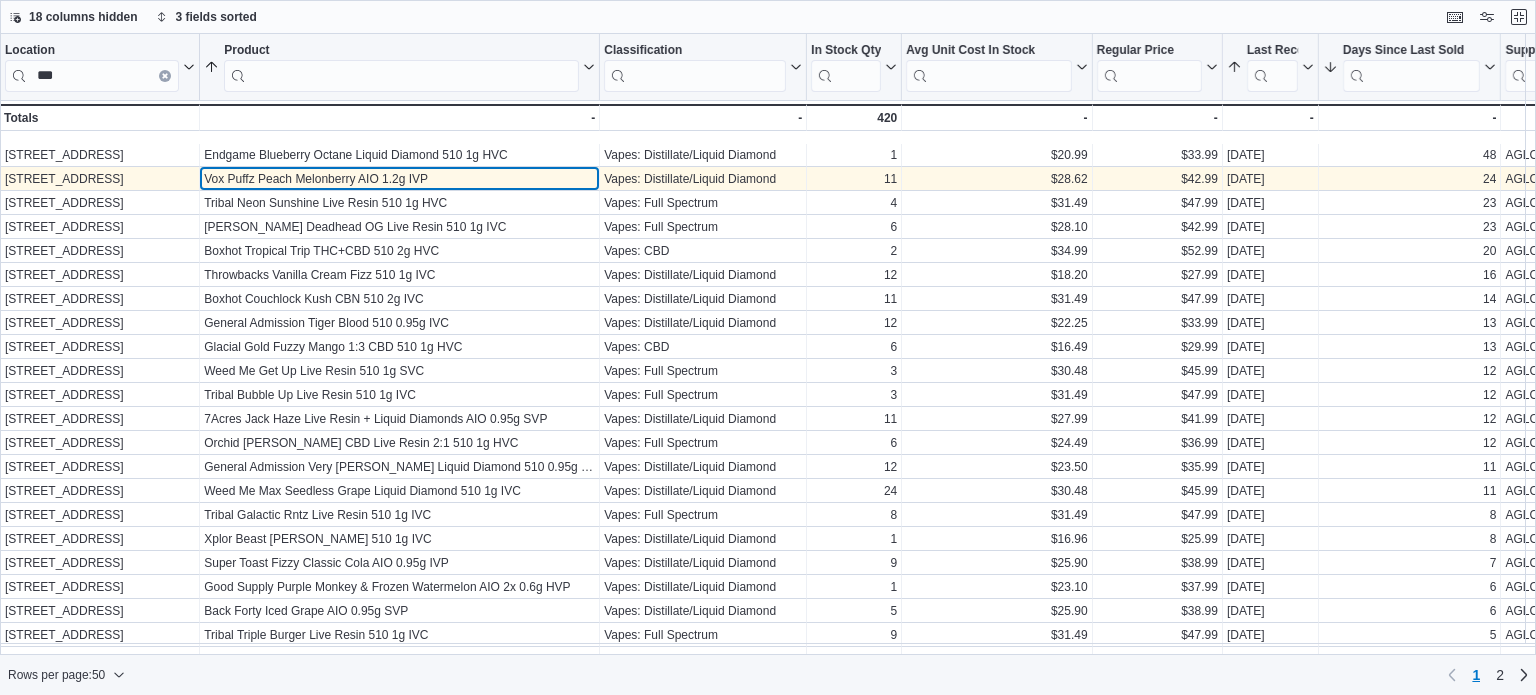click on "Vox Puffz Peach Melonberry AIO 1.2g IVP" at bounding box center (399, 179) 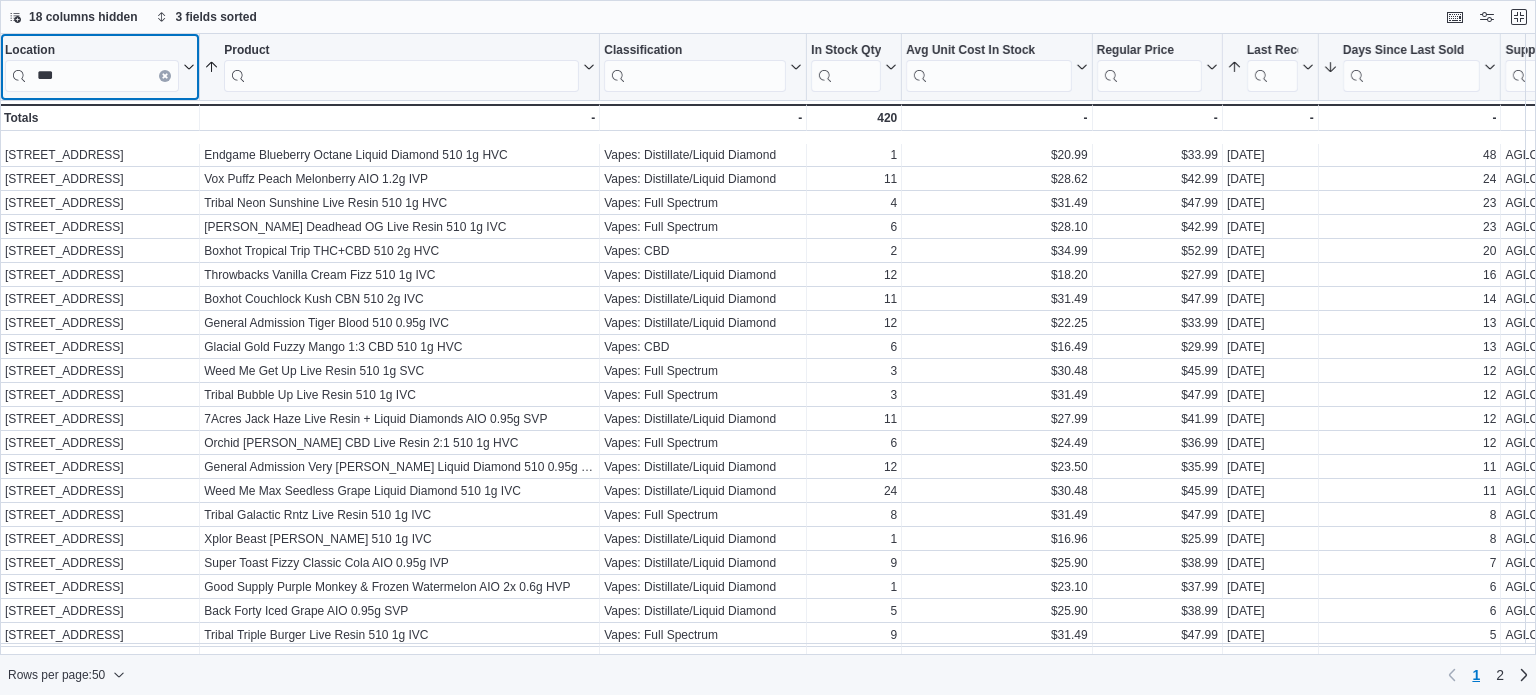 click on "**" at bounding box center (92, 76) 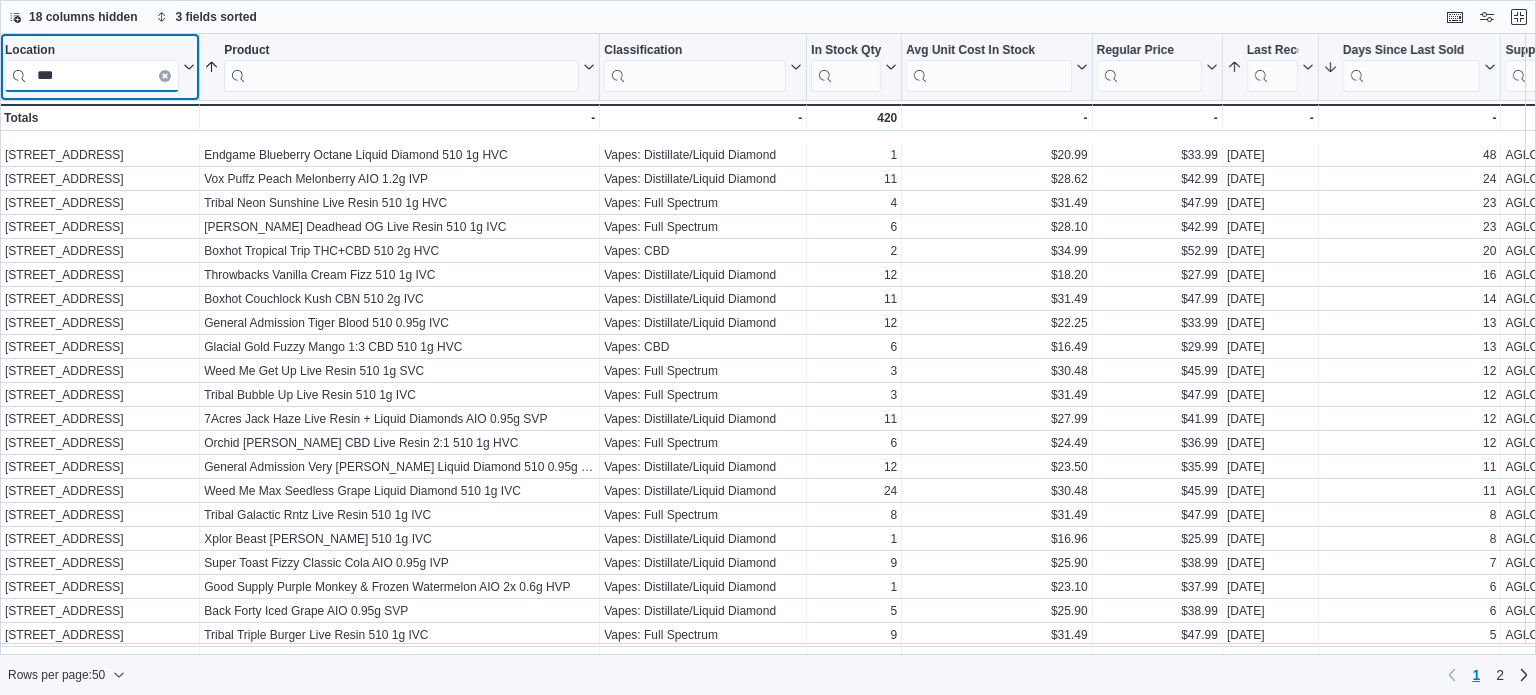 click on "**" at bounding box center [92, 76] 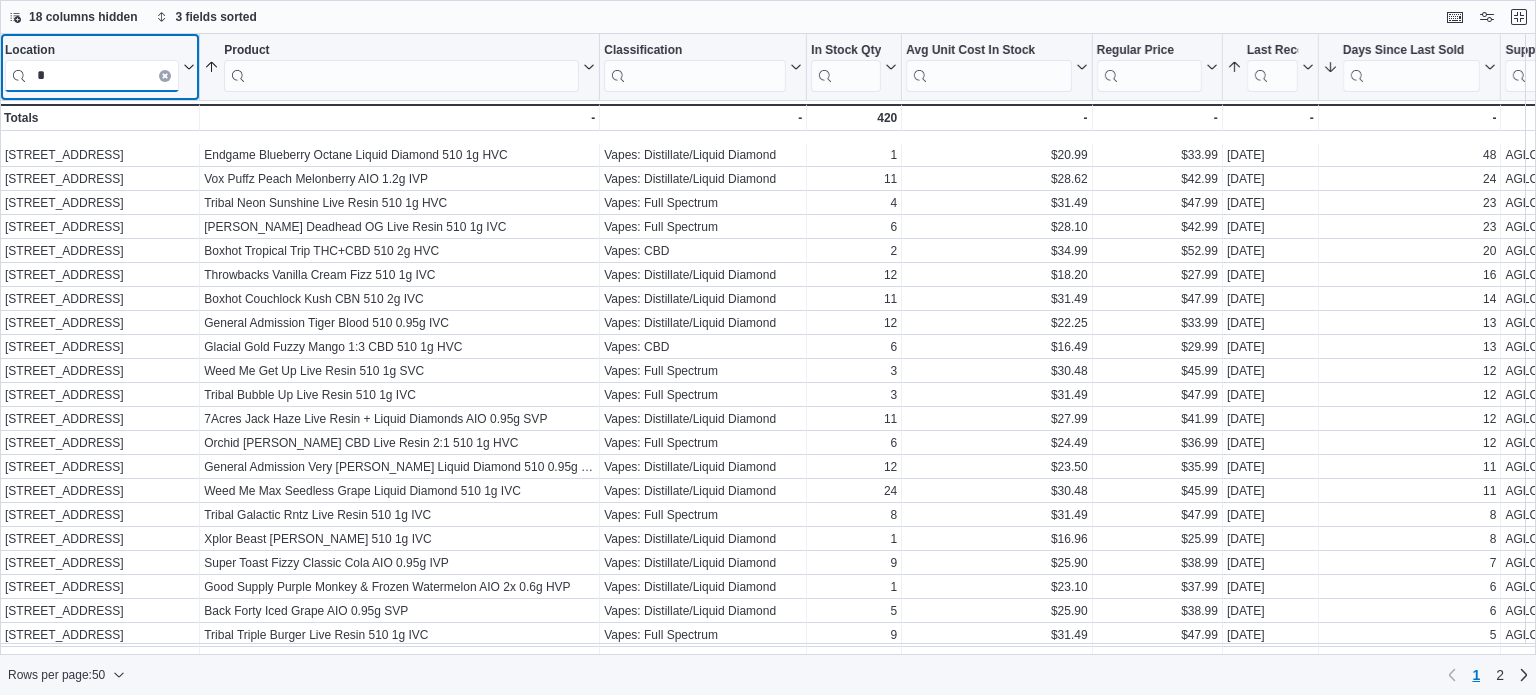 type on "**" 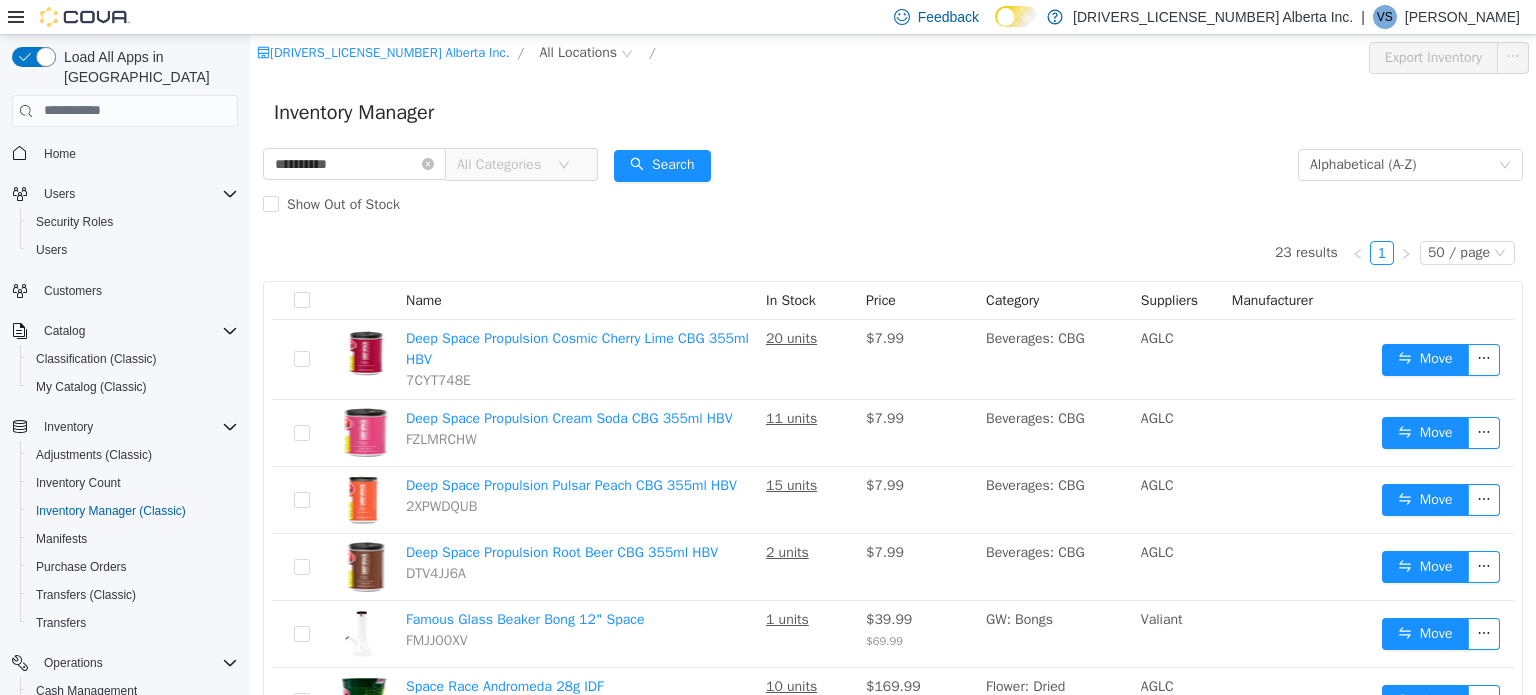 scroll, scrollTop: 0, scrollLeft: 0, axis: both 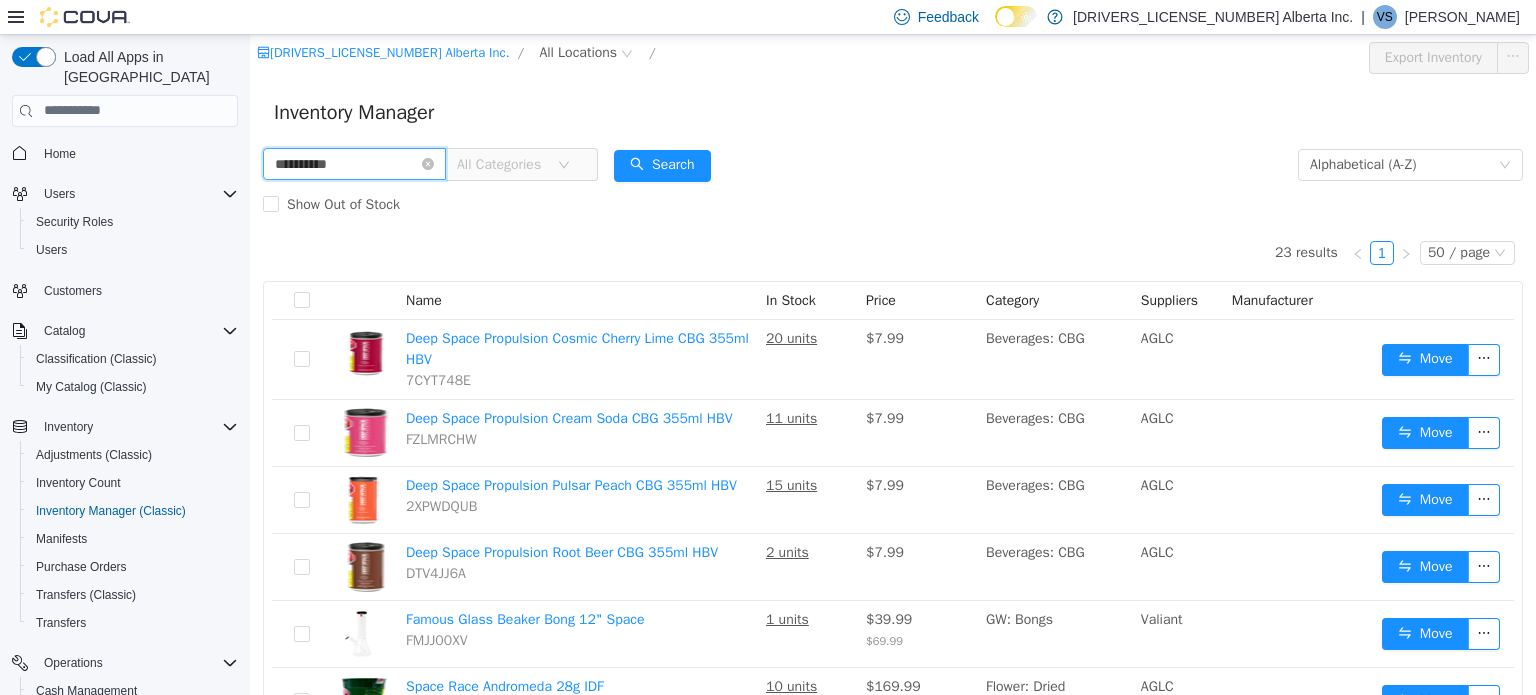 click on "**********" at bounding box center (354, 163) 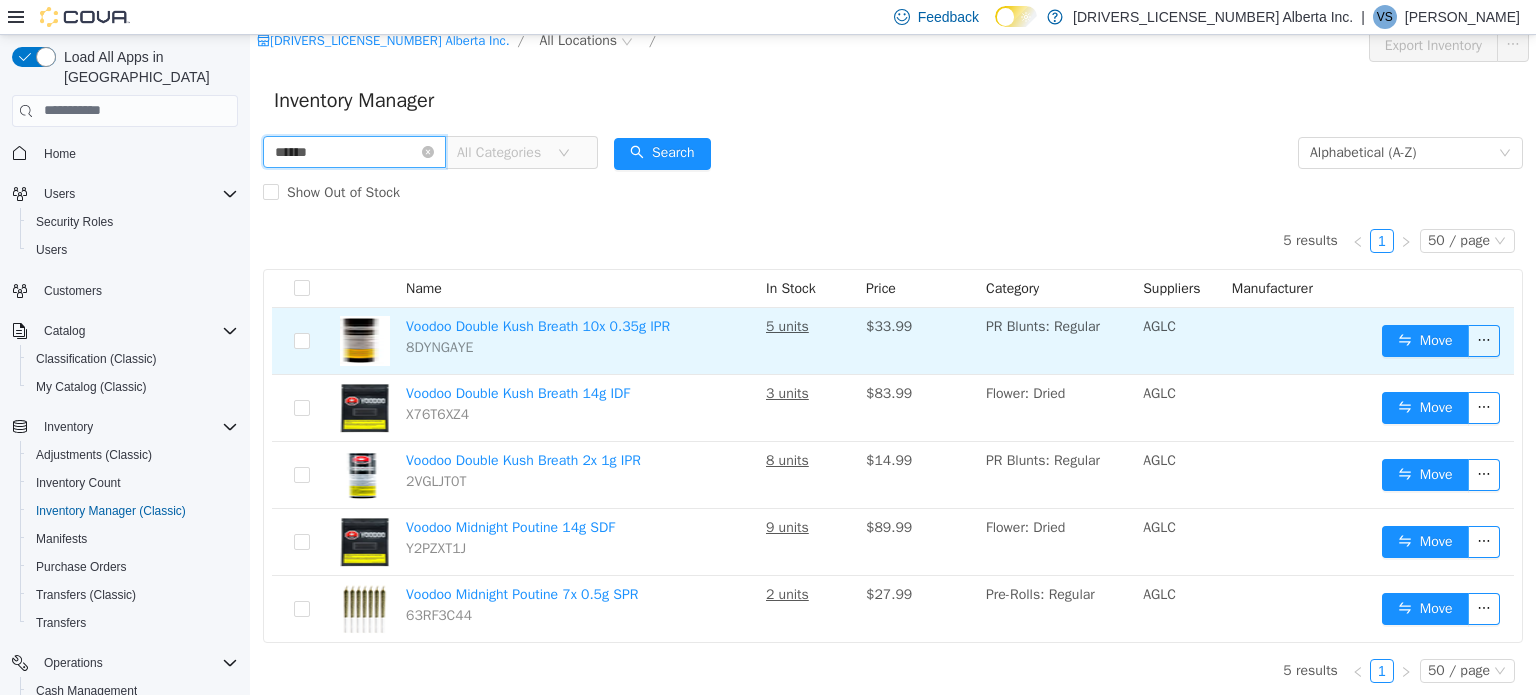 scroll, scrollTop: 15, scrollLeft: 0, axis: vertical 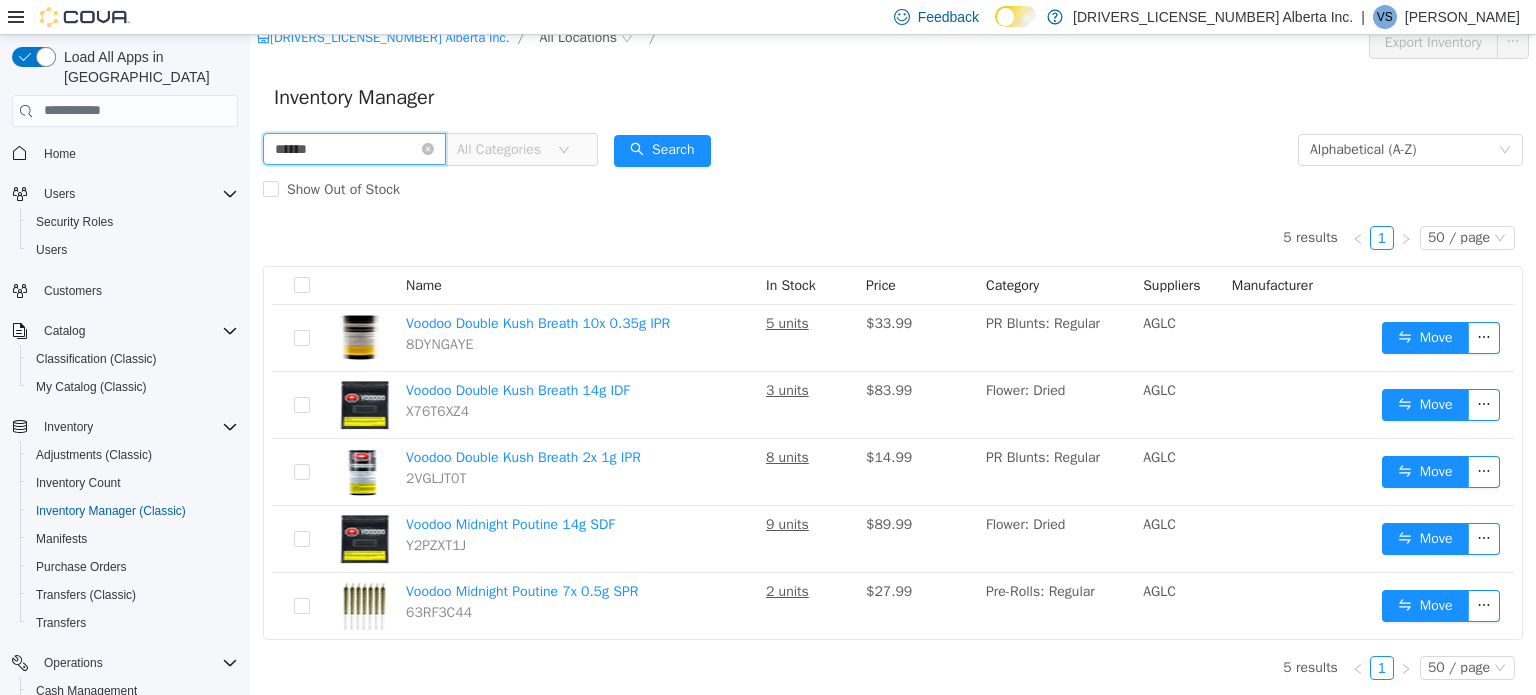 click on "******" at bounding box center [354, 148] 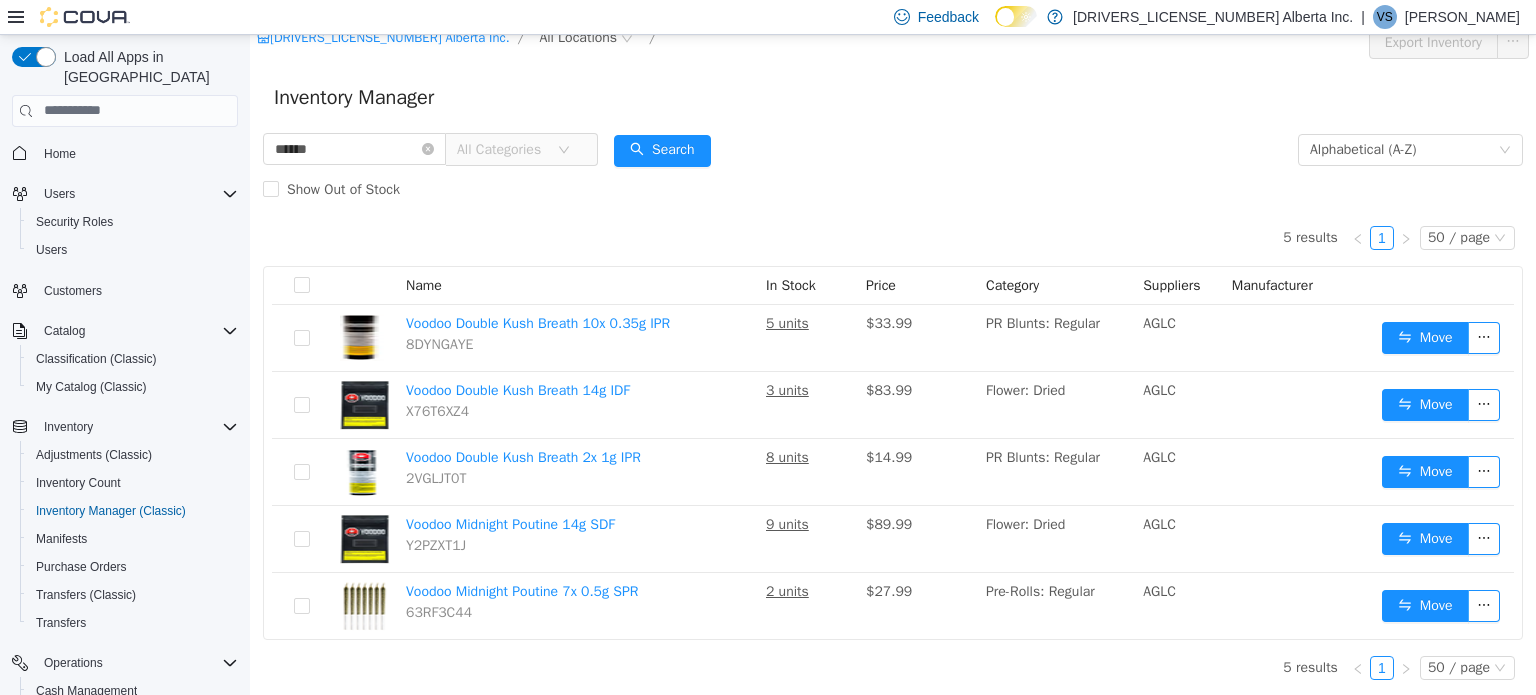 drag, startPoint x: 372, startPoint y: 143, endPoint x: 376, endPoint y: 132, distance: 11.7046995 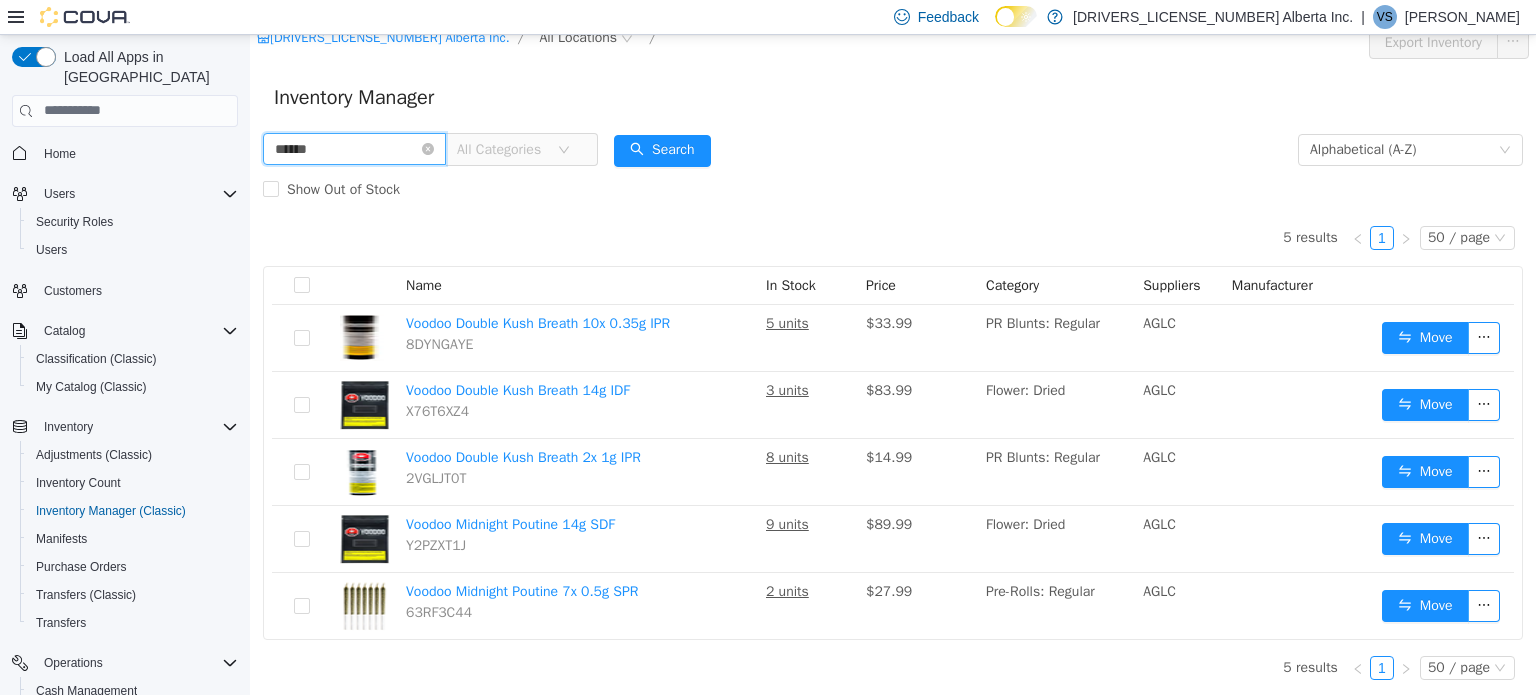 click on "******" at bounding box center [354, 148] 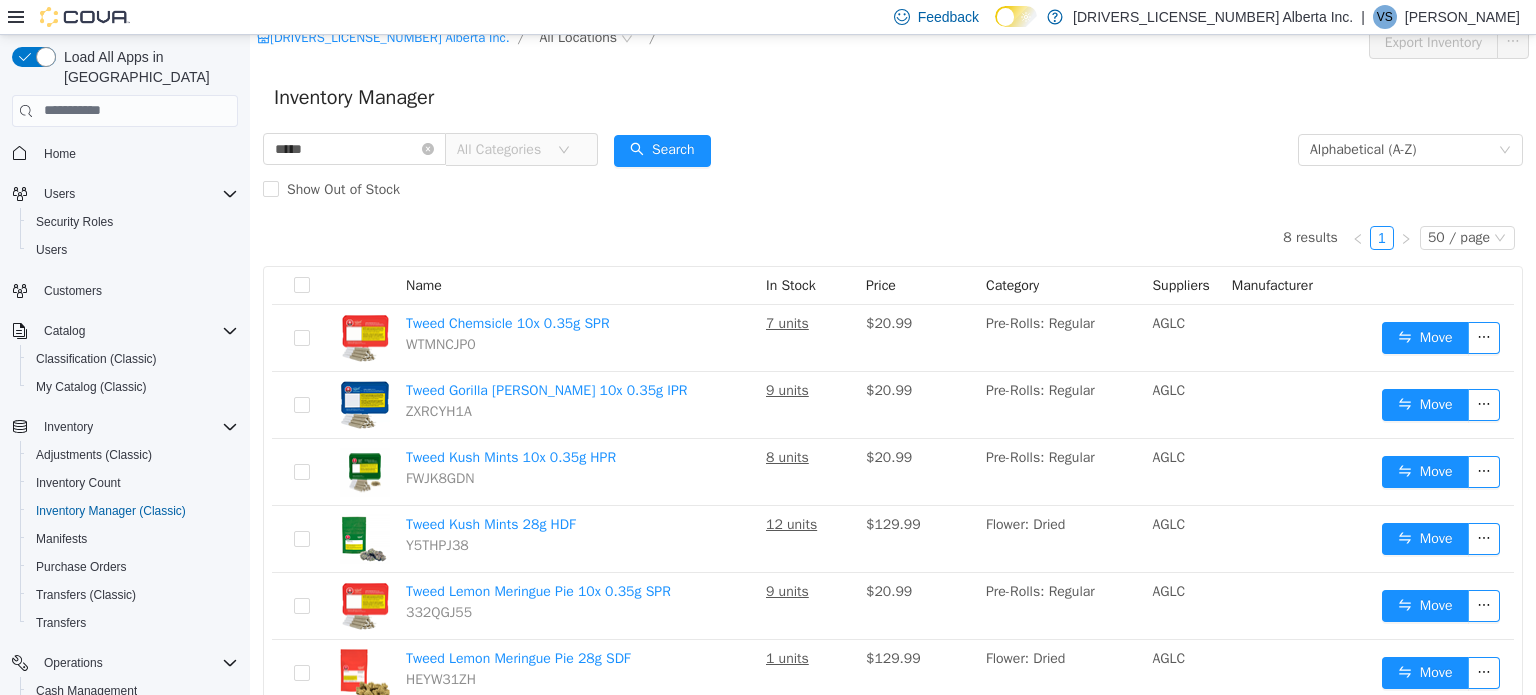 click on "***** All Categories" at bounding box center (430, 149) 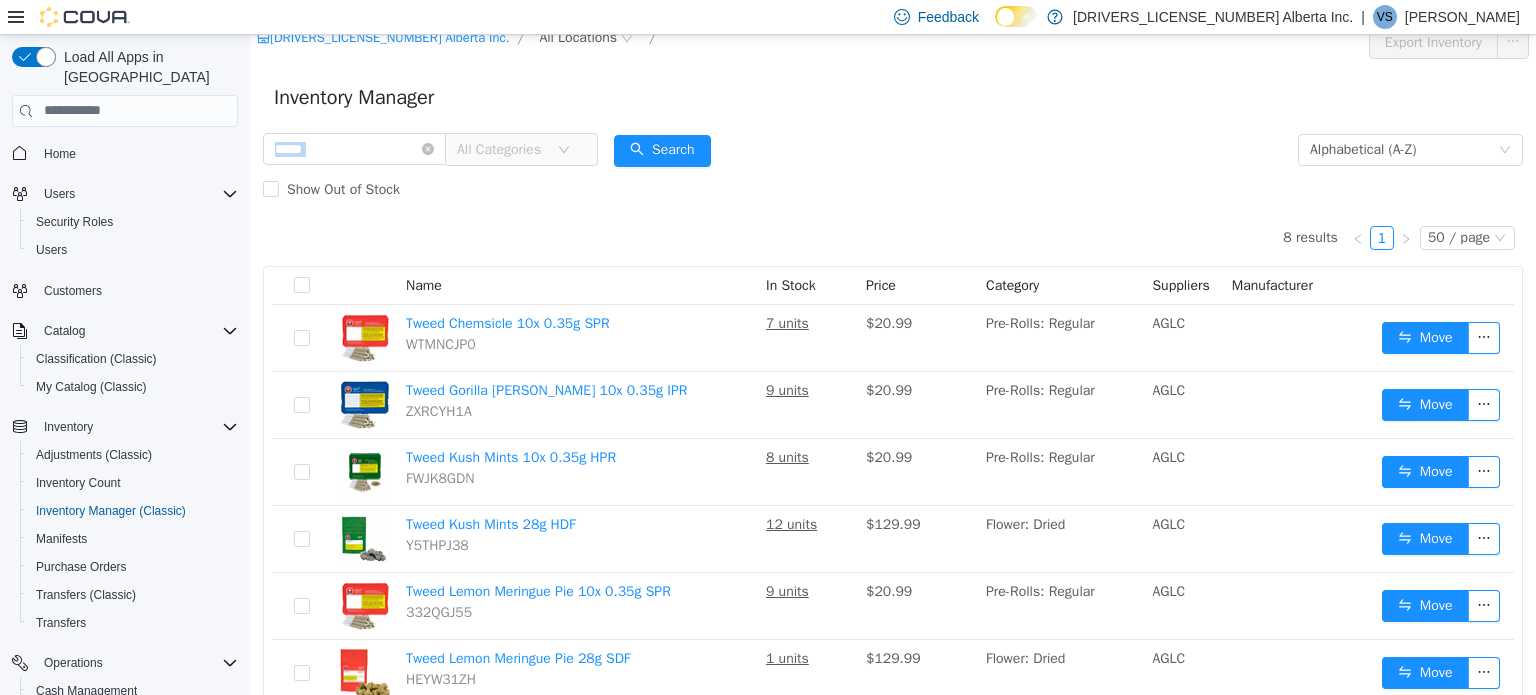 click on "***** All Categories" at bounding box center (430, 149) 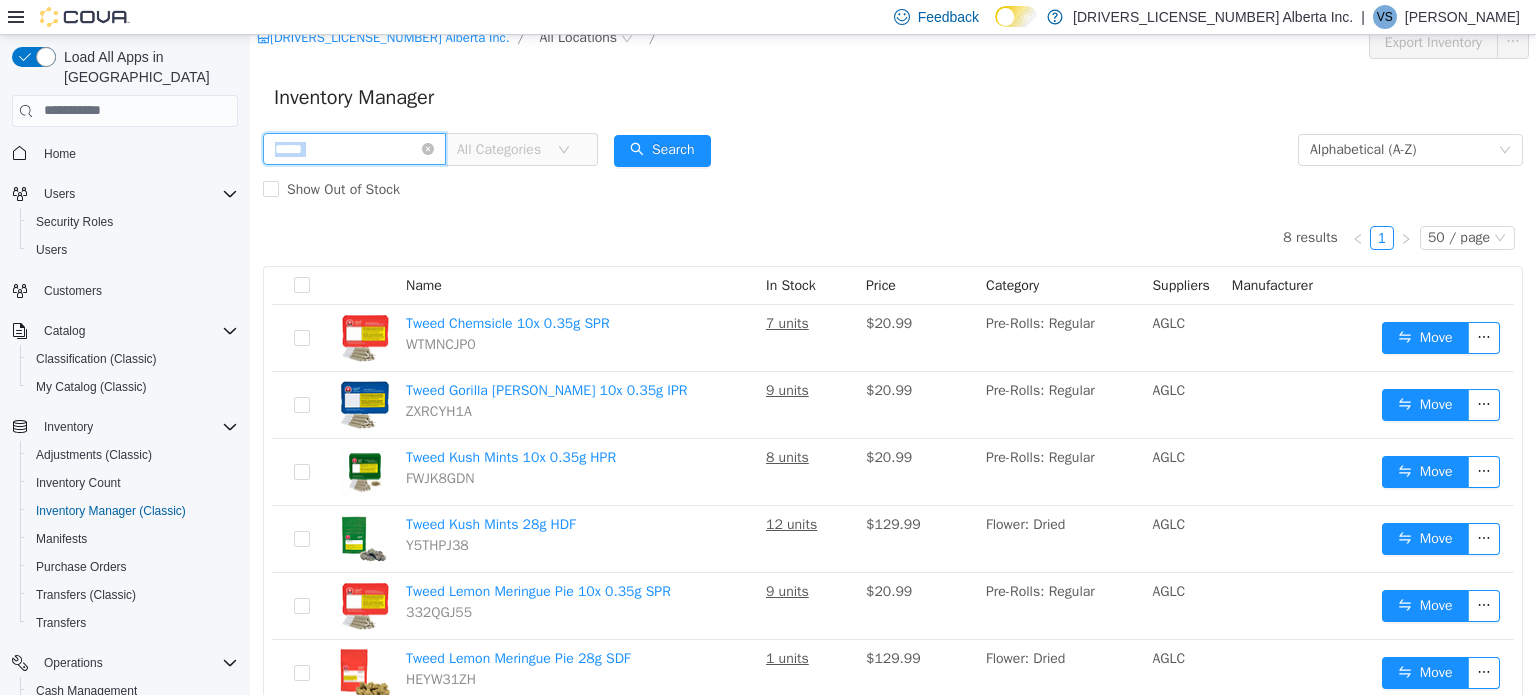 click on "*****" at bounding box center [354, 148] 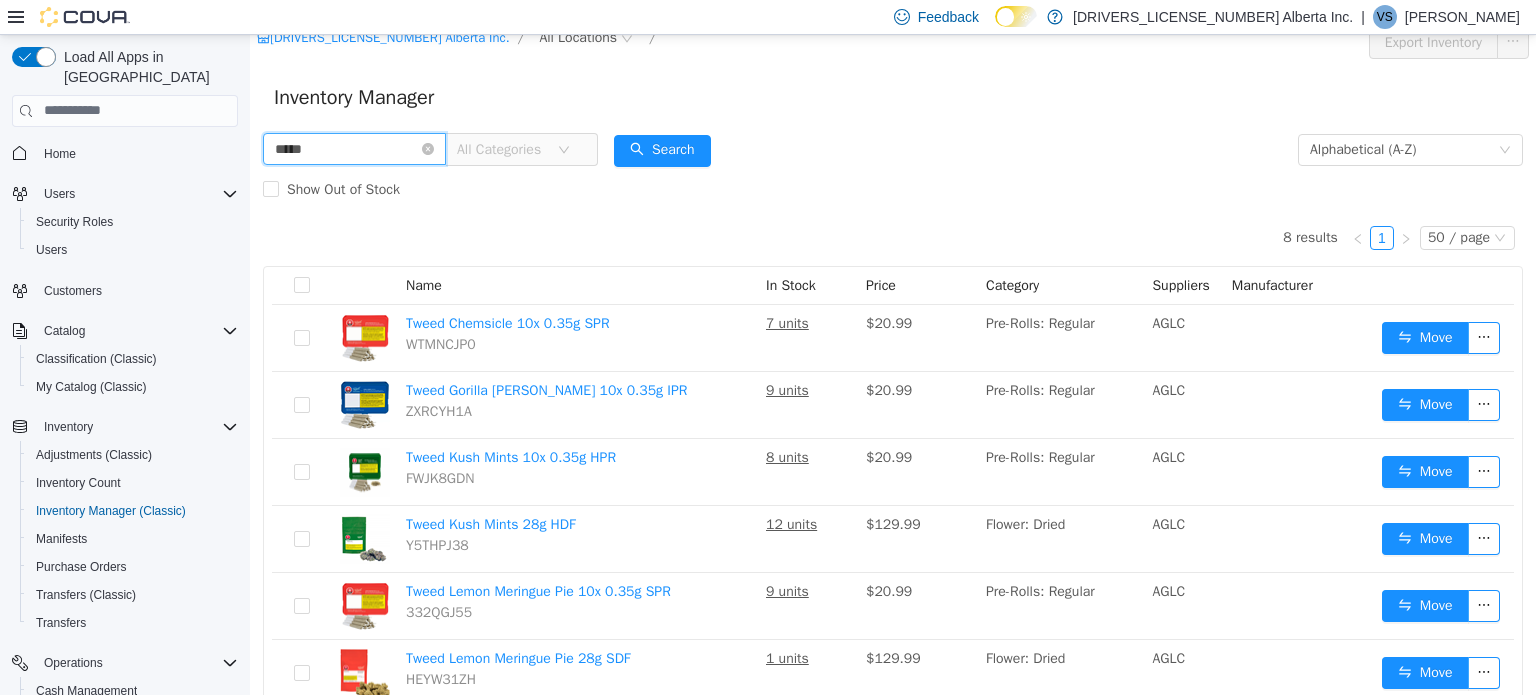 click on "*****" at bounding box center [354, 148] 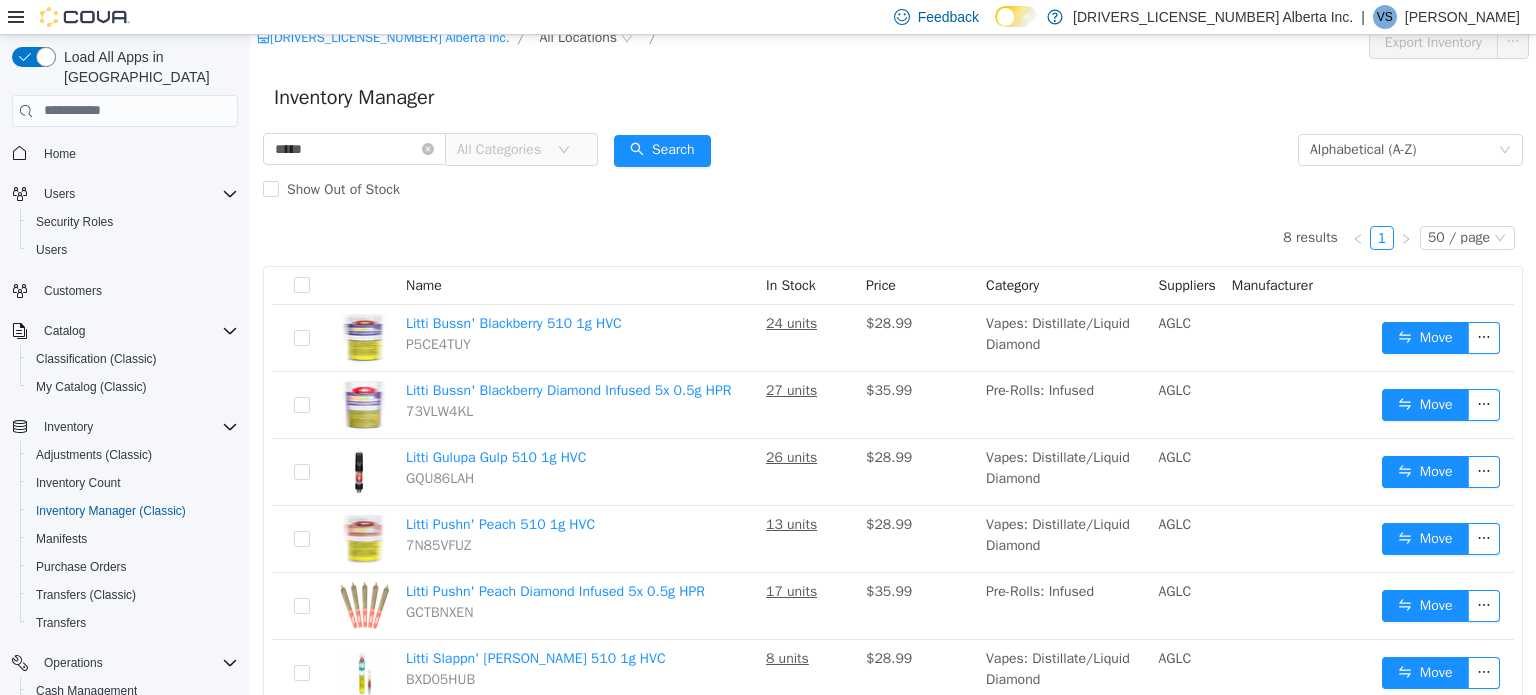 click on "***** All Categories" at bounding box center [430, 148] 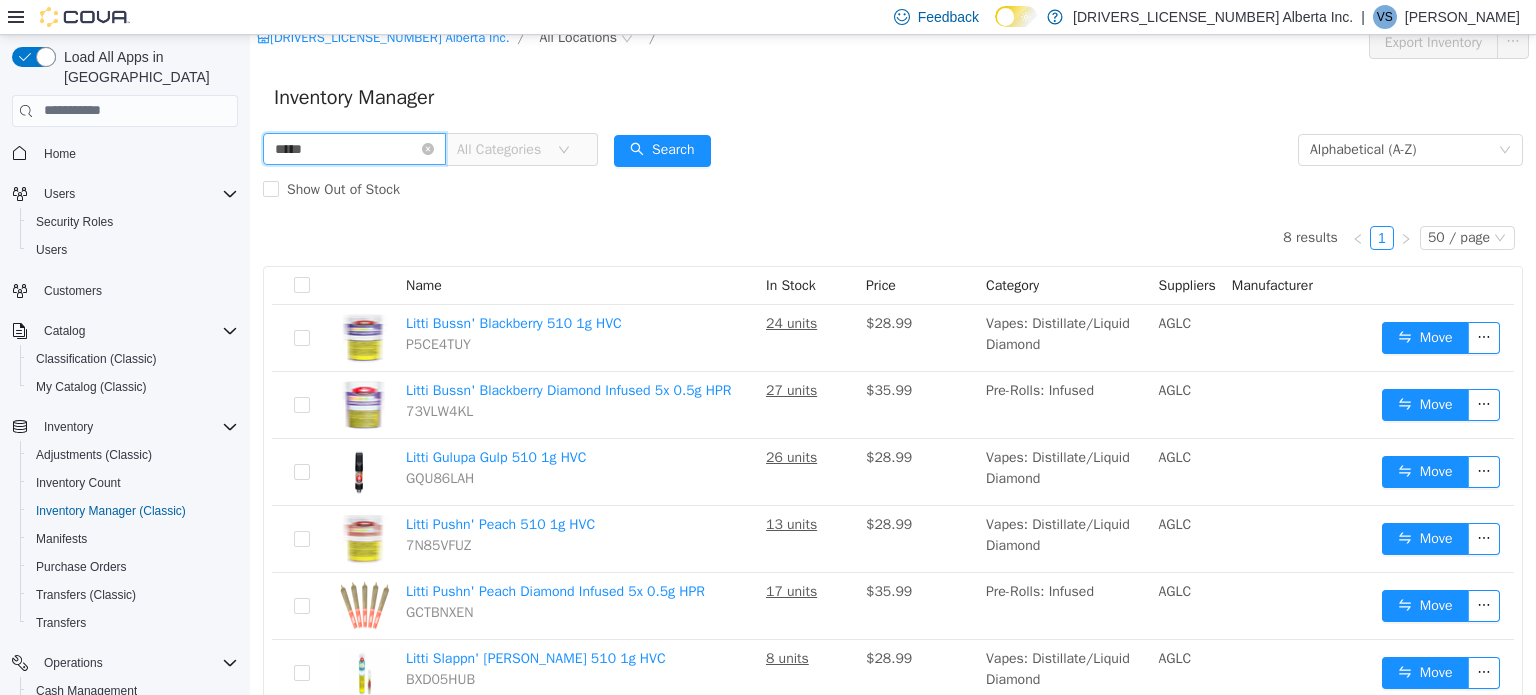 click on "*****" at bounding box center (354, 148) 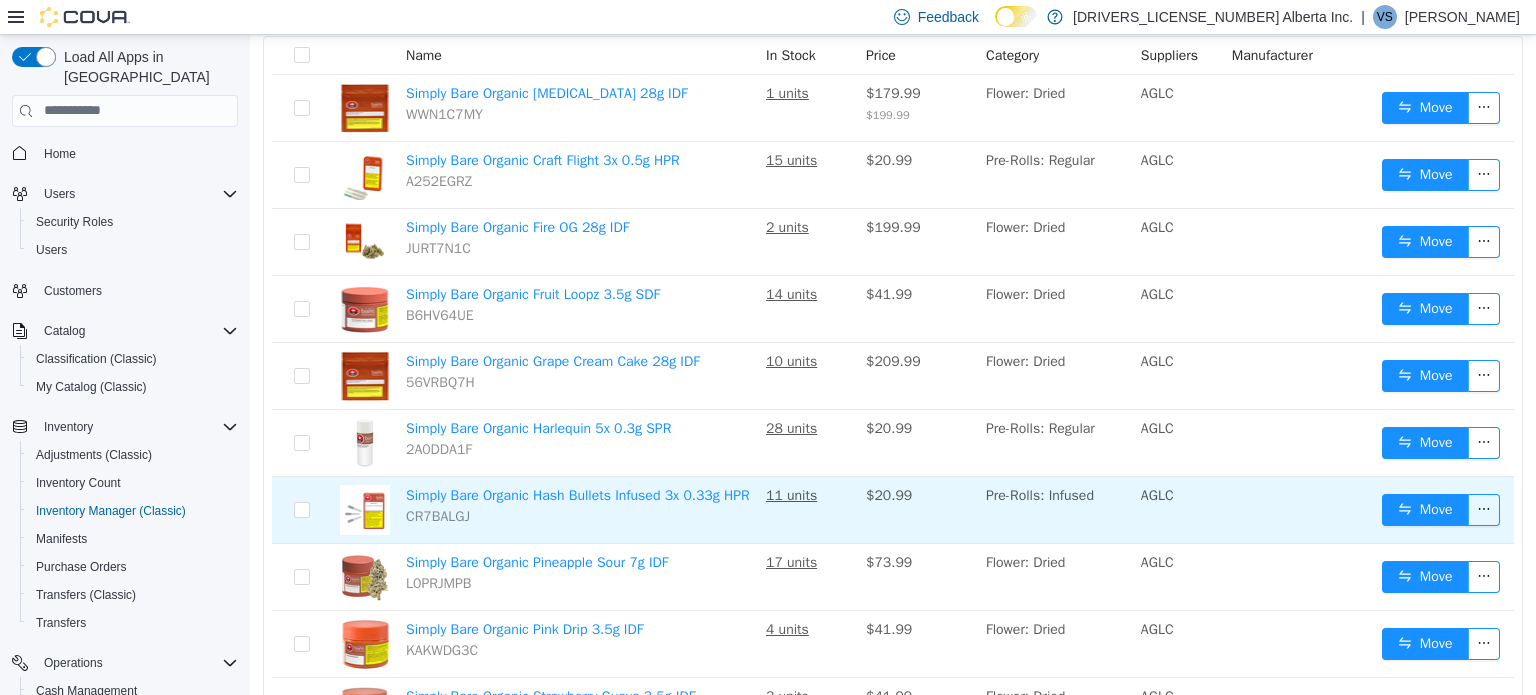 scroll, scrollTop: 315, scrollLeft: 0, axis: vertical 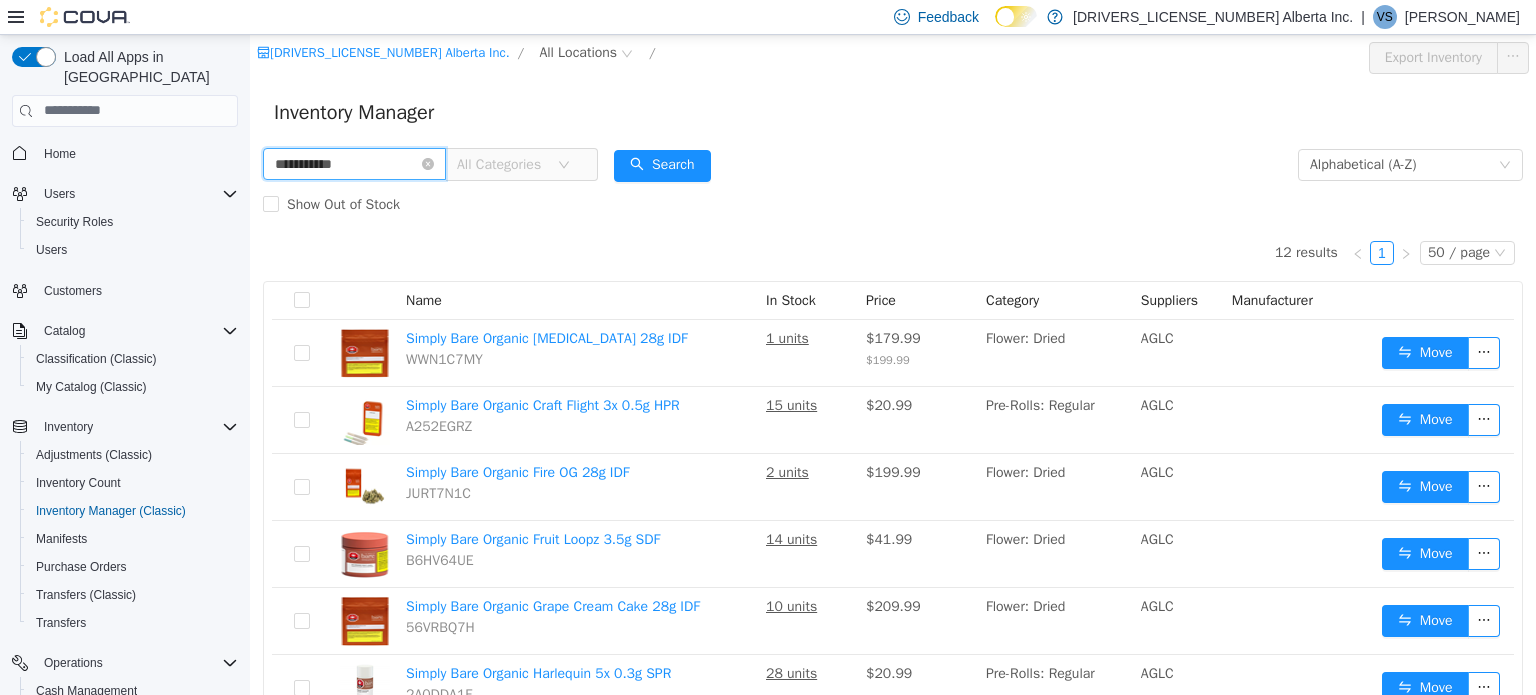 click on "**********" at bounding box center (354, 163) 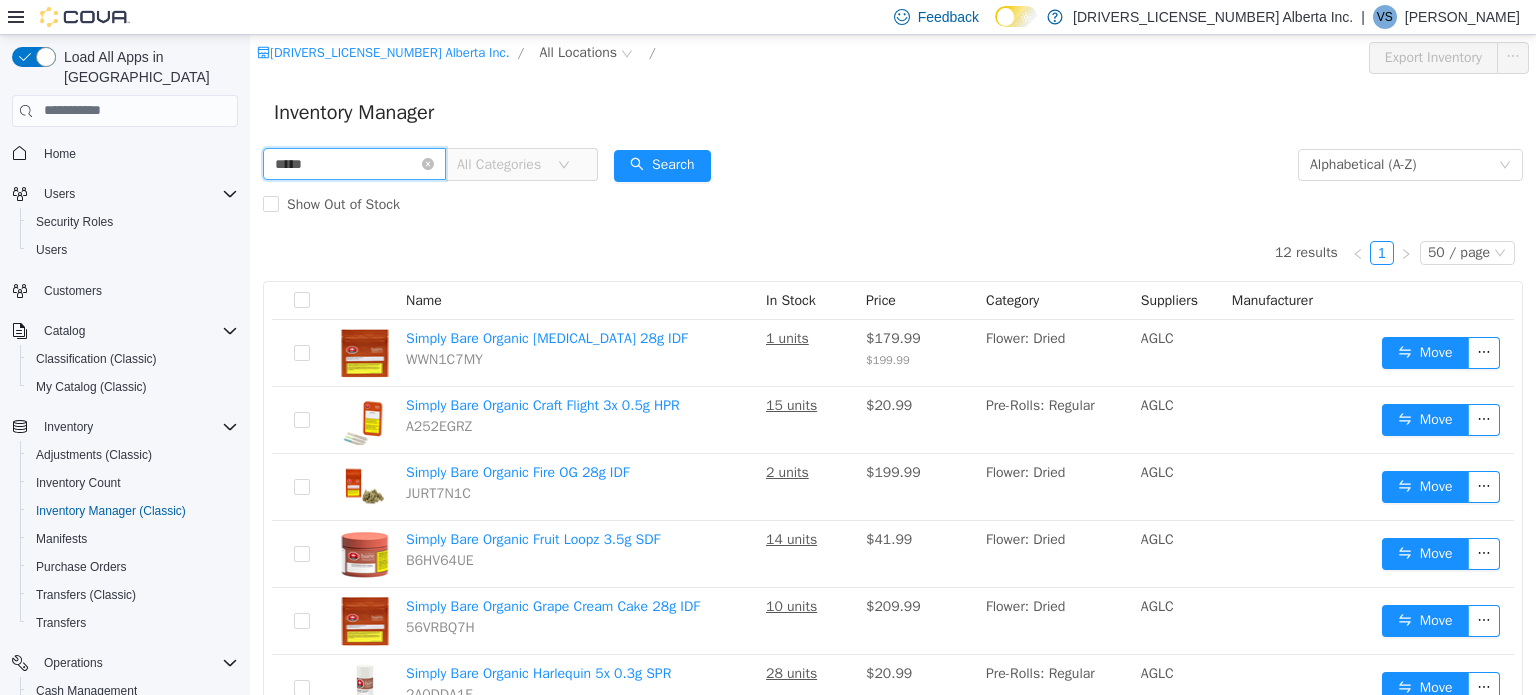 type on "*****" 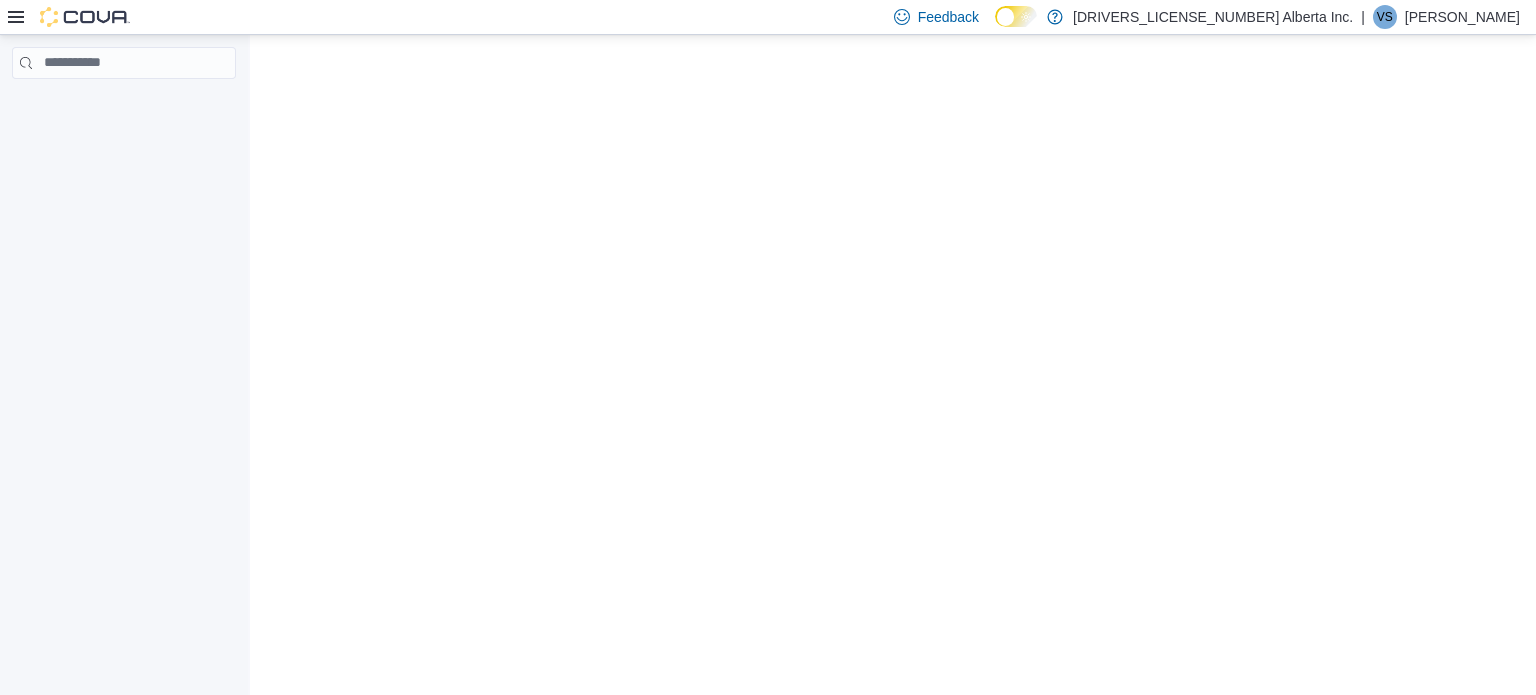 scroll, scrollTop: 0, scrollLeft: 0, axis: both 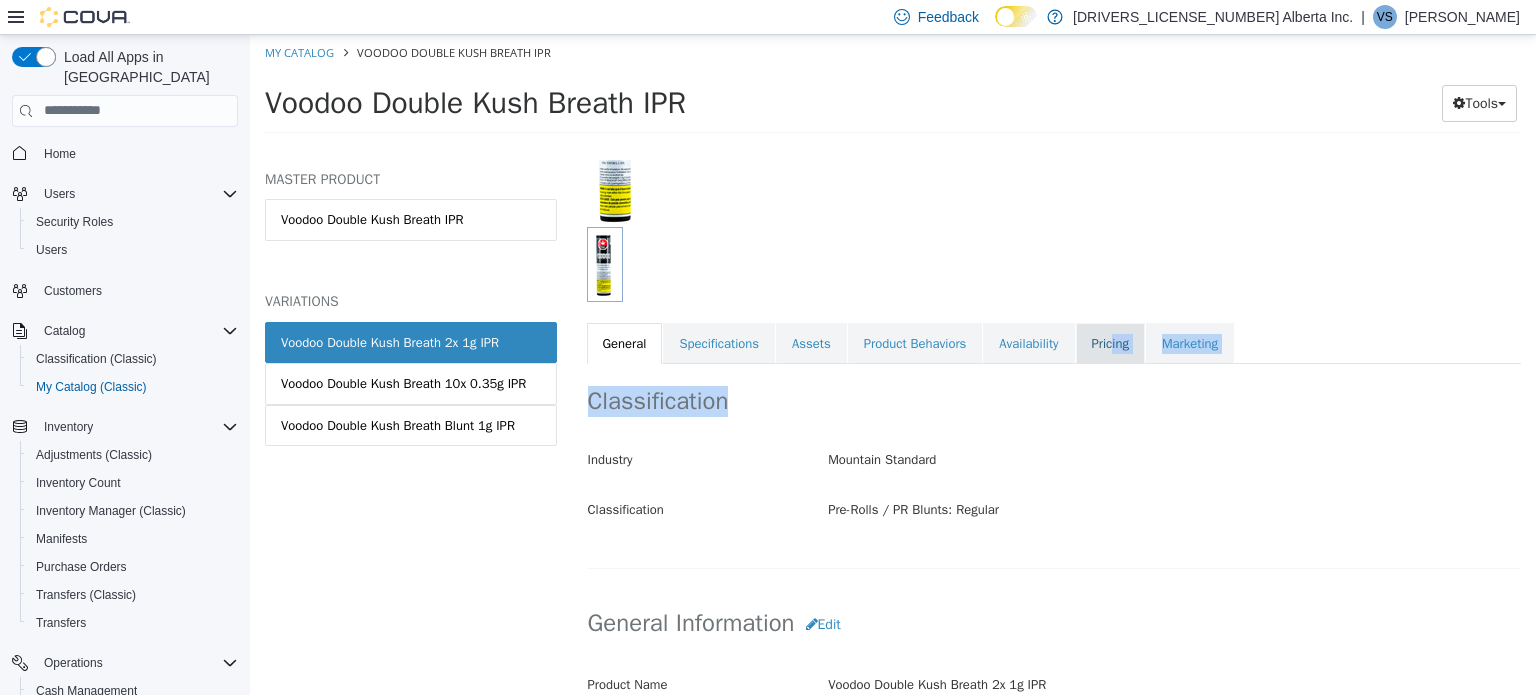 click on "Pre-Rolls
PR Blunts: Regular
Voodoo Double Kush Breath 2x 1g IPR
[Variation] Active   CATALOG SKU - 2VGLJT0T     English - US                             Last Updated:  [DATE]
General Specifications Assets Product Behaviors Availability Pricing
Marketing Classification Industry
Mountain Standard
Classification
Pre-Rolls / PR Blunts: Regular
Cancel Save Changes General Information  Edit Product Name
Voodoo Double Kush Breath 2x 1g IPR
Short Description
< empty >
Long Description
A summoning cross of OG Kush Breath & Secret Weapon backcrossed for the compelling traits of OG Kush Breath 2.1. From the breeders at In House Genetics, and growers of Voodoo Cannabis bringing you Double Kush Breath. An intense terpene filled aroma of earthy pine, industrial oils and diesel fuel conjuring an end result of a potent flower nearing 30% THC. Voodoo Cannabis - Divination of Fire.
MSRP
< empty >
Release Date
< empty >
Cancel Save Changes Manufacturer Manufacturer Cancel" at bounding box center [1054, 161] 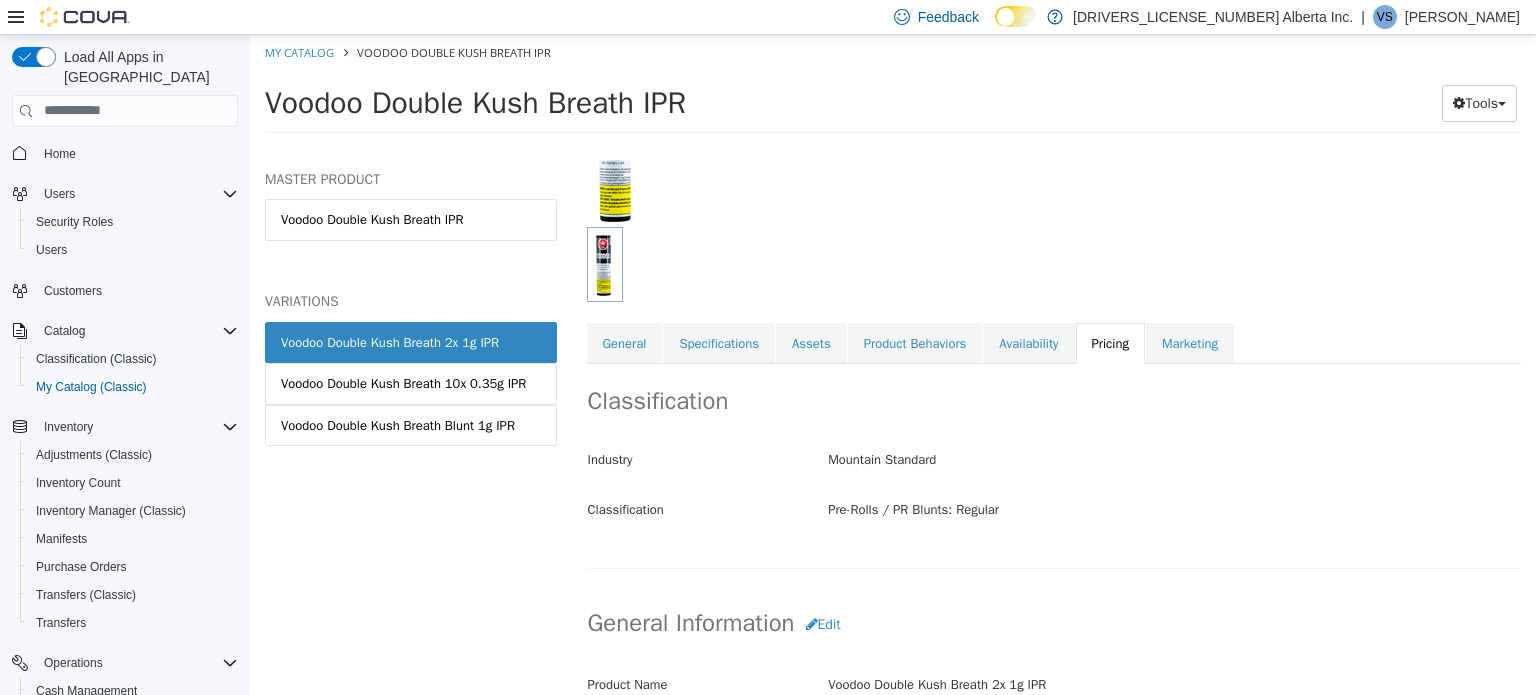 click at bounding box center [974, 263] 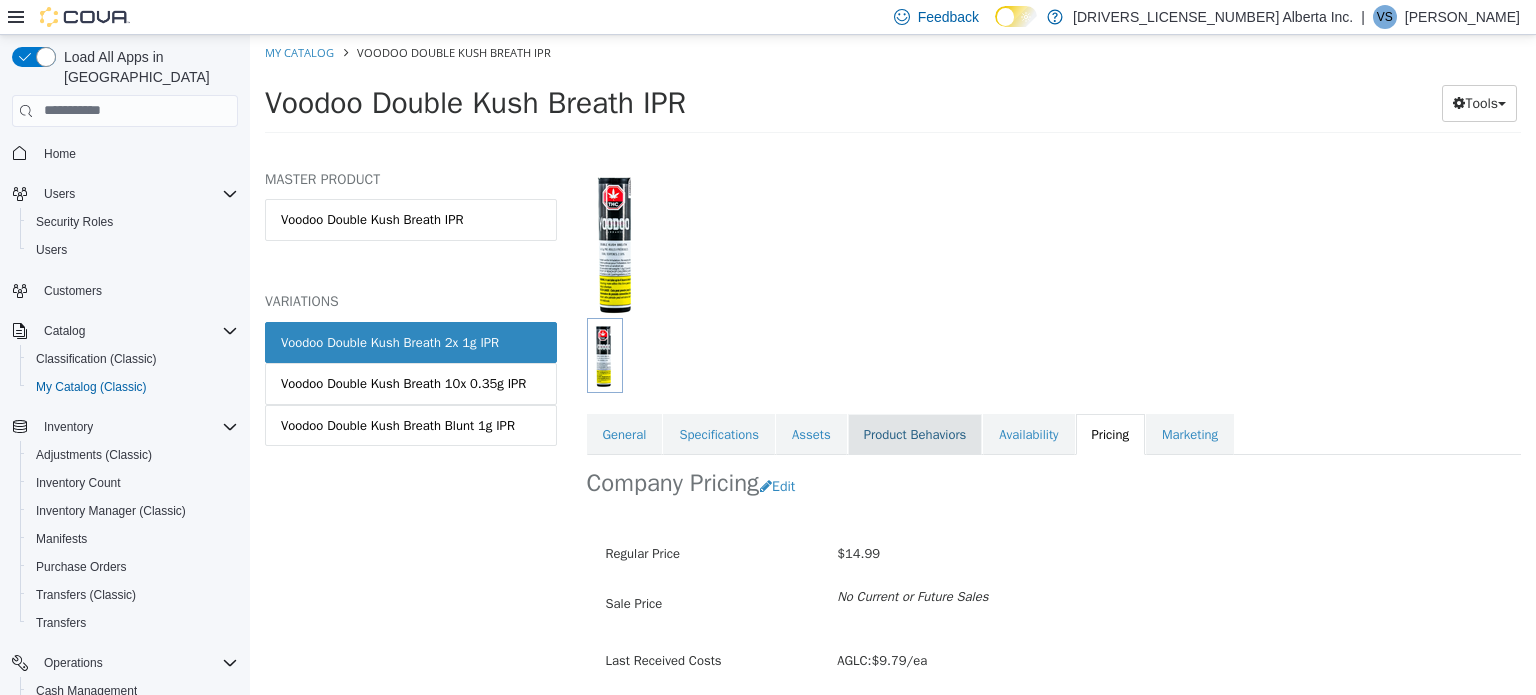 scroll, scrollTop: 179, scrollLeft: 0, axis: vertical 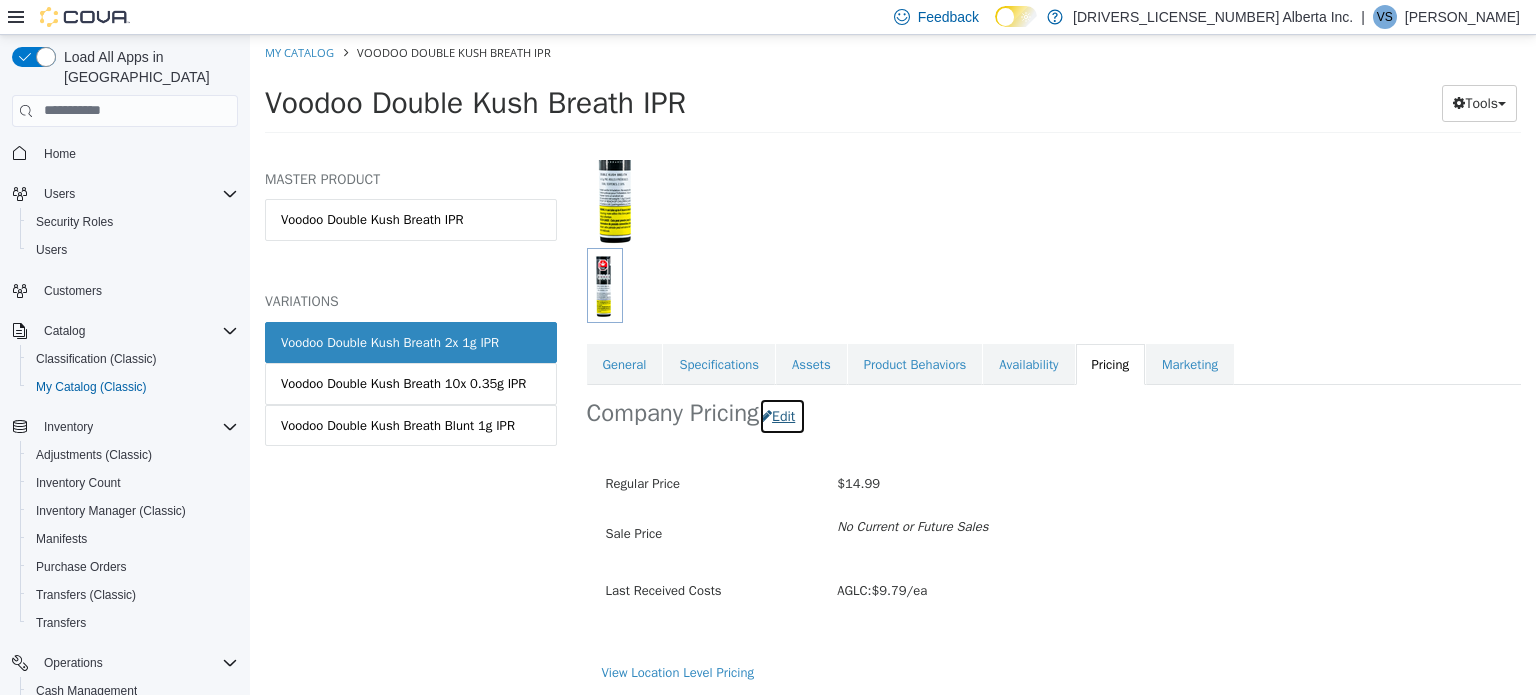 click on "Edit" at bounding box center (782, 415) 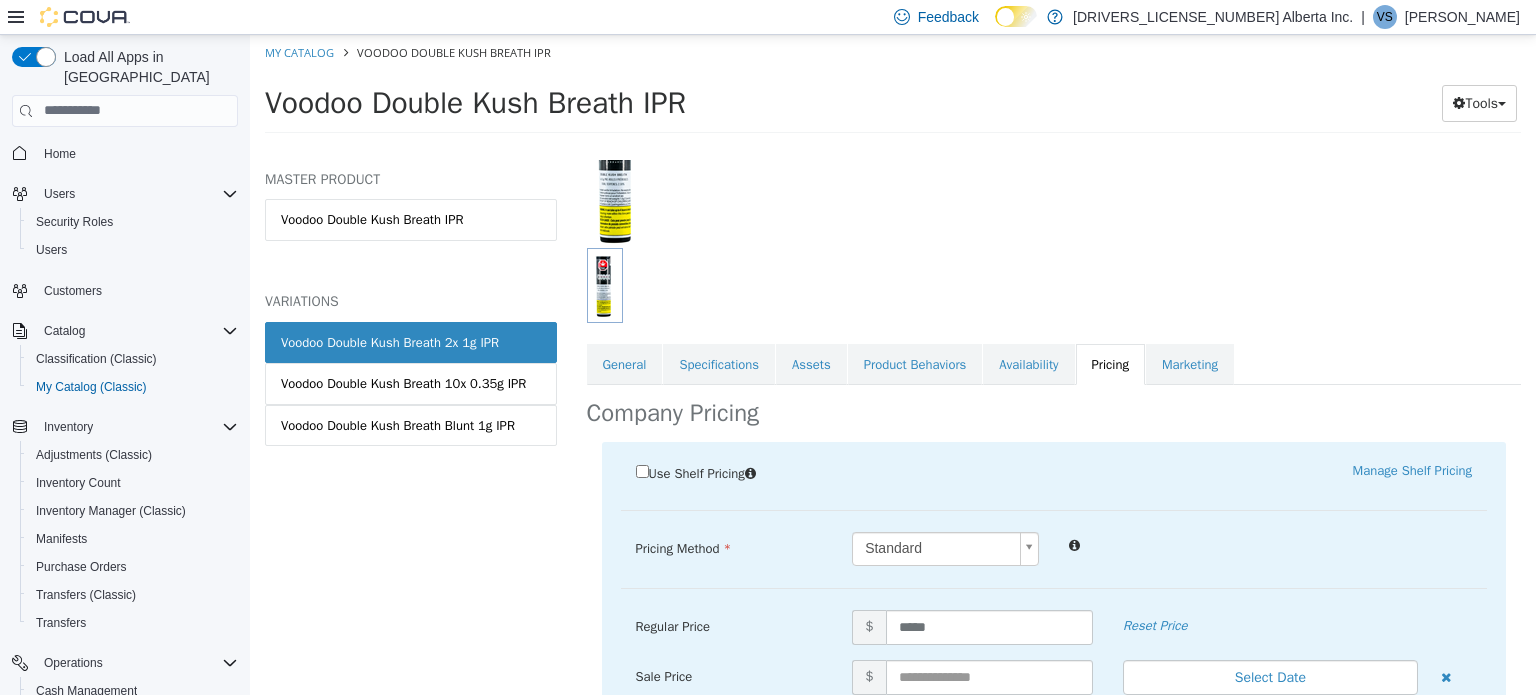 scroll, scrollTop: 353, scrollLeft: 0, axis: vertical 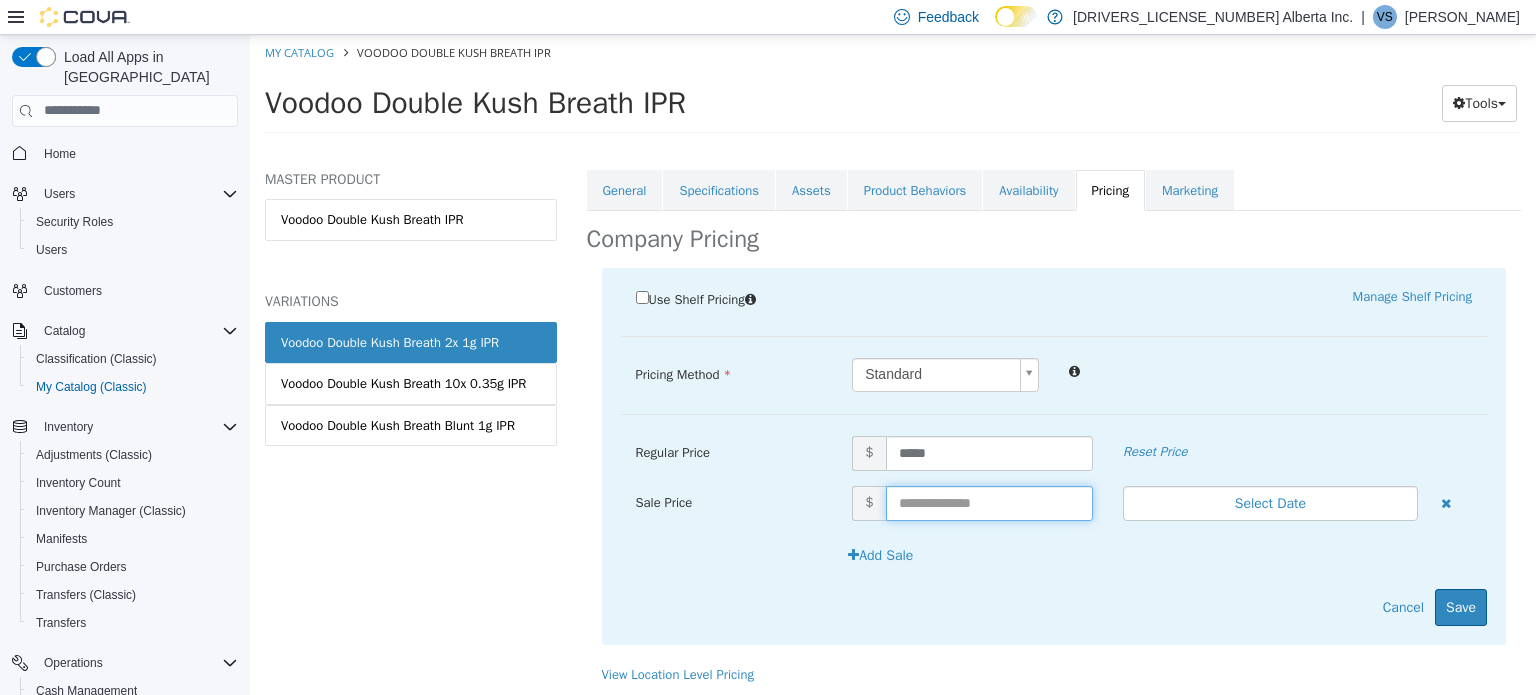 click at bounding box center [989, 502] 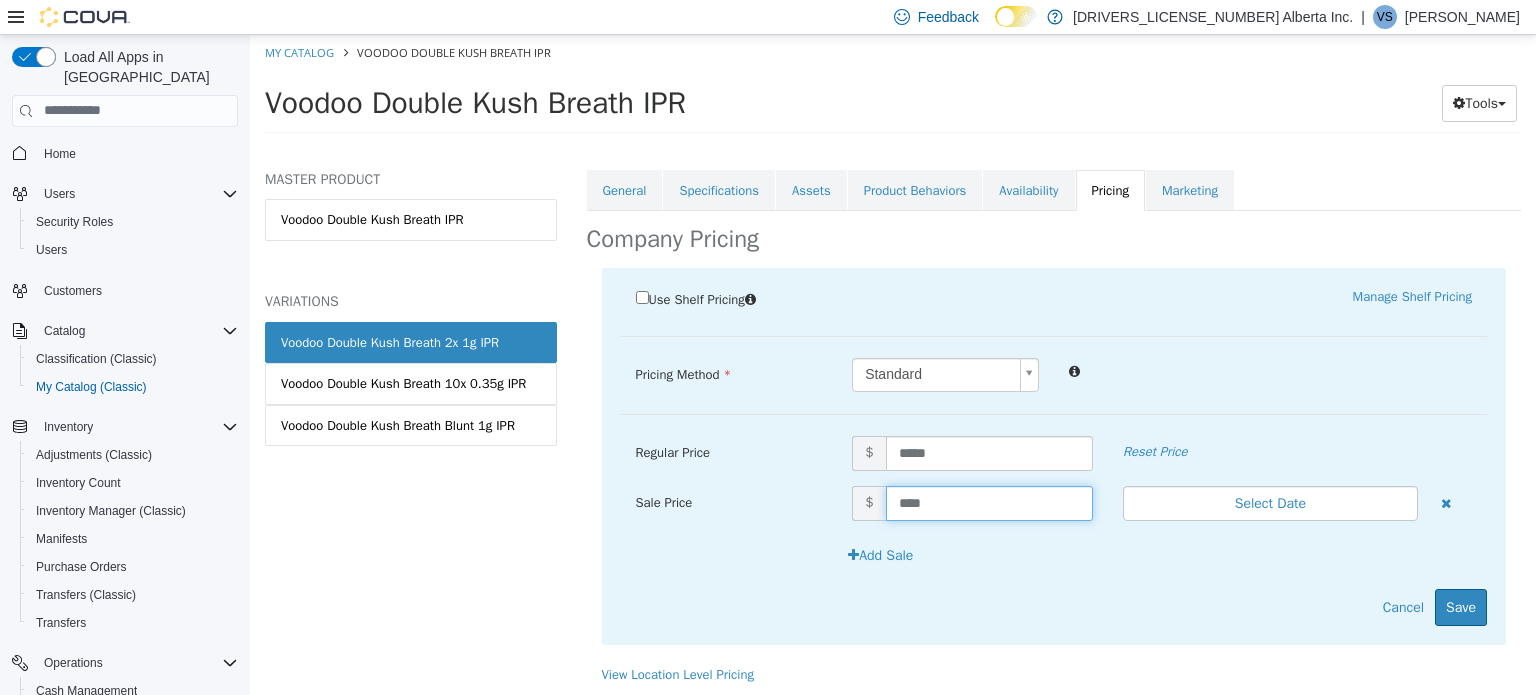 type on "*****" 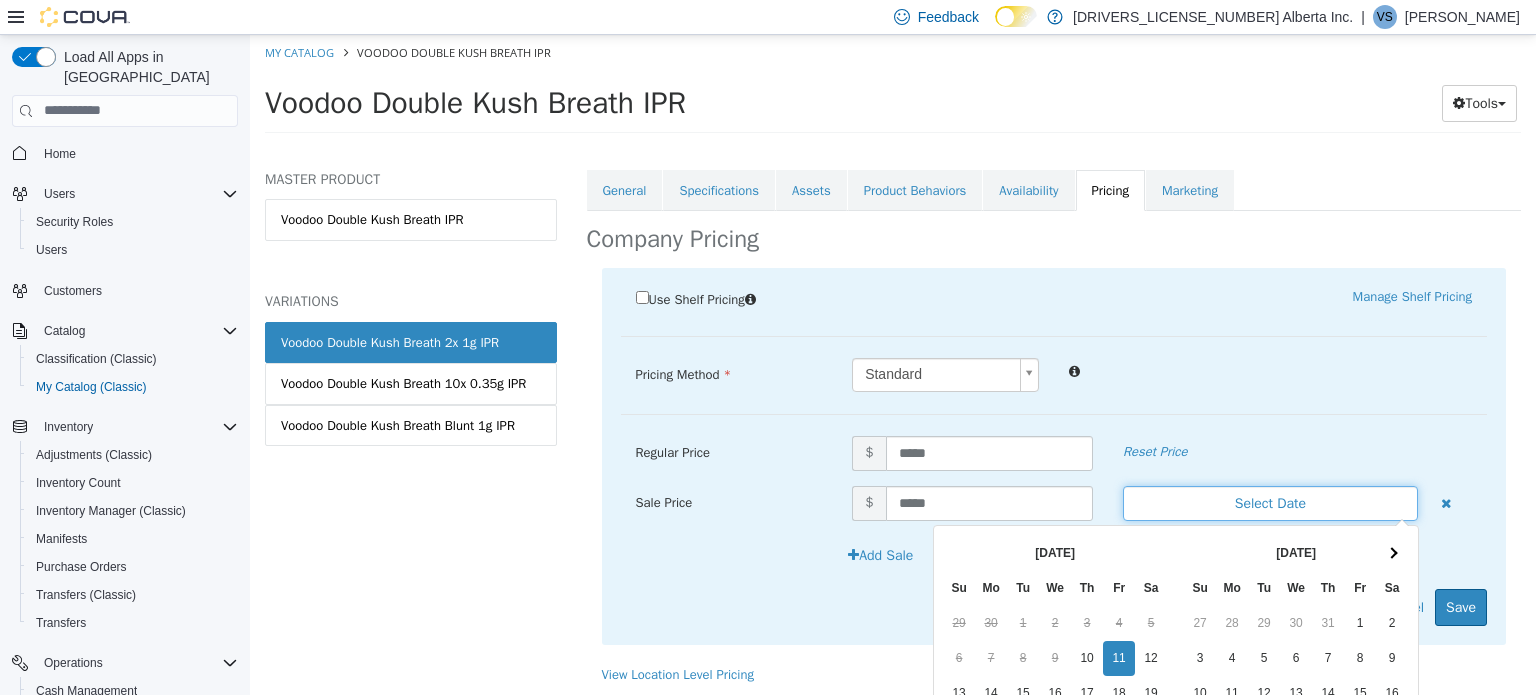 click on "Select Date" at bounding box center (1270, 502) 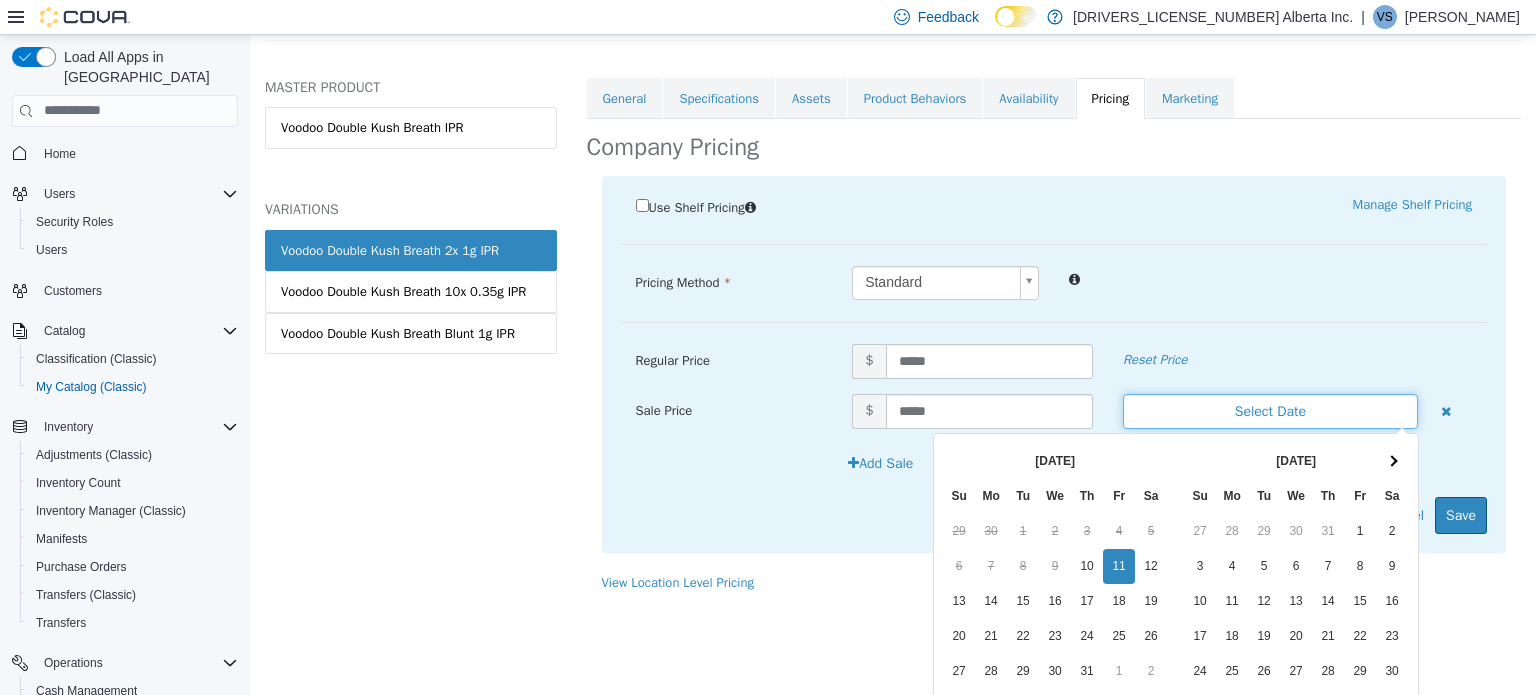 scroll, scrollTop: 200, scrollLeft: 0, axis: vertical 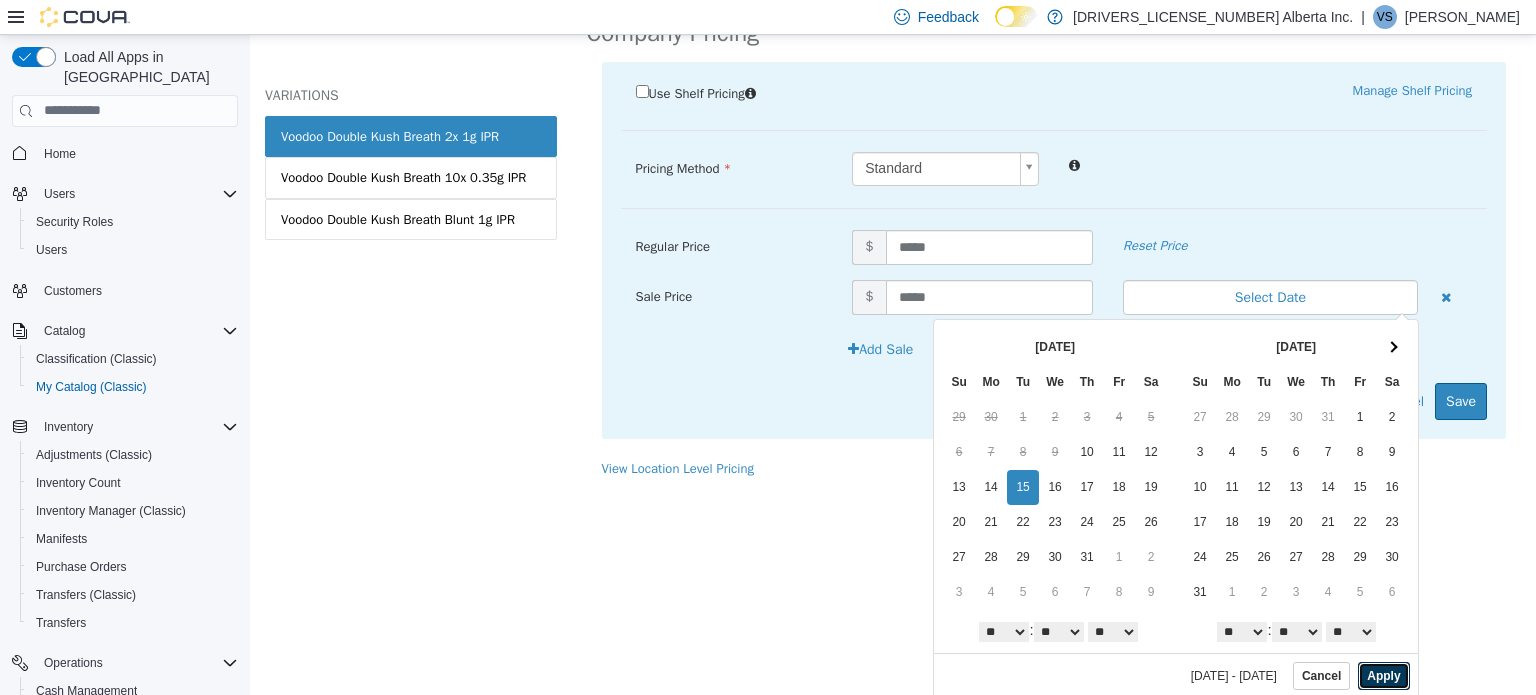 click on "Apply" at bounding box center (1383, 675) 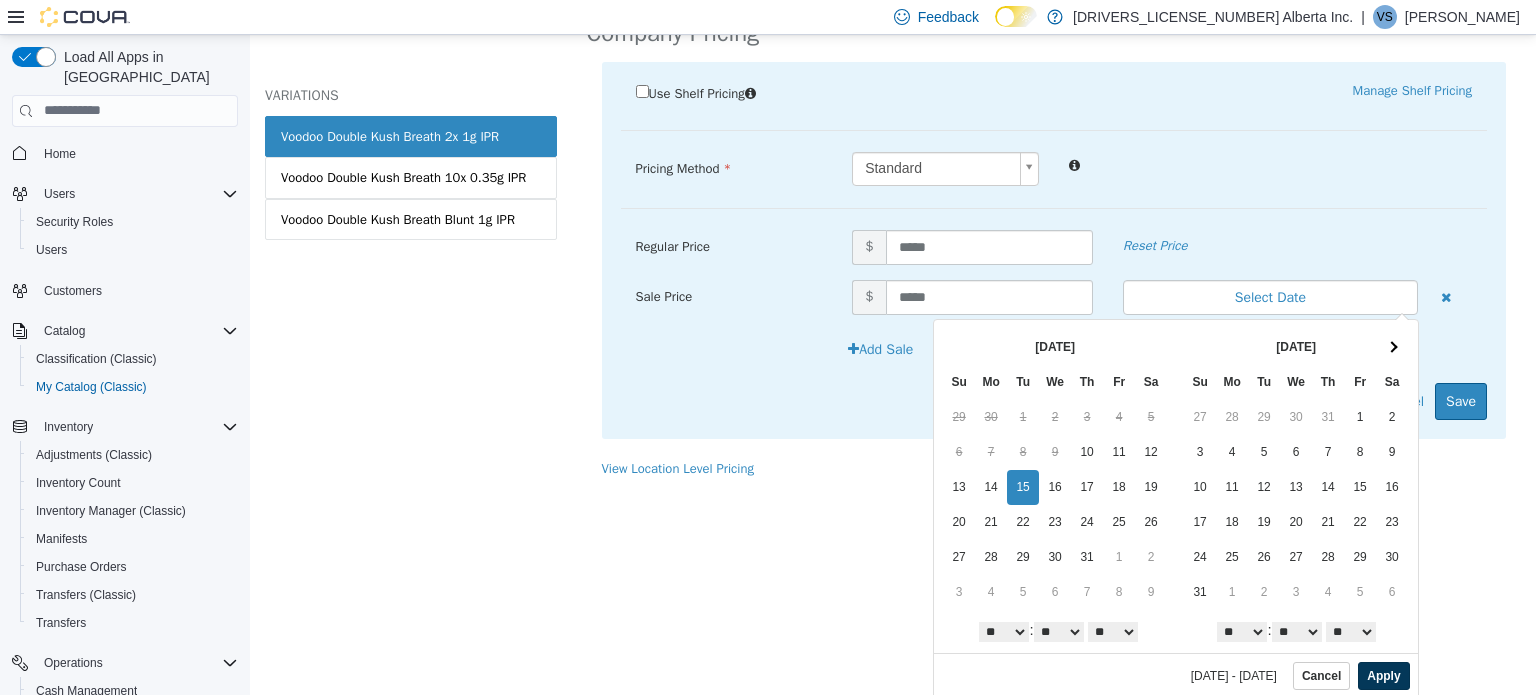 scroll, scrollTop: 0, scrollLeft: 0, axis: both 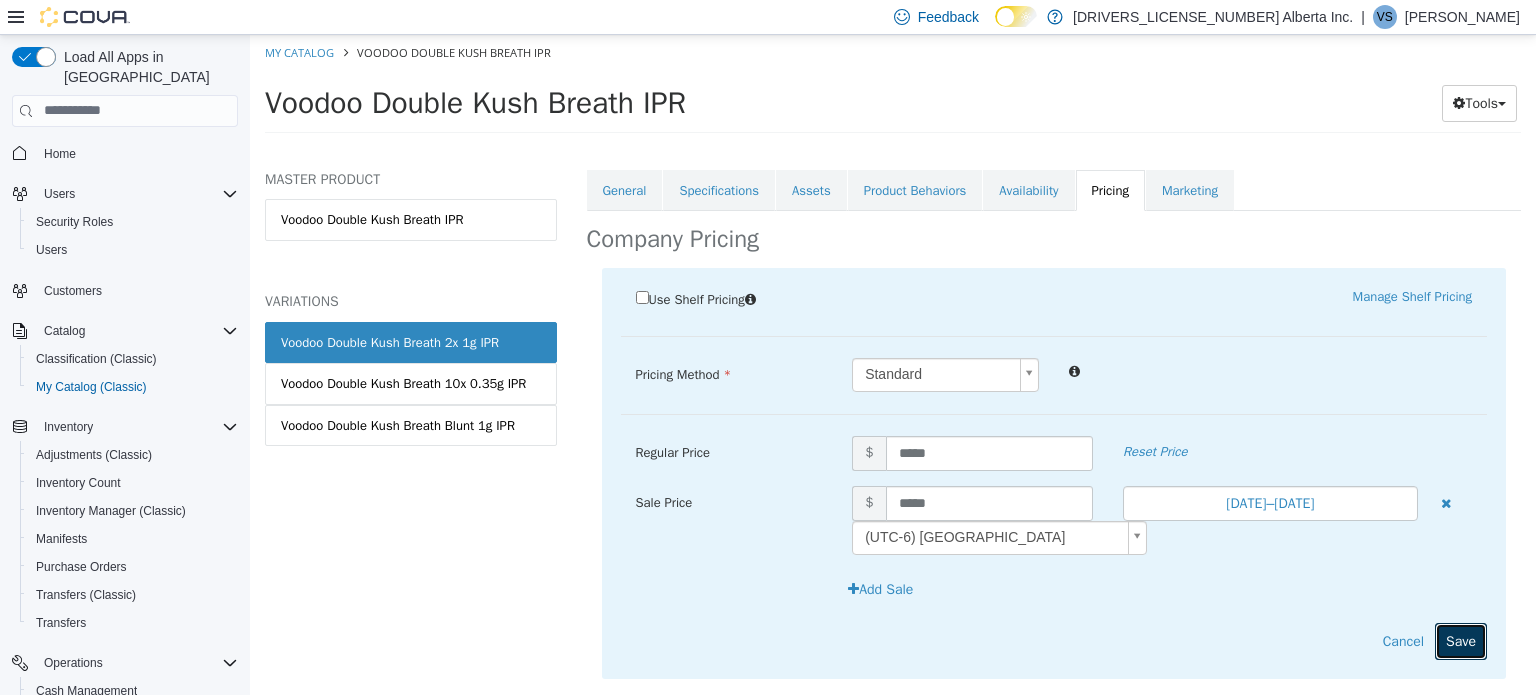 click on "Save" at bounding box center [1461, 640] 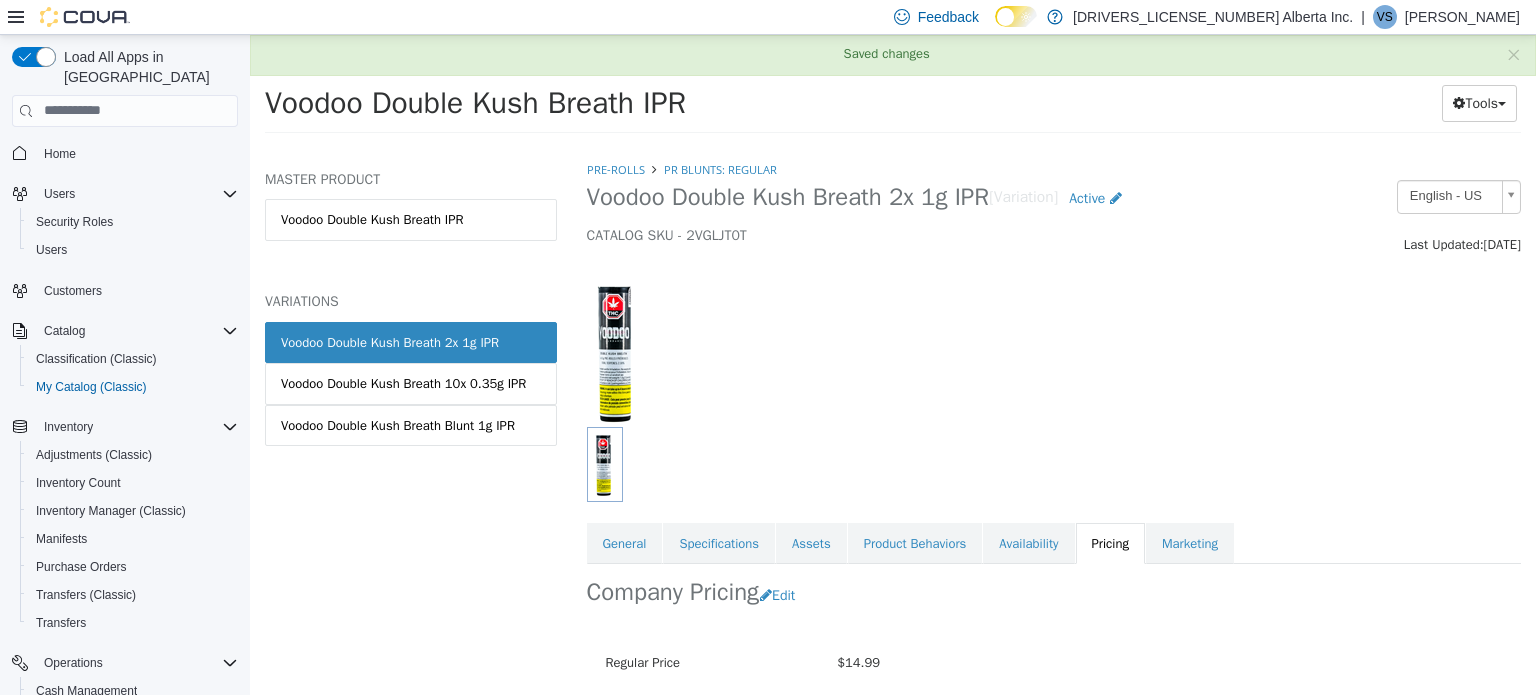 scroll, scrollTop: 225, scrollLeft: 0, axis: vertical 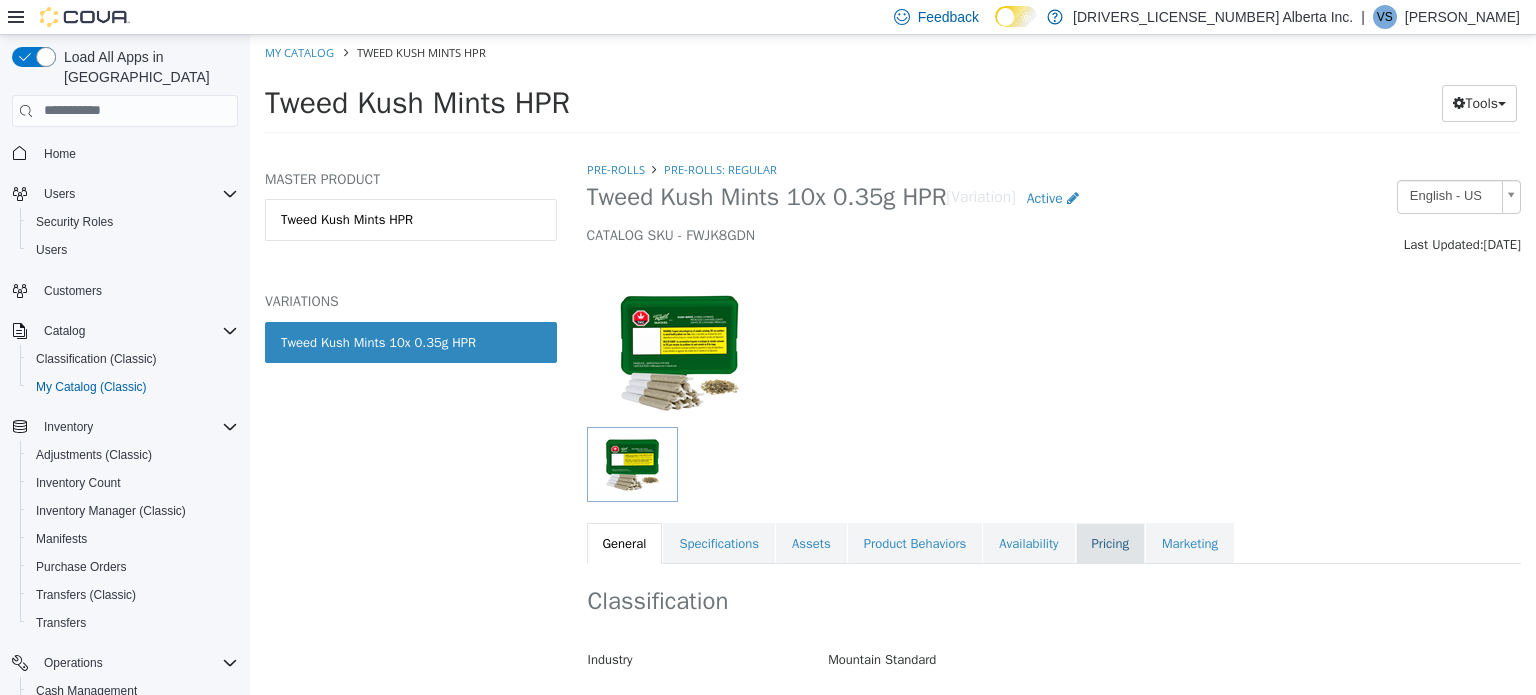 click on "Pricing" at bounding box center [1110, 543] 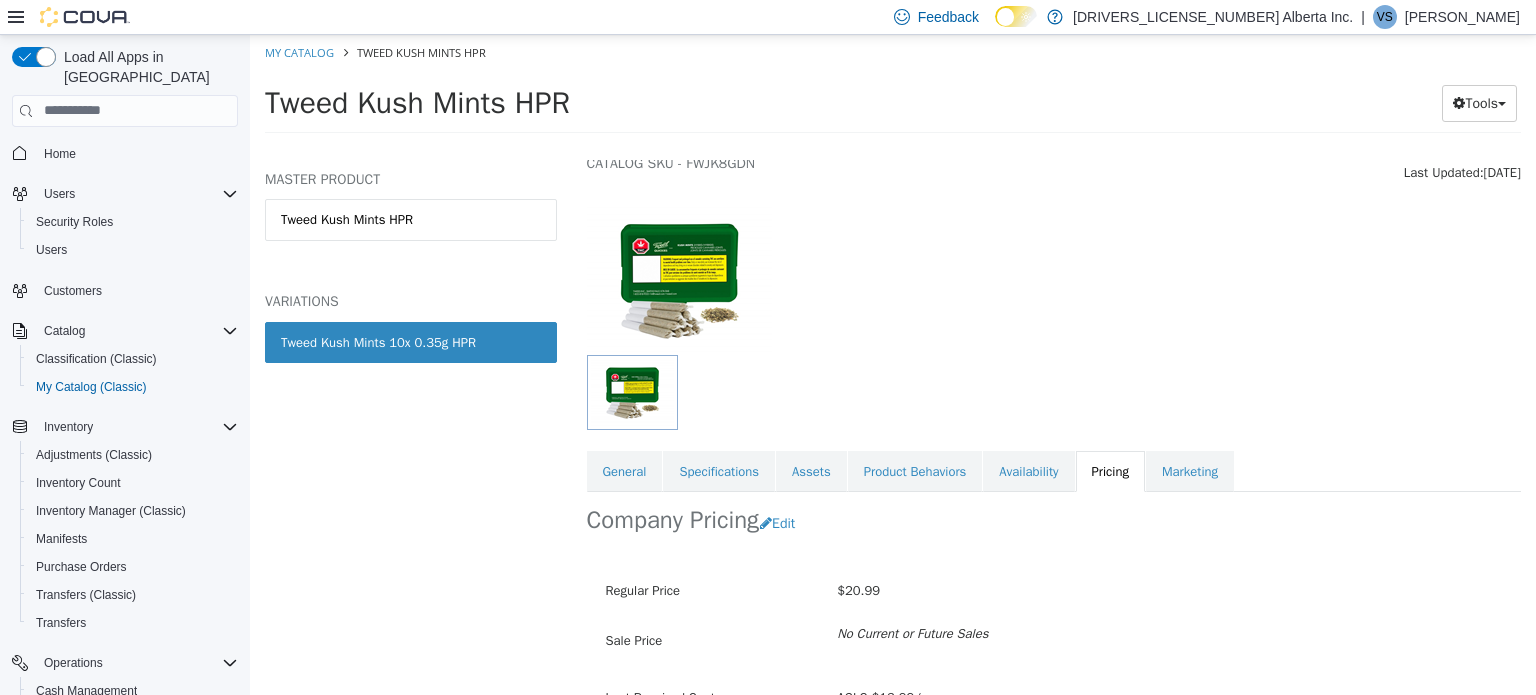 scroll, scrollTop: 179, scrollLeft: 0, axis: vertical 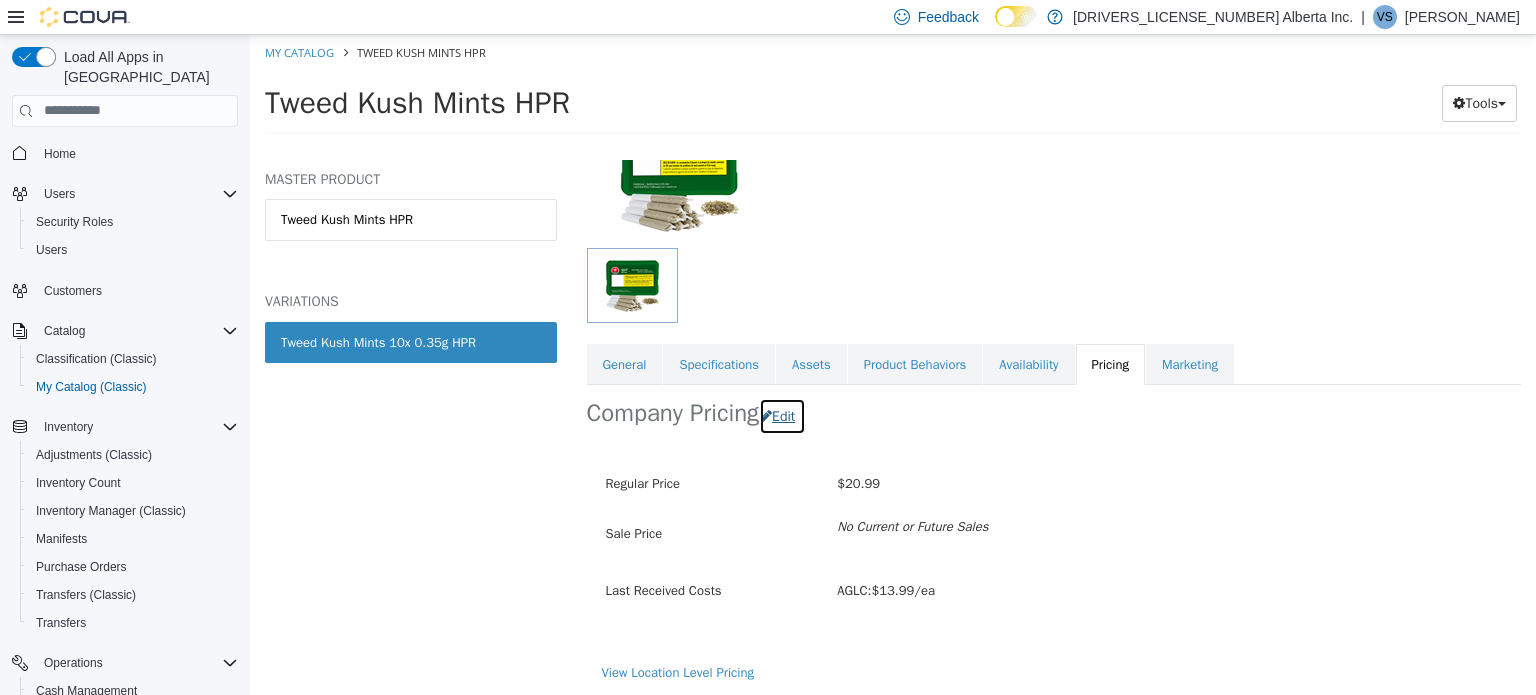 click on "Edit" at bounding box center (782, 415) 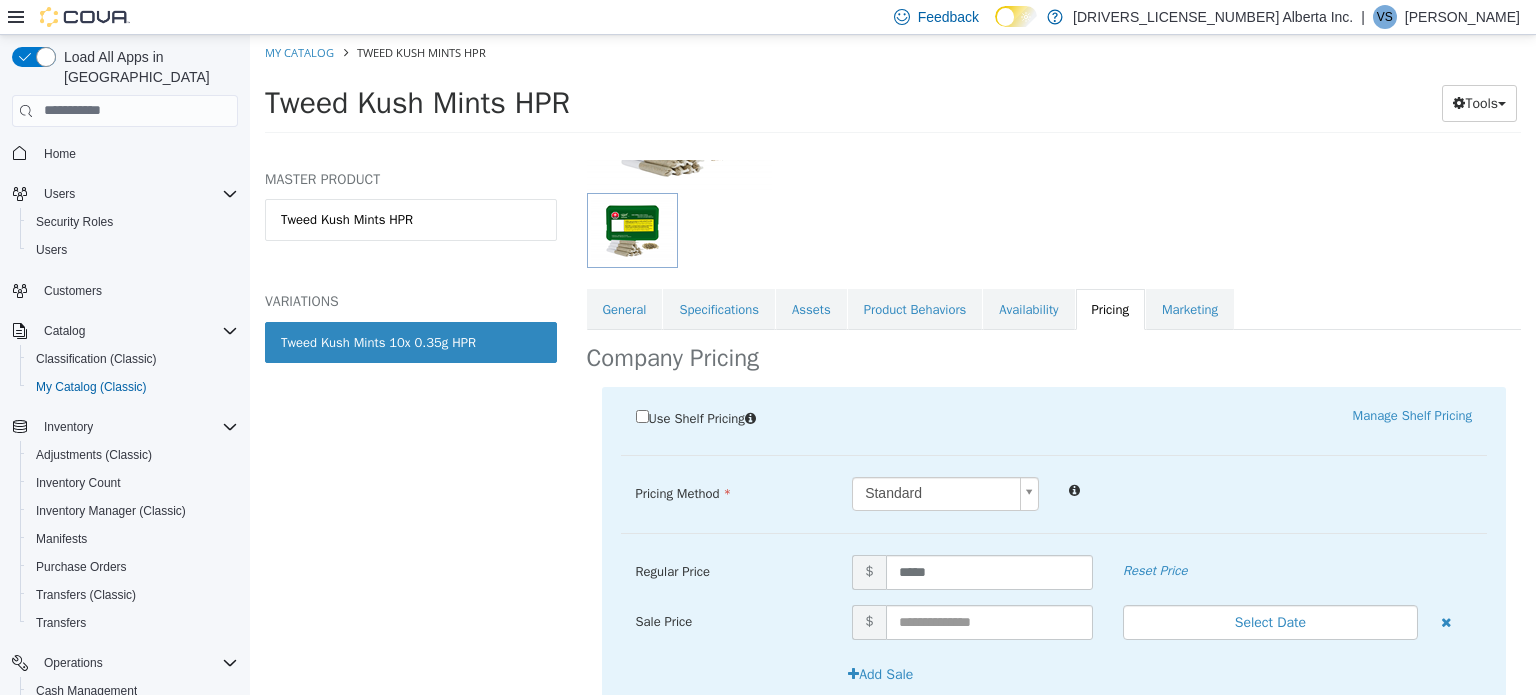scroll, scrollTop: 353, scrollLeft: 0, axis: vertical 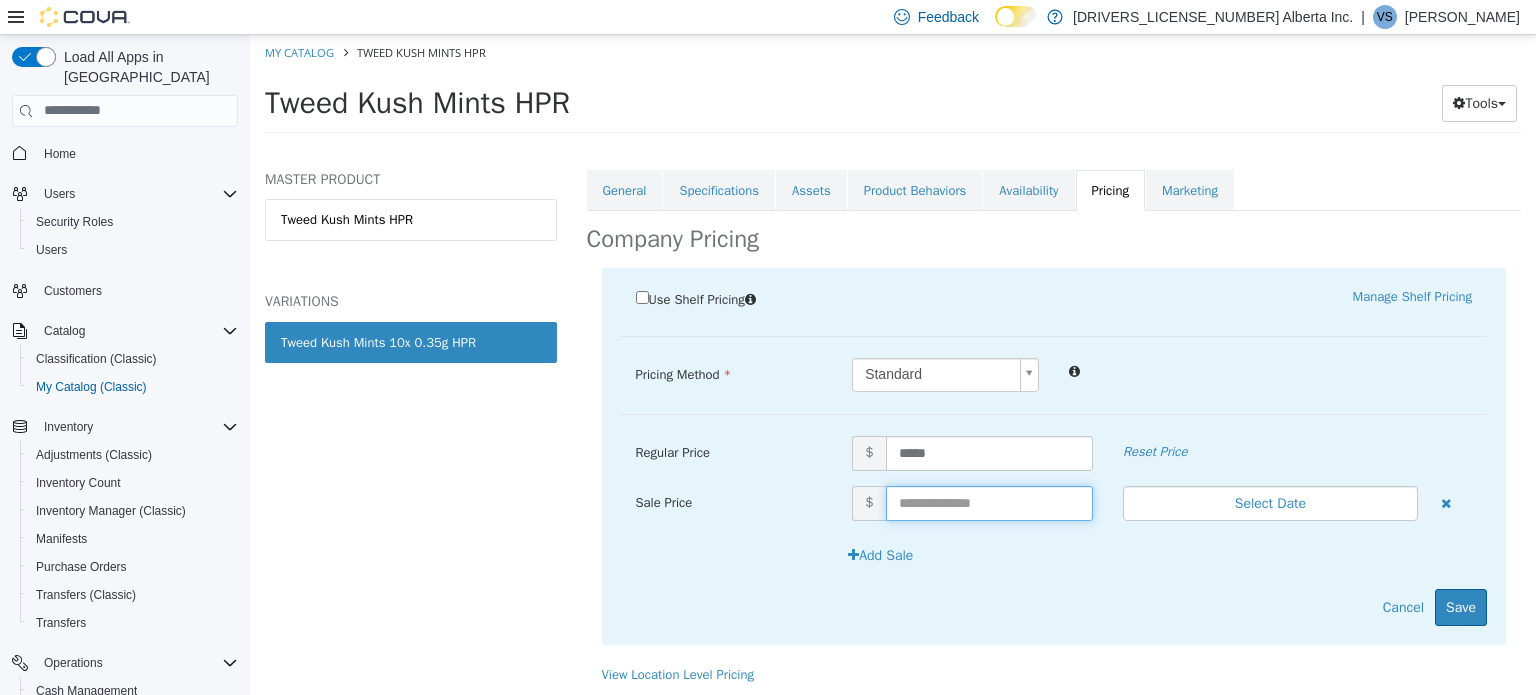 click at bounding box center [989, 502] 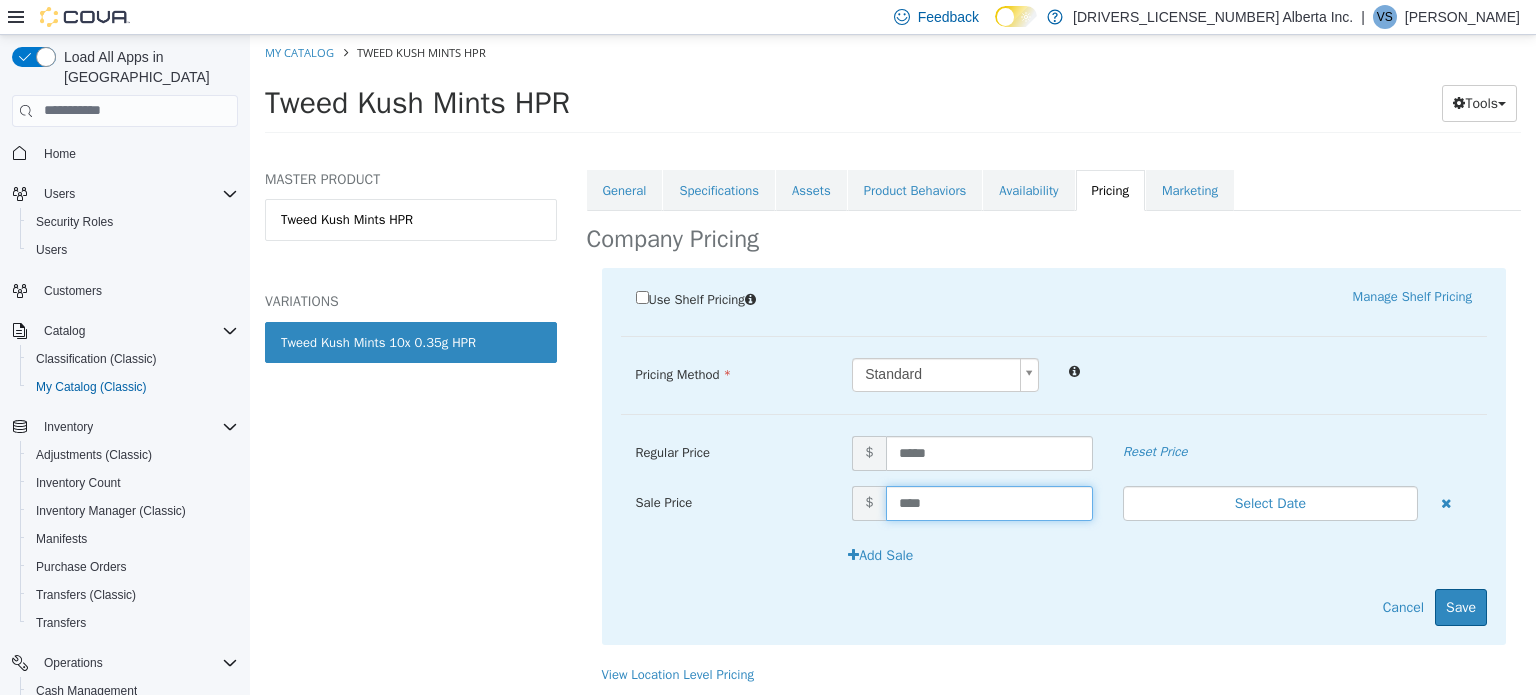 type on "*****" 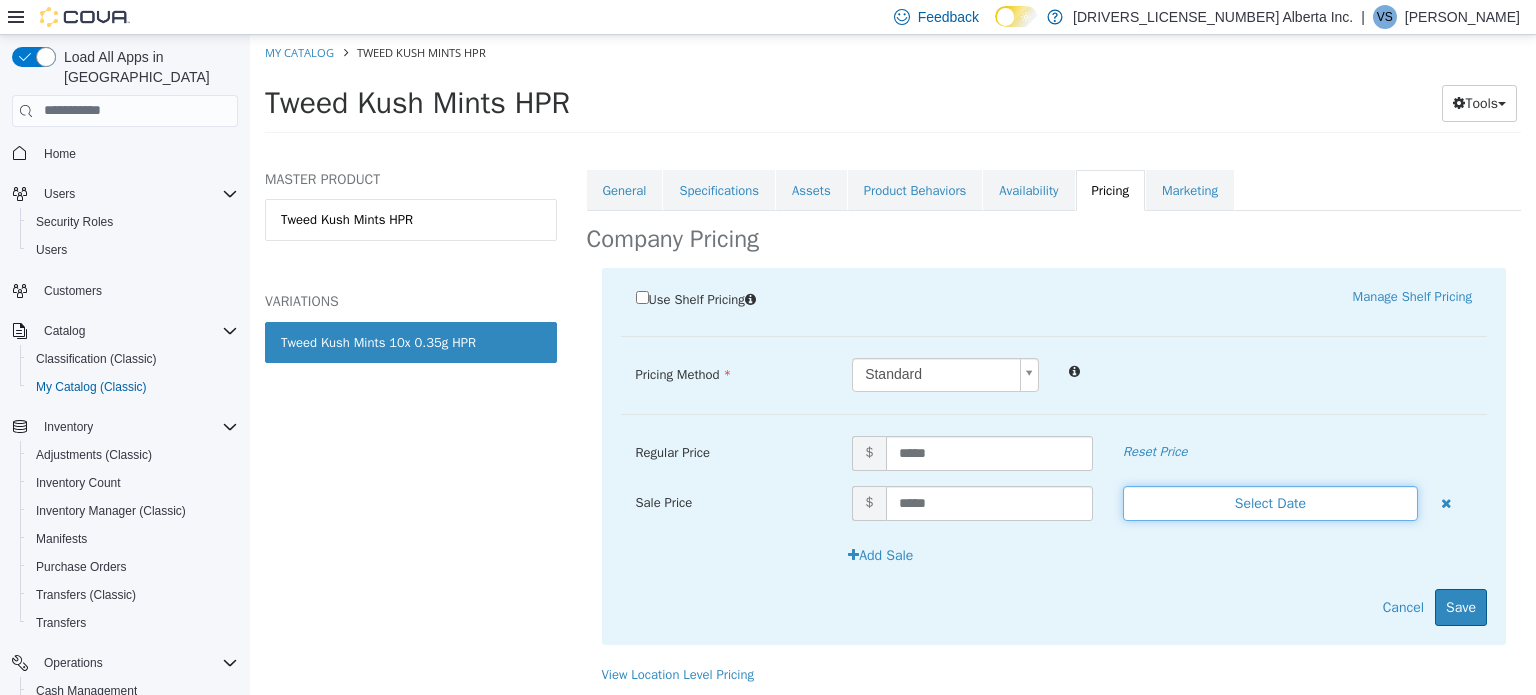click on "Select Date" at bounding box center (1270, 502) 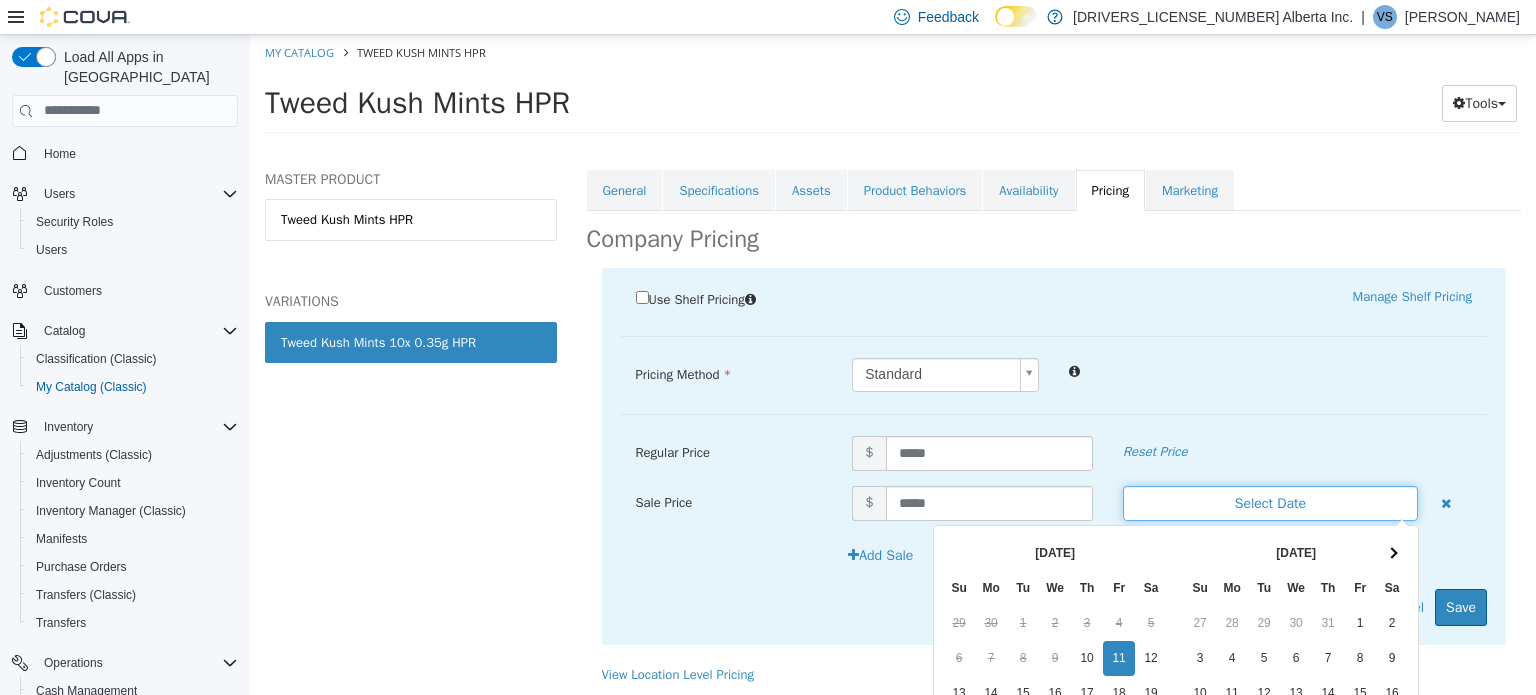 scroll, scrollTop: 200, scrollLeft: 0, axis: vertical 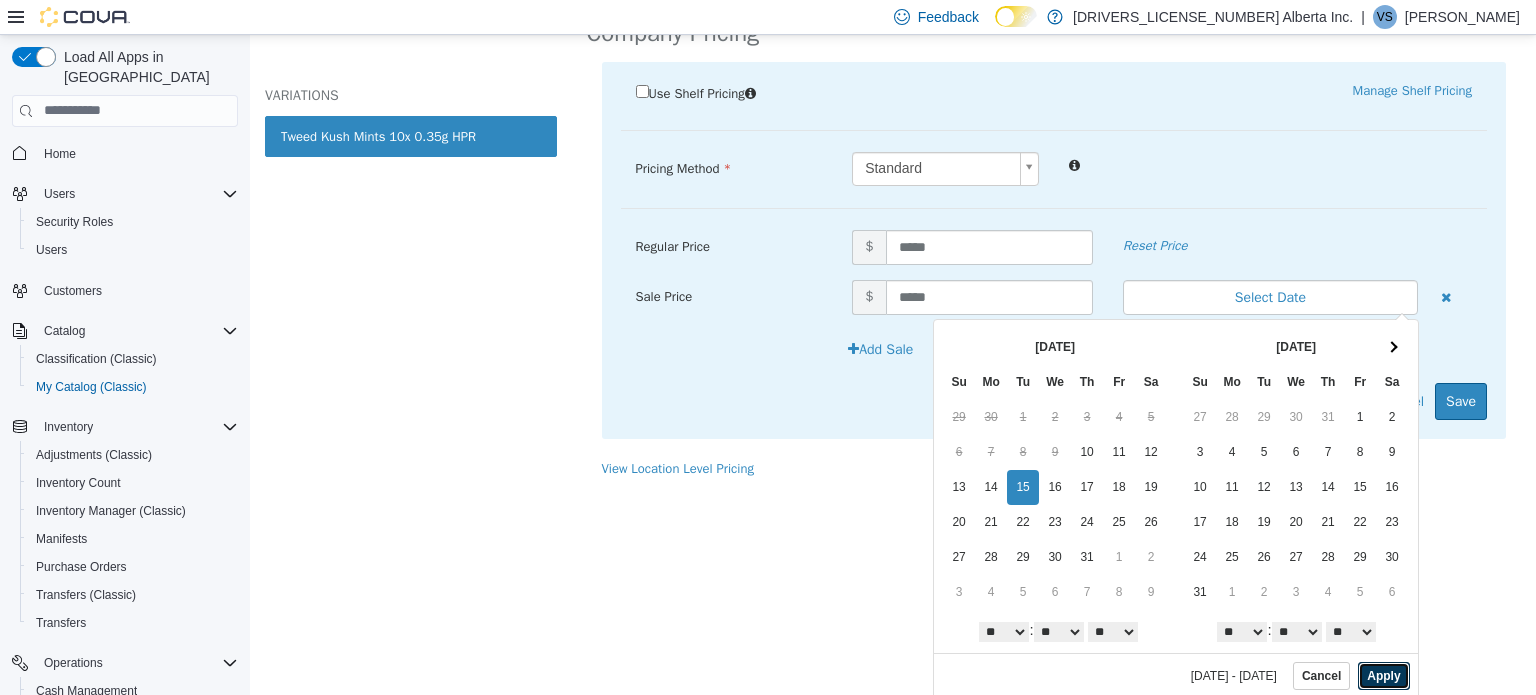 click on "Apply" at bounding box center [1383, 675] 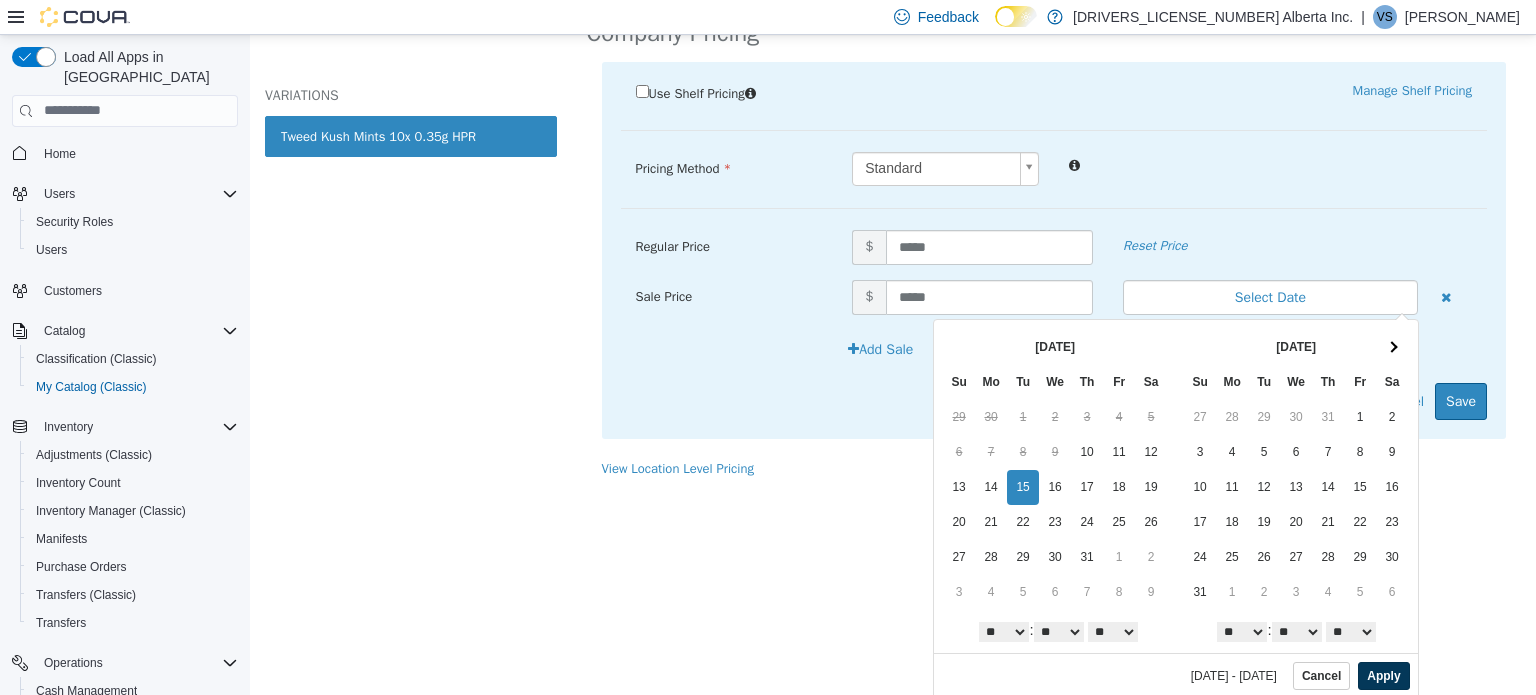 scroll, scrollTop: 0, scrollLeft: 0, axis: both 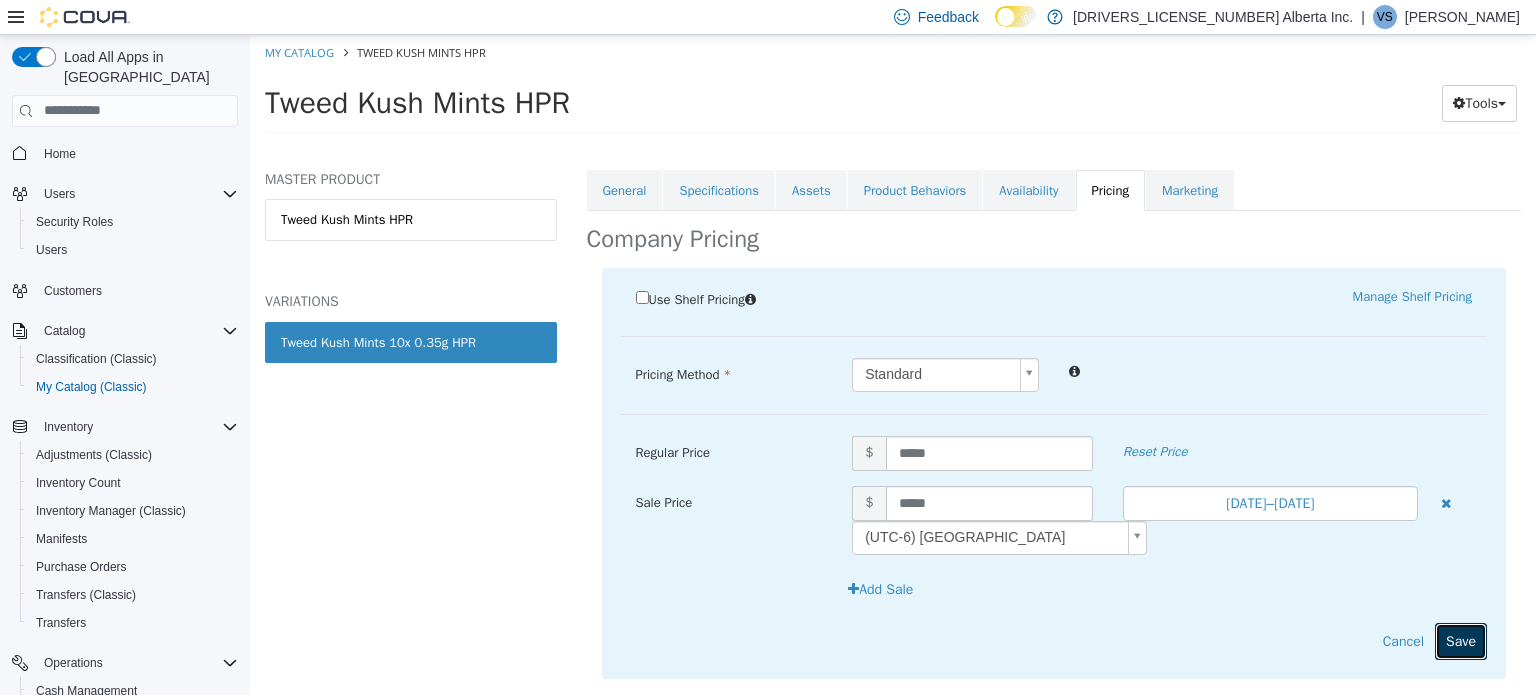 click on "Save" at bounding box center [1461, 640] 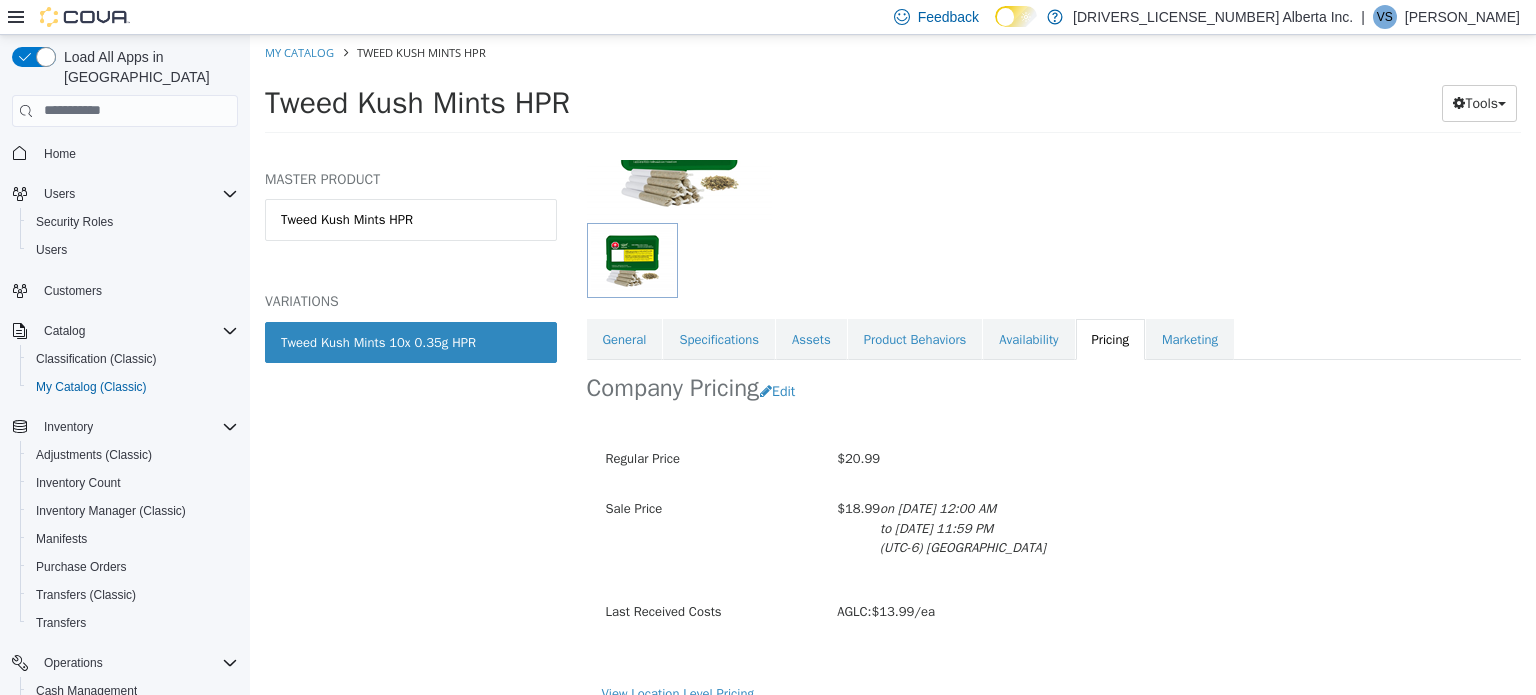 scroll, scrollTop: 225, scrollLeft: 0, axis: vertical 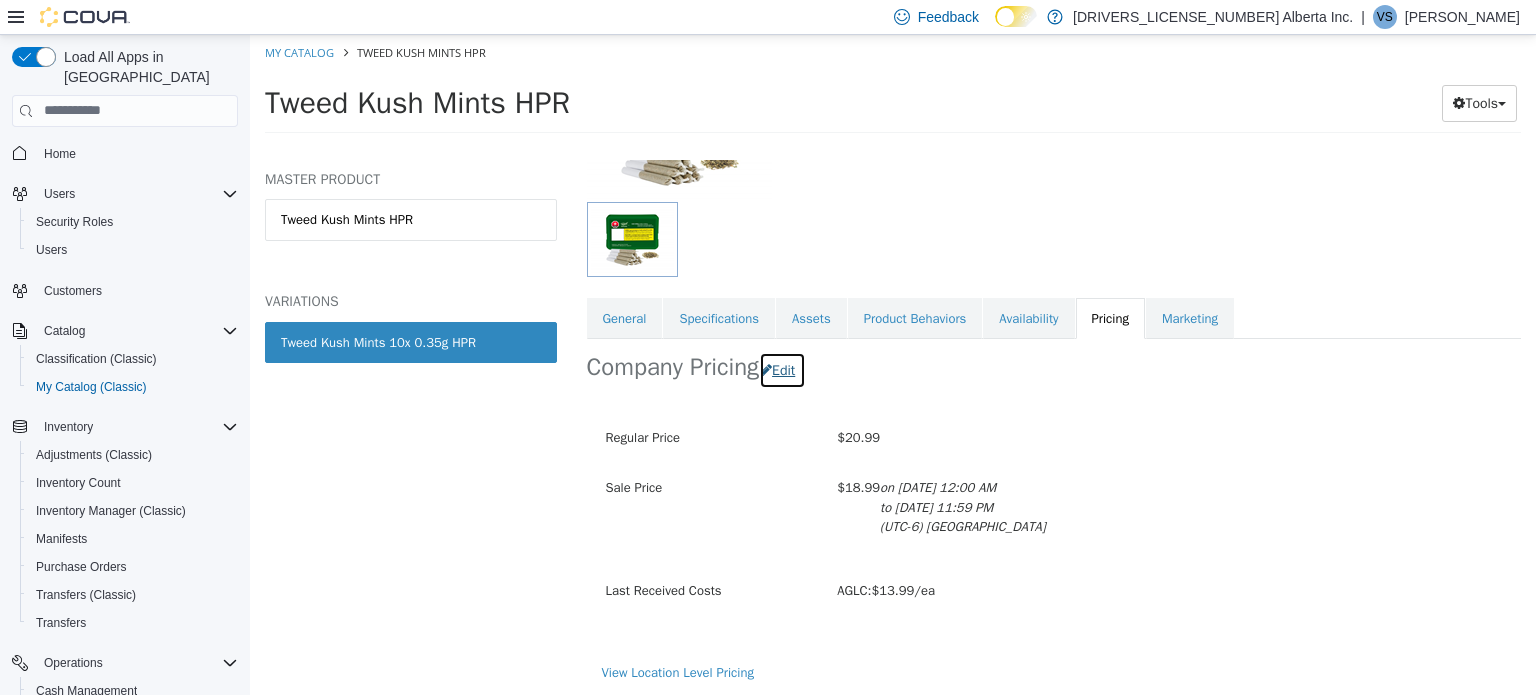 click on "Edit" at bounding box center [782, 369] 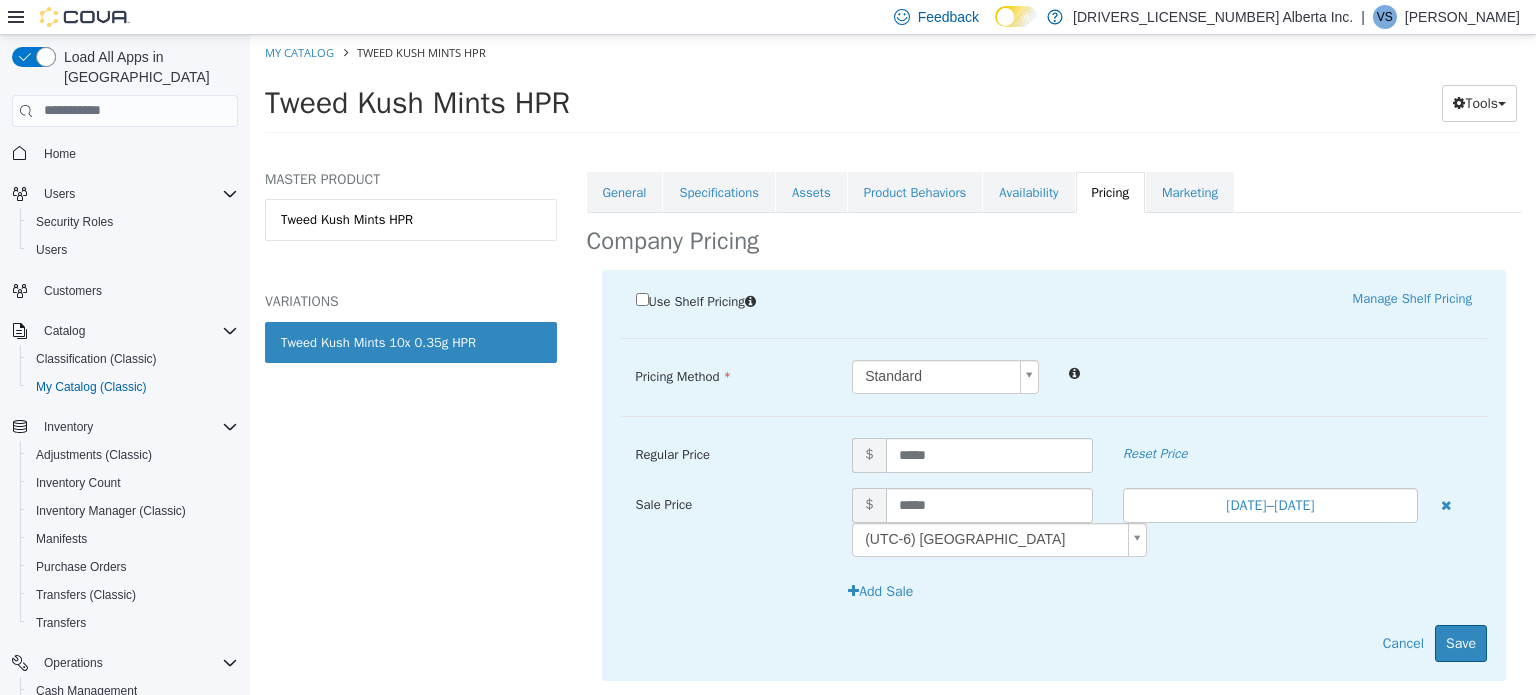 scroll, scrollTop: 387, scrollLeft: 0, axis: vertical 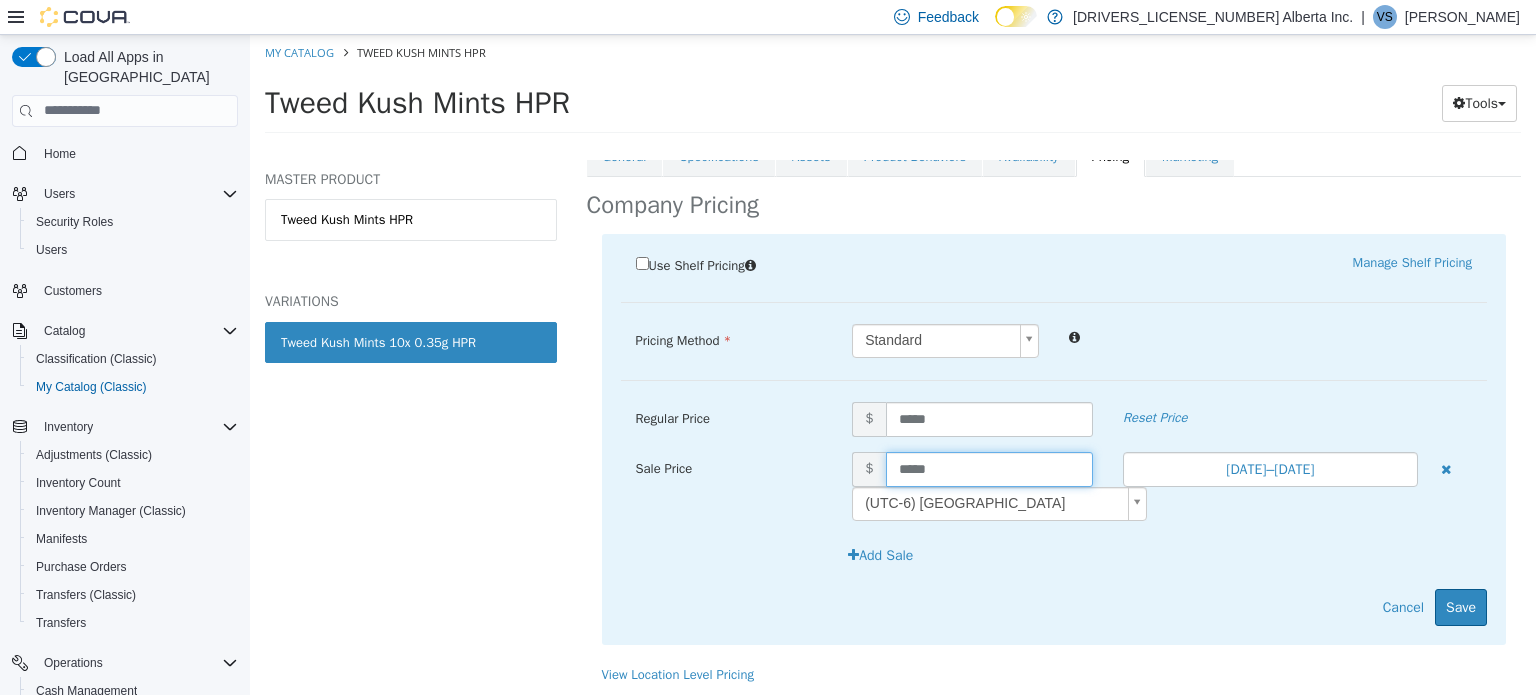 click on "*****" at bounding box center [989, 468] 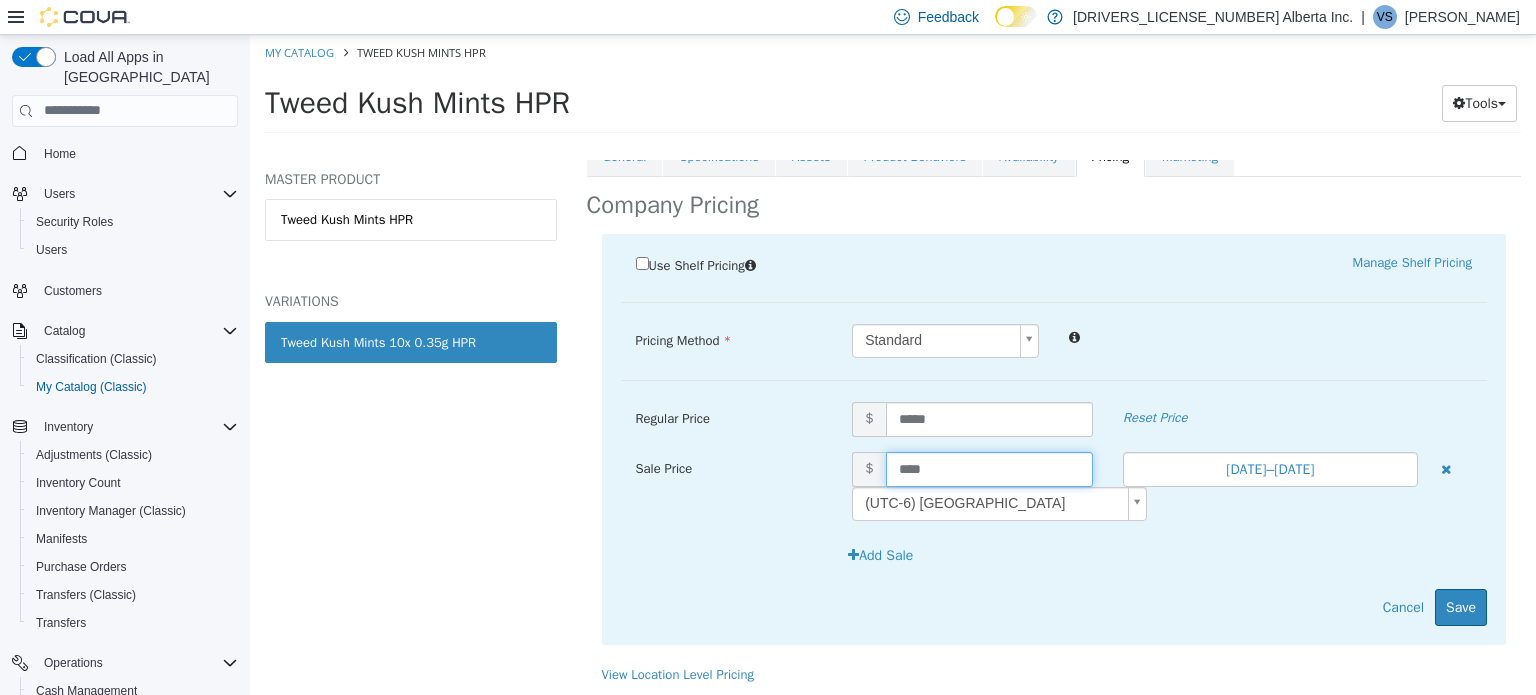type on "*****" 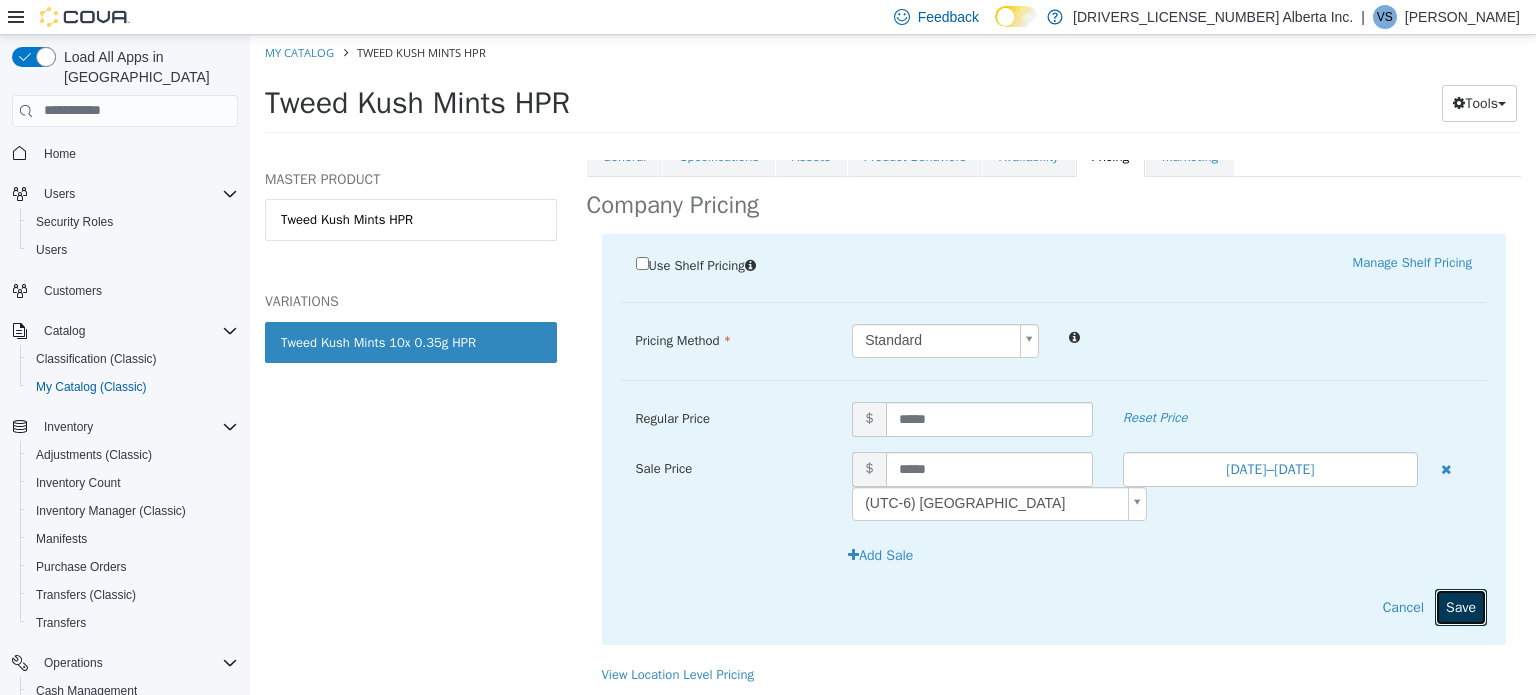 click on "Save" at bounding box center [1461, 606] 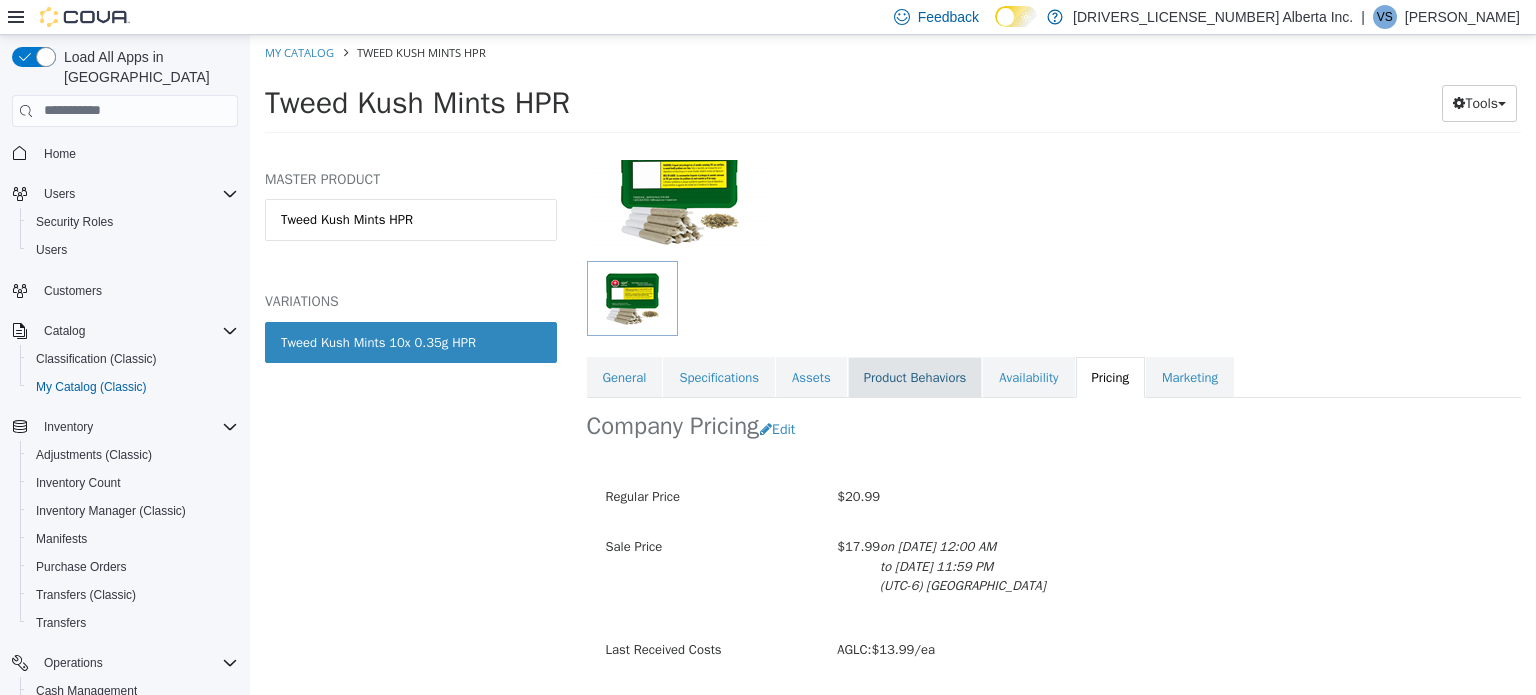 scroll, scrollTop: 225, scrollLeft: 0, axis: vertical 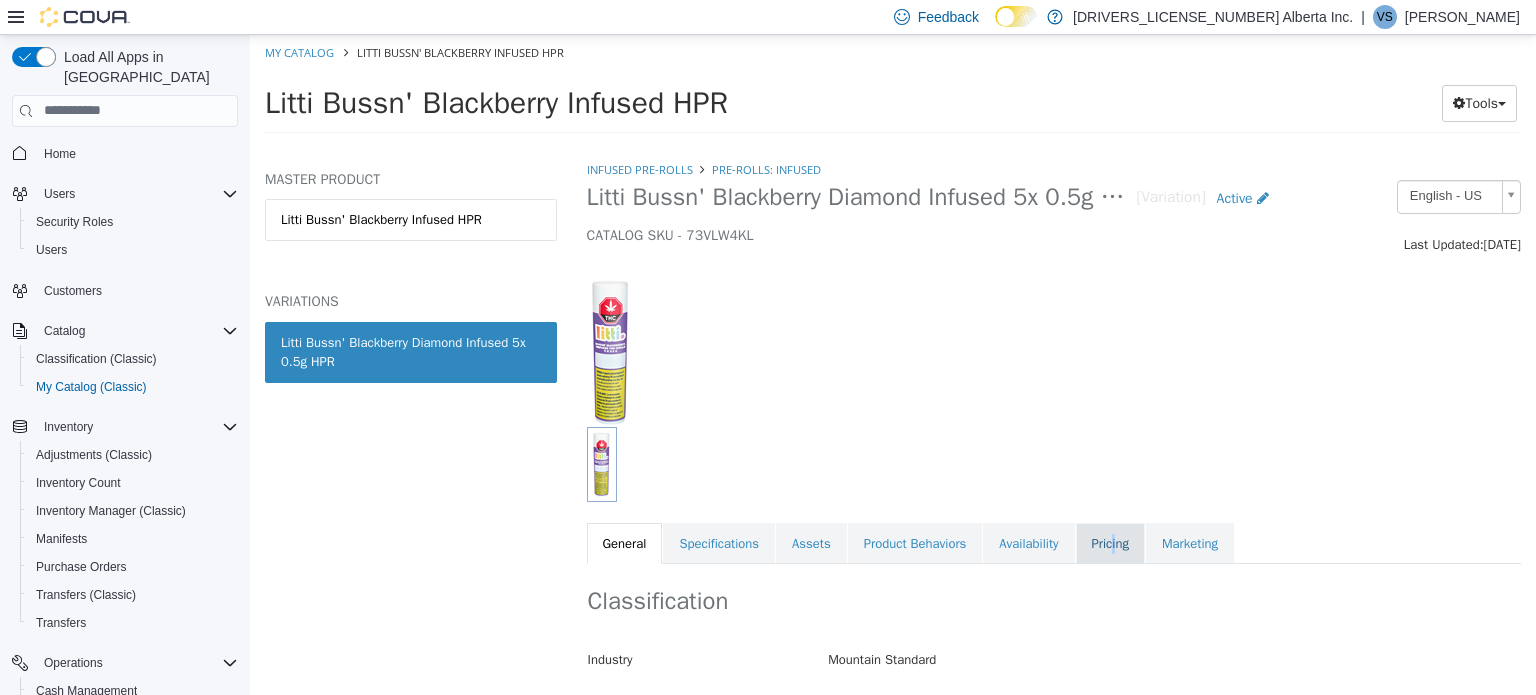 click on "Pricing" at bounding box center (1110, 543) 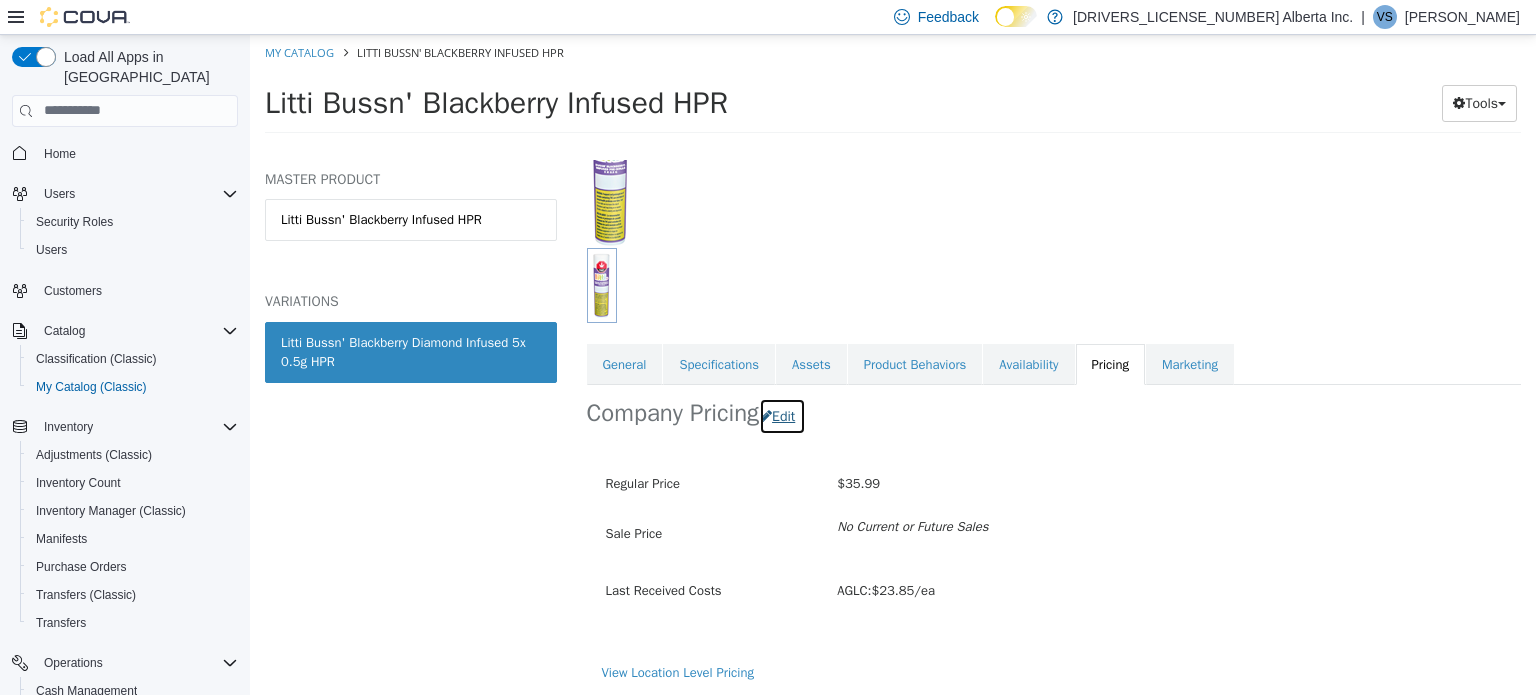 click on "Edit" at bounding box center [782, 415] 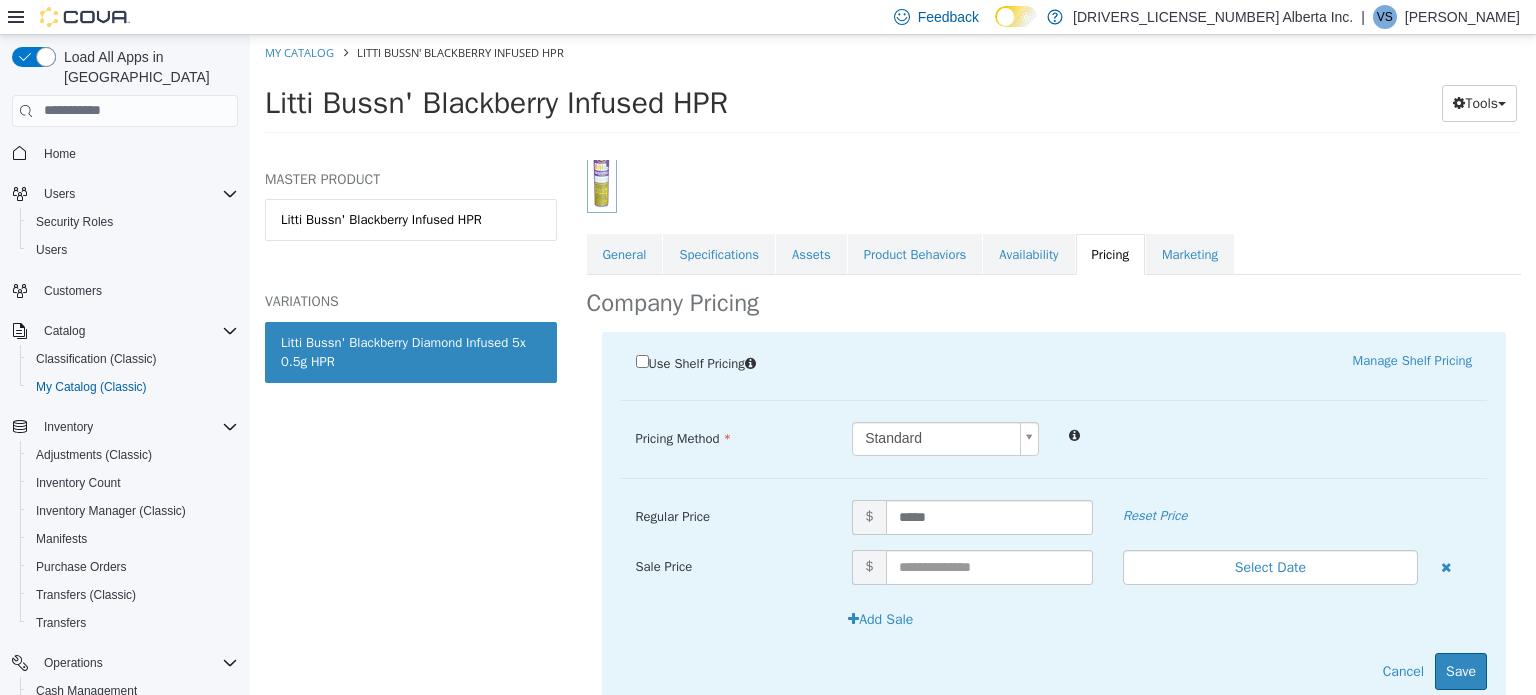 scroll, scrollTop: 353, scrollLeft: 0, axis: vertical 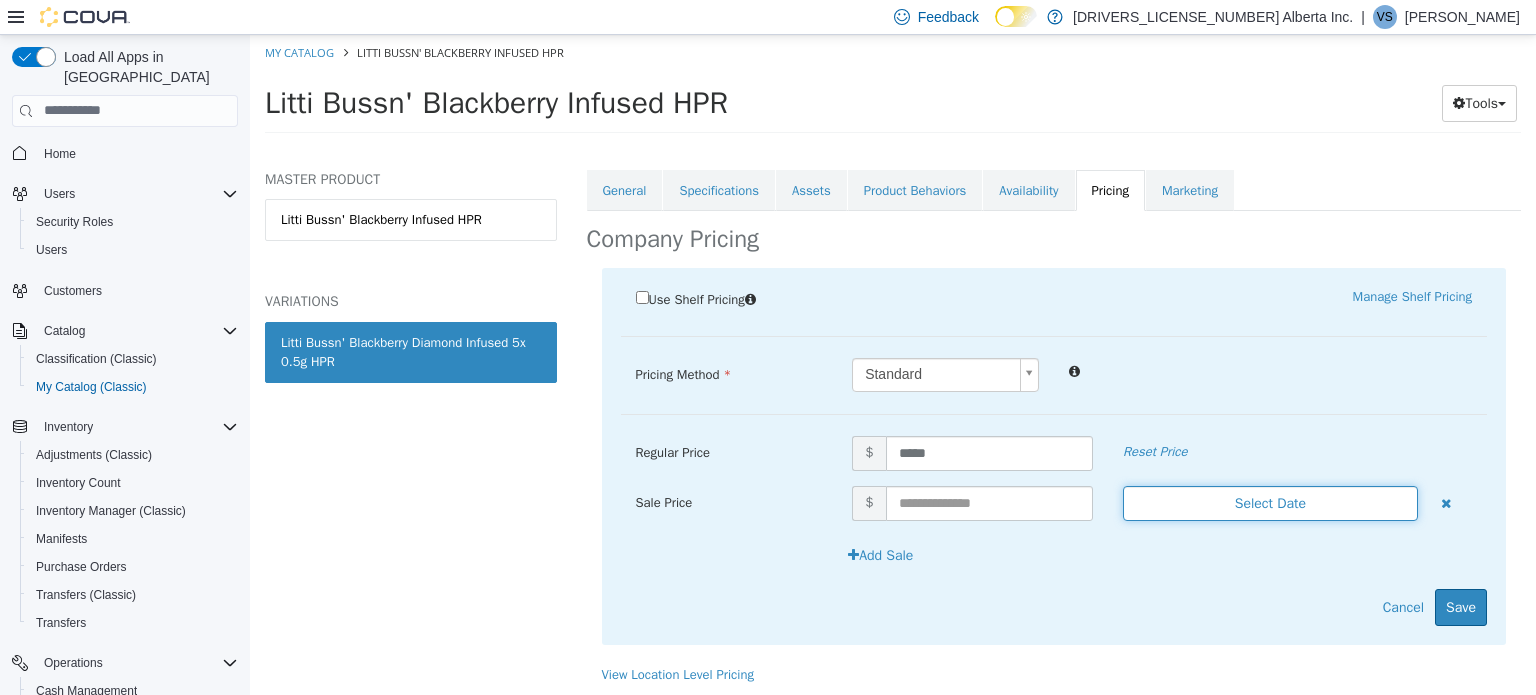 click on "Select Date" at bounding box center [1270, 502] 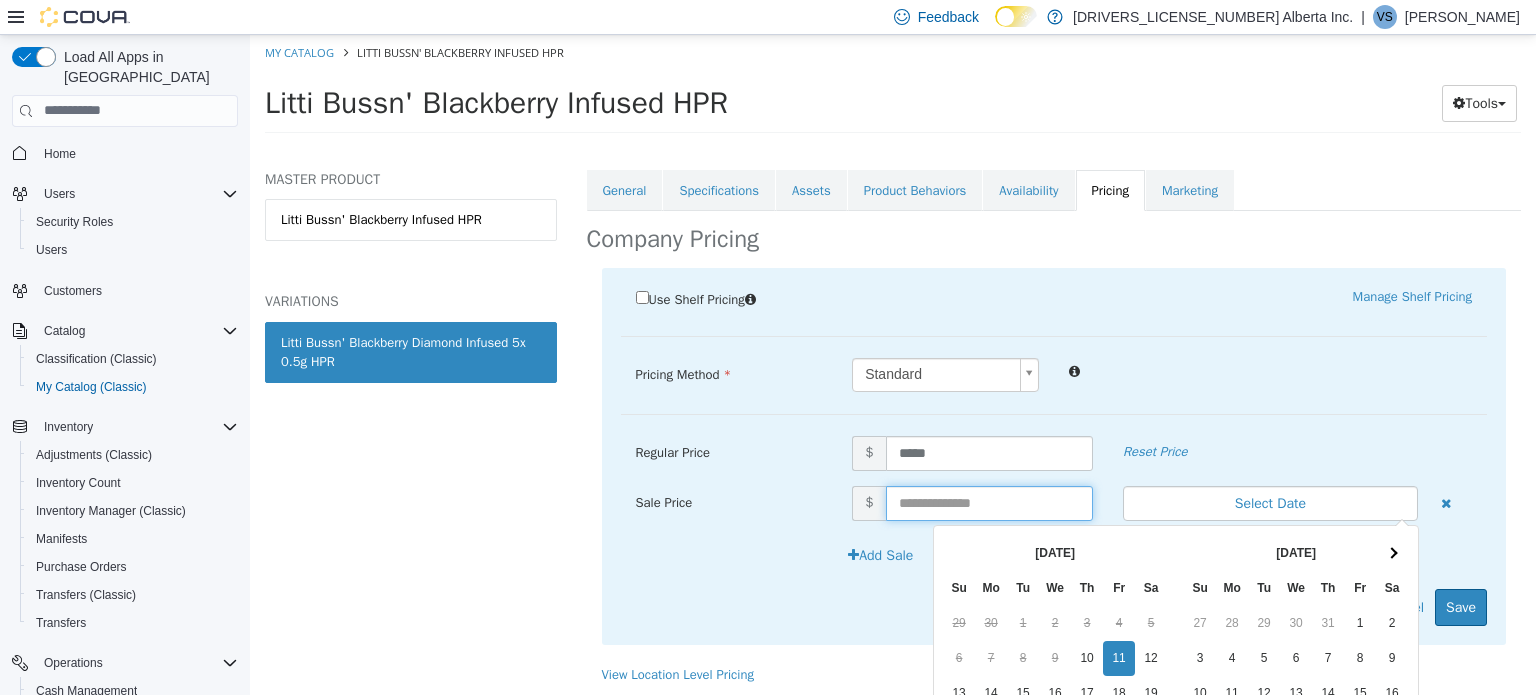 click at bounding box center (989, 502) 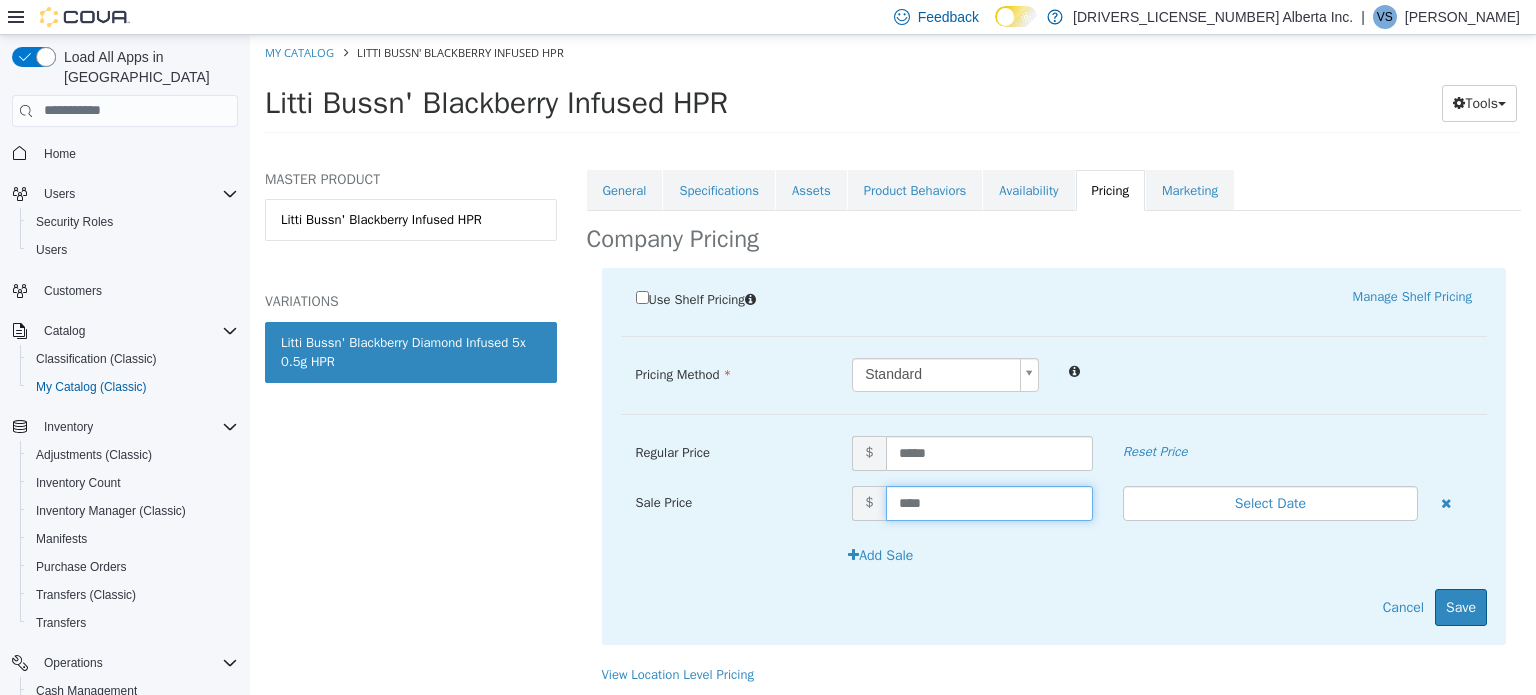type on "*****" 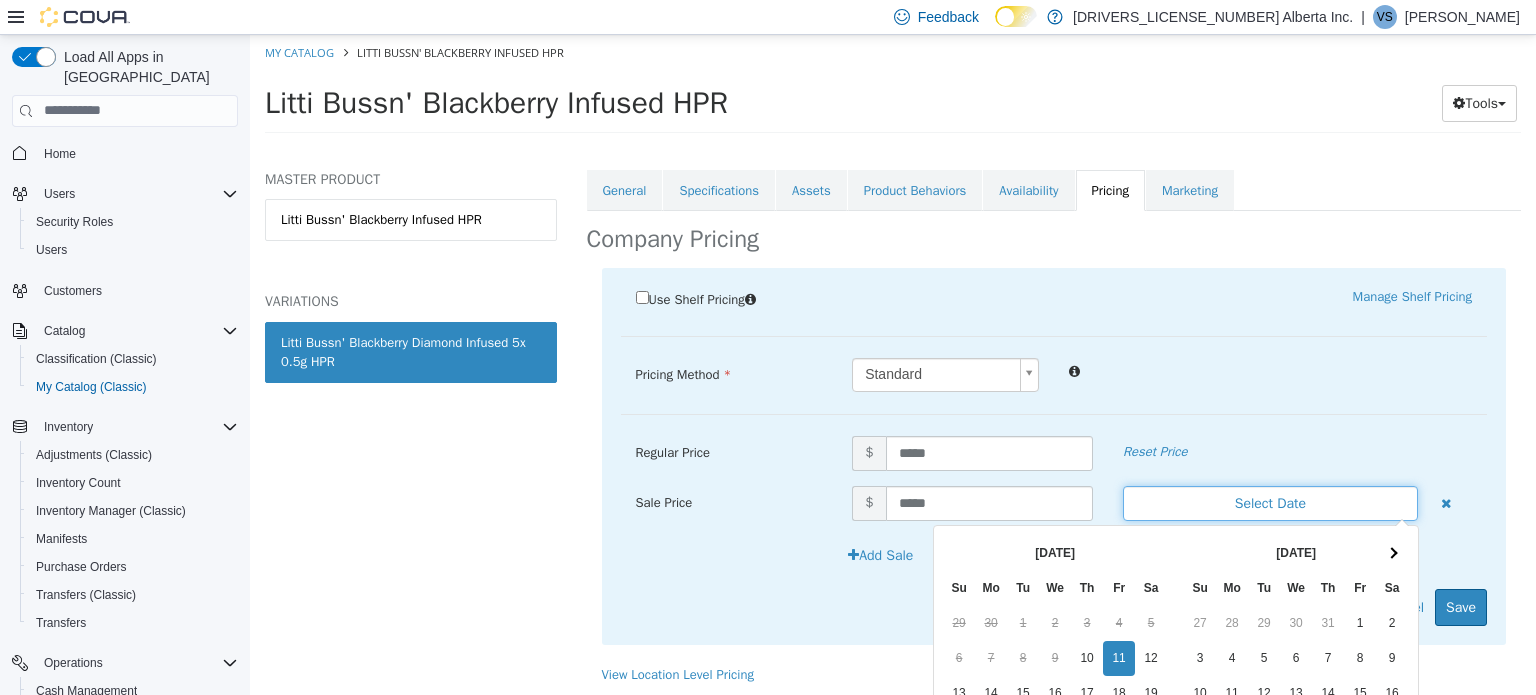 click on "Select Date" at bounding box center (1270, 502) 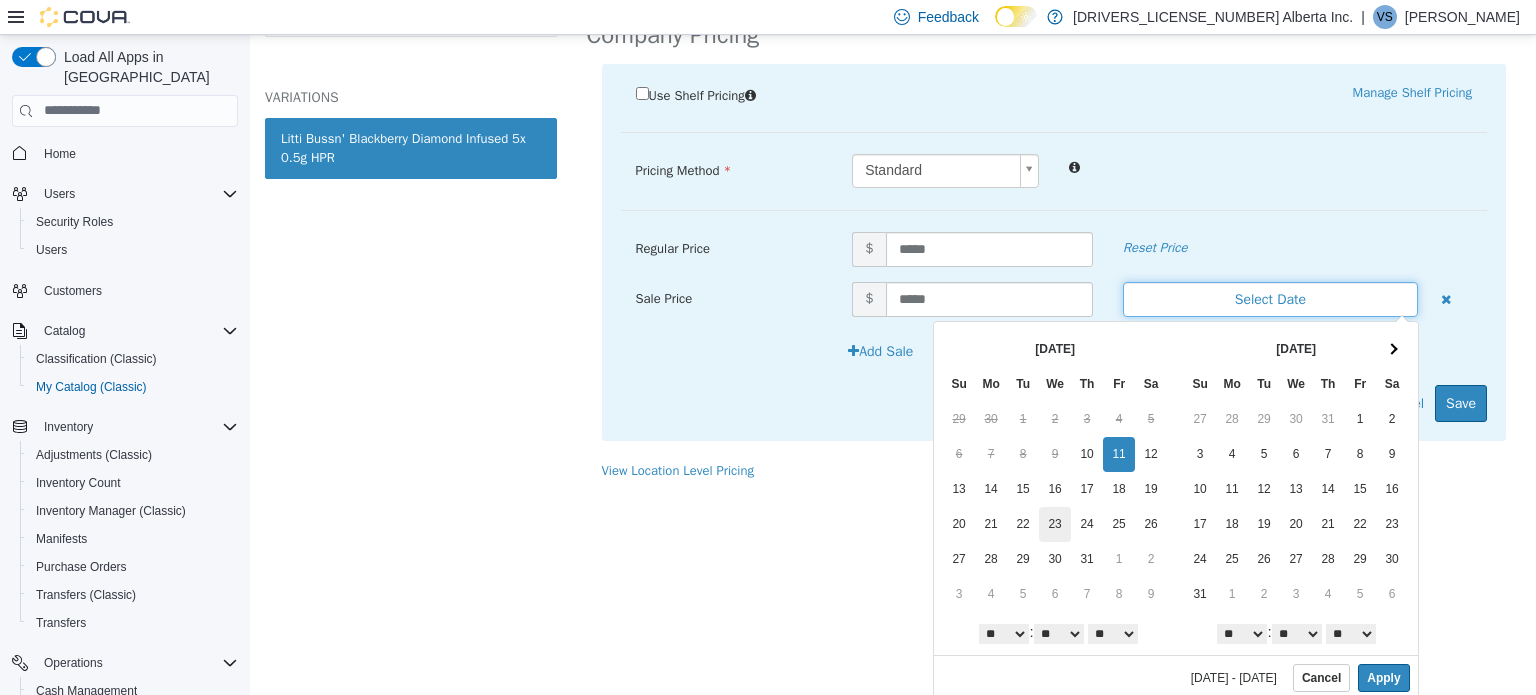 scroll, scrollTop: 206, scrollLeft: 0, axis: vertical 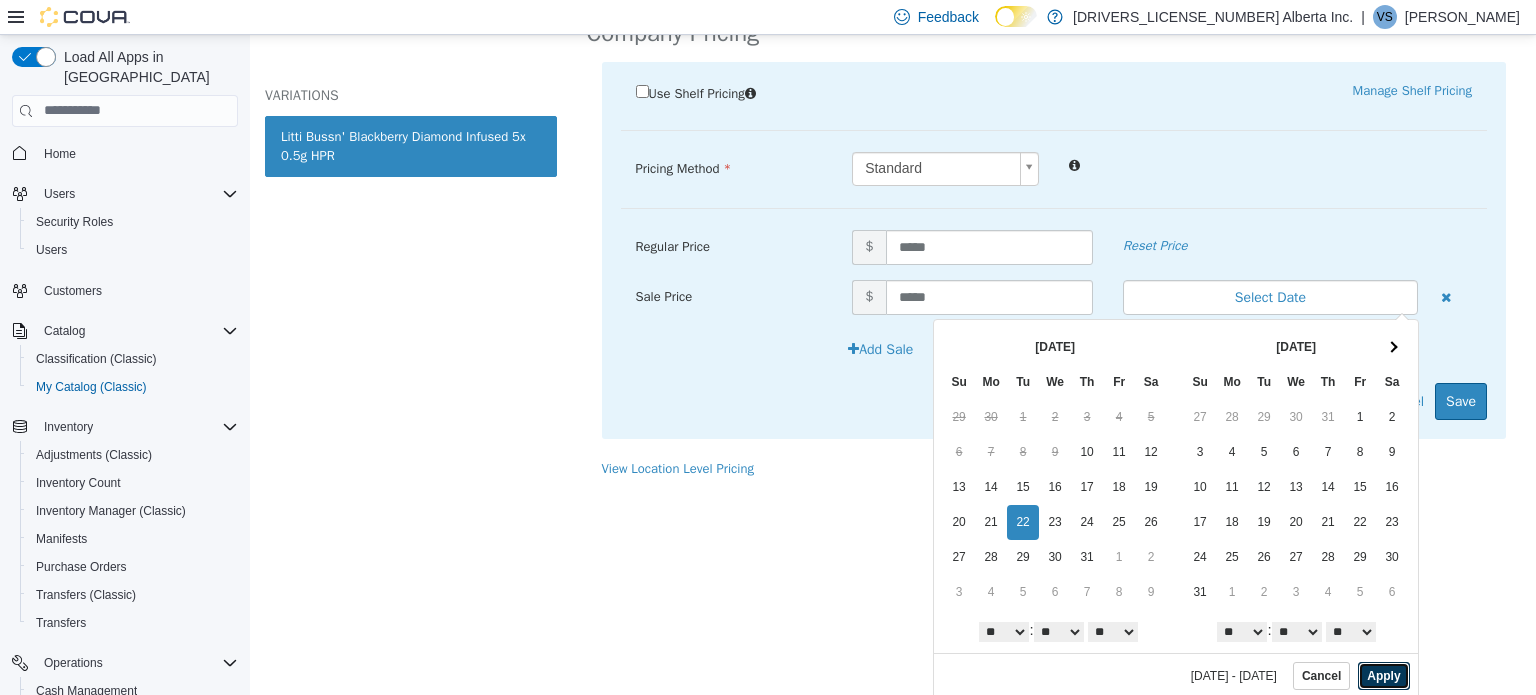 click on "Apply" at bounding box center (1383, 675) 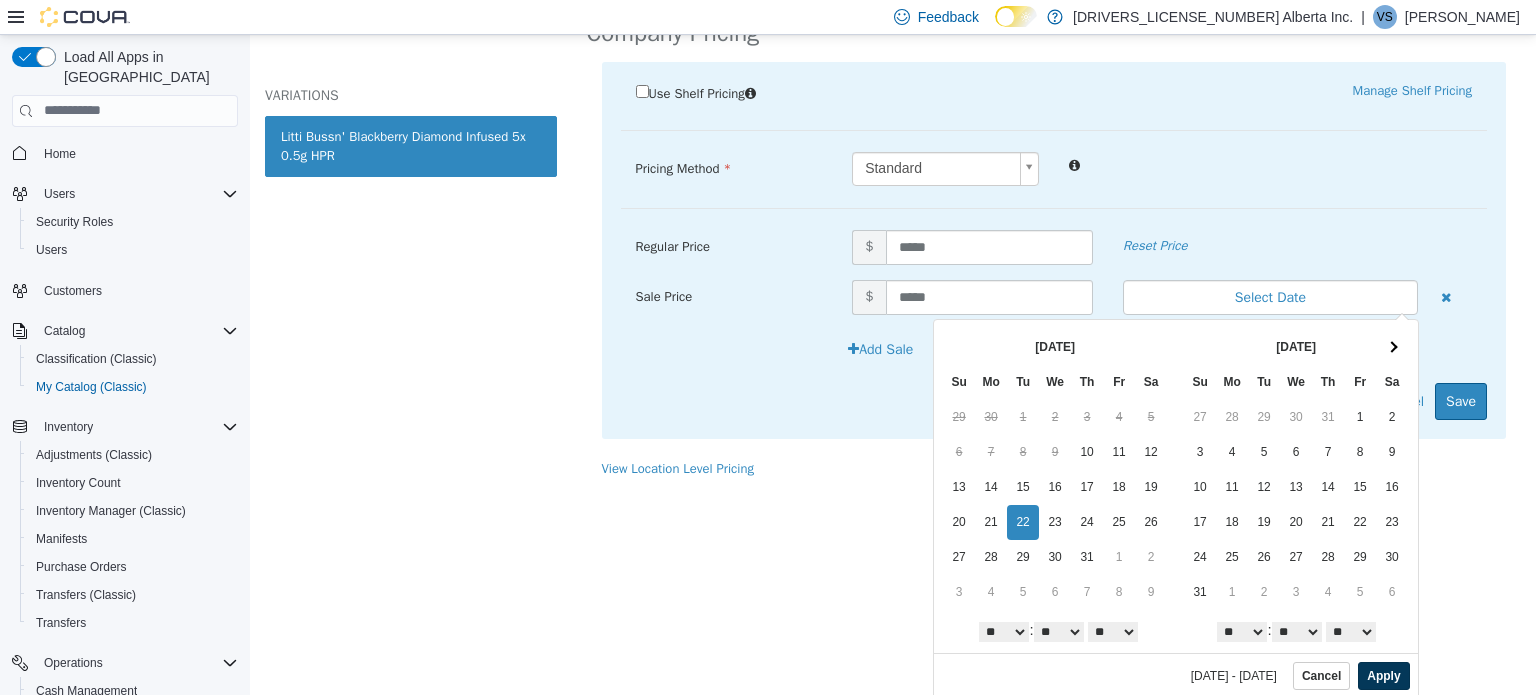 scroll, scrollTop: 0, scrollLeft: 0, axis: both 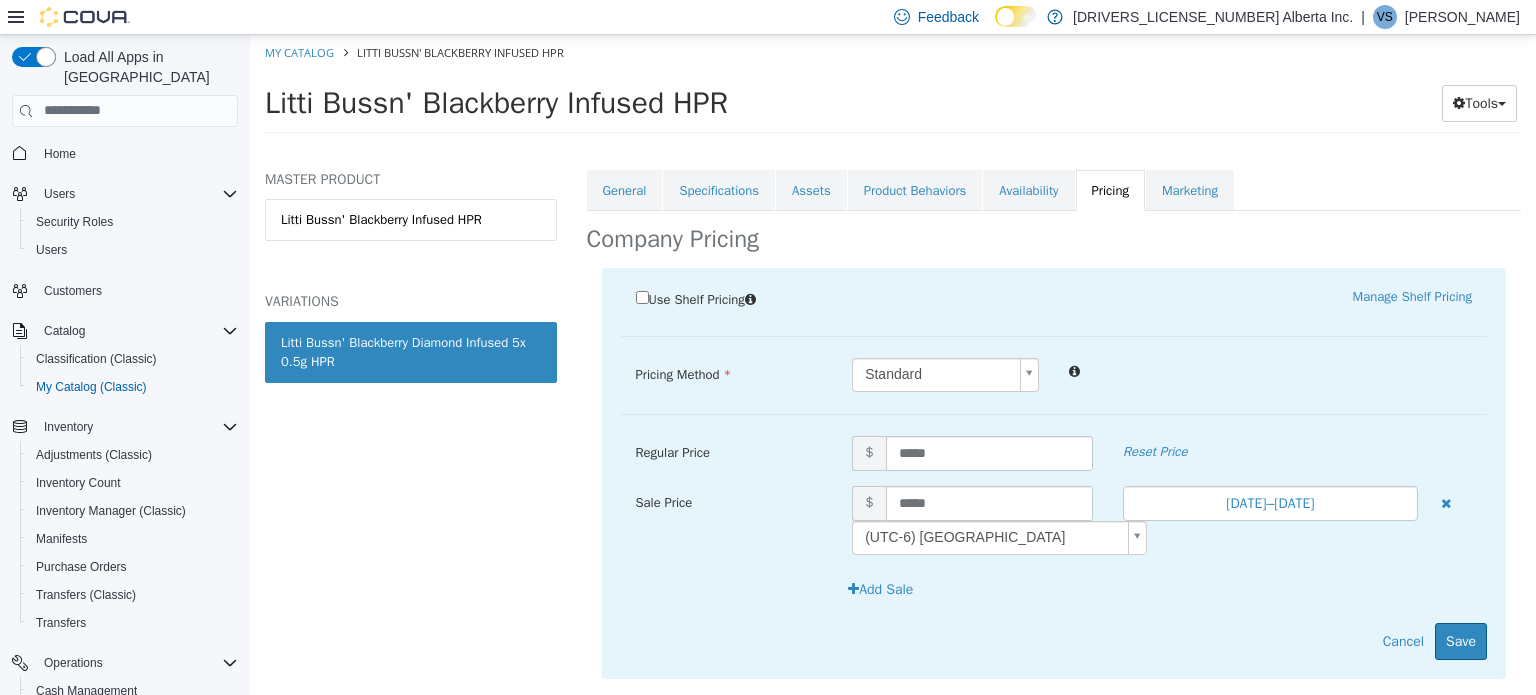 click on "Use Shelf Pricing    Manage Shelf Pricing Shelf Price     Select a Shelf Price                             Shelf Price is required Pricing Method     Standard                             * Regular Price $ ***** Reset Price Sale Price $ ***** [DATE]–[DATE]     (UTC-6) [GEOGRAPHIC_DATA]                                Add Sale Cancel Save" at bounding box center (1054, 472) 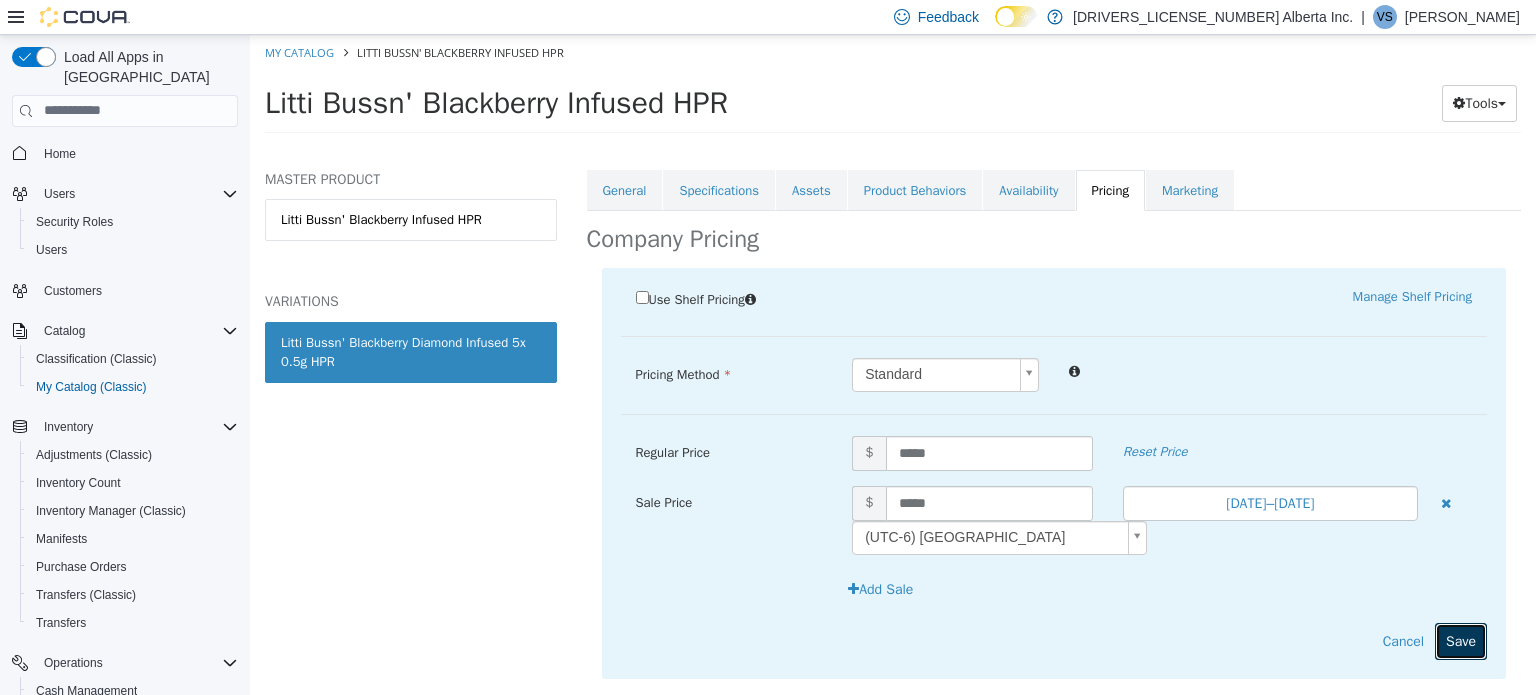 click on "Save" at bounding box center [1461, 640] 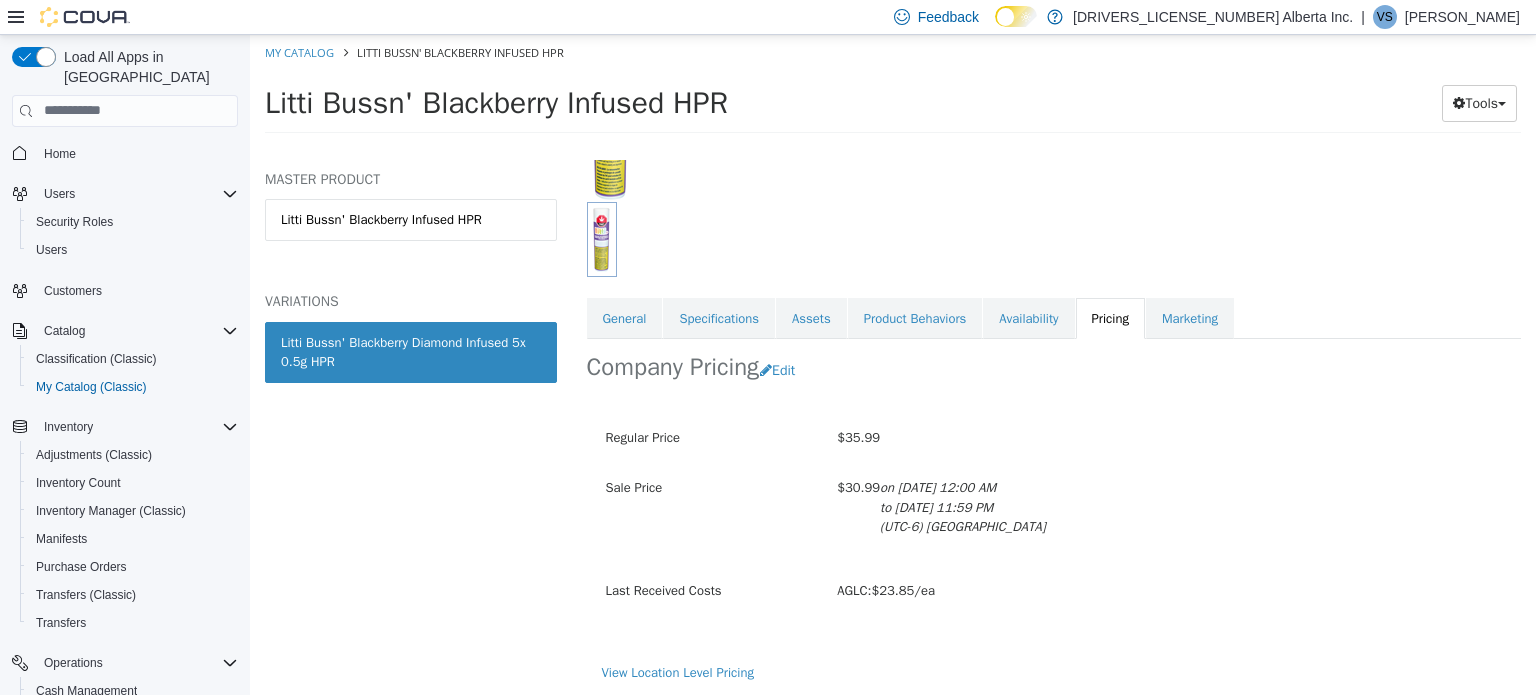scroll, scrollTop: 0, scrollLeft: 0, axis: both 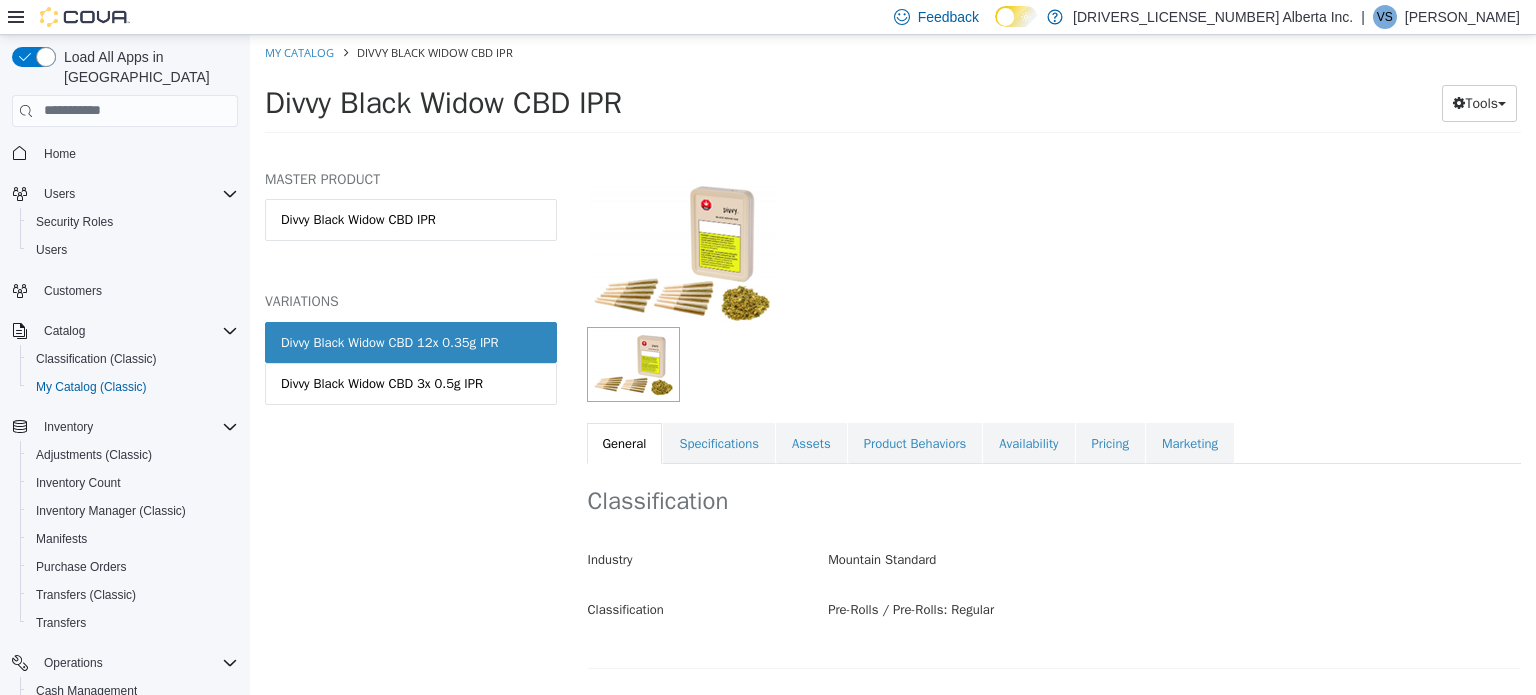 click on "Pre-Rolls
Pre-Rolls: Regular
Divvy Black Widow CBD 12x 0.35g IPR
[Variation] Active   CATALOG SKU - 26QRLZM2     English - US                             Last Updated:  [DATE]
General Specifications Assets Product Behaviors Availability Pricing
Marketing Classification Industry
Mountain Standard
Classification
Pre-Rolls / Pre-Rolls: Regular
Cancel Save Changes General Information  Edit Product Name
Divvy Black Widow CBD 12x 0.35g IPR
Short Description
< empty >
Long Description
Rich in CBD with a little THC and lots of terps in the mix, this 12-pack of pre-rolls offers a full-spectrum experience with full-body flavour. Spicy, woodsy and a little nutty to taste, this indica-dominant hybrid emits a lush forest fragrance with subtle hints of honey and delicate florals.
MSRP
< empty >
Release Date
< empty >
Cancel Save Changes Manufacturer Manufacturer
< empty >
Cancel Save Manufacturer SKUs  Edit SKU Description Cancel Save Supplier SKUs  Edit SKU
AGLC" at bounding box center (1054, 261) 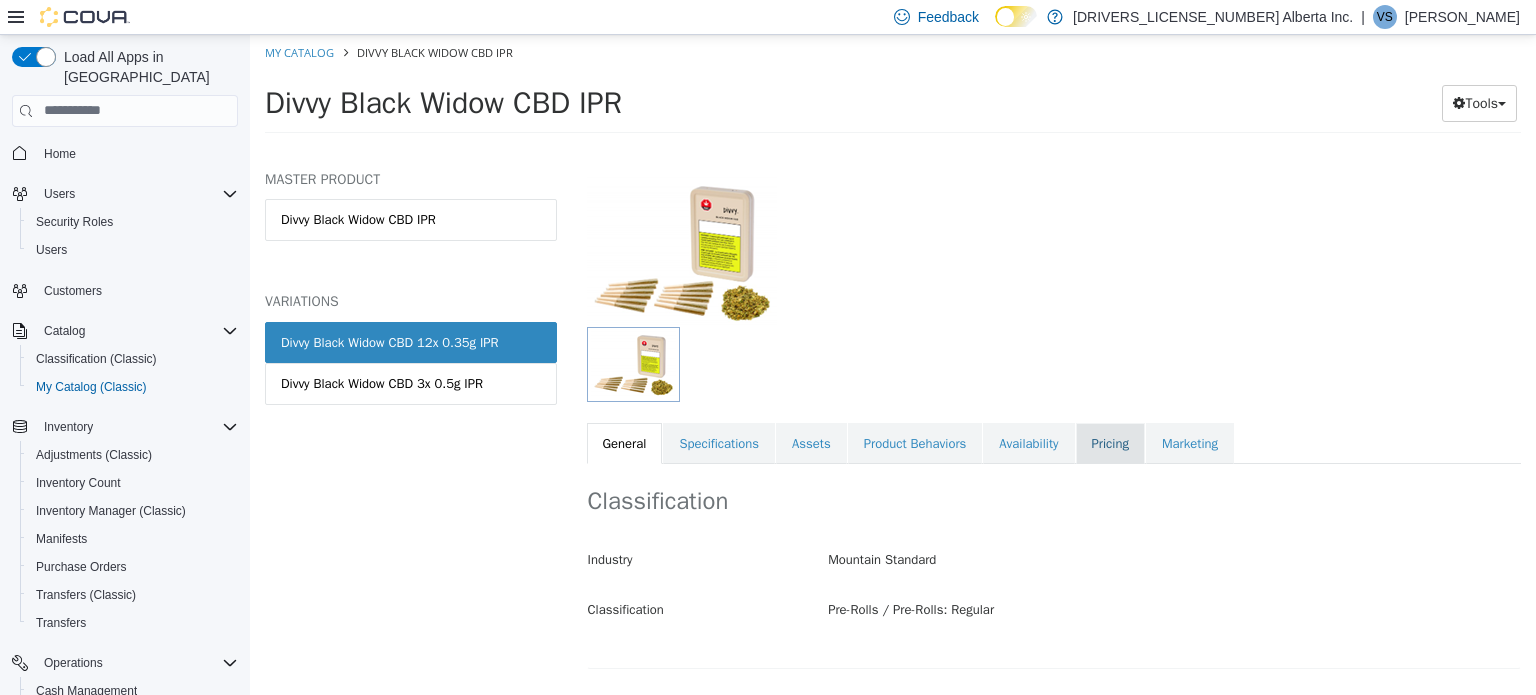 click on "Pricing" at bounding box center [1110, 443] 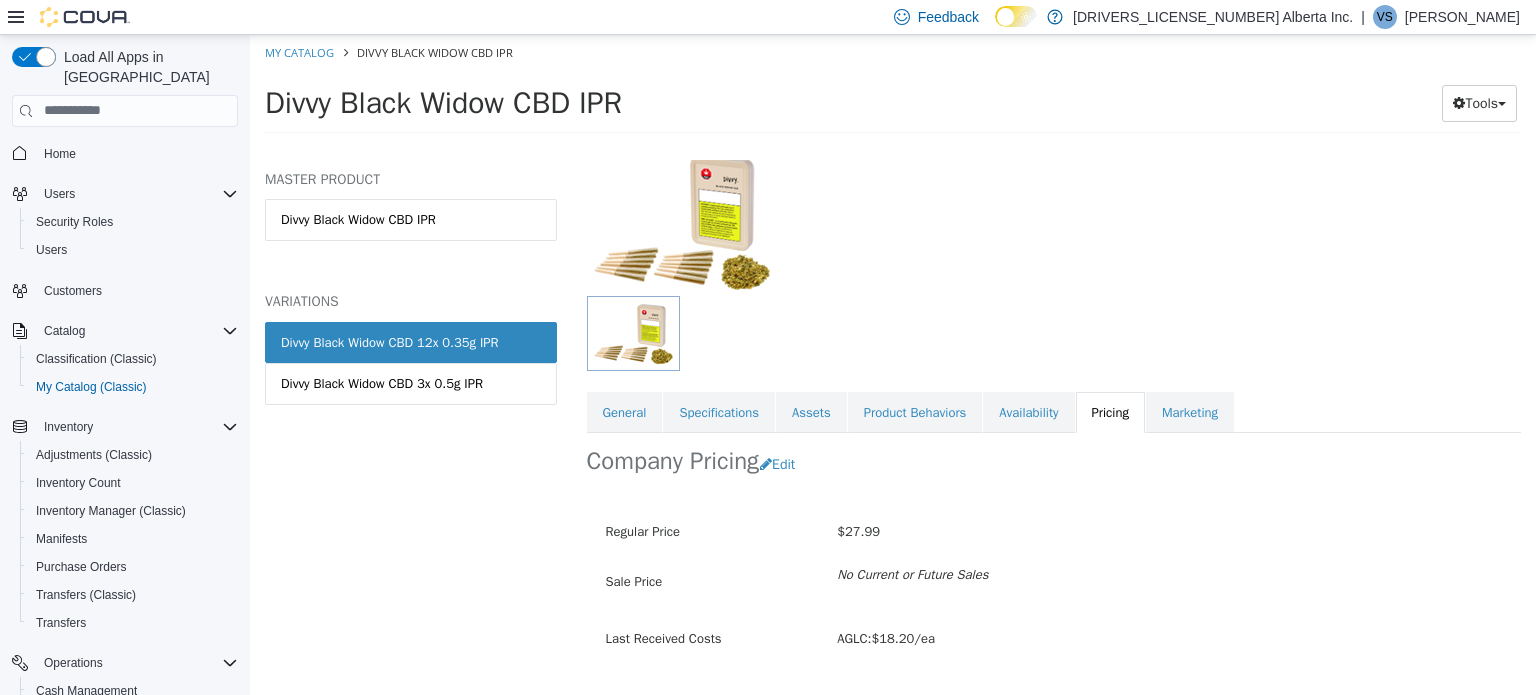 scroll, scrollTop: 179, scrollLeft: 0, axis: vertical 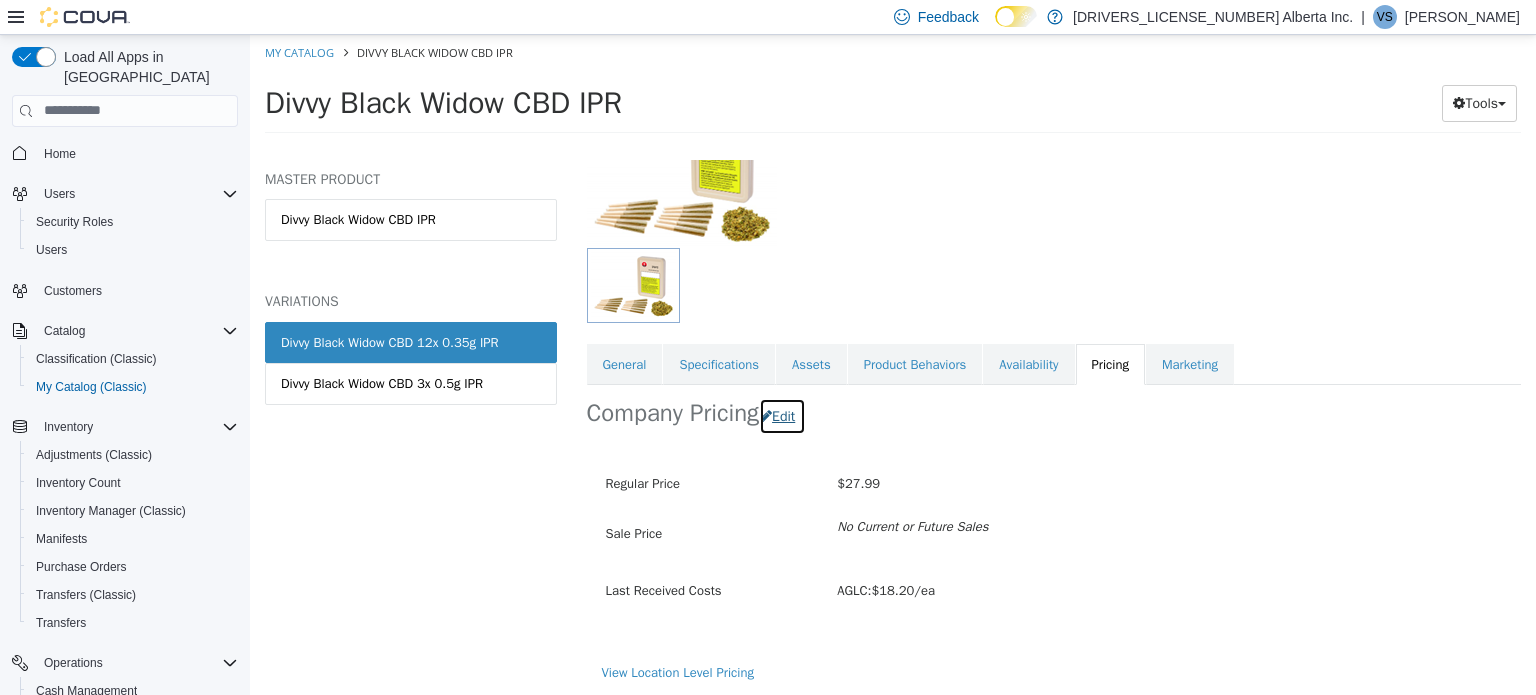 click on "Edit" at bounding box center (782, 415) 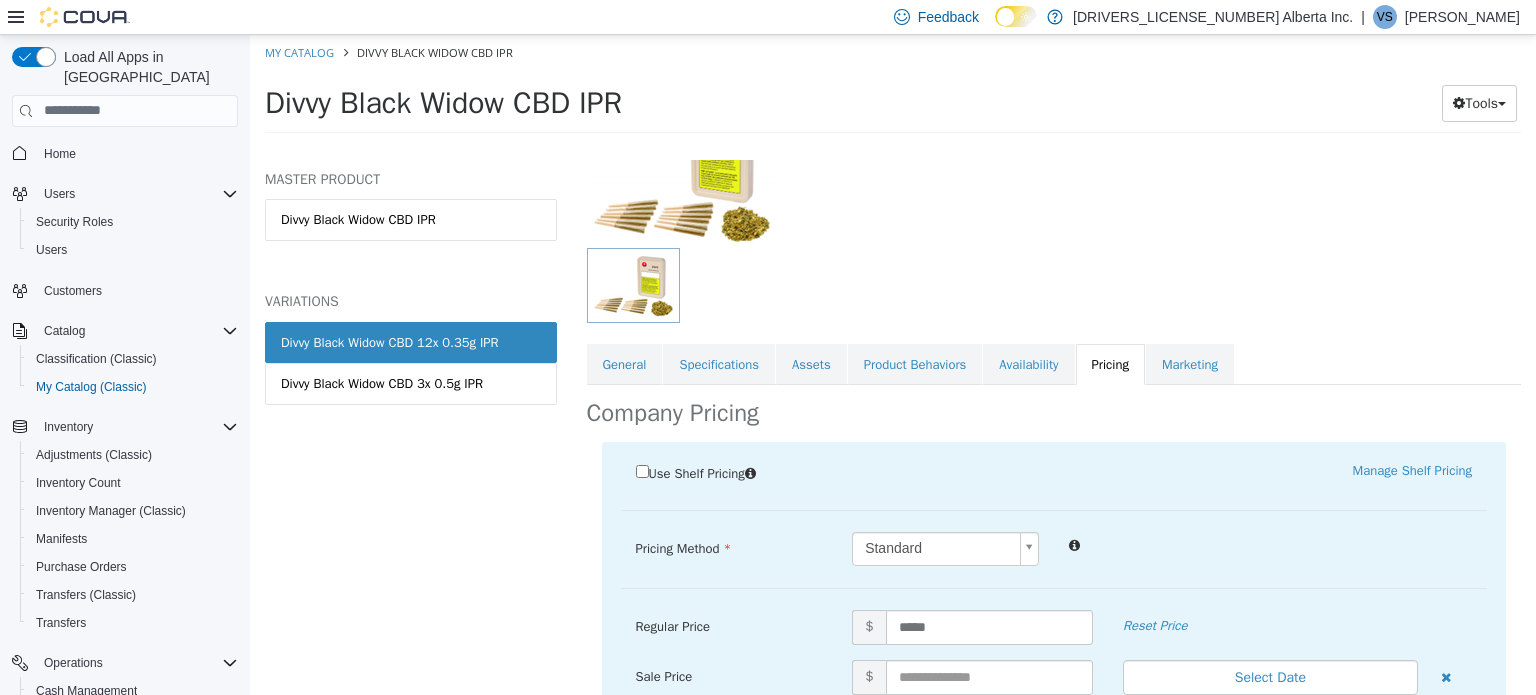 scroll, scrollTop: 353, scrollLeft: 0, axis: vertical 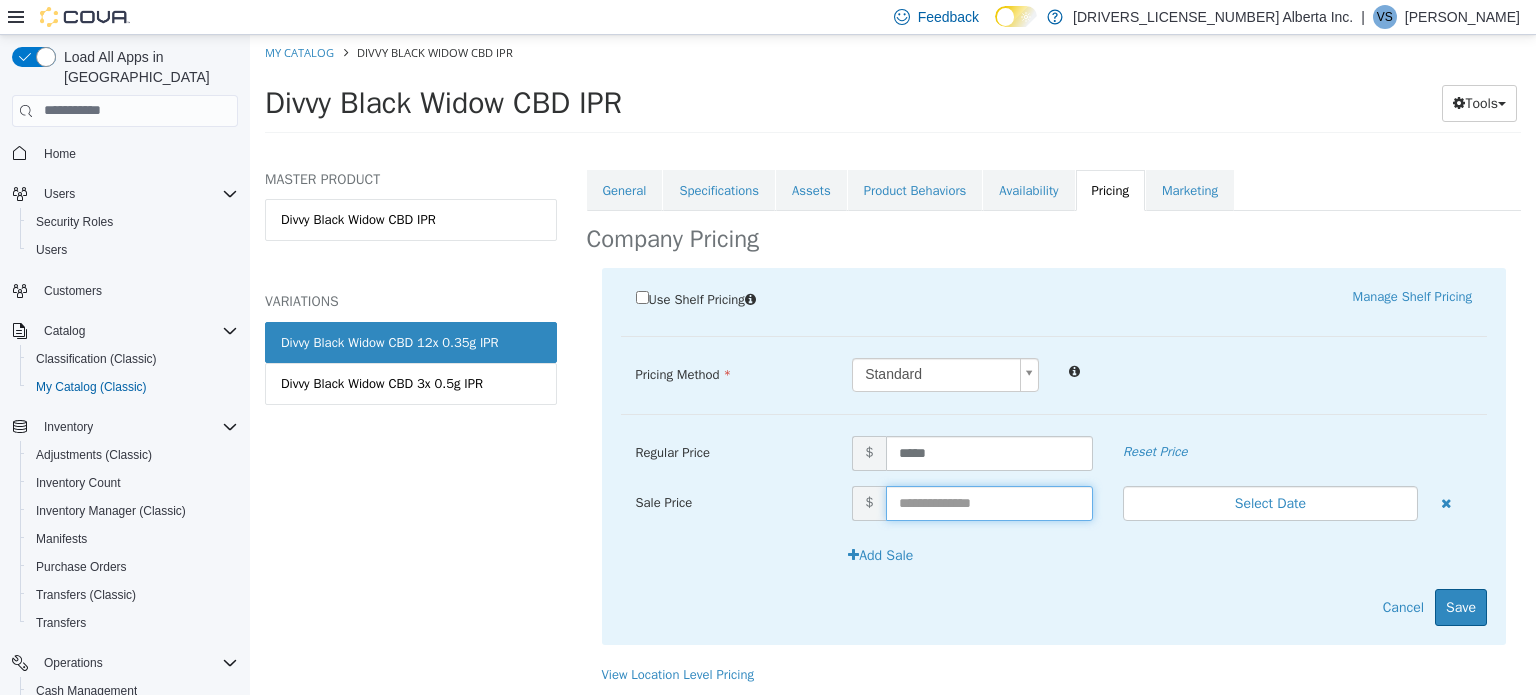 click at bounding box center (989, 502) 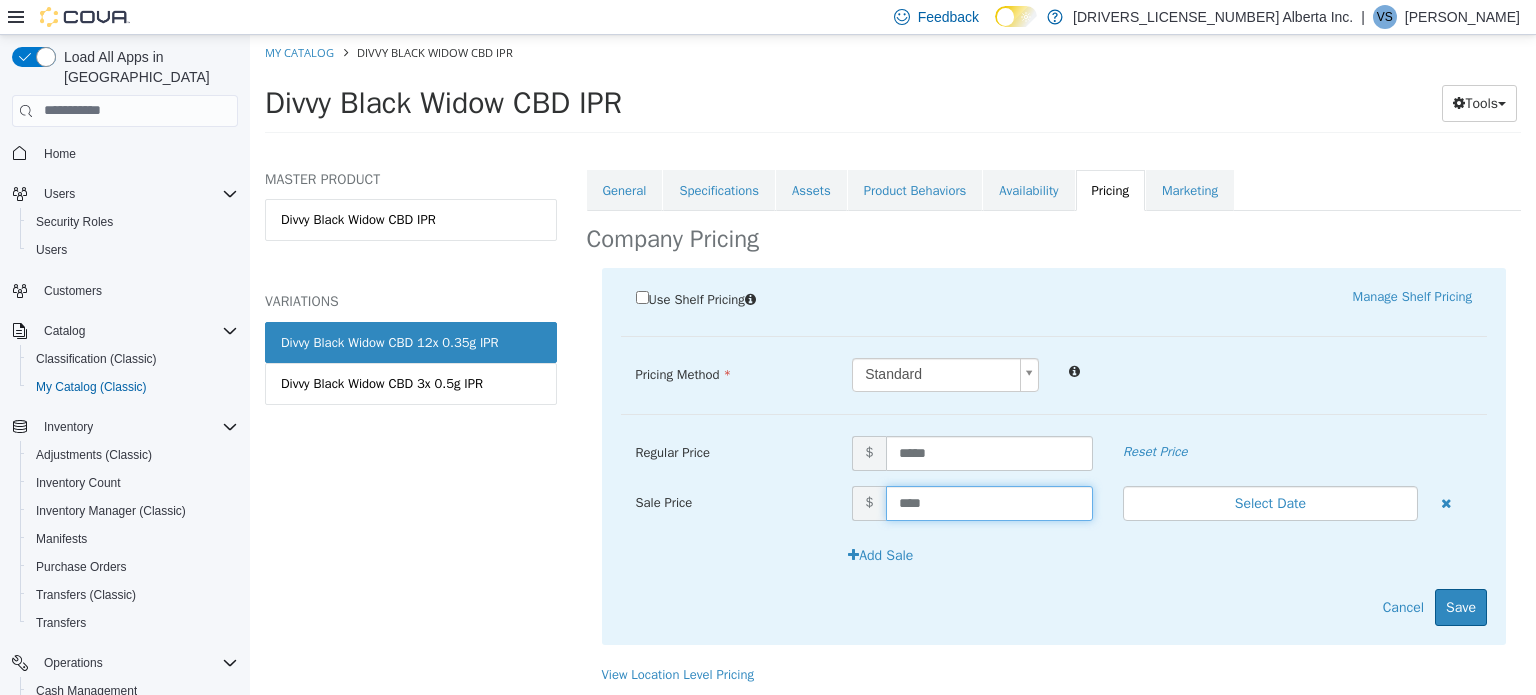 type on "*****" 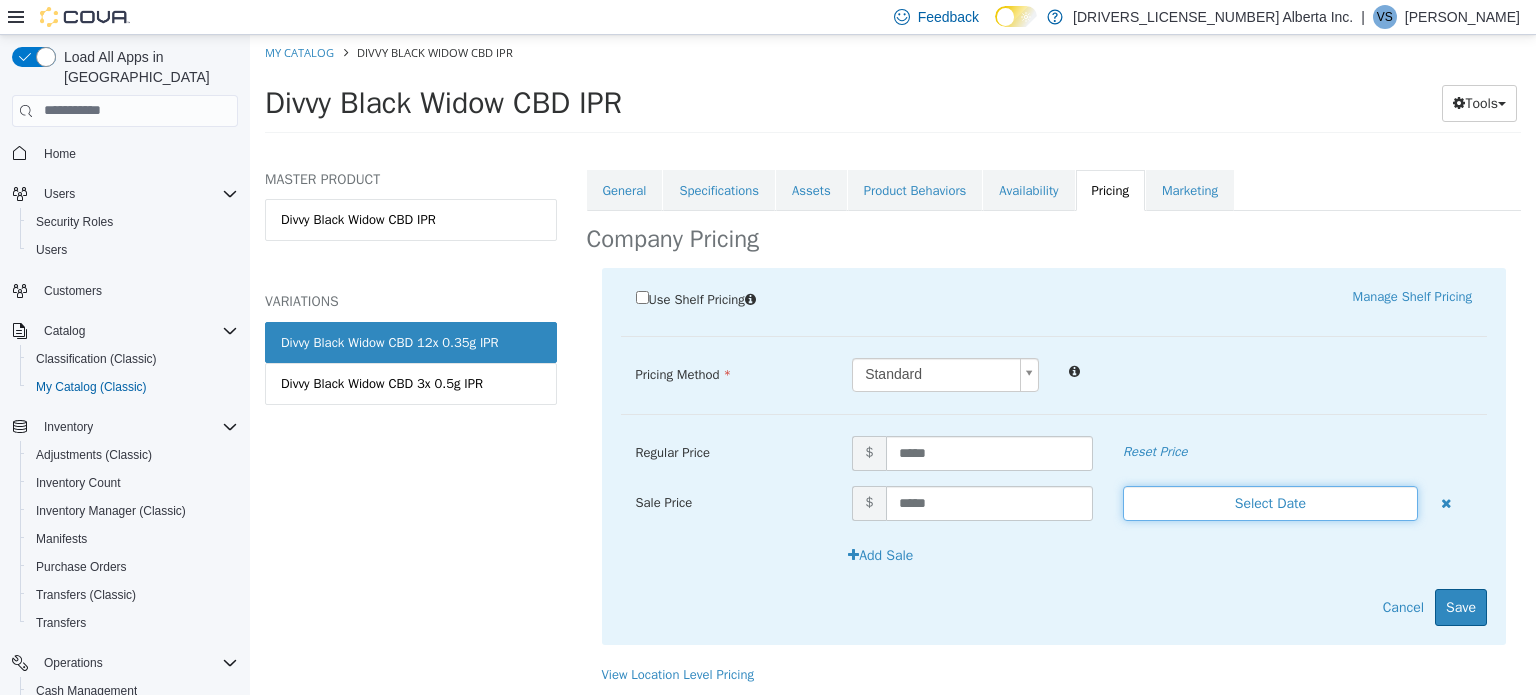 click on "Select Date" at bounding box center (1270, 502) 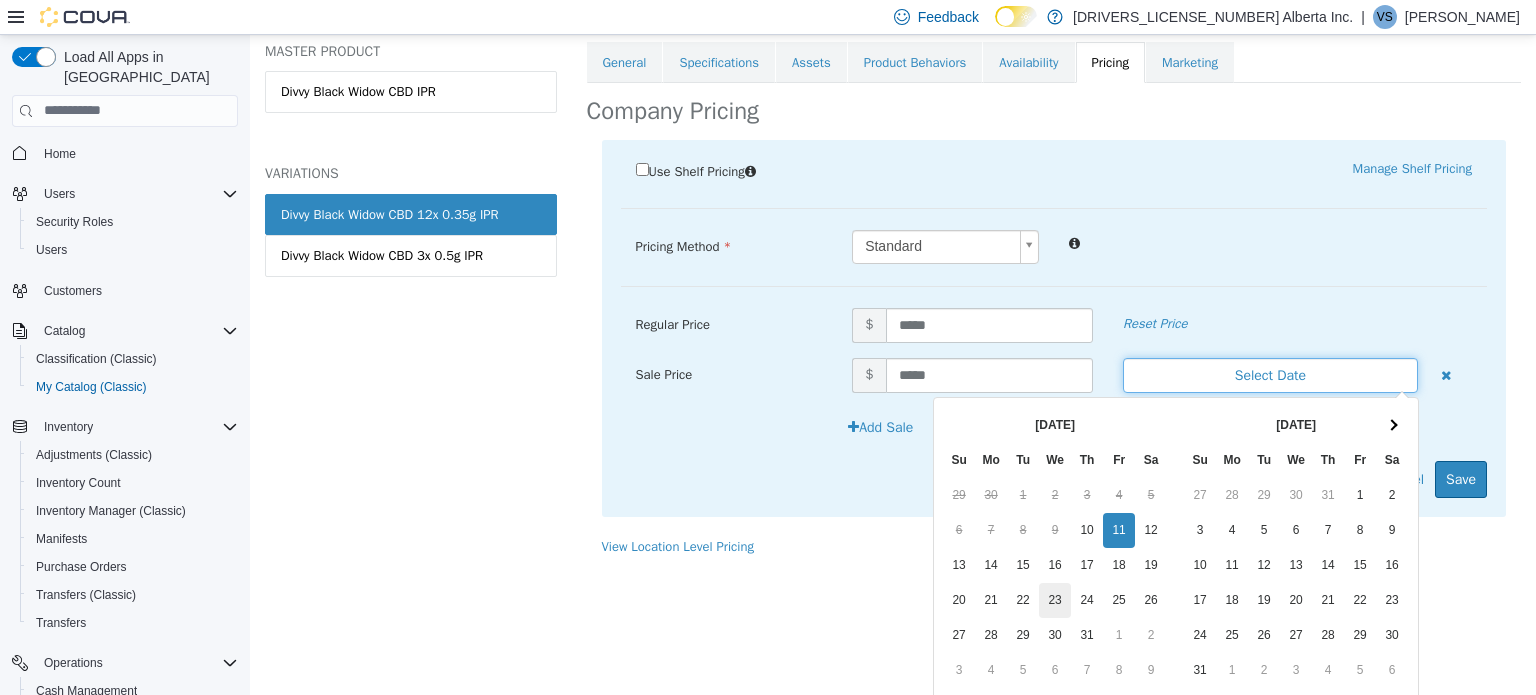 scroll, scrollTop: 200, scrollLeft: 0, axis: vertical 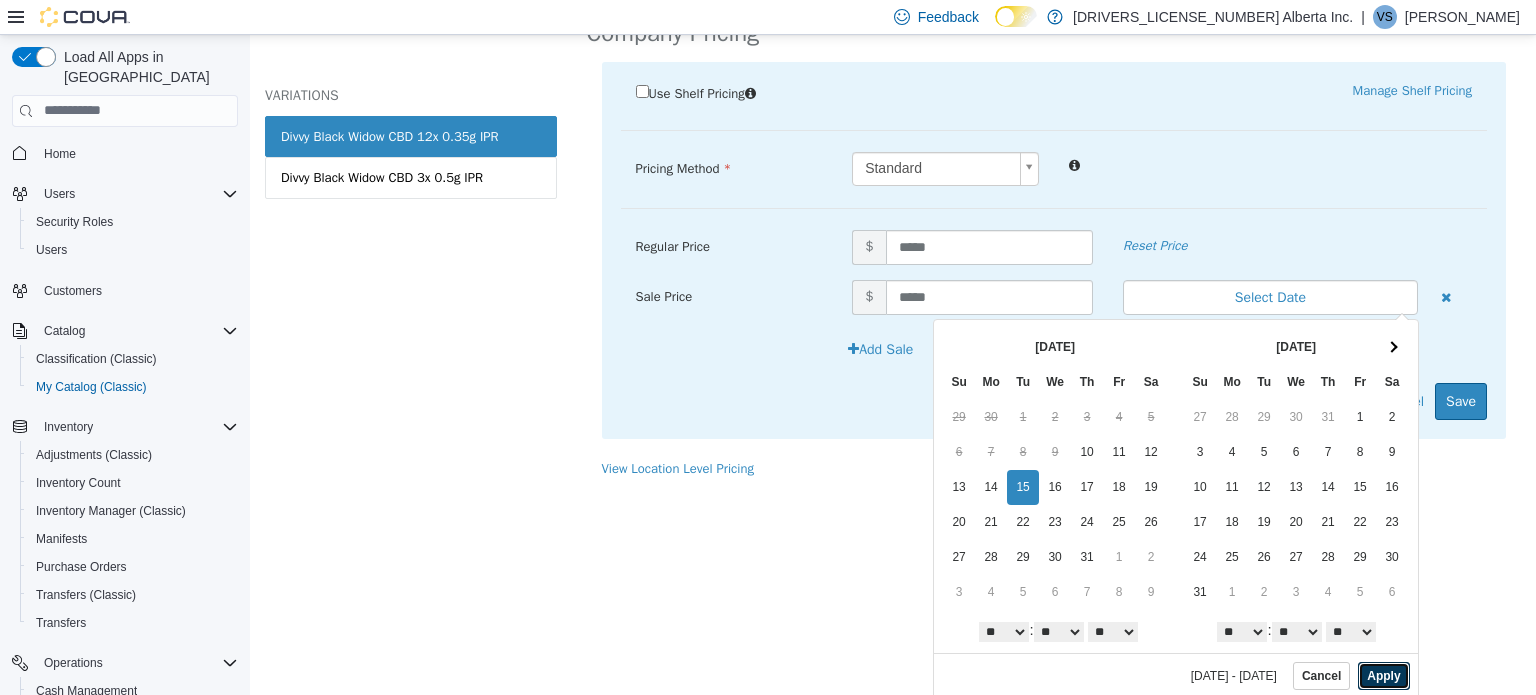 click on "Apply" at bounding box center (1383, 675) 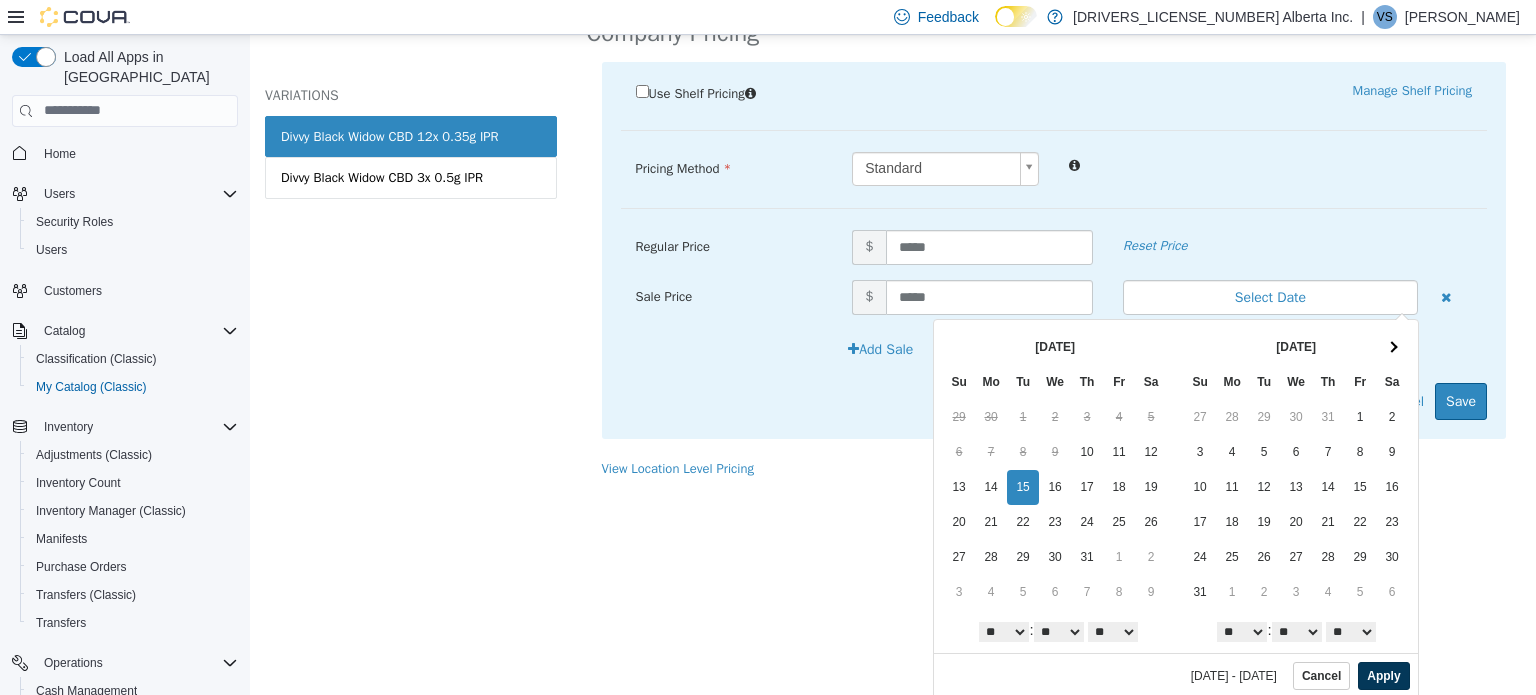 scroll, scrollTop: 0, scrollLeft: 0, axis: both 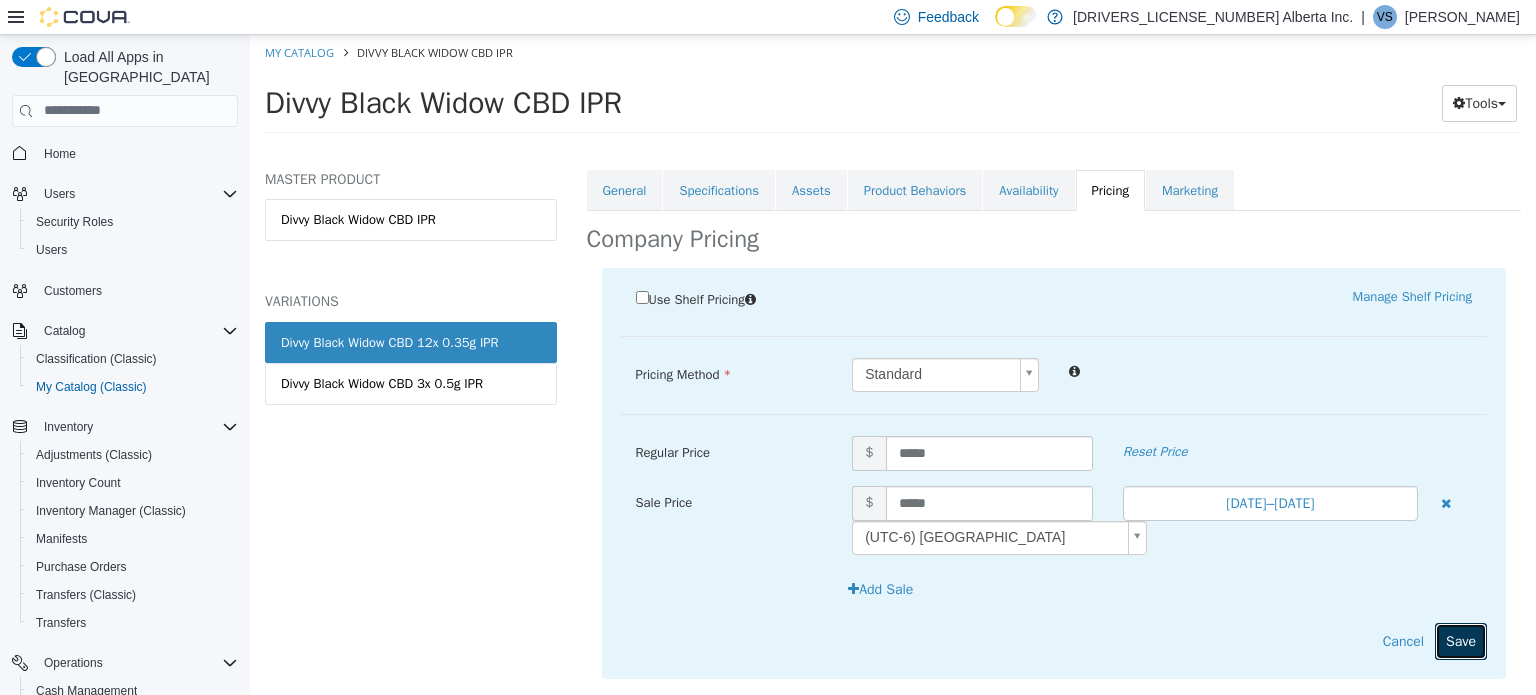 click on "Save" at bounding box center (1461, 640) 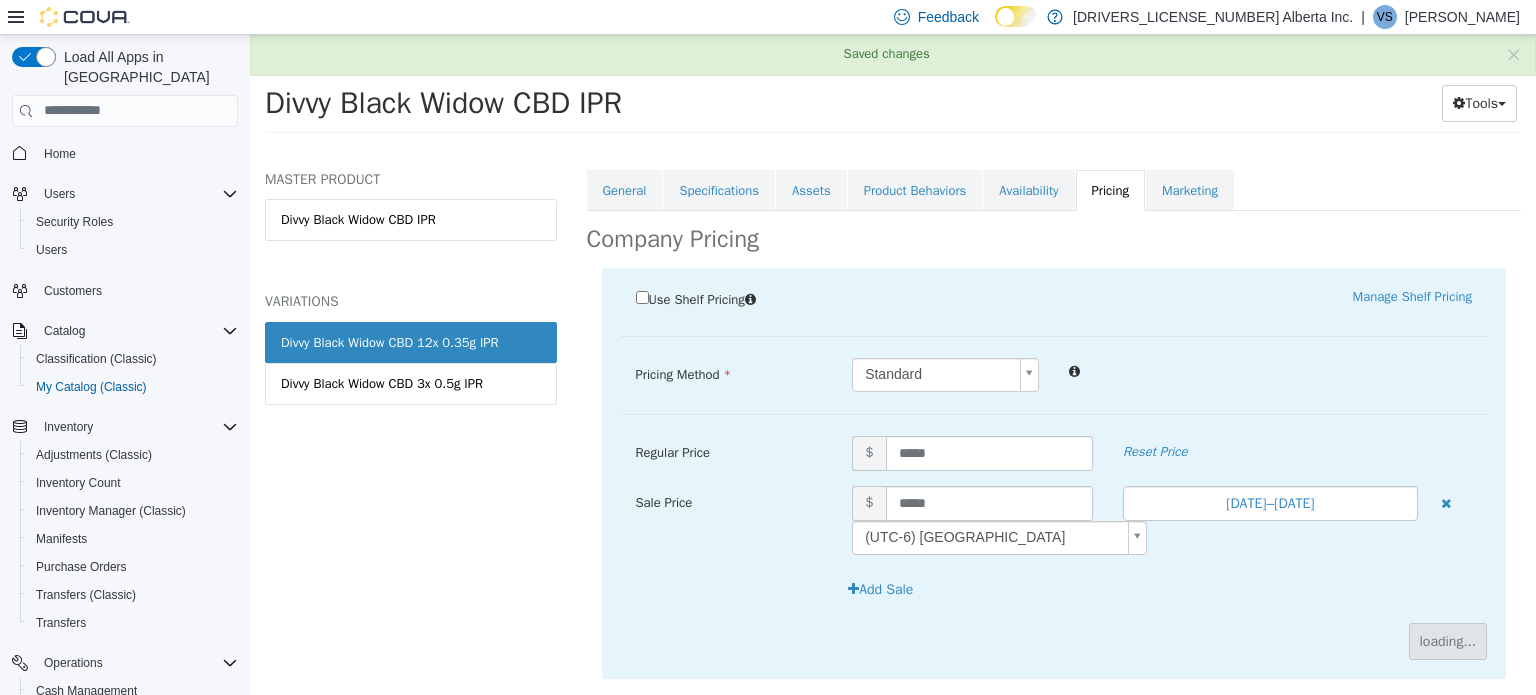 scroll, scrollTop: 225, scrollLeft: 0, axis: vertical 